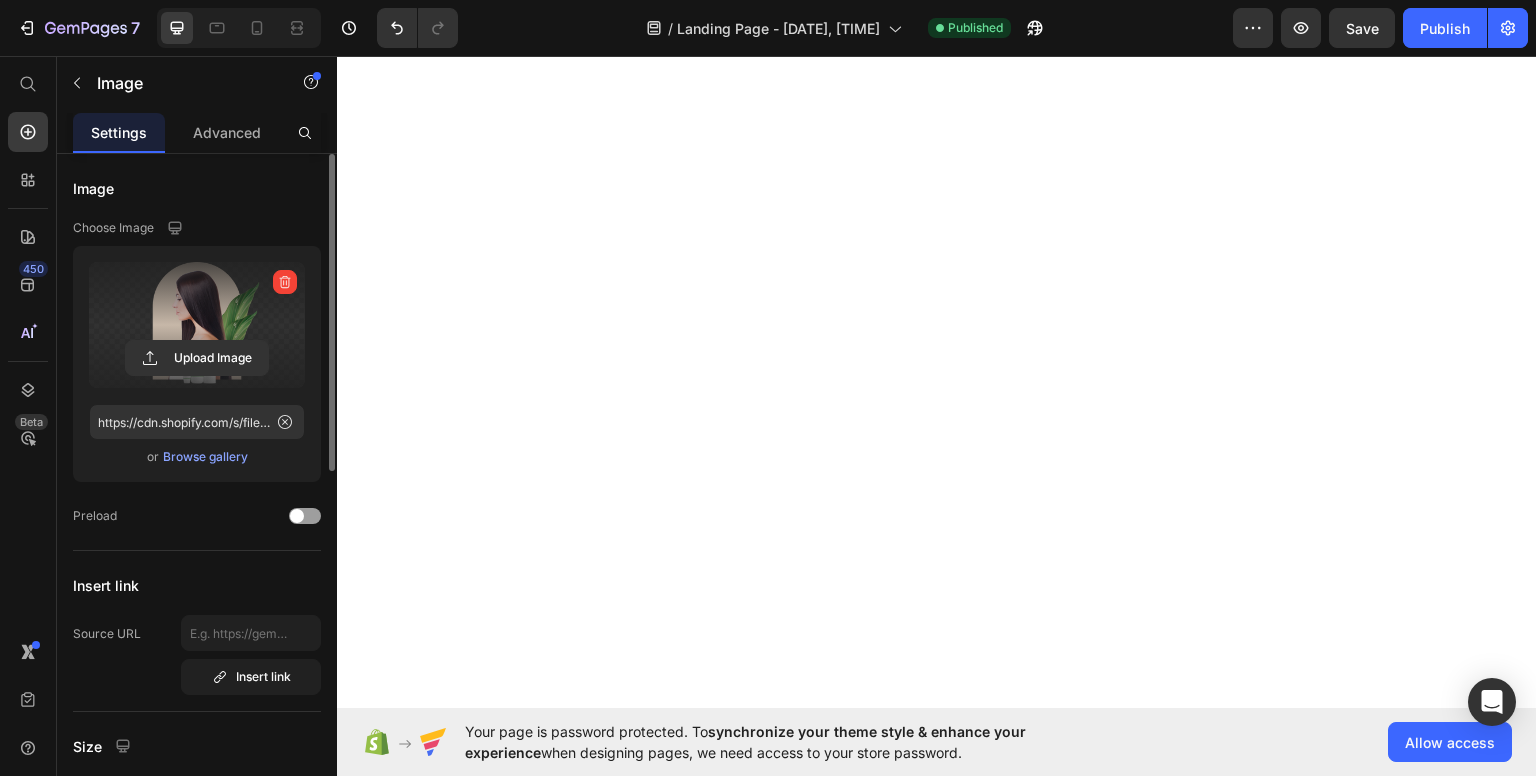 scroll, scrollTop: 0, scrollLeft: 0, axis: both 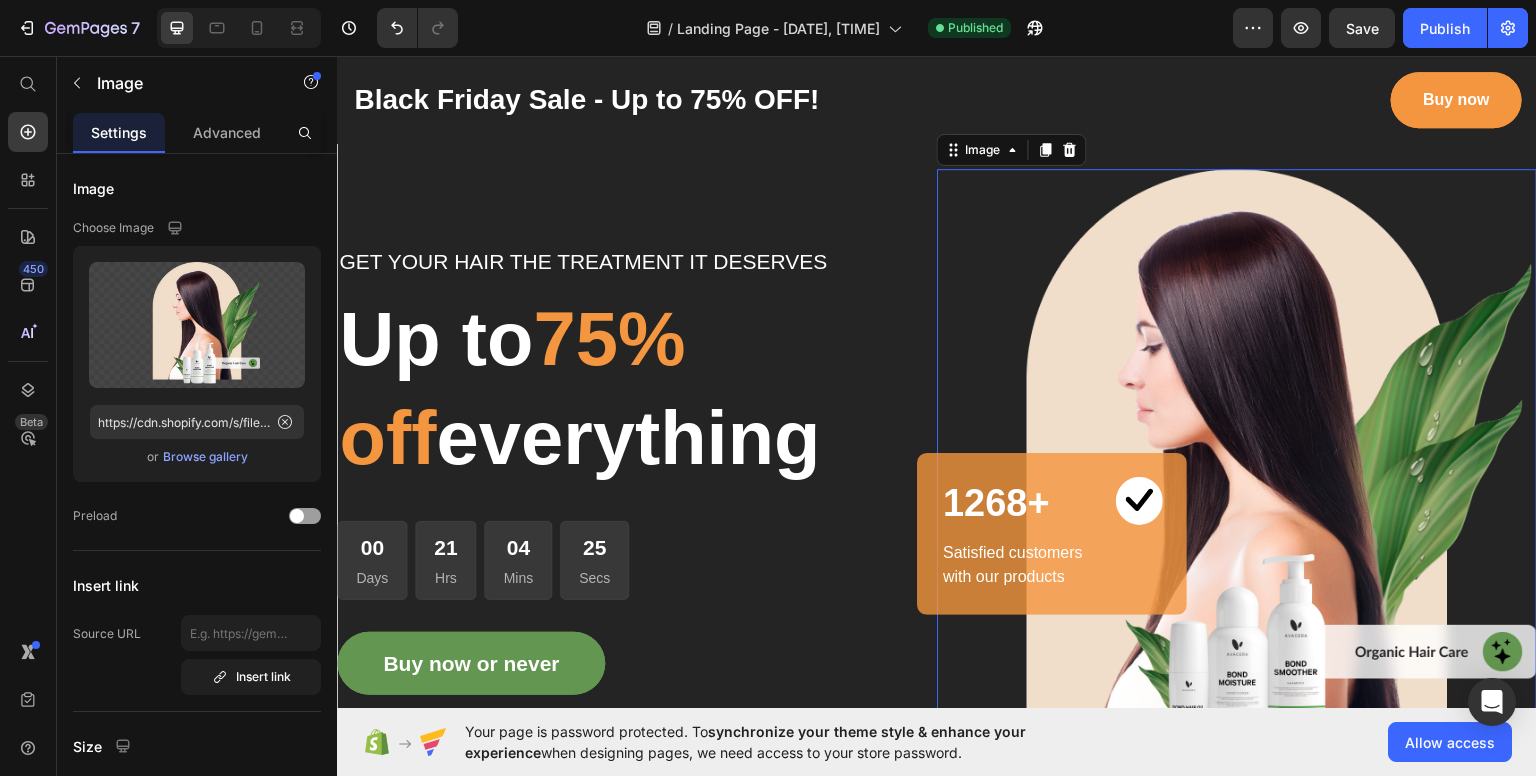 click on "75% off" at bounding box center (512, 387) 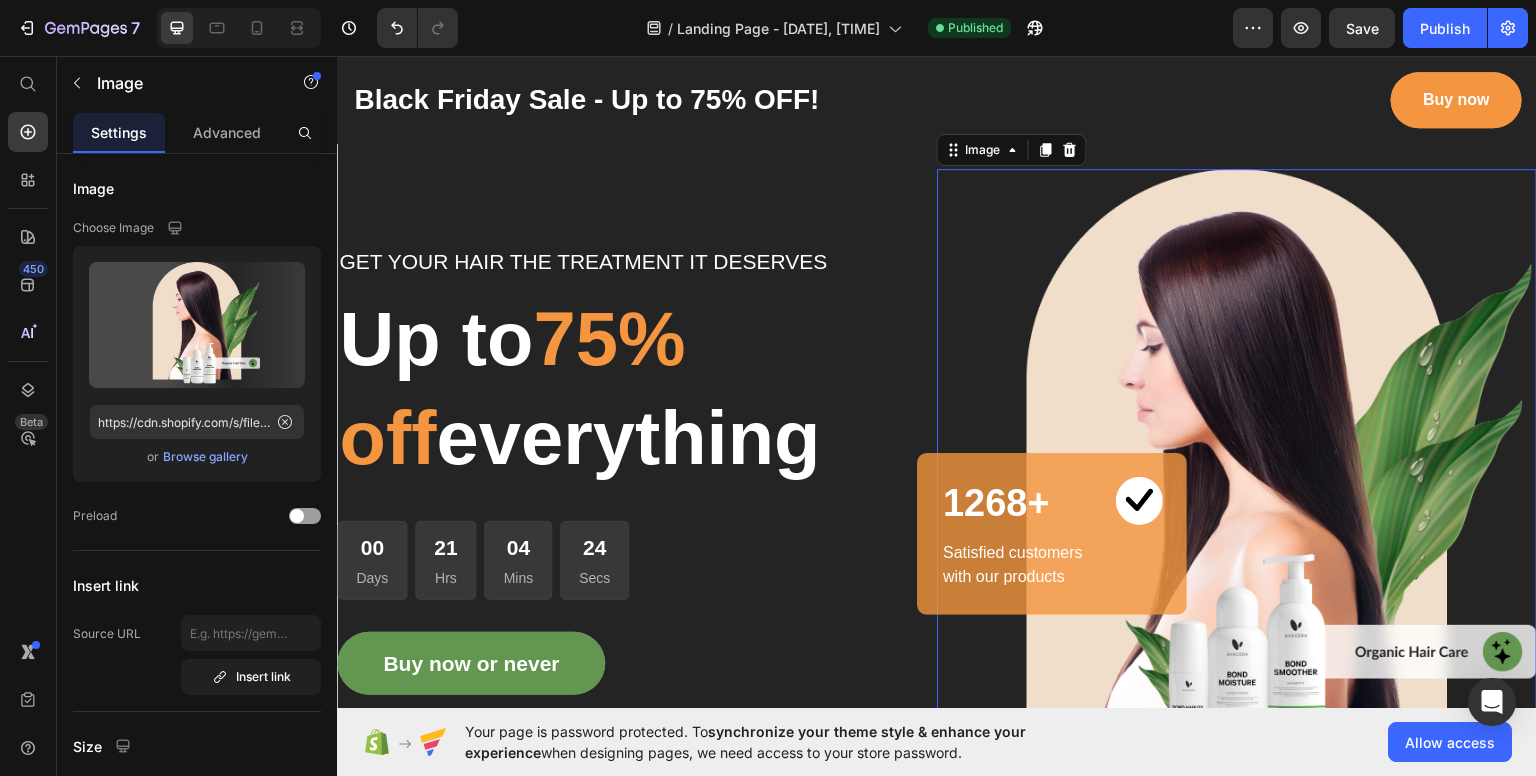 drag, startPoint x: 1134, startPoint y: 313, endPoint x: 1078, endPoint y: 60, distance: 259.12354 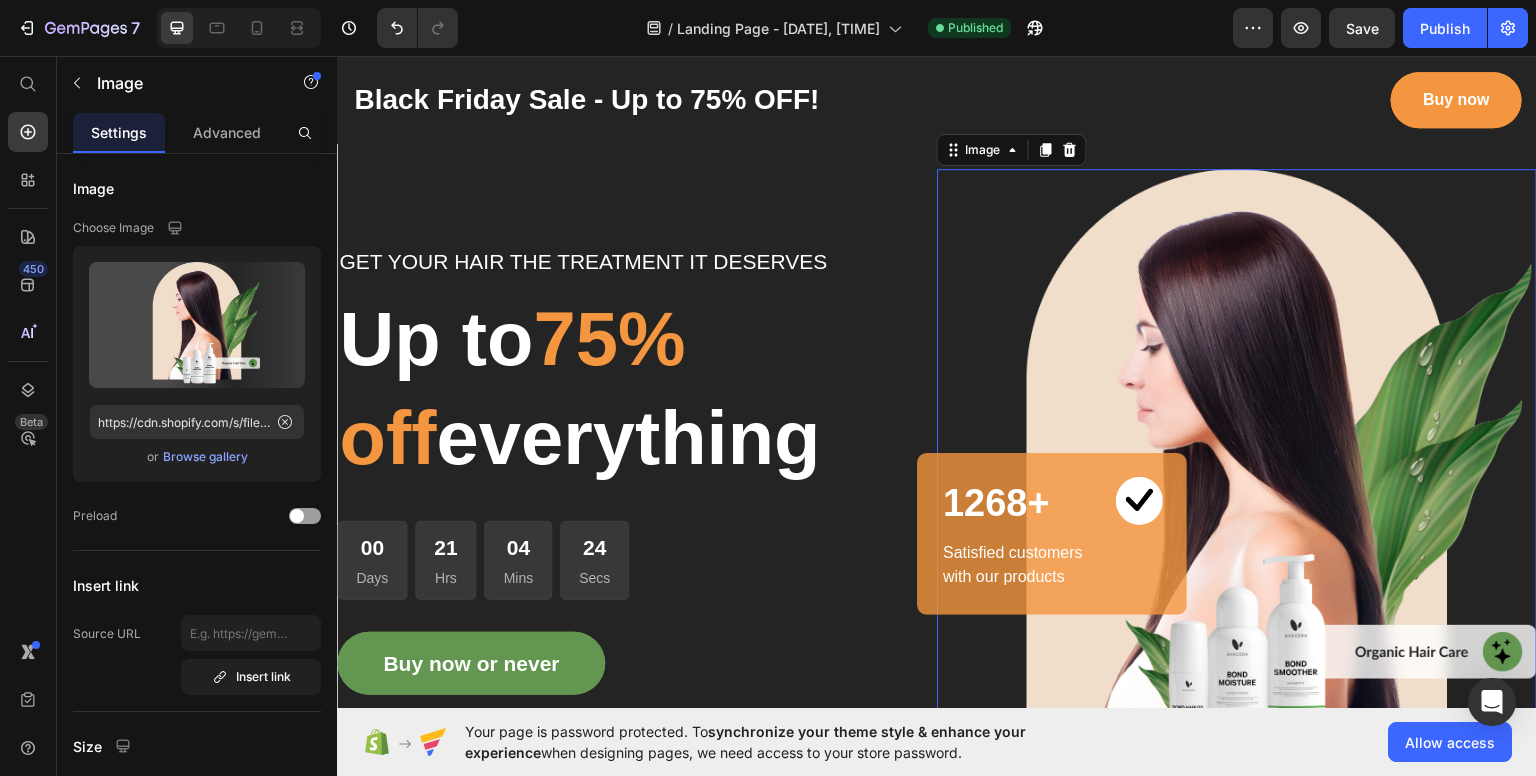 click at bounding box center [1237, 469] 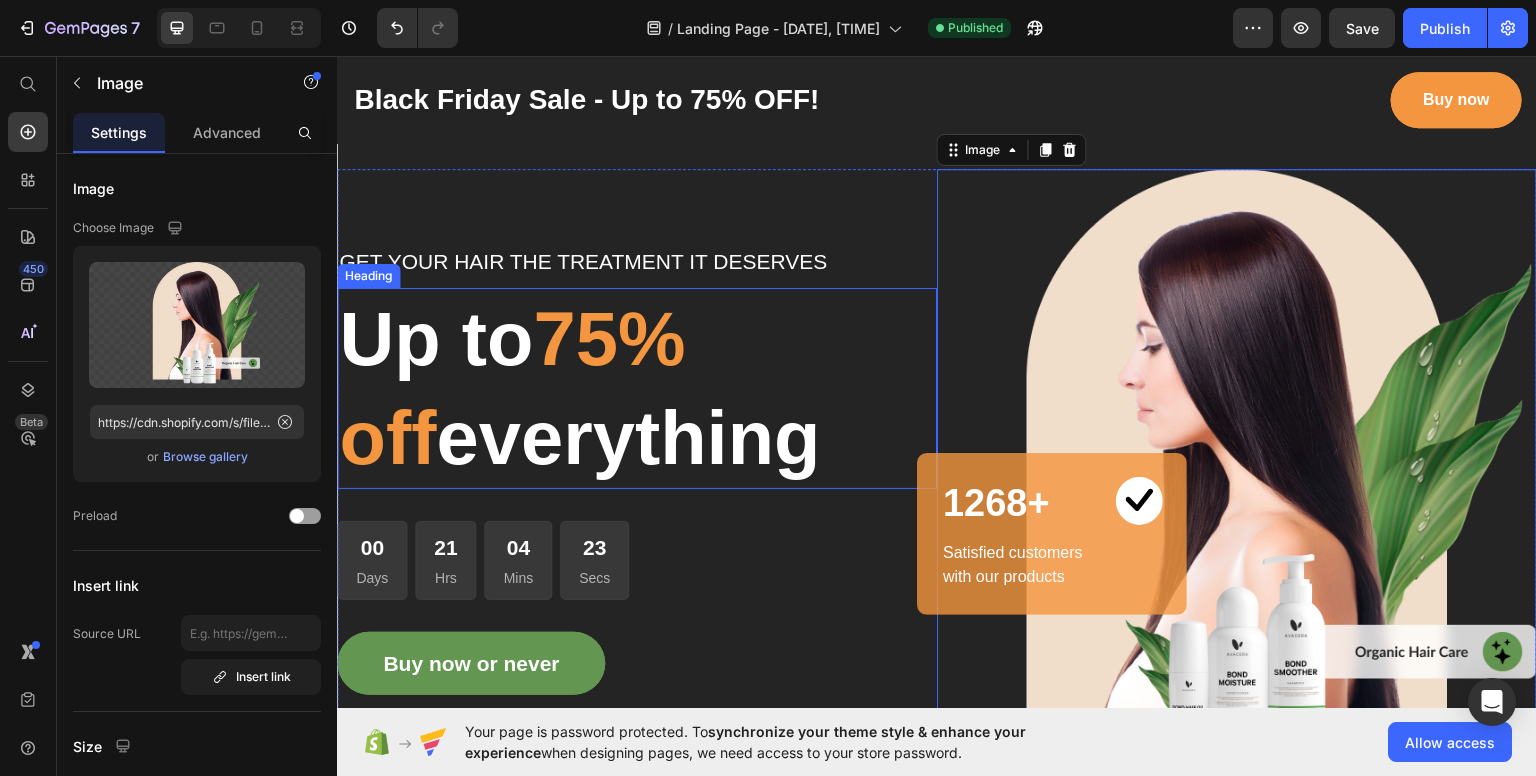 click on "75% off" at bounding box center [512, 387] 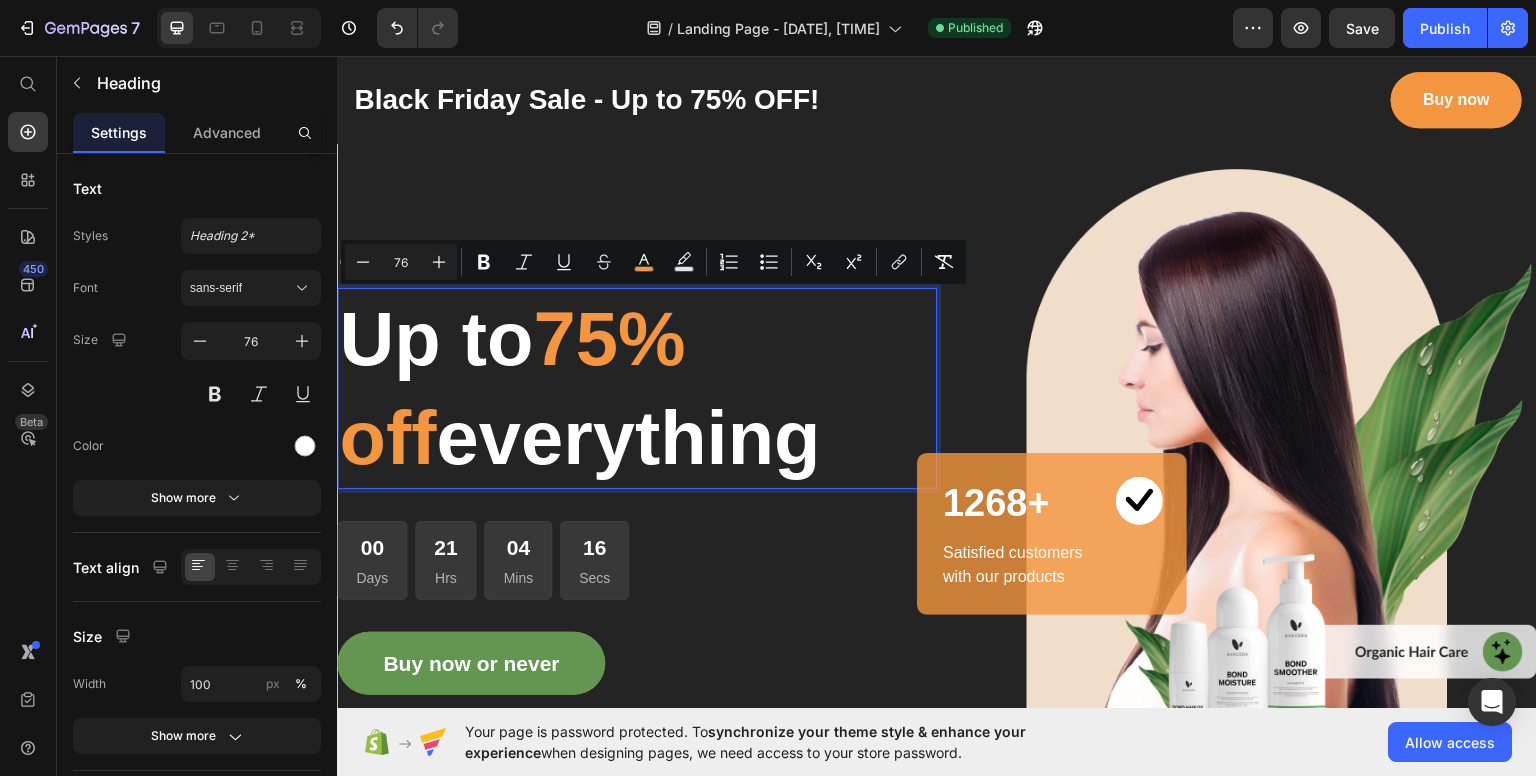 click on "75% off" at bounding box center (512, 387) 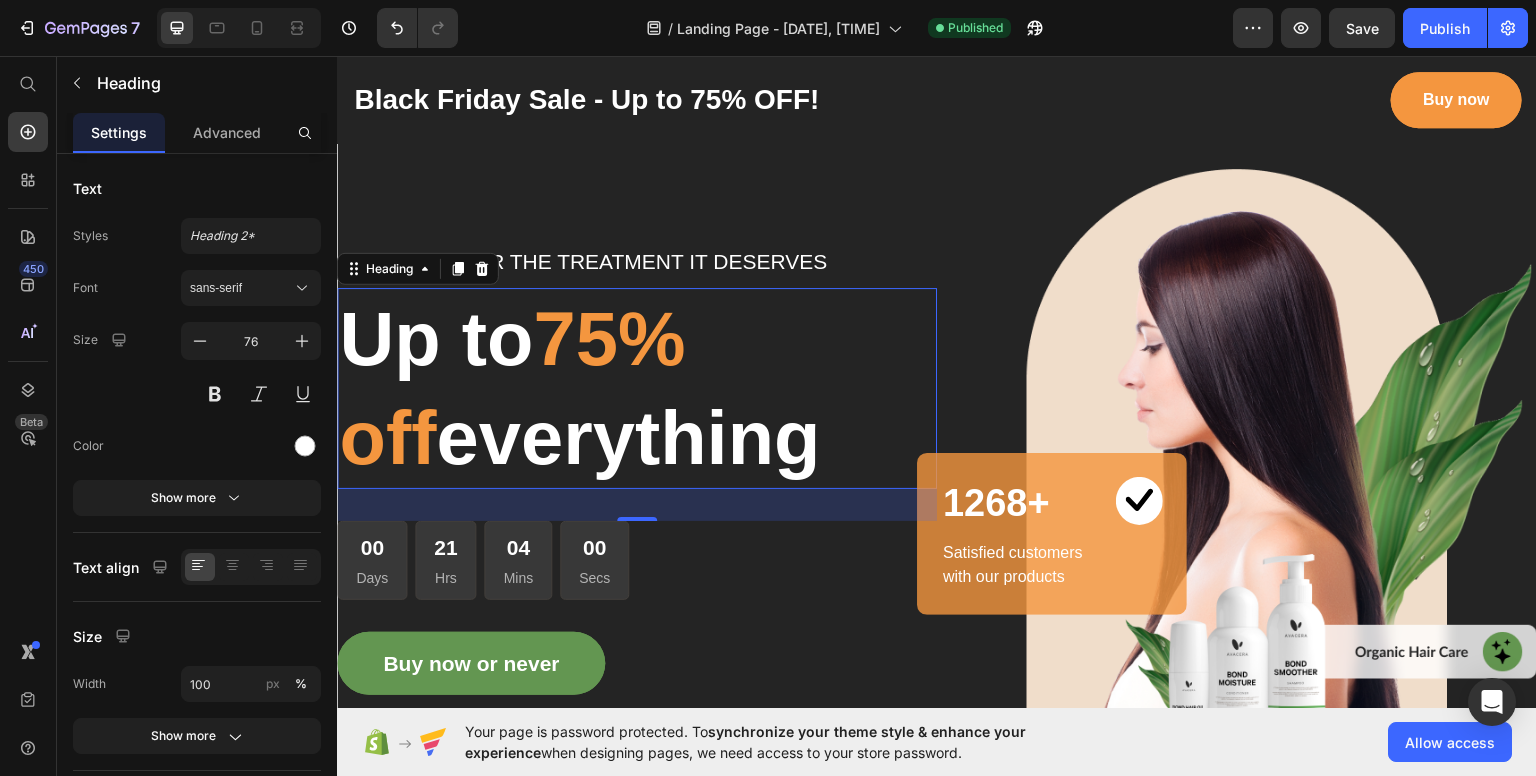 click at bounding box center [1237, 469] 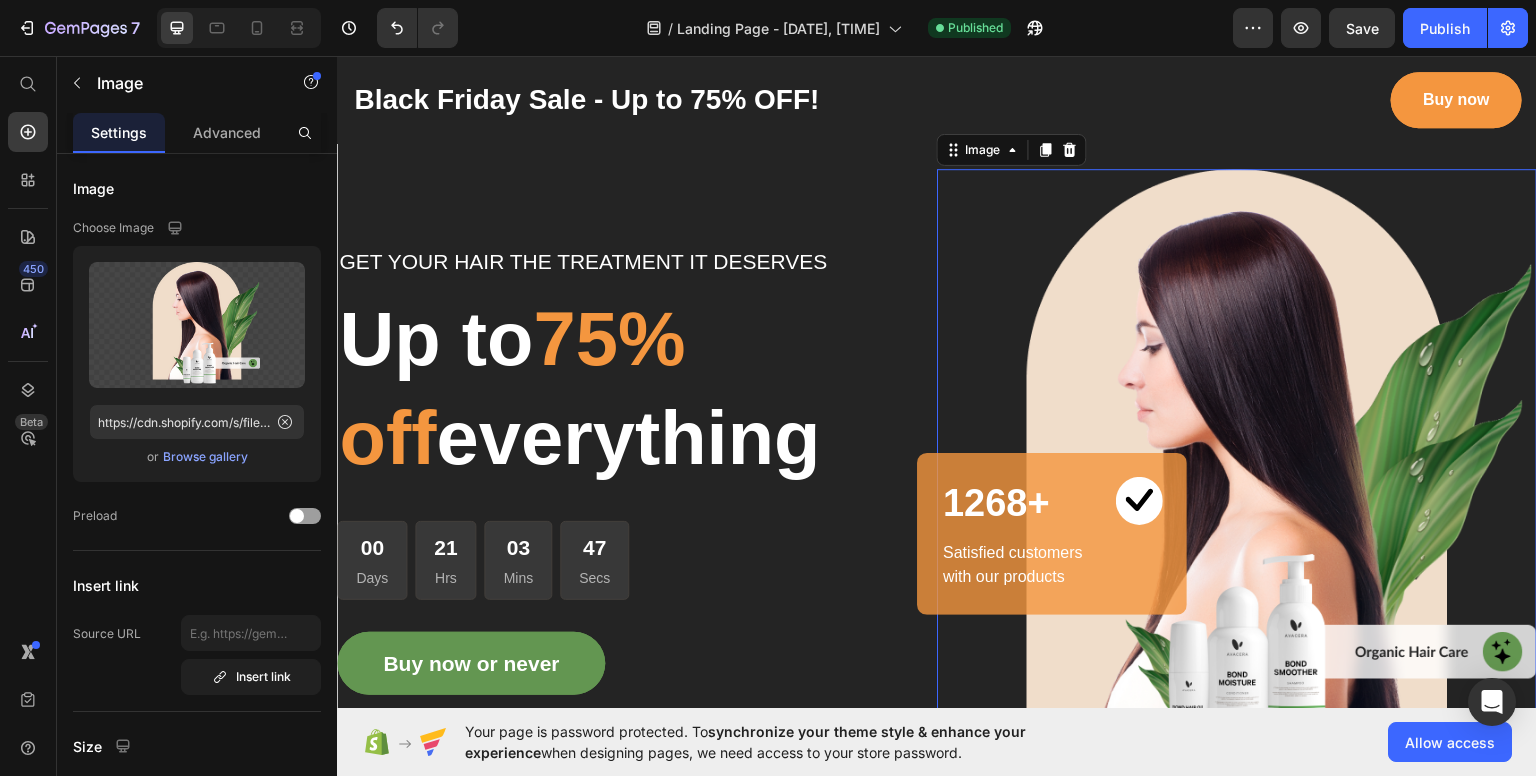 click on "75% off" at bounding box center (512, 387) 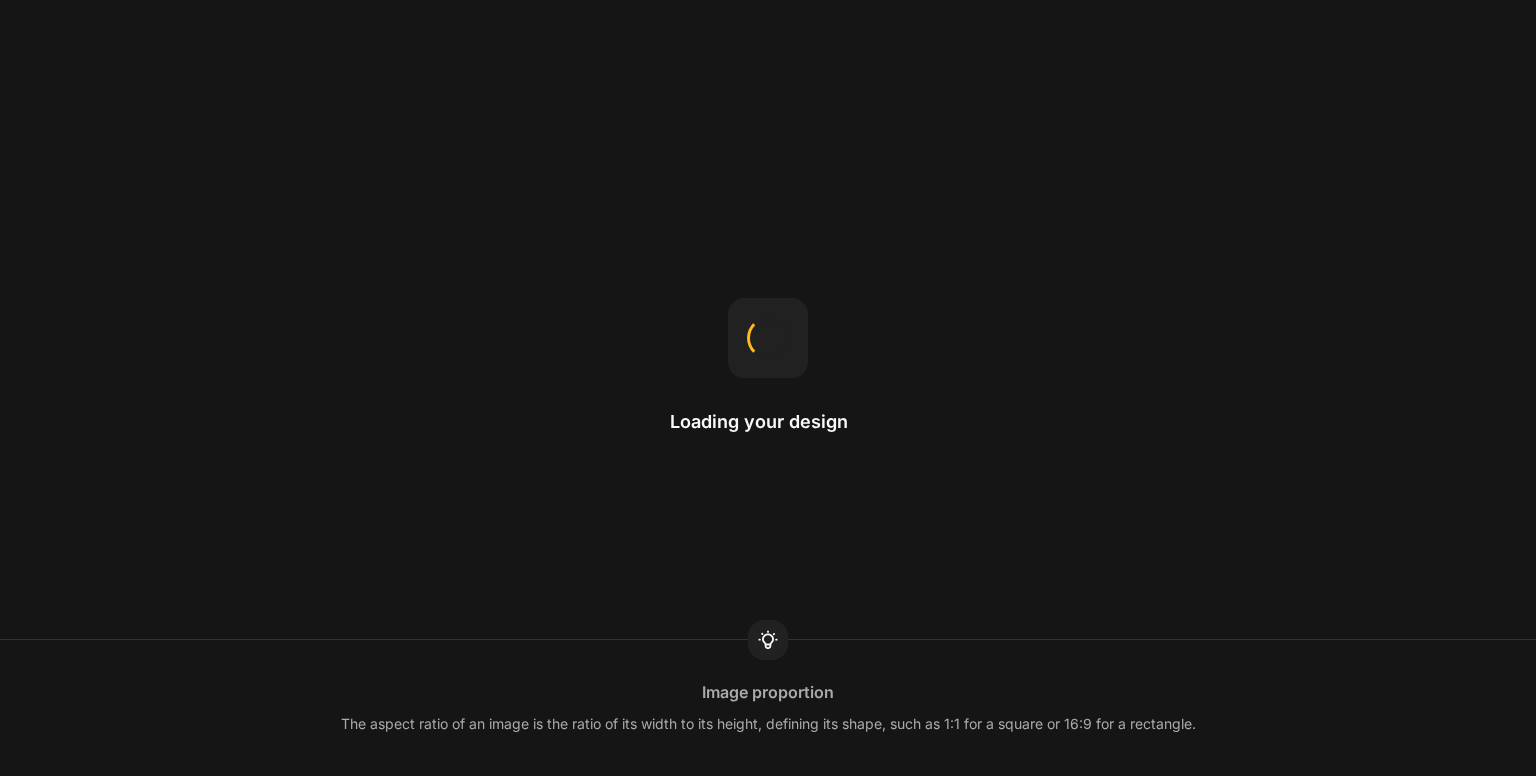 scroll, scrollTop: 0, scrollLeft: 0, axis: both 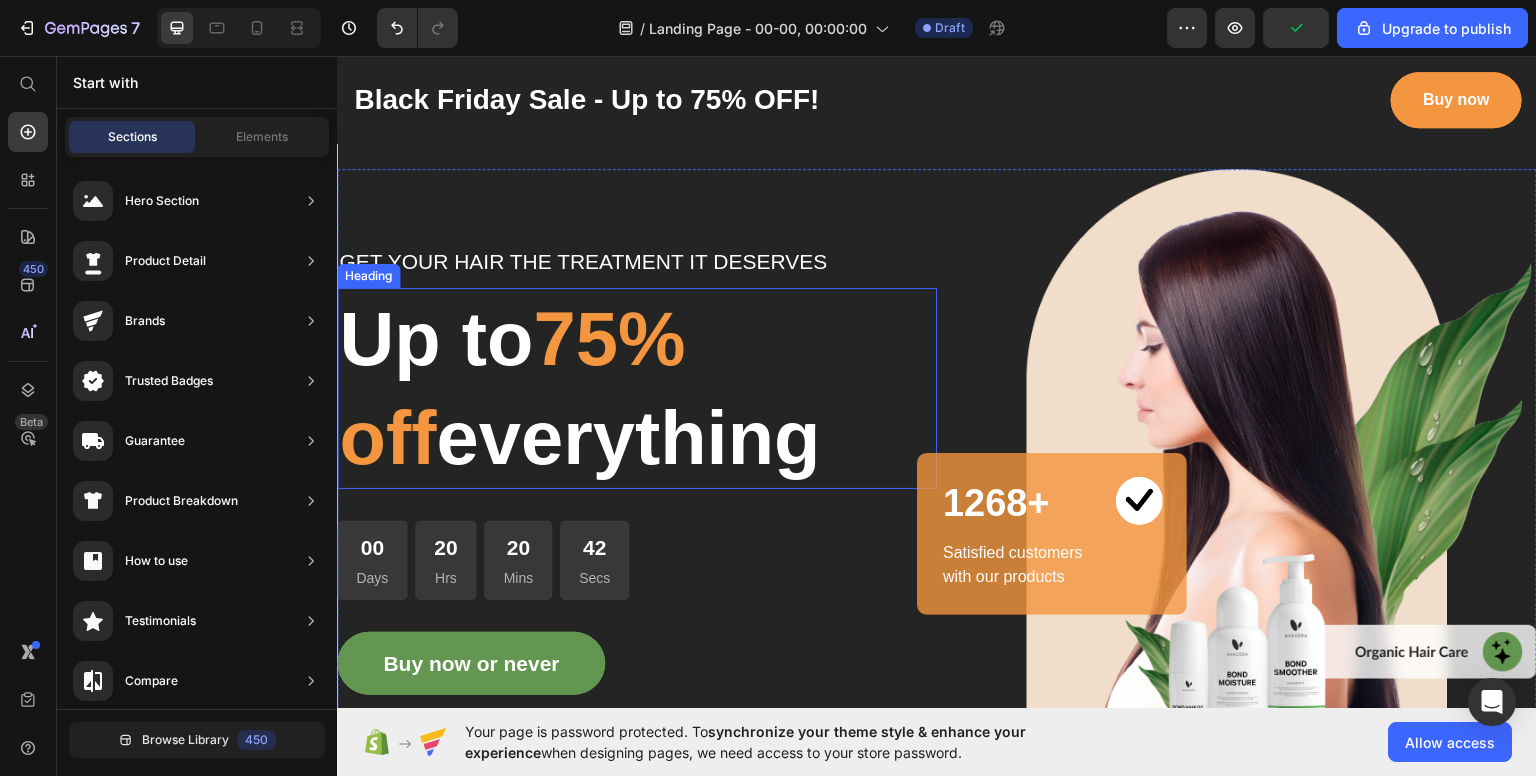 click on "Up to  75% off  everything" at bounding box center [637, 388] 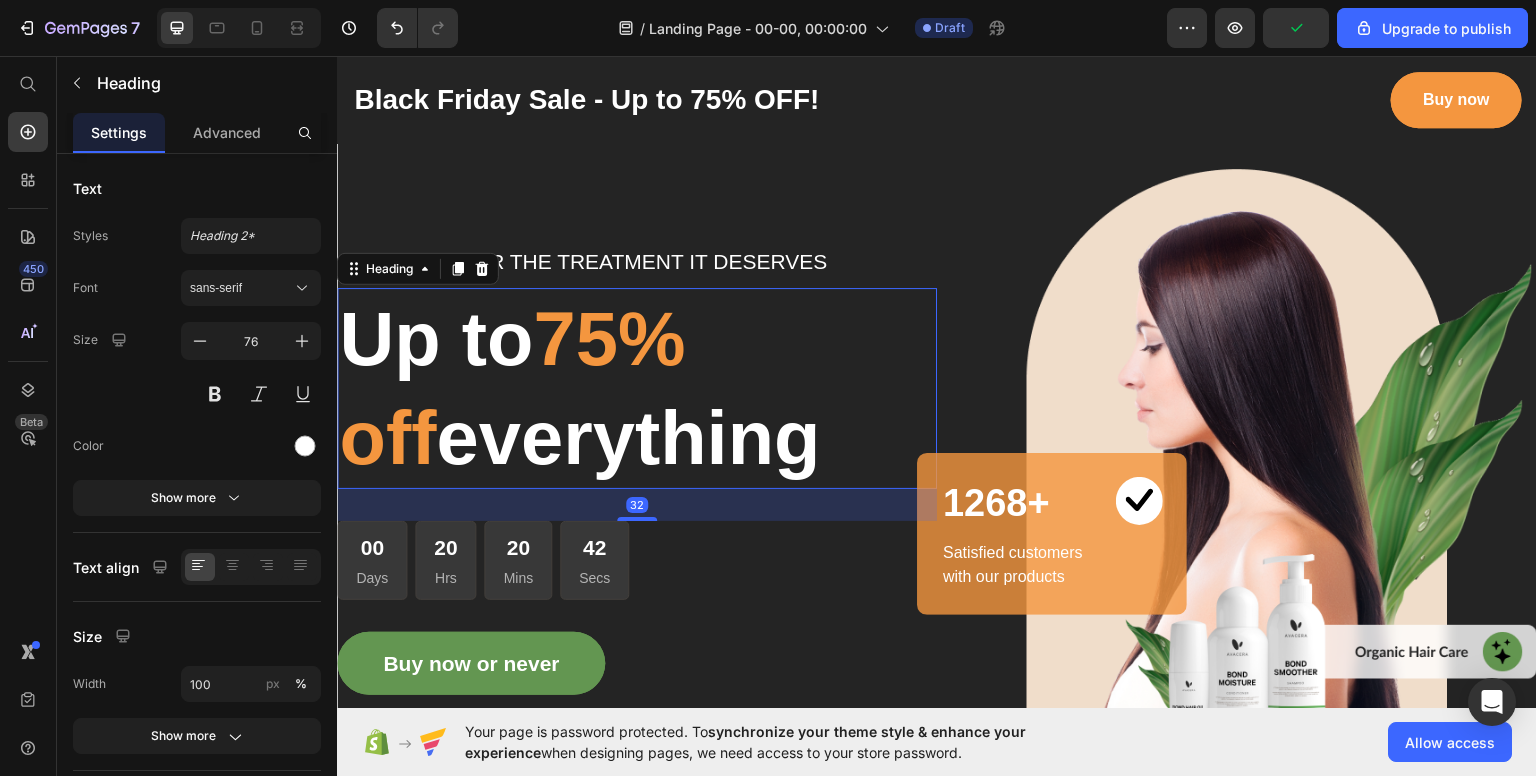 click on "Up to  75% off  everything" at bounding box center [637, 388] 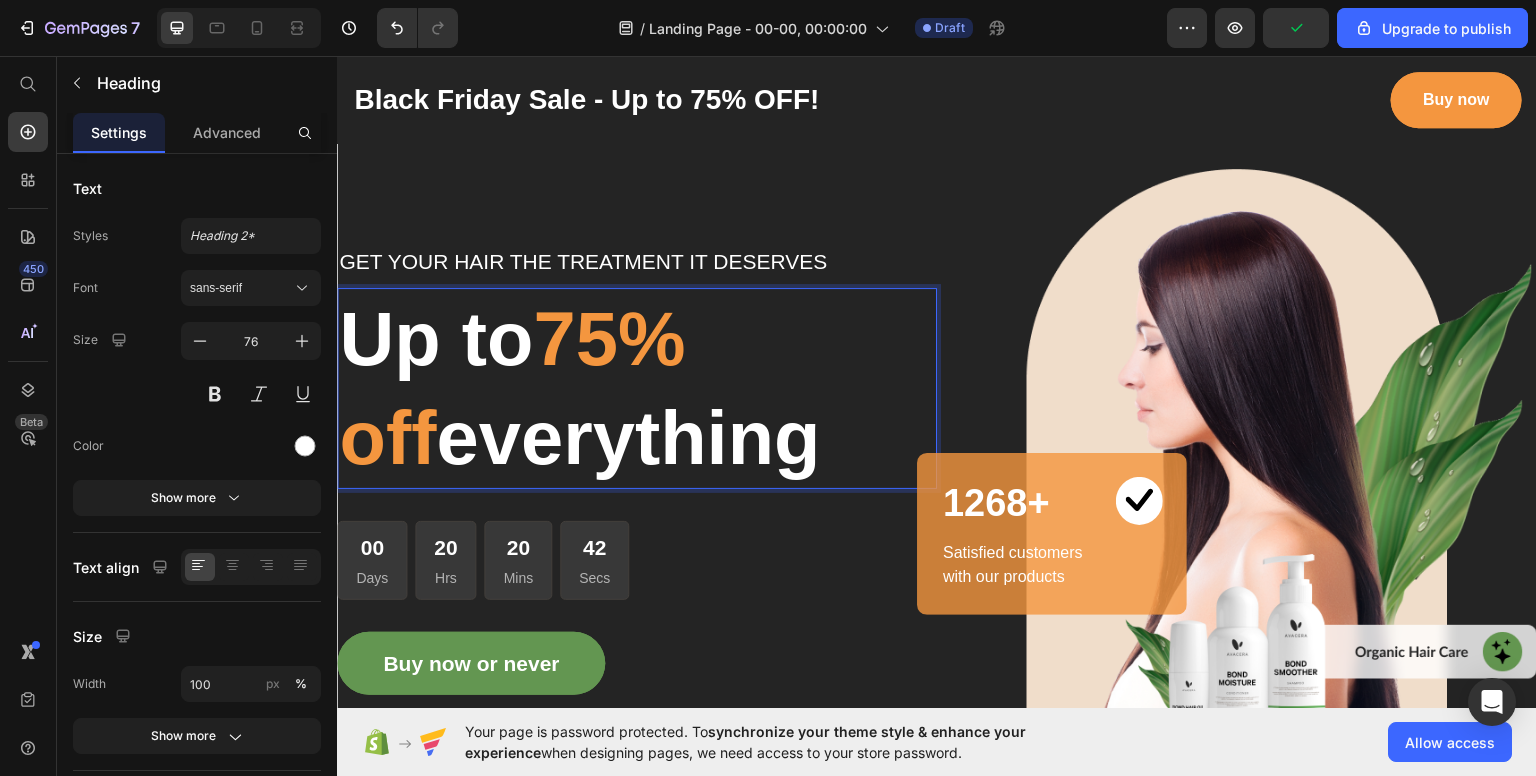 click on "Up to  75% off  everything" at bounding box center [637, 388] 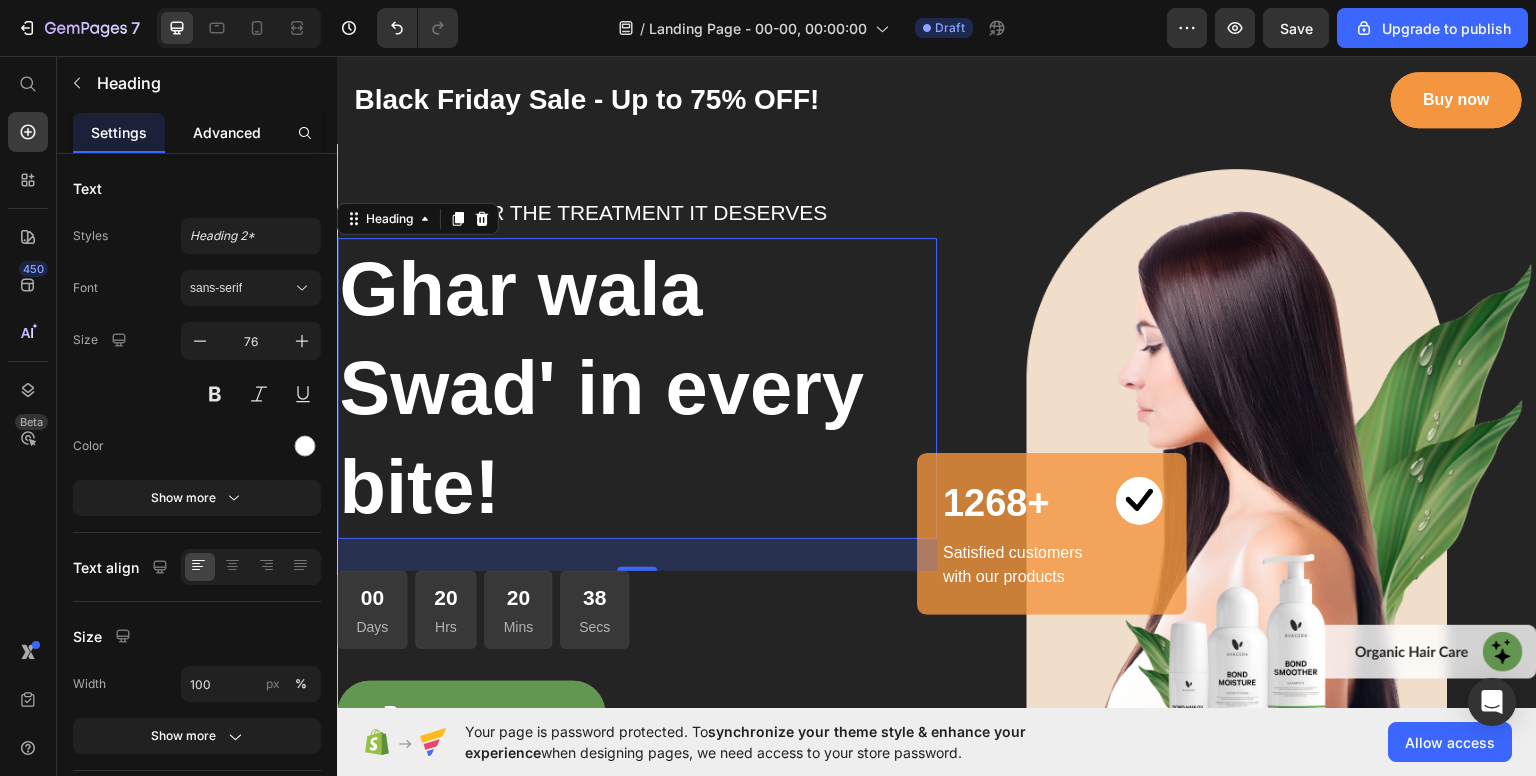 click on "Advanced" at bounding box center (227, 132) 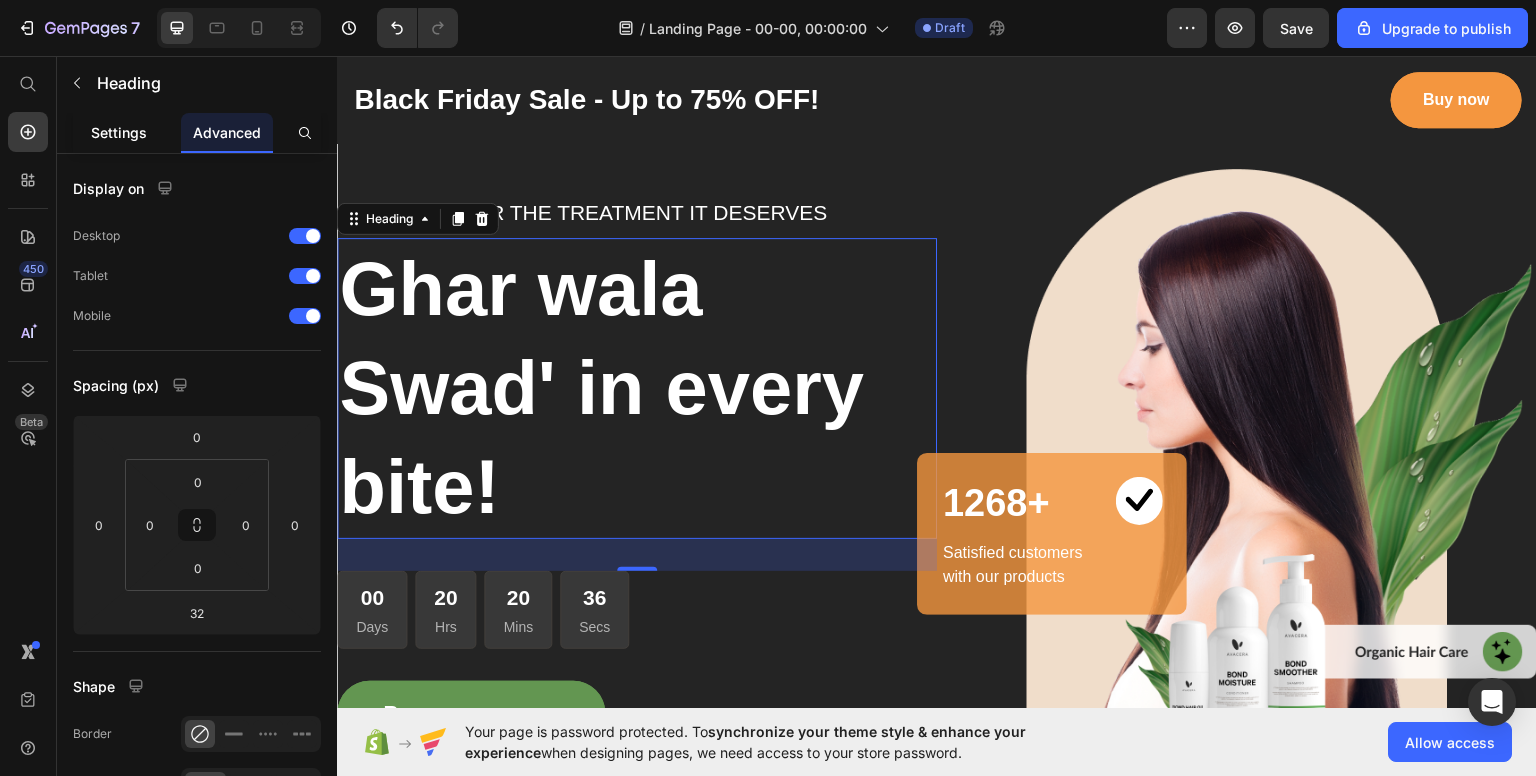 click on "Settings" at bounding box center (119, 132) 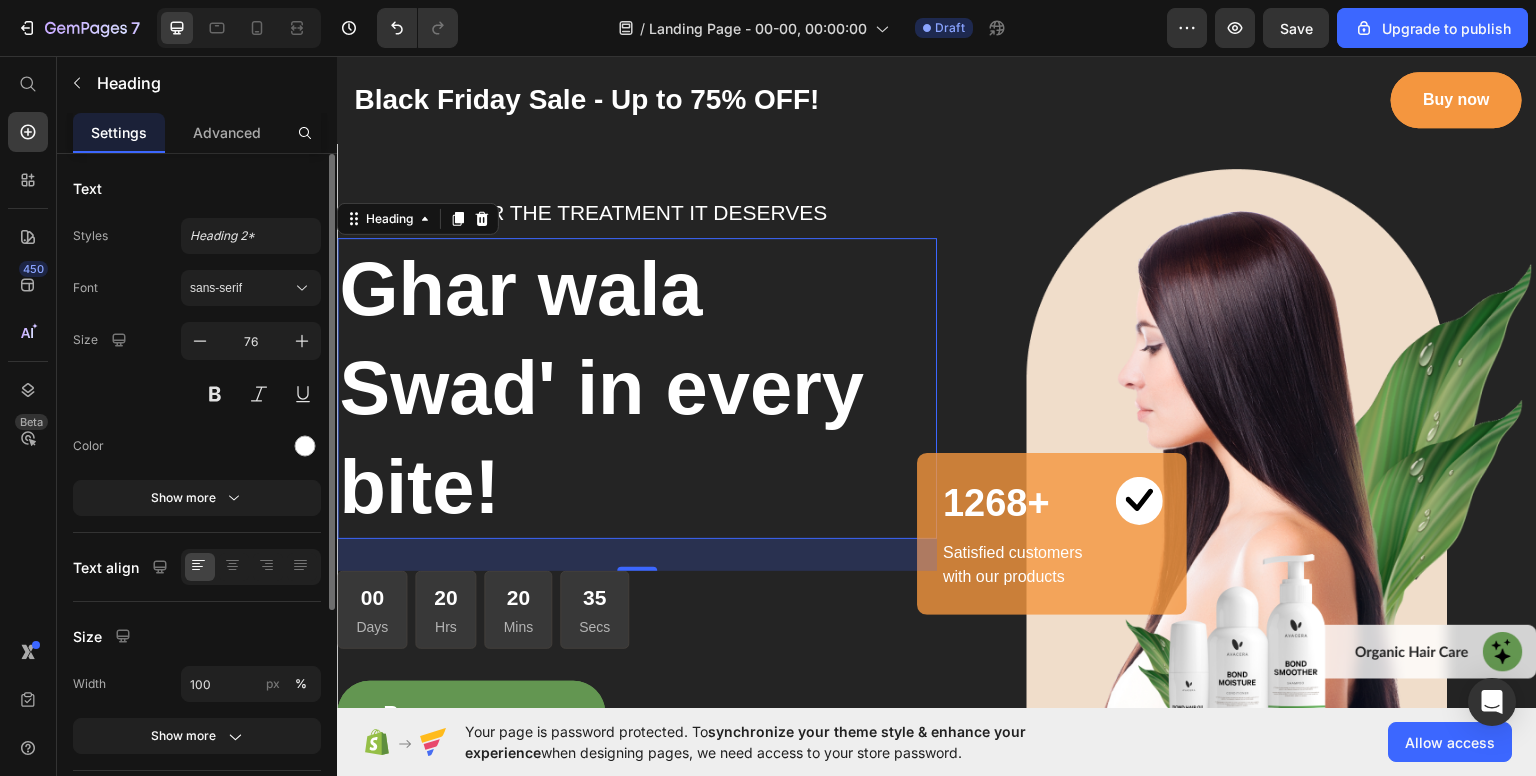 click on "Font sans-serif" at bounding box center (197, 288) 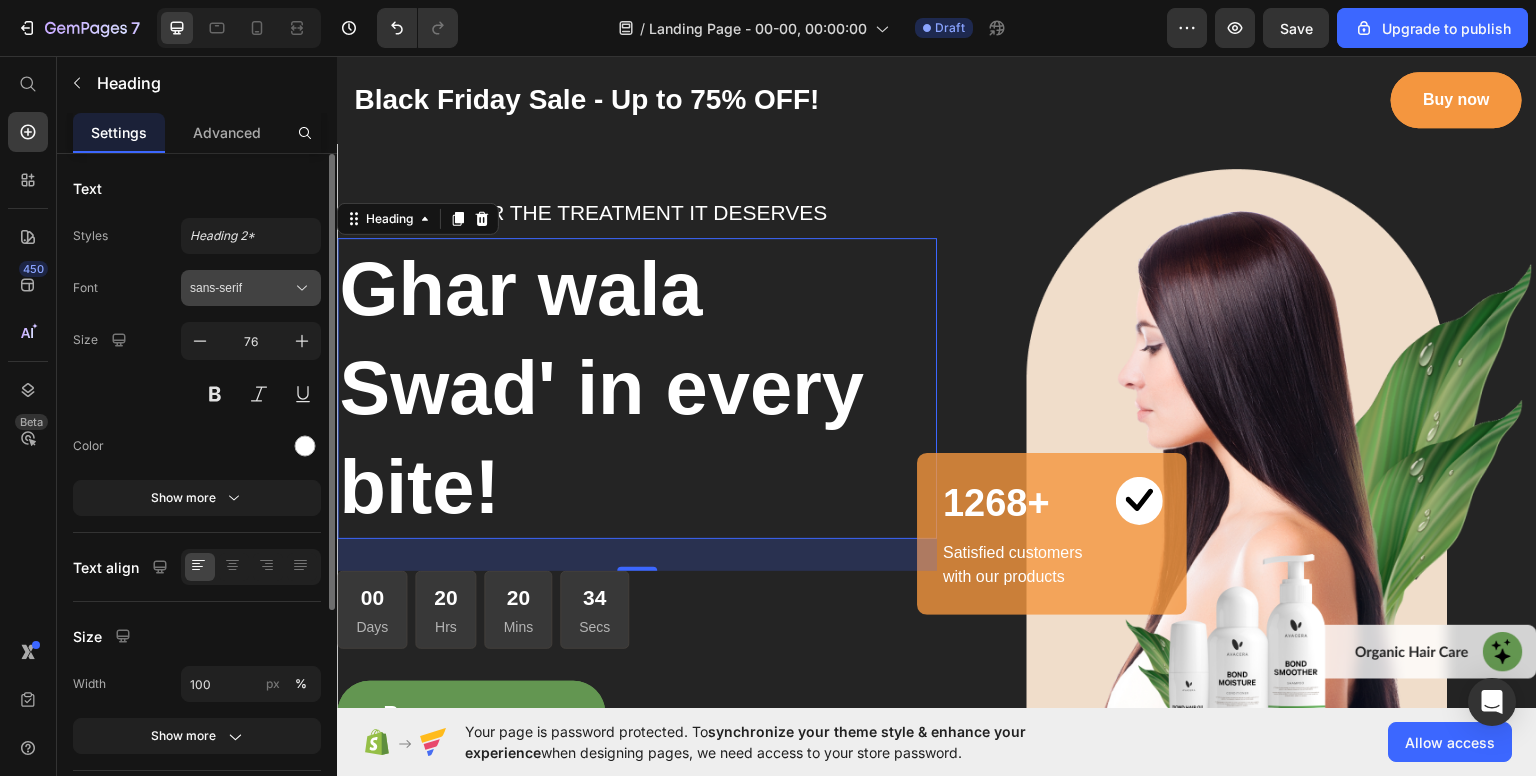 click 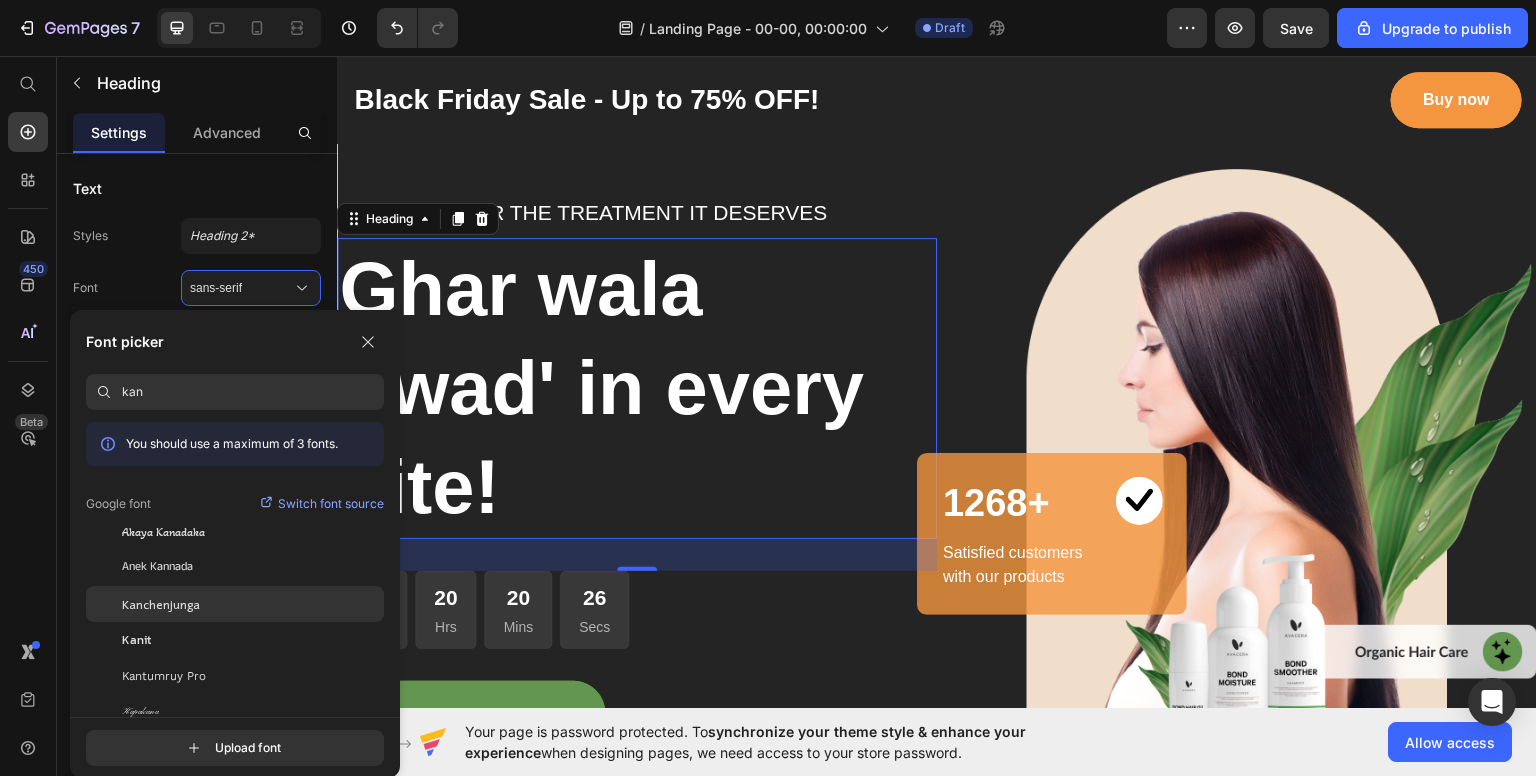 type on "kan" 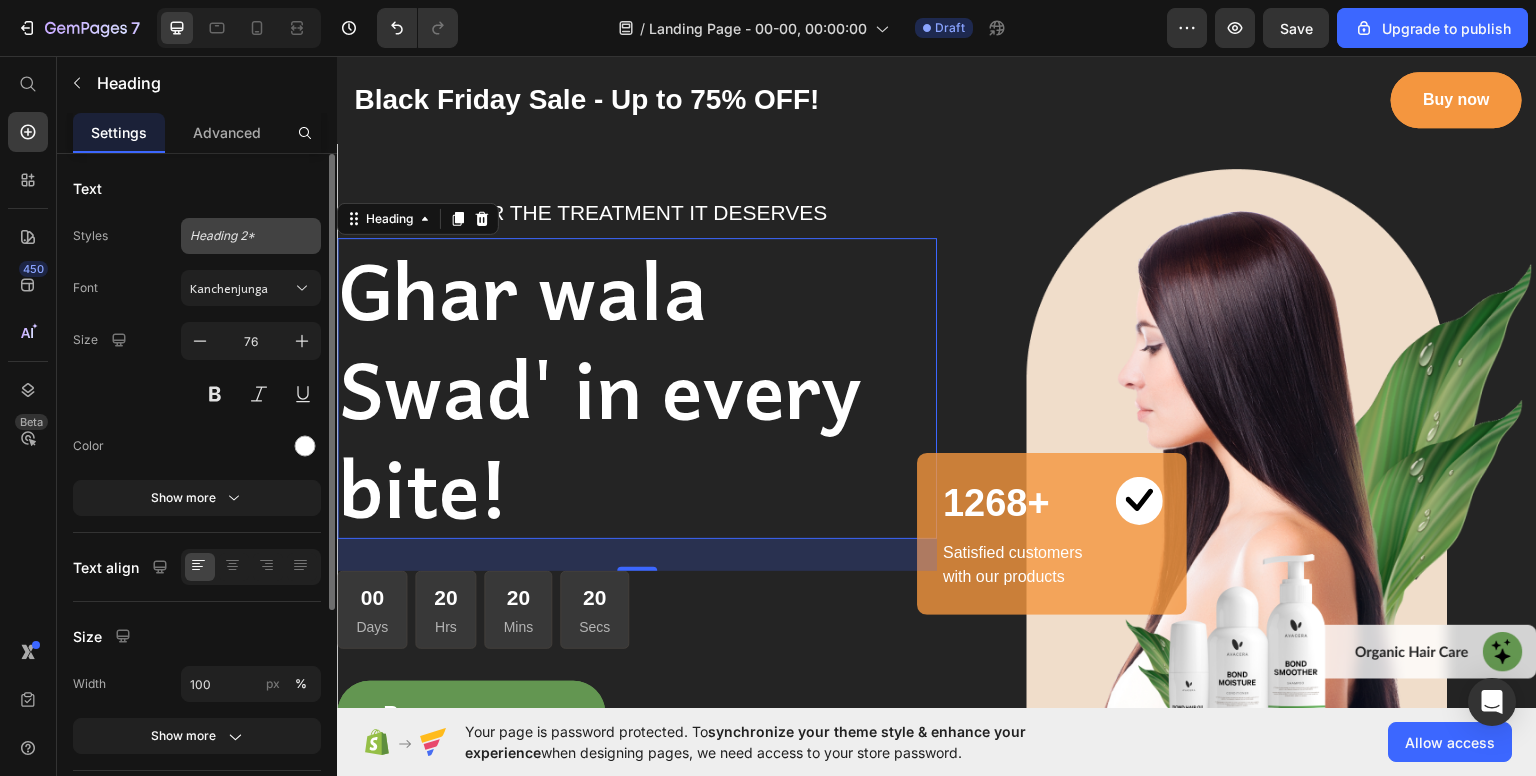 click on "Heading 2*" at bounding box center [239, 236] 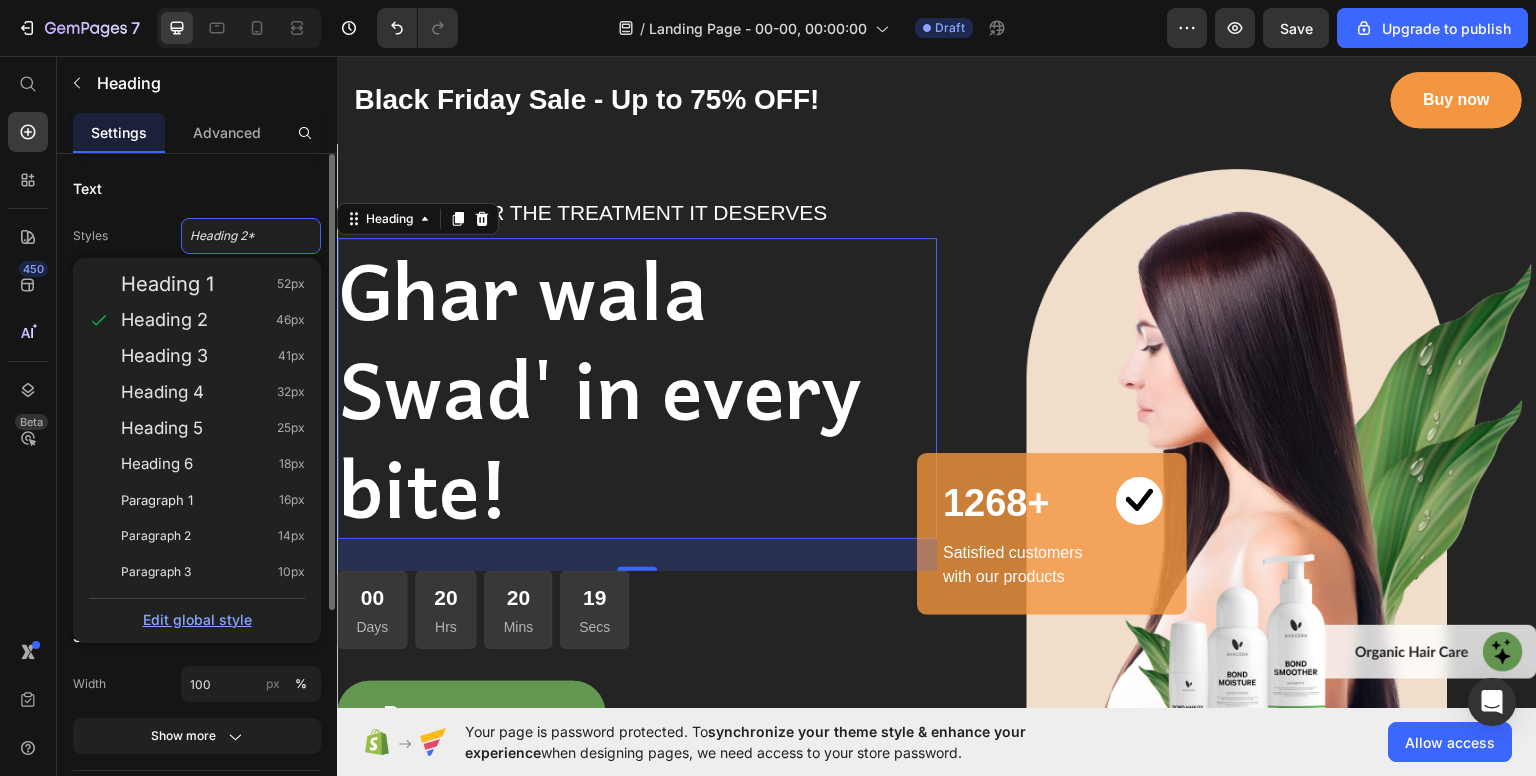 click on "Edit global style" at bounding box center [197, 619] 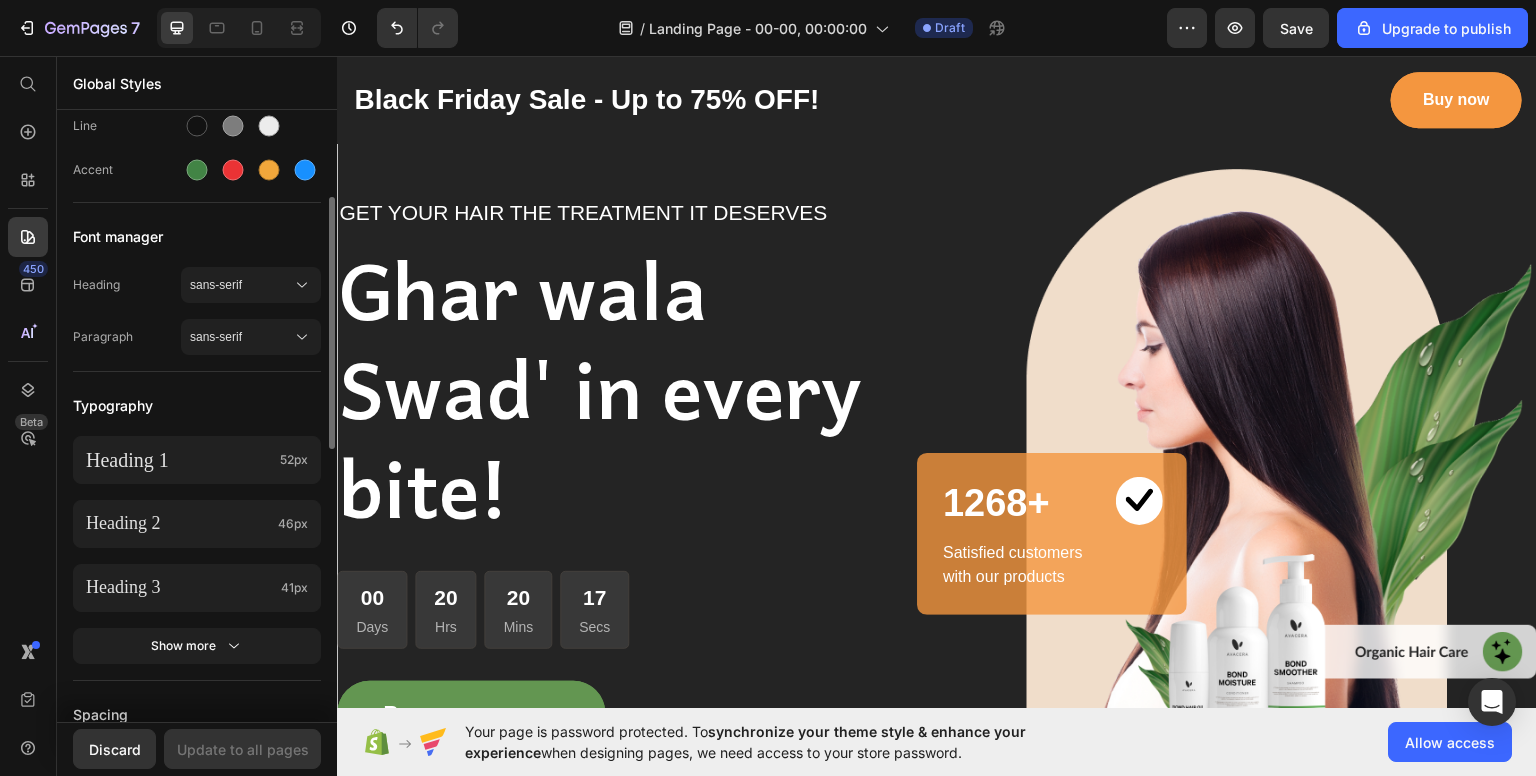scroll, scrollTop: 400, scrollLeft: 0, axis: vertical 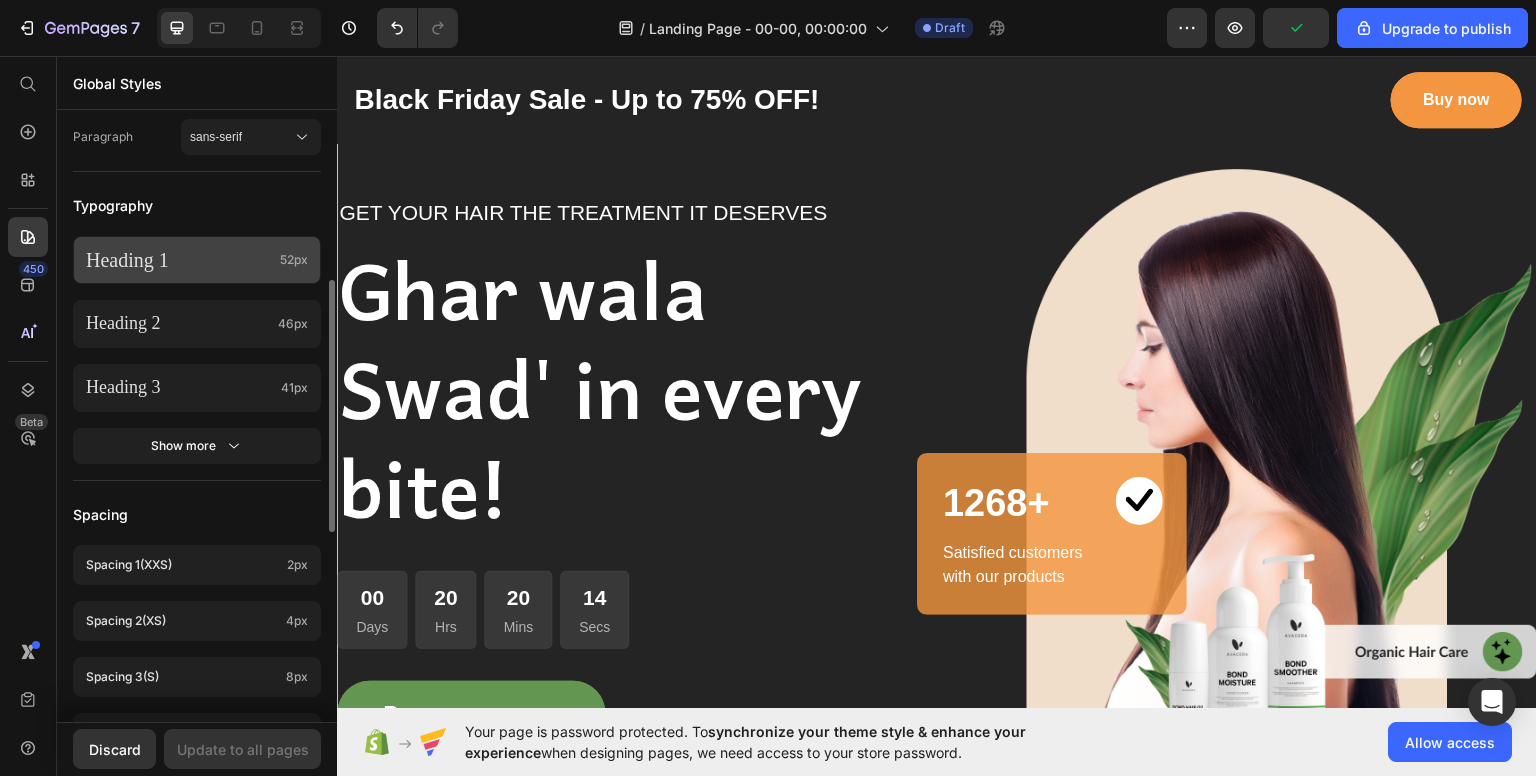 click on "Heading 1" at bounding box center (179, 260) 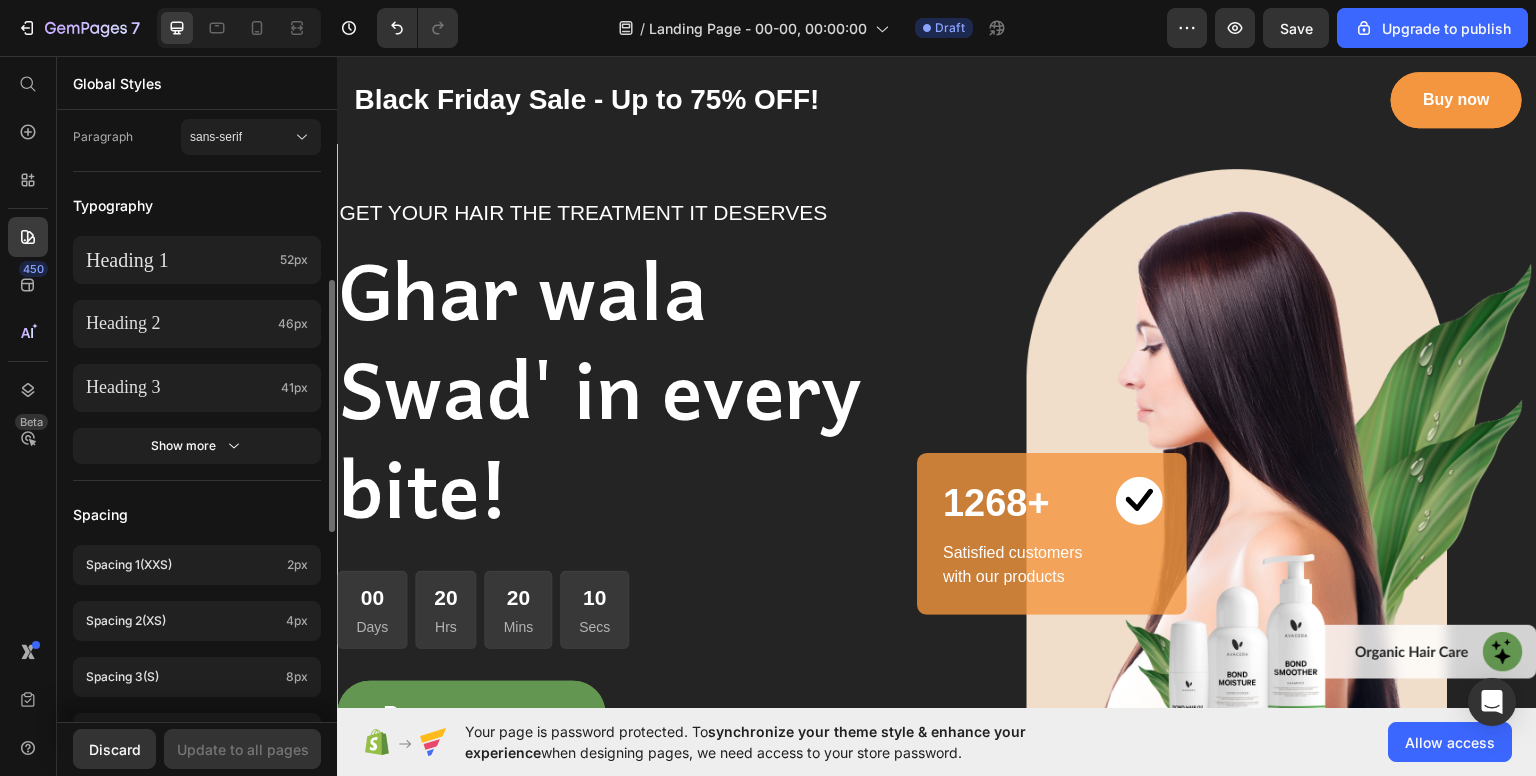 click on "Spacing" at bounding box center [197, 515] 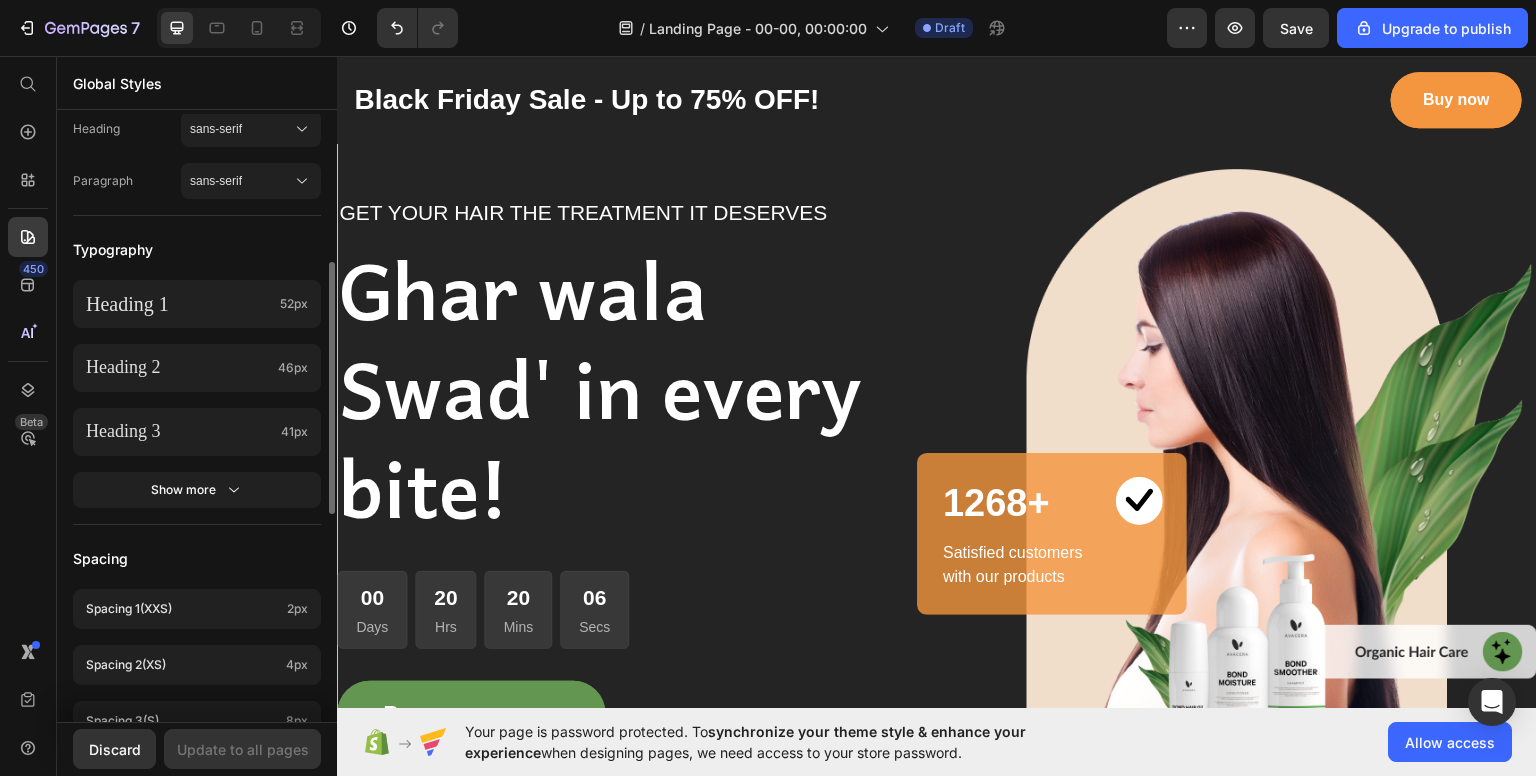 scroll, scrollTop: 0, scrollLeft: 0, axis: both 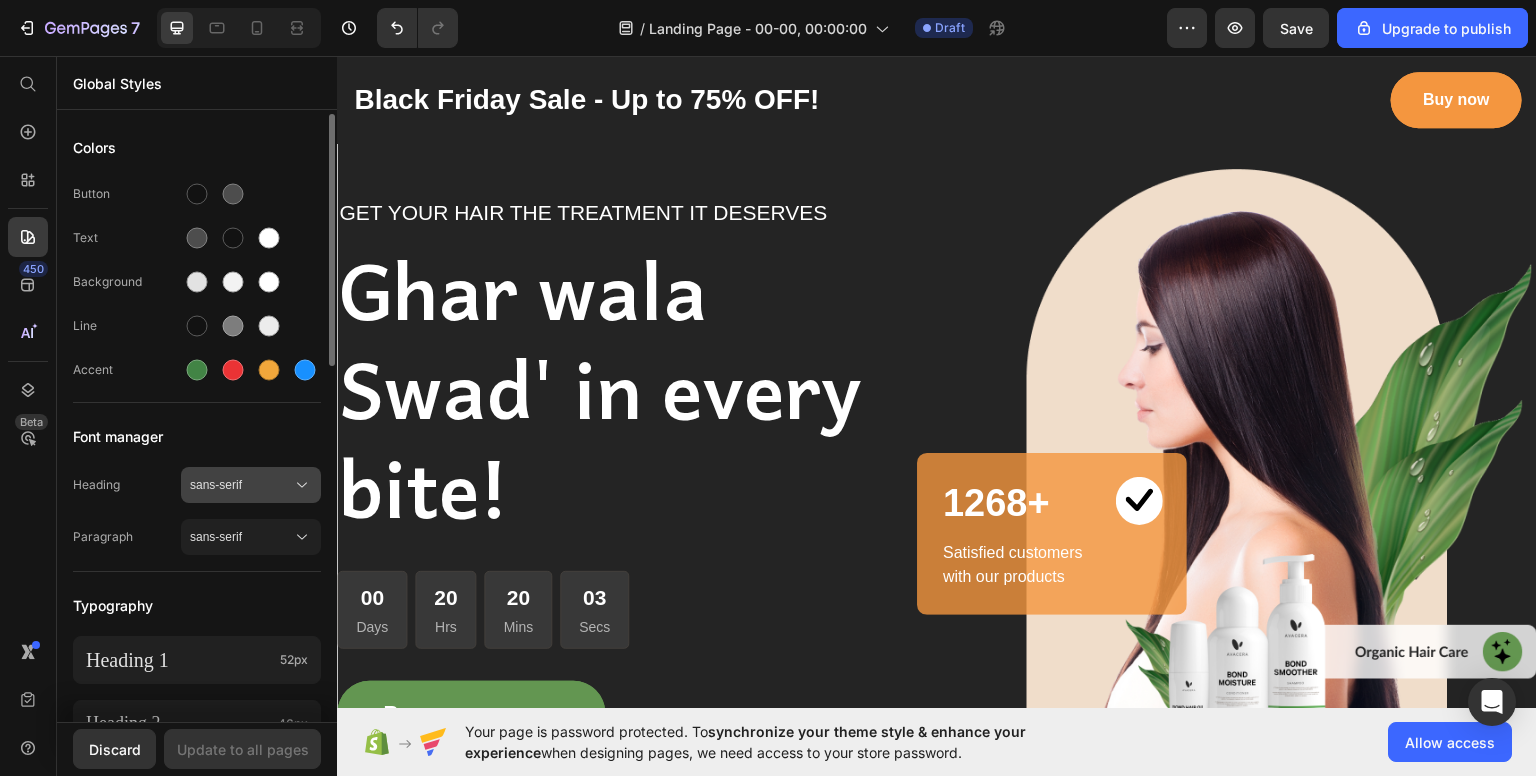 click on "sans-serif" at bounding box center [251, 485] 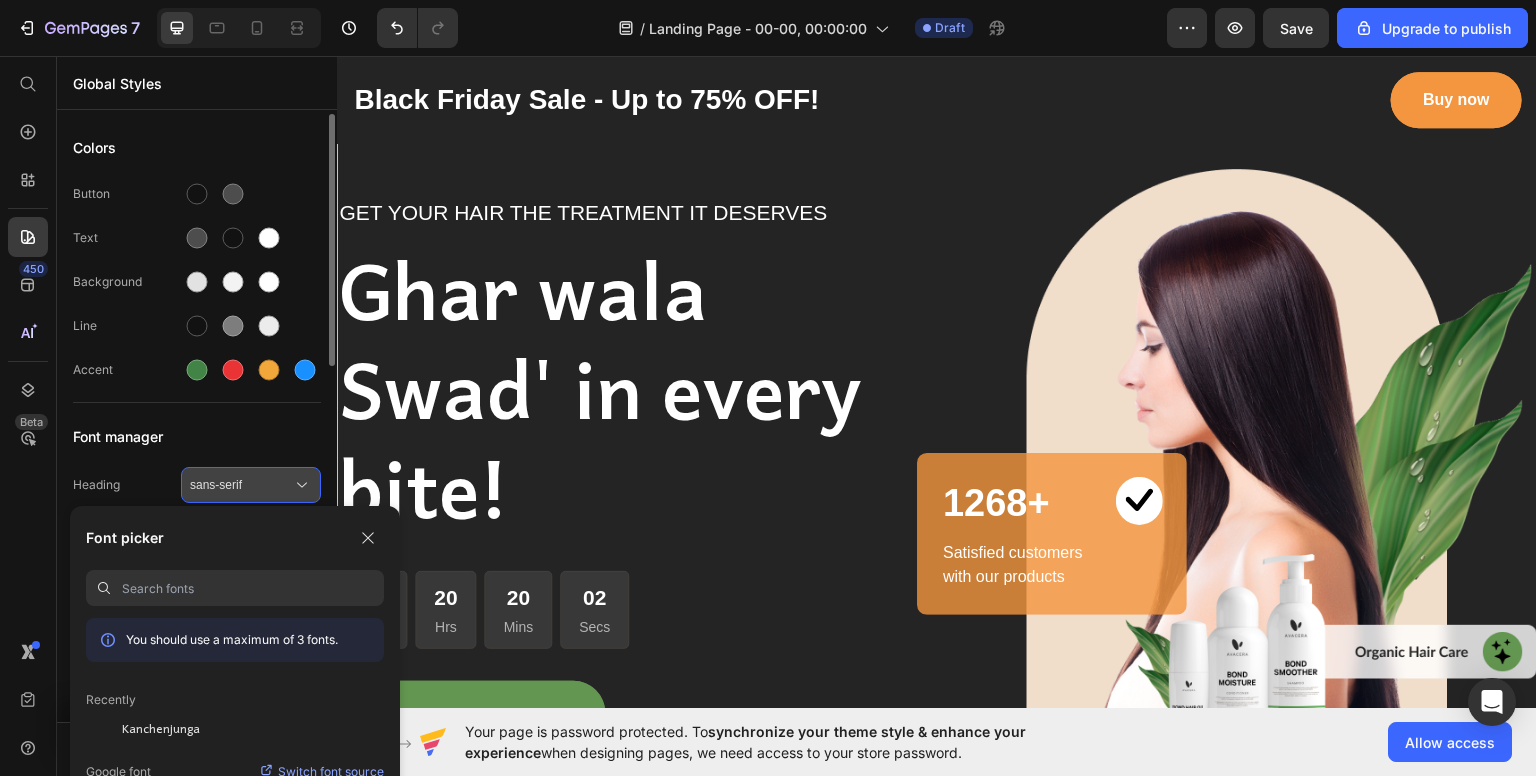 click on "sans-serif" at bounding box center [251, 485] 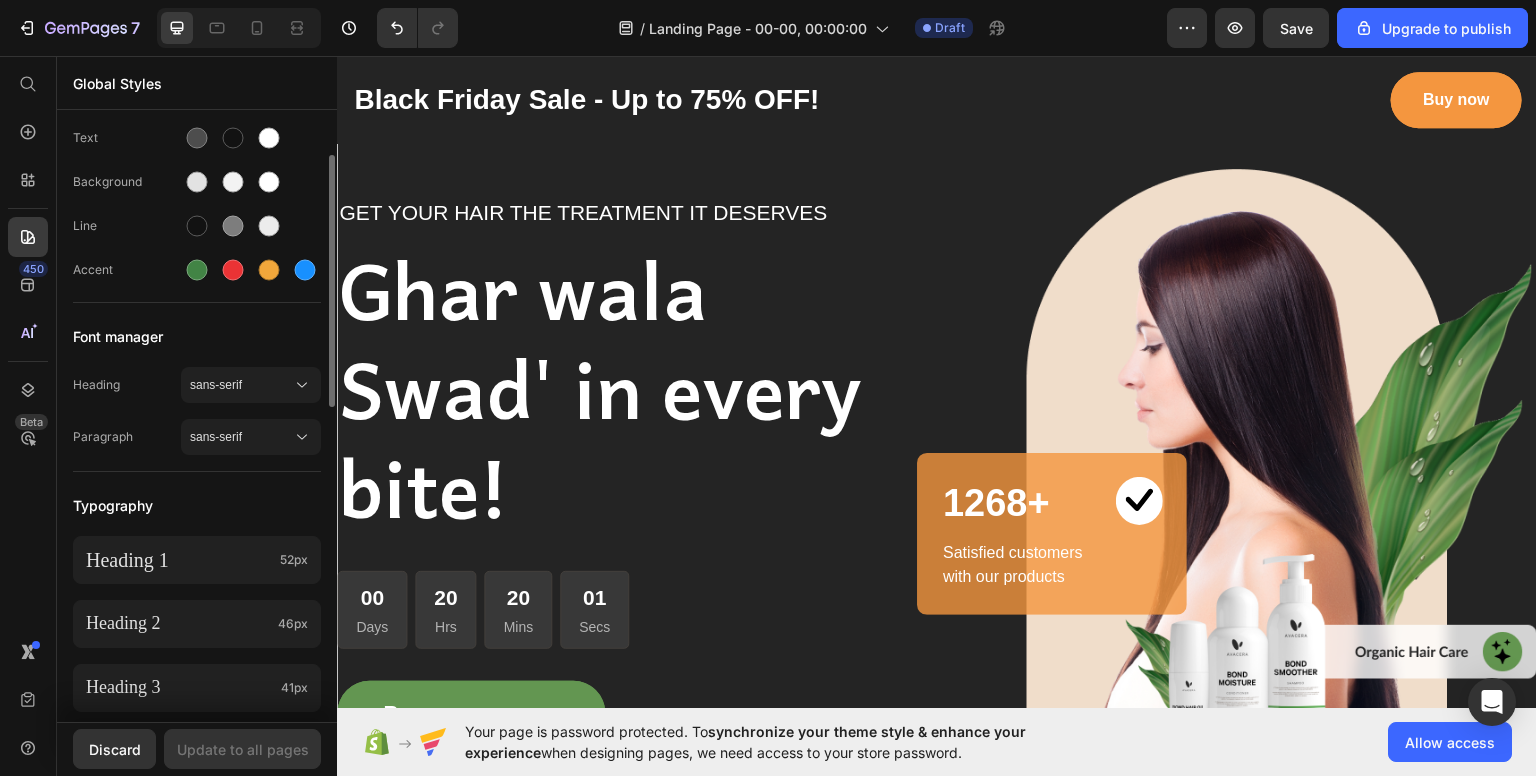 scroll, scrollTop: 0, scrollLeft: 0, axis: both 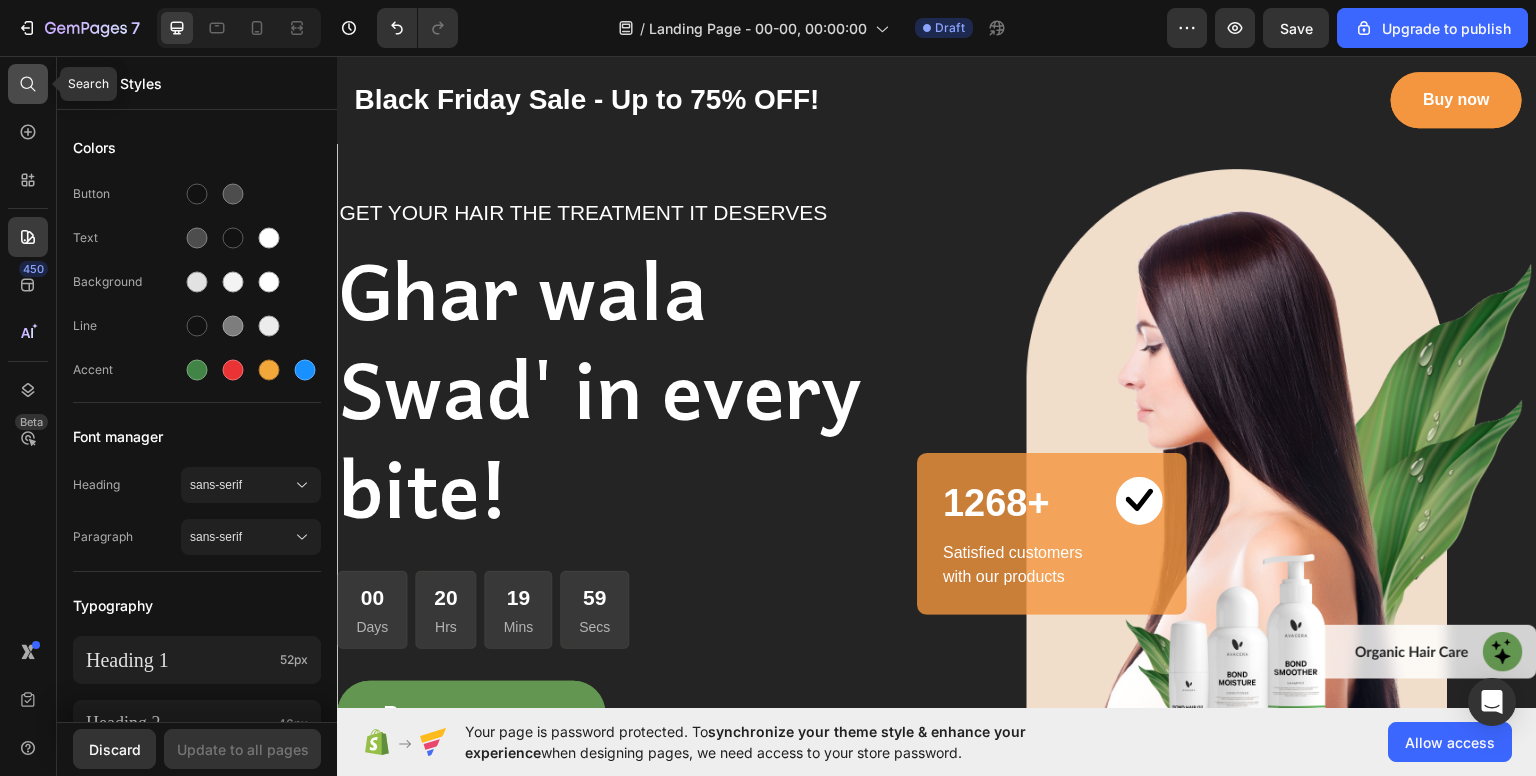 click 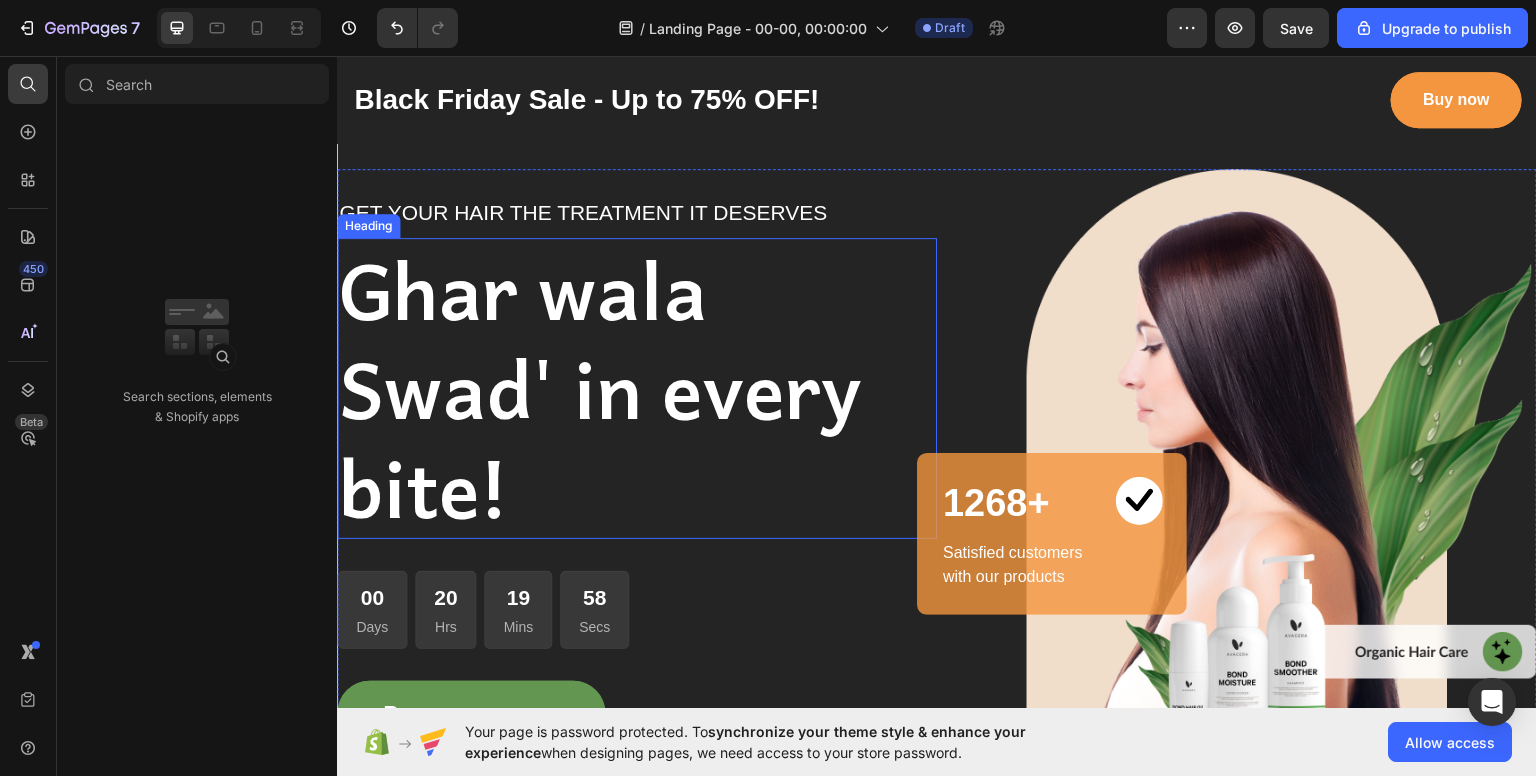 click on "Ghar wala Swad' in every bite!" at bounding box center [637, 387] 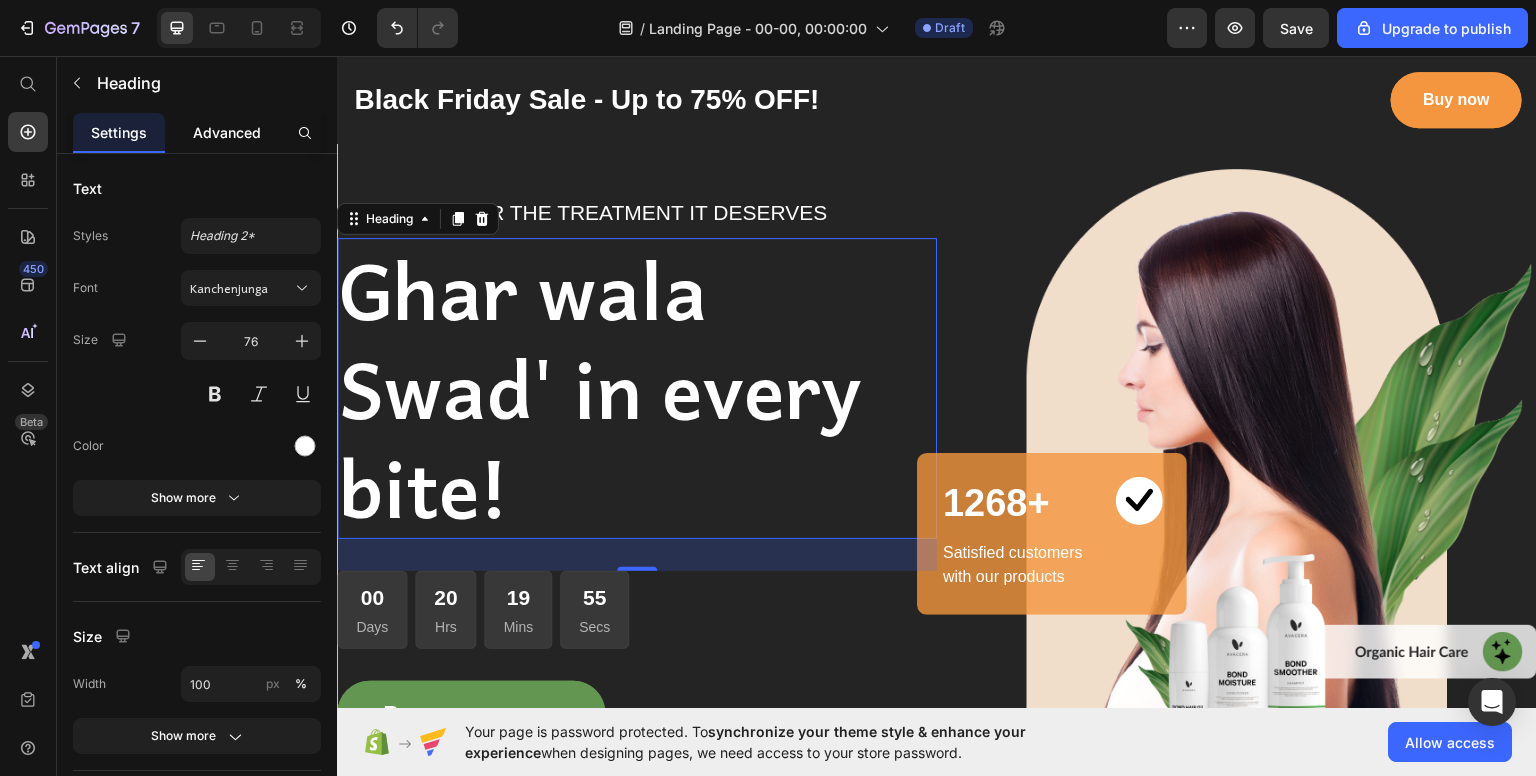 click on "Advanced" 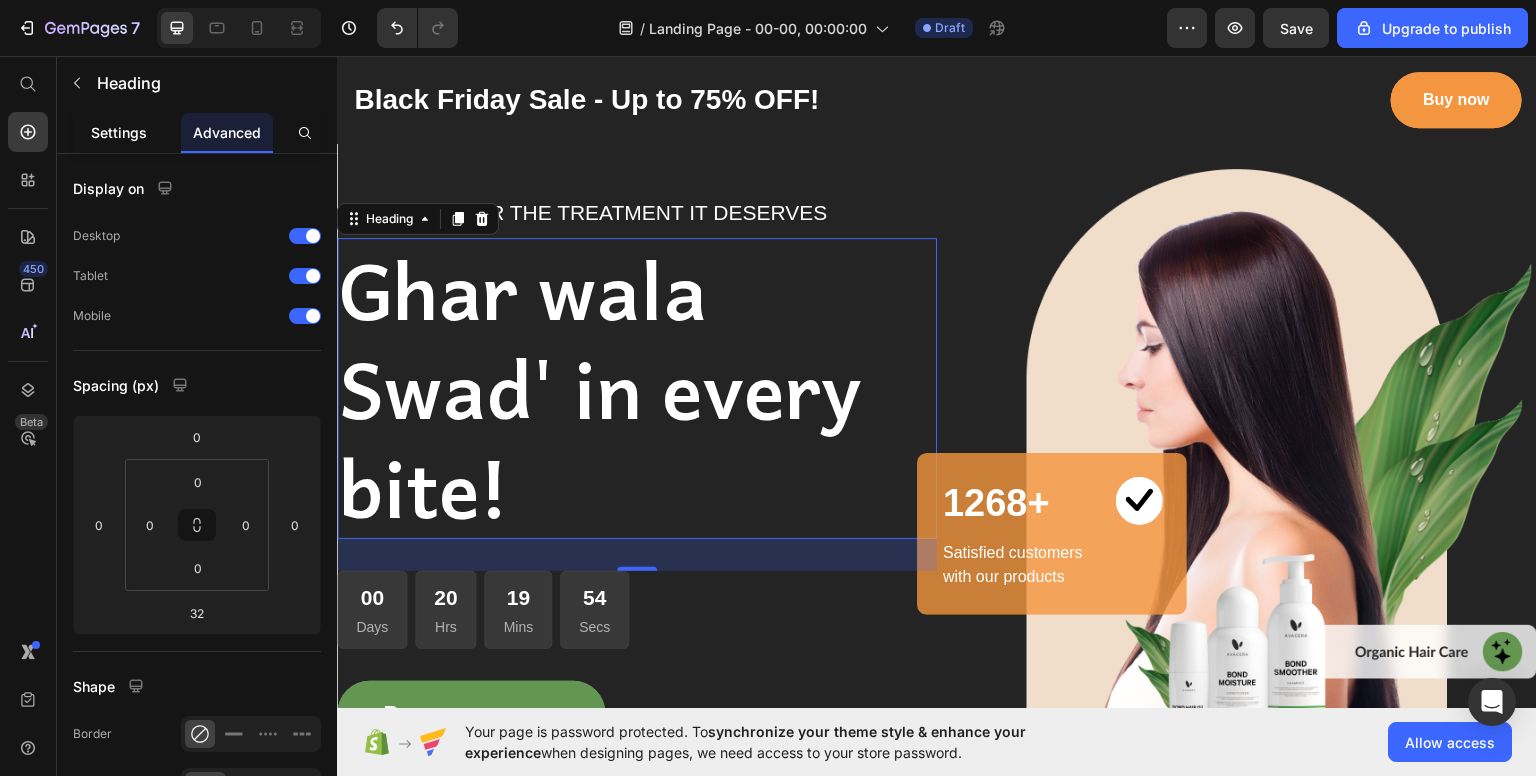 click on "Settings" at bounding box center (119, 132) 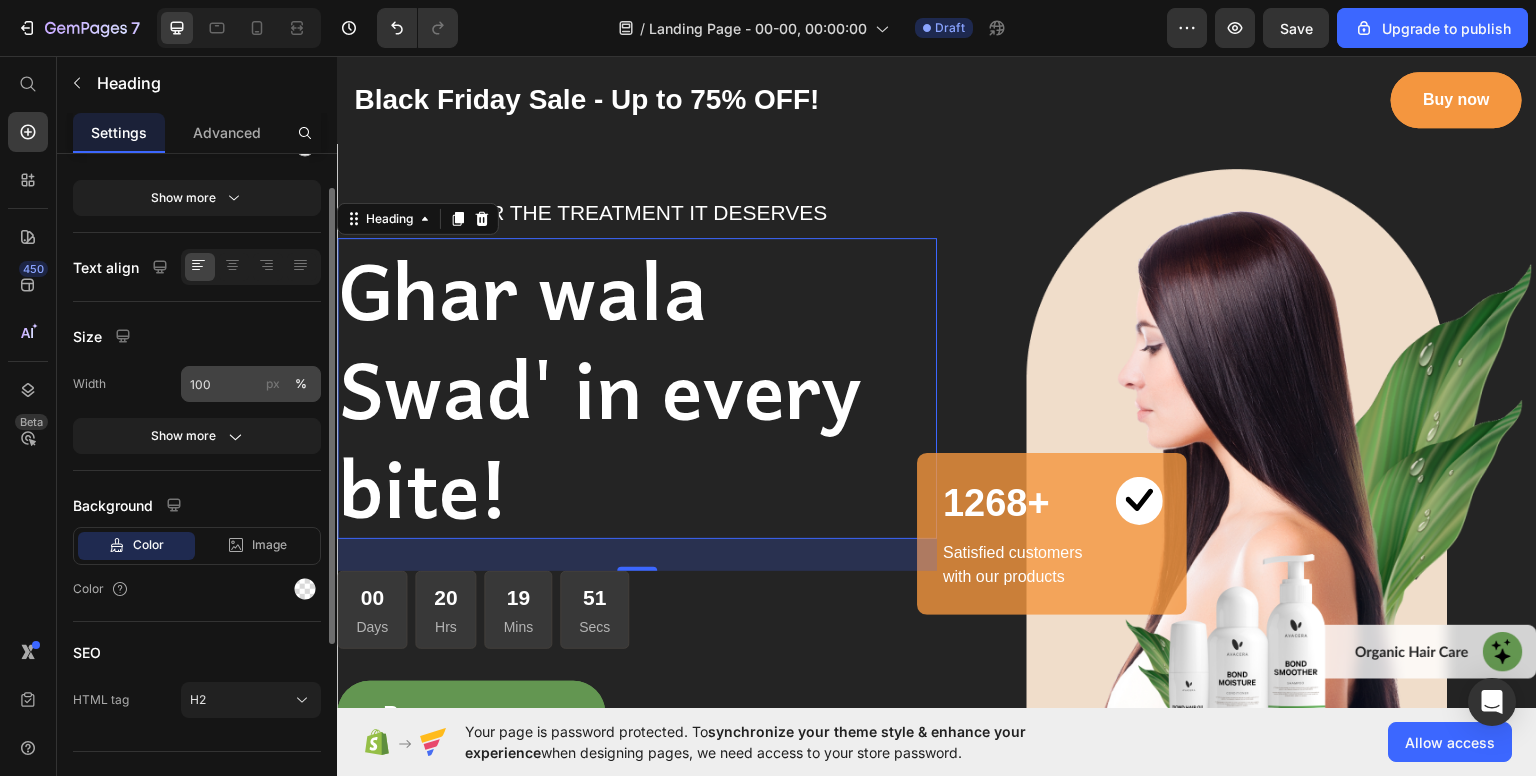 scroll, scrollTop: 200, scrollLeft: 0, axis: vertical 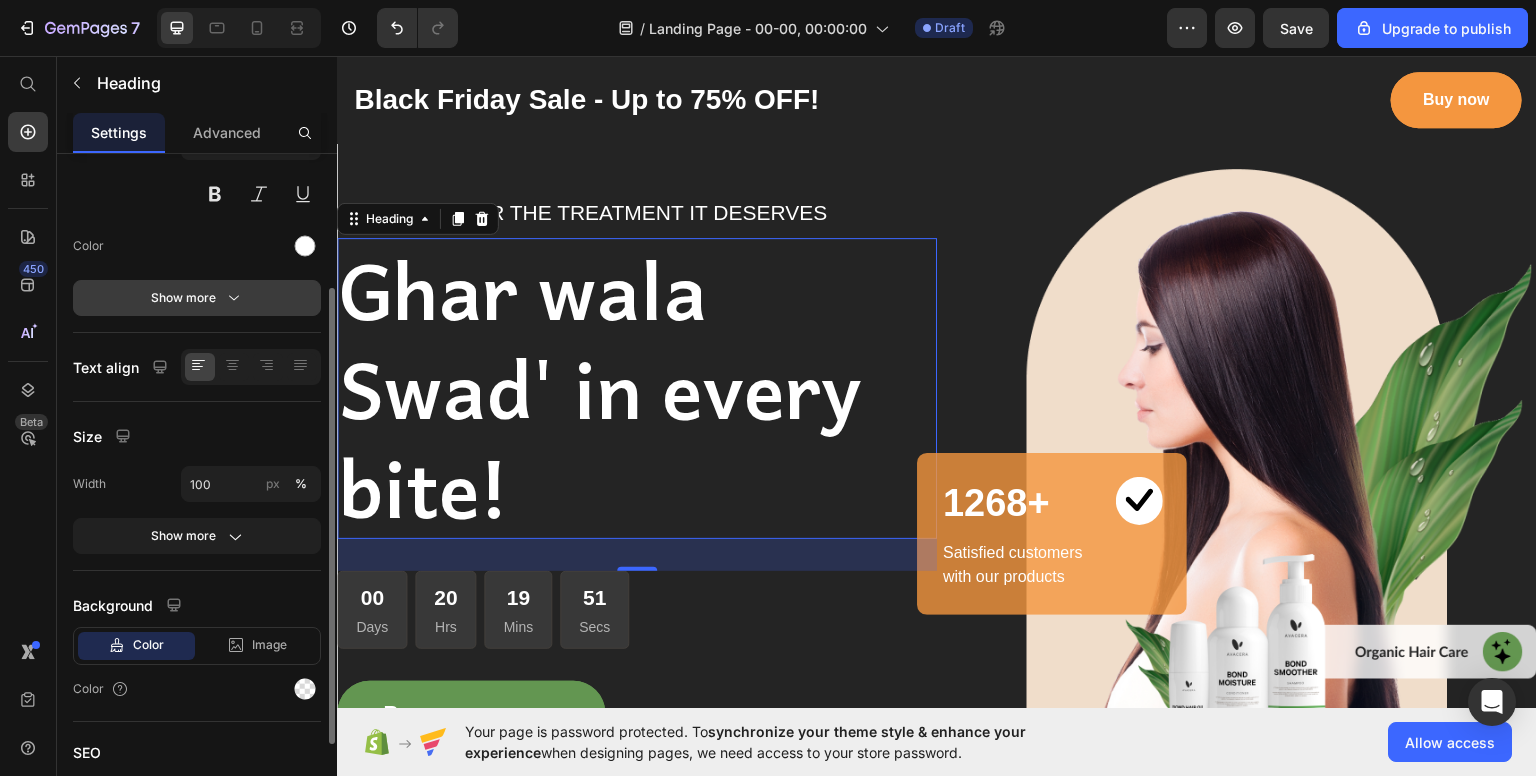 click 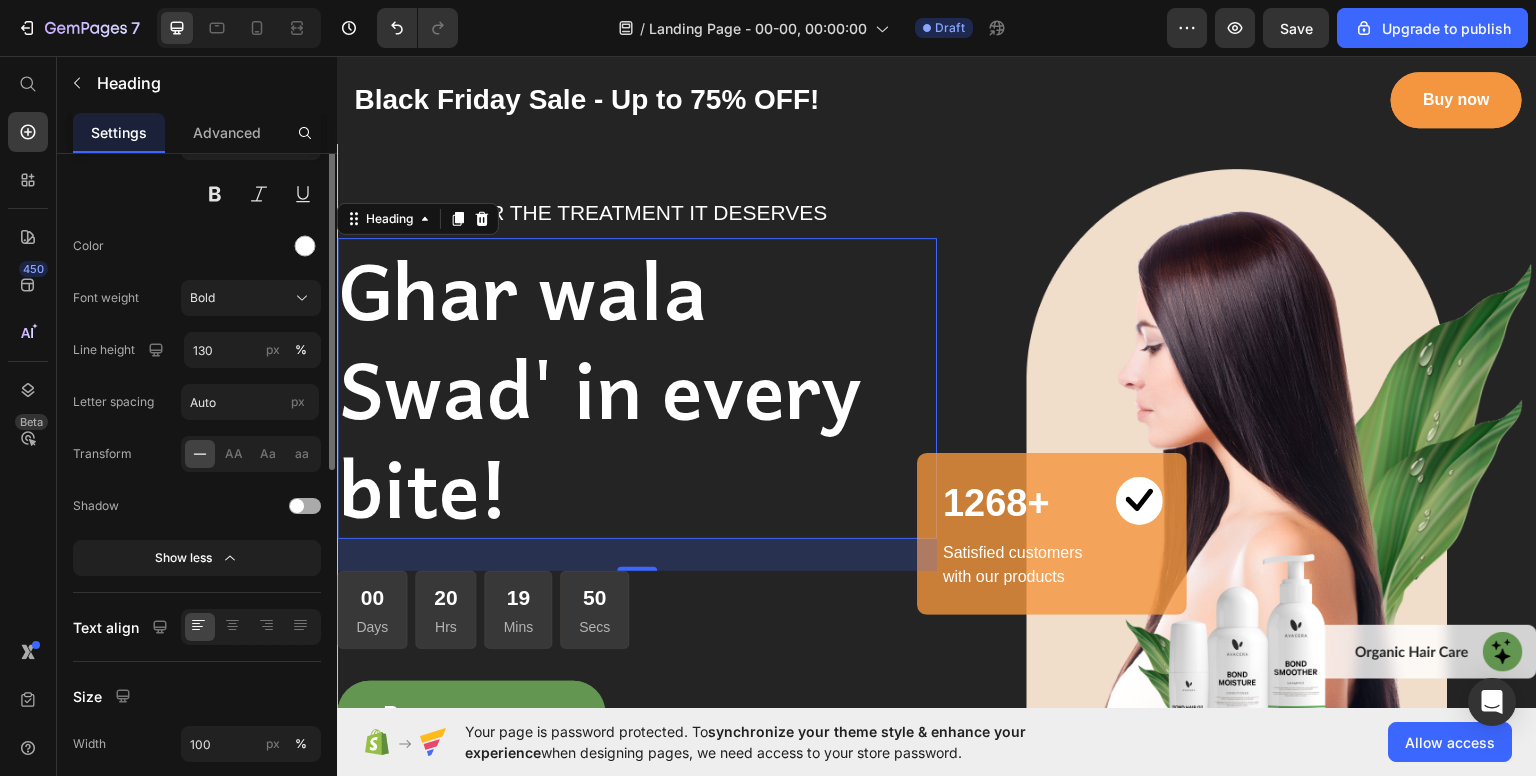 scroll, scrollTop: 100, scrollLeft: 0, axis: vertical 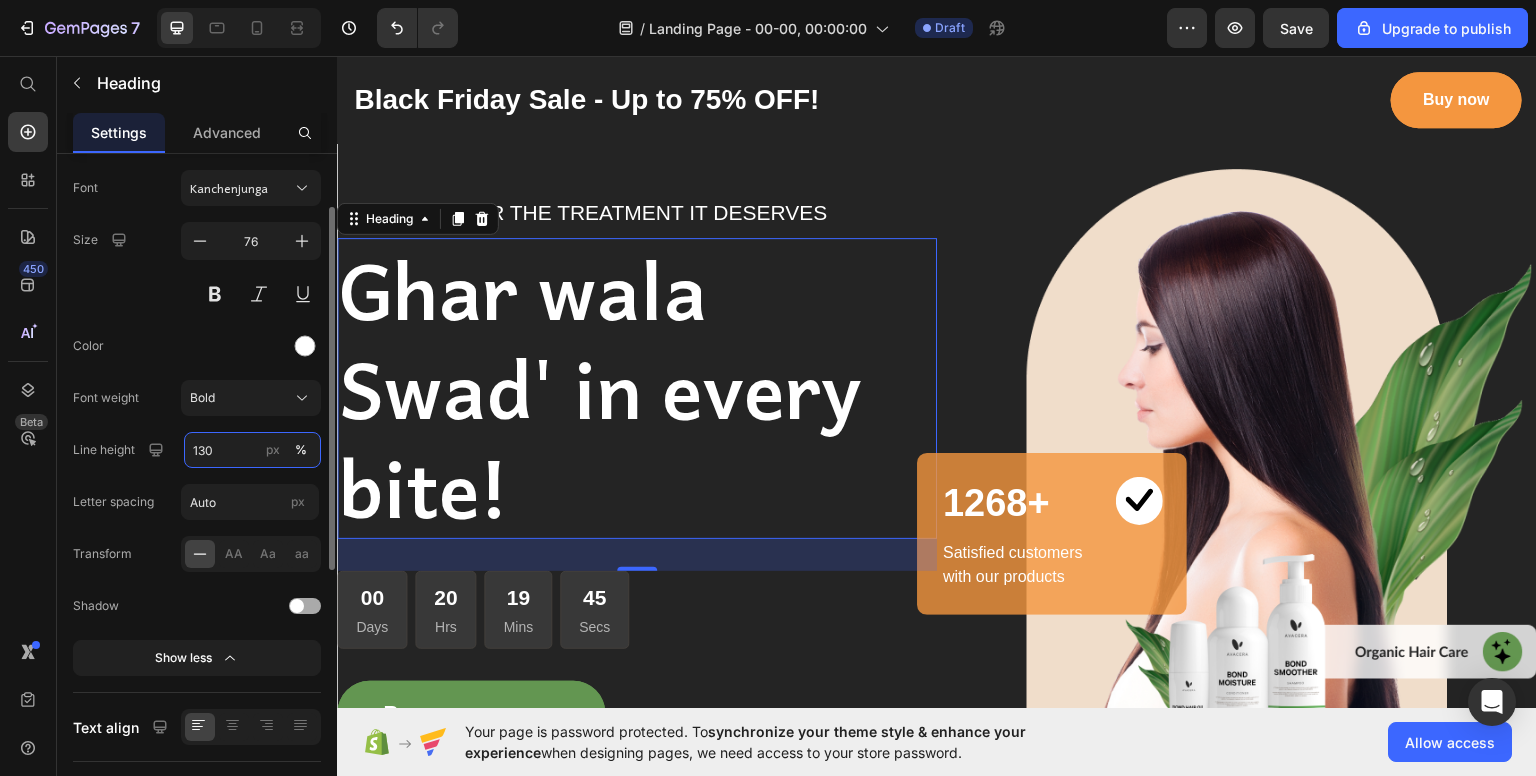 click on "130" at bounding box center (252, 450) 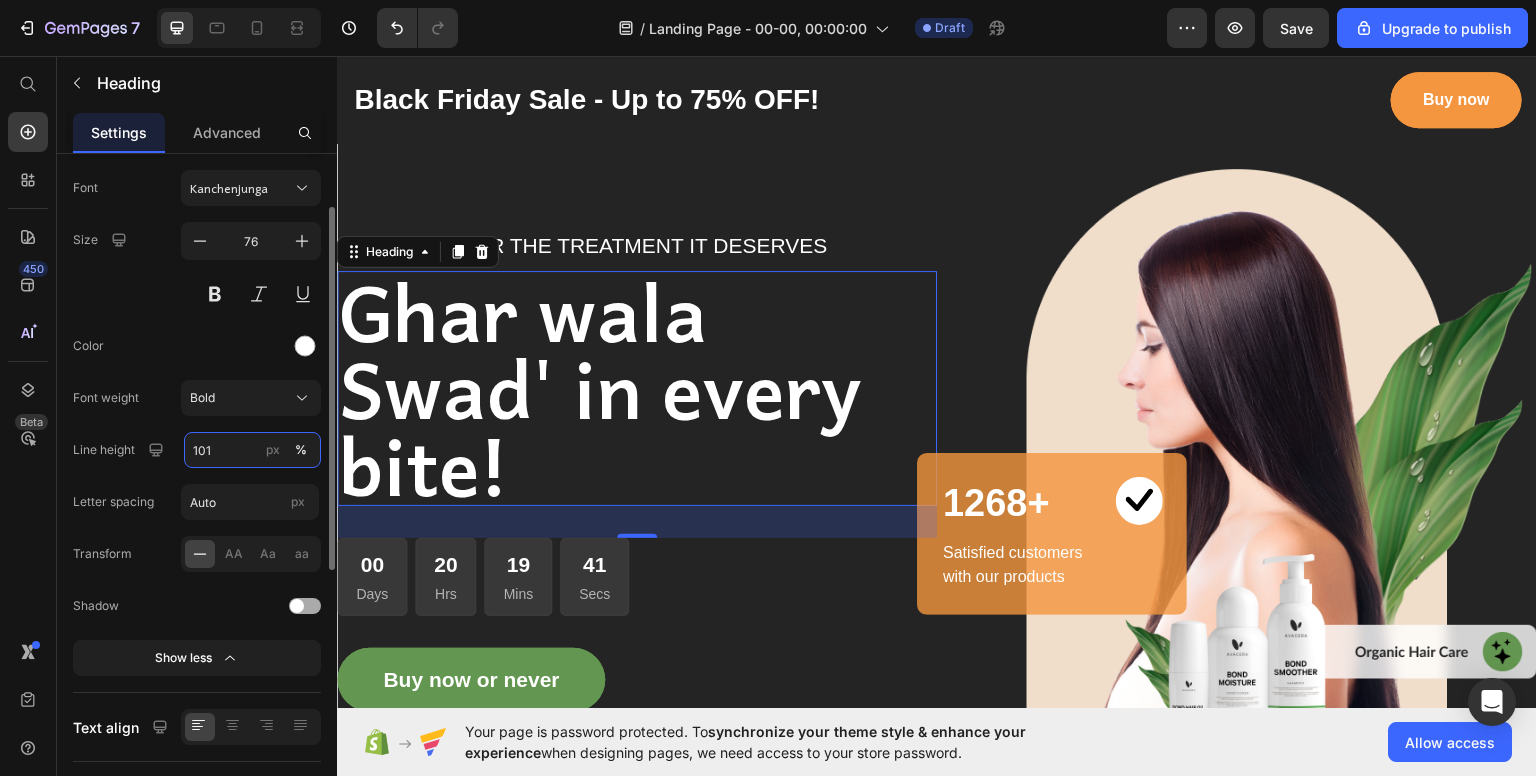 type on "102" 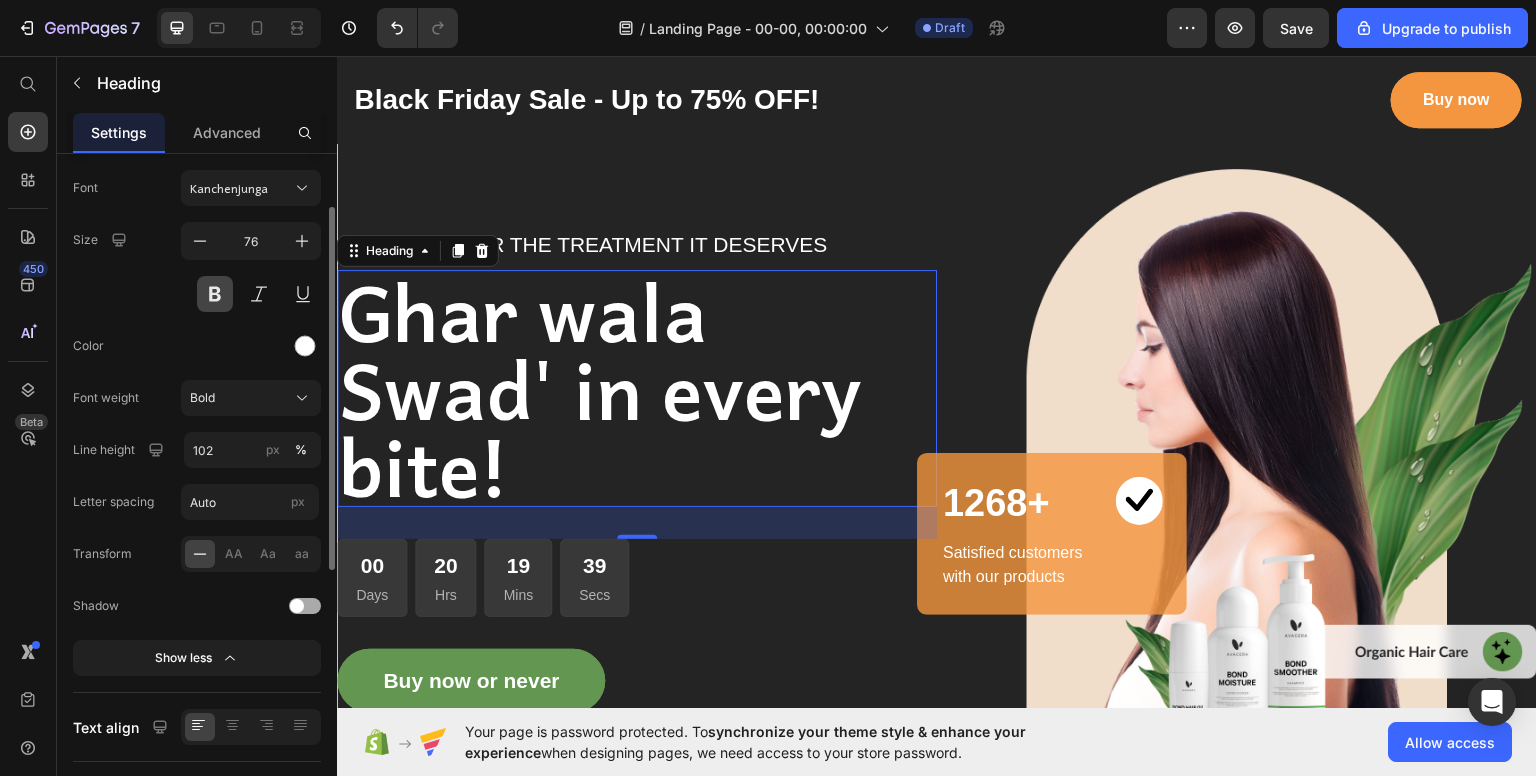 click at bounding box center [215, 294] 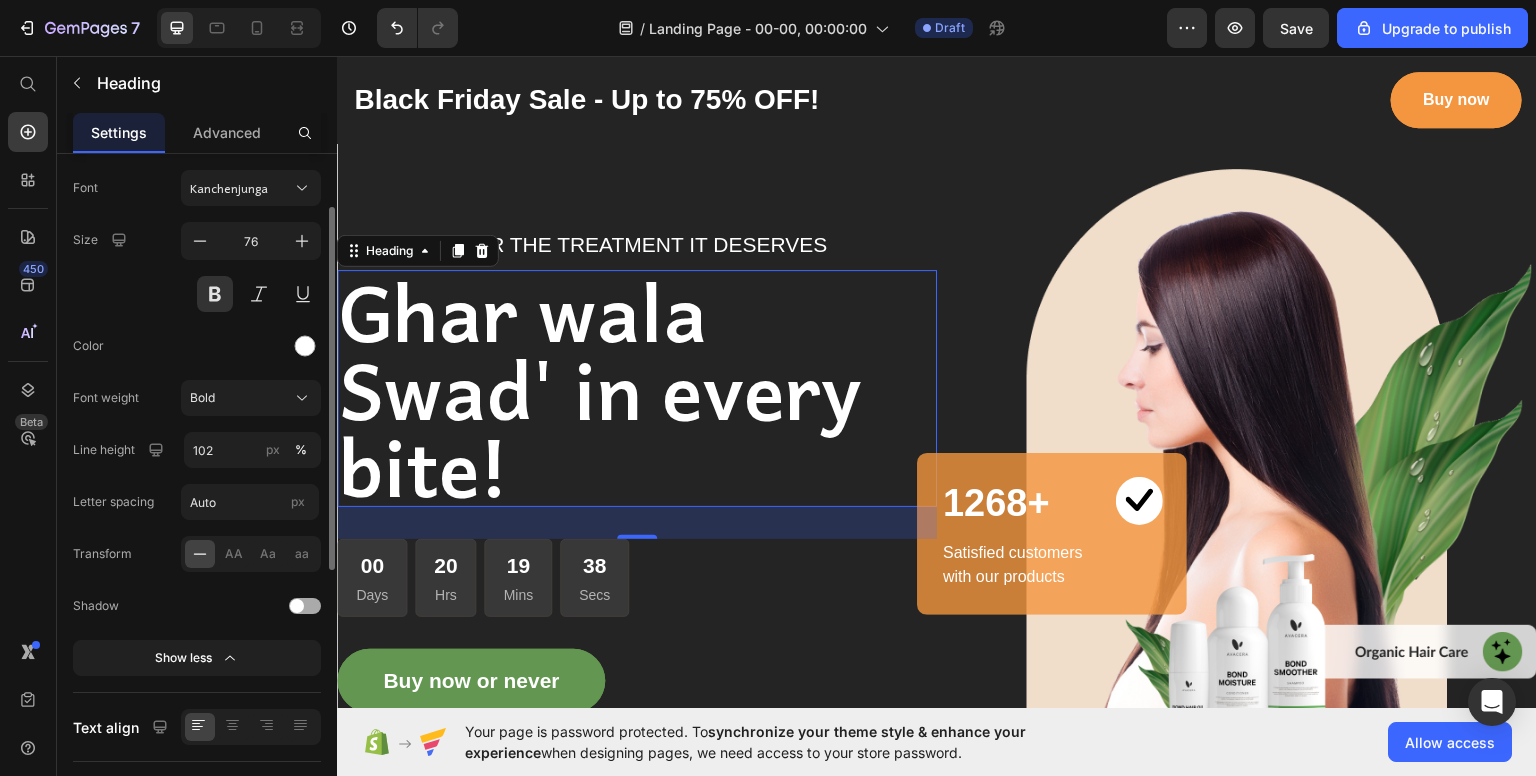 click at bounding box center [251, 346] 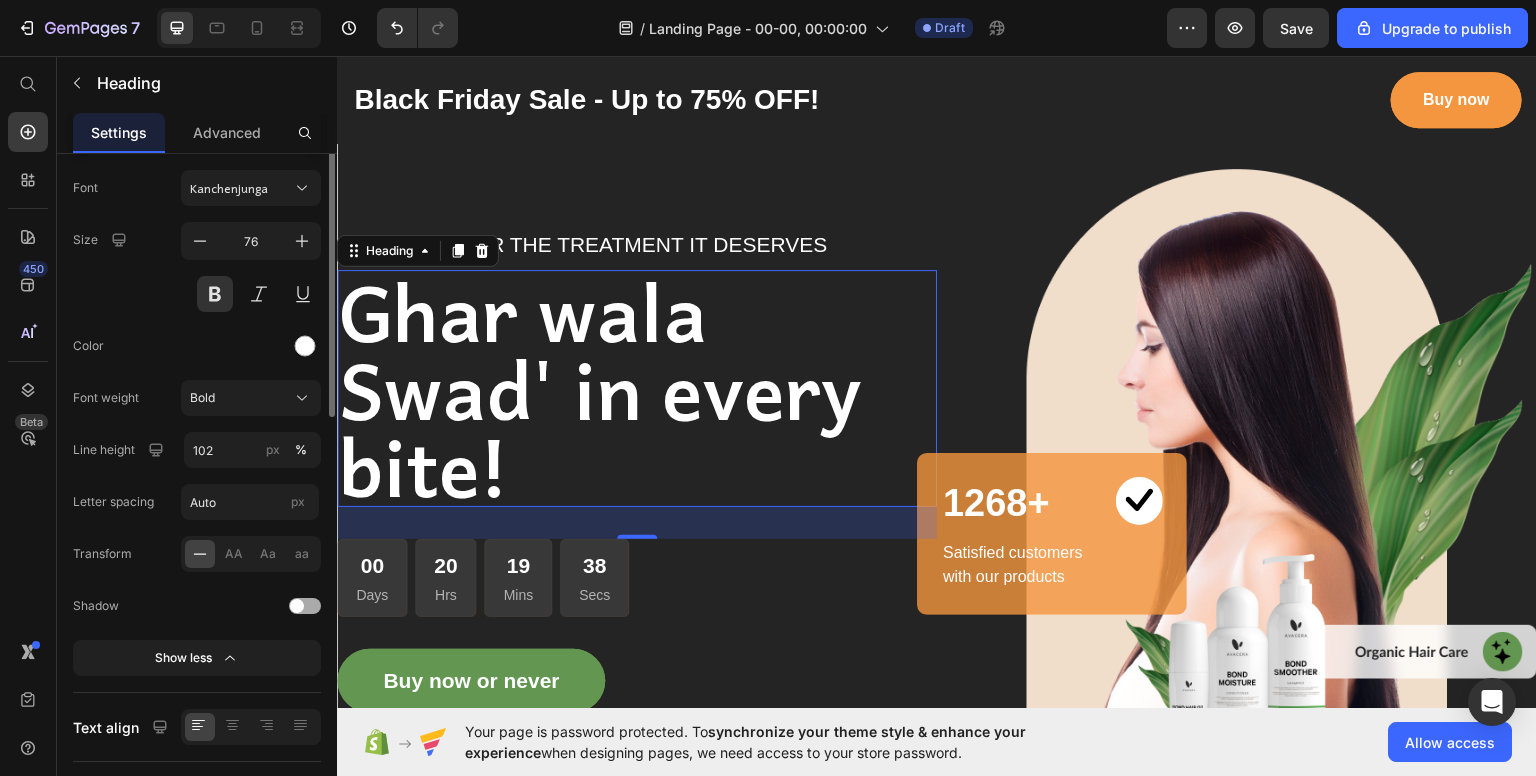 scroll, scrollTop: 0, scrollLeft: 0, axis: both 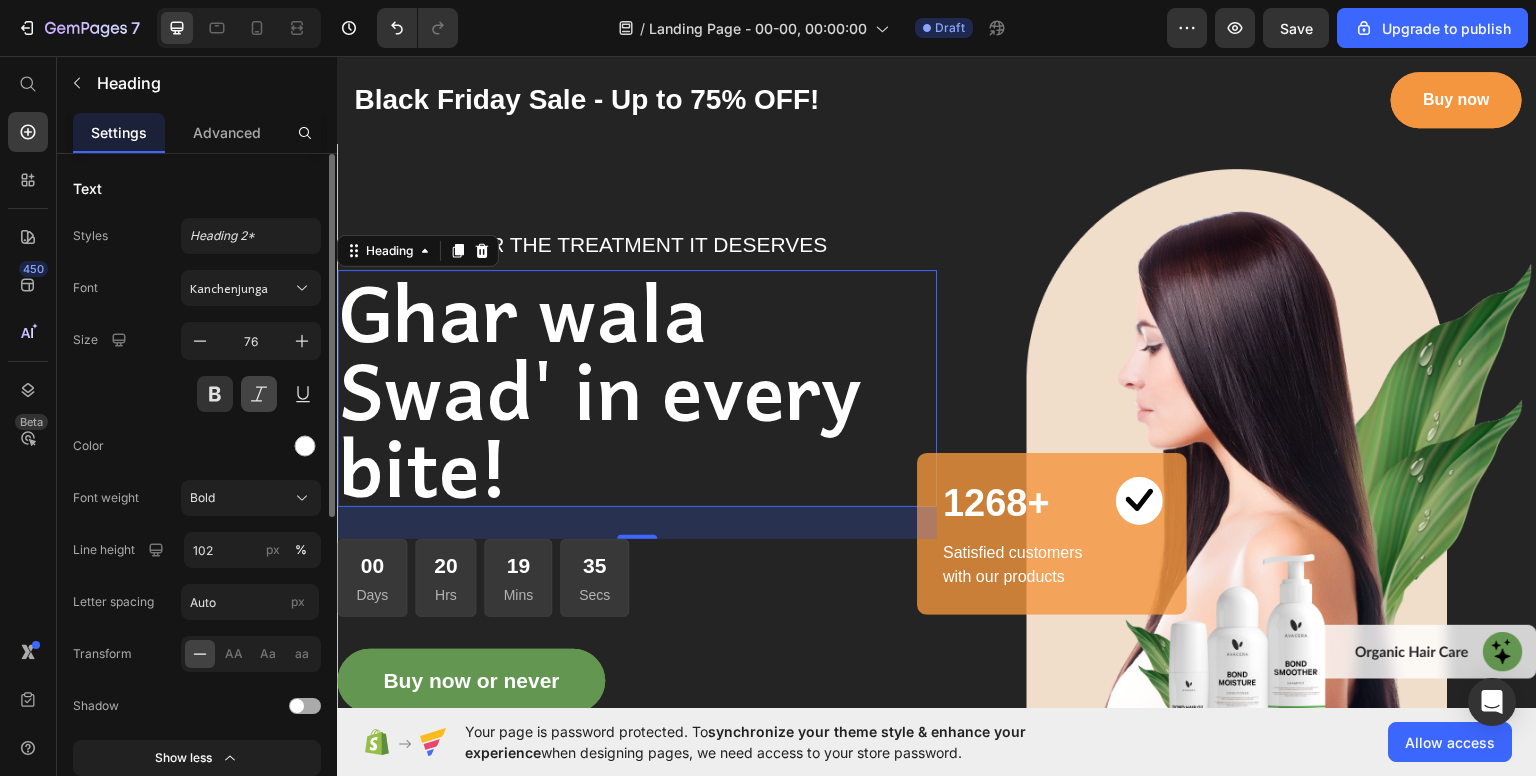 click at bounding box center (259, 394) 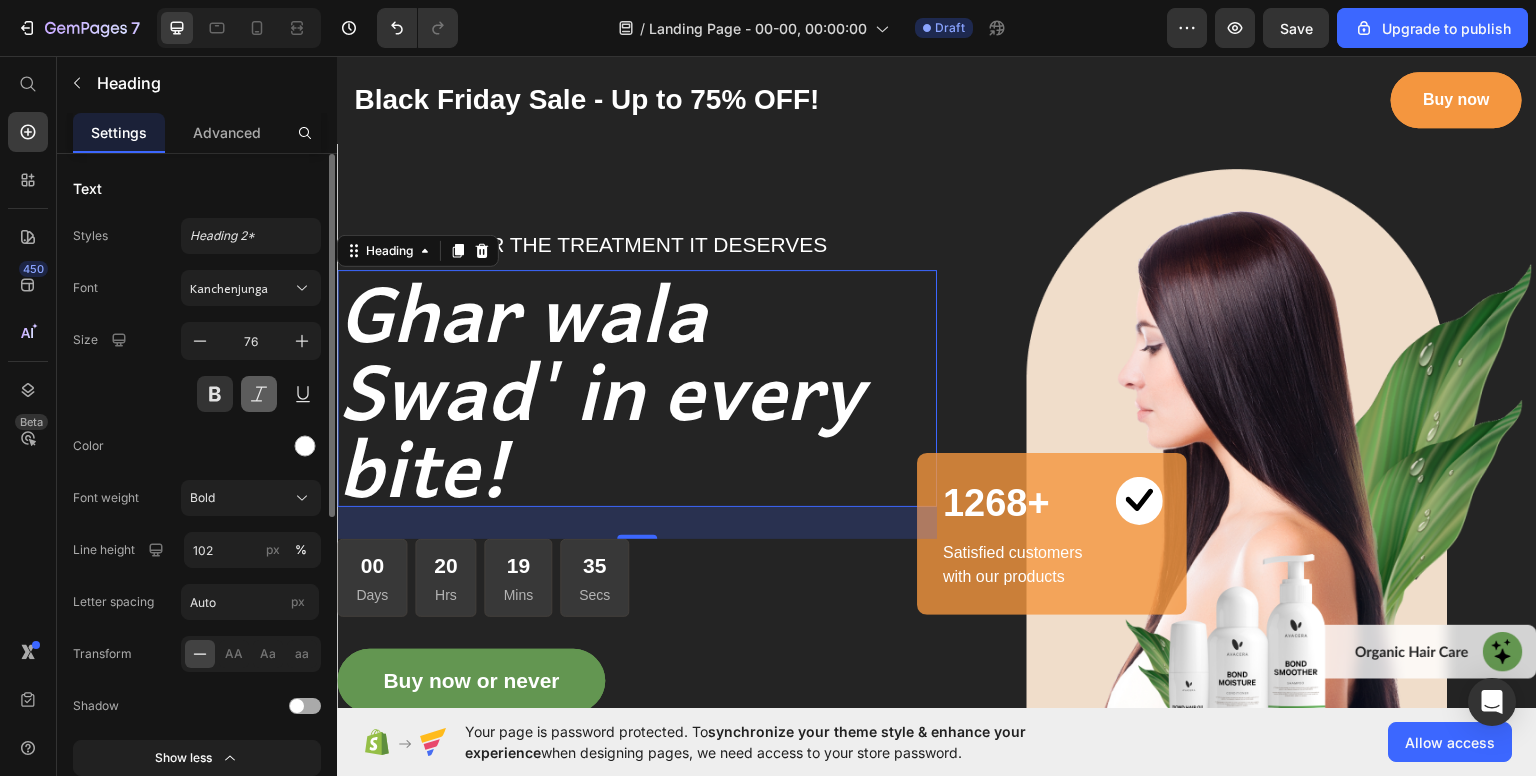 click at bounding box center [259, 394] 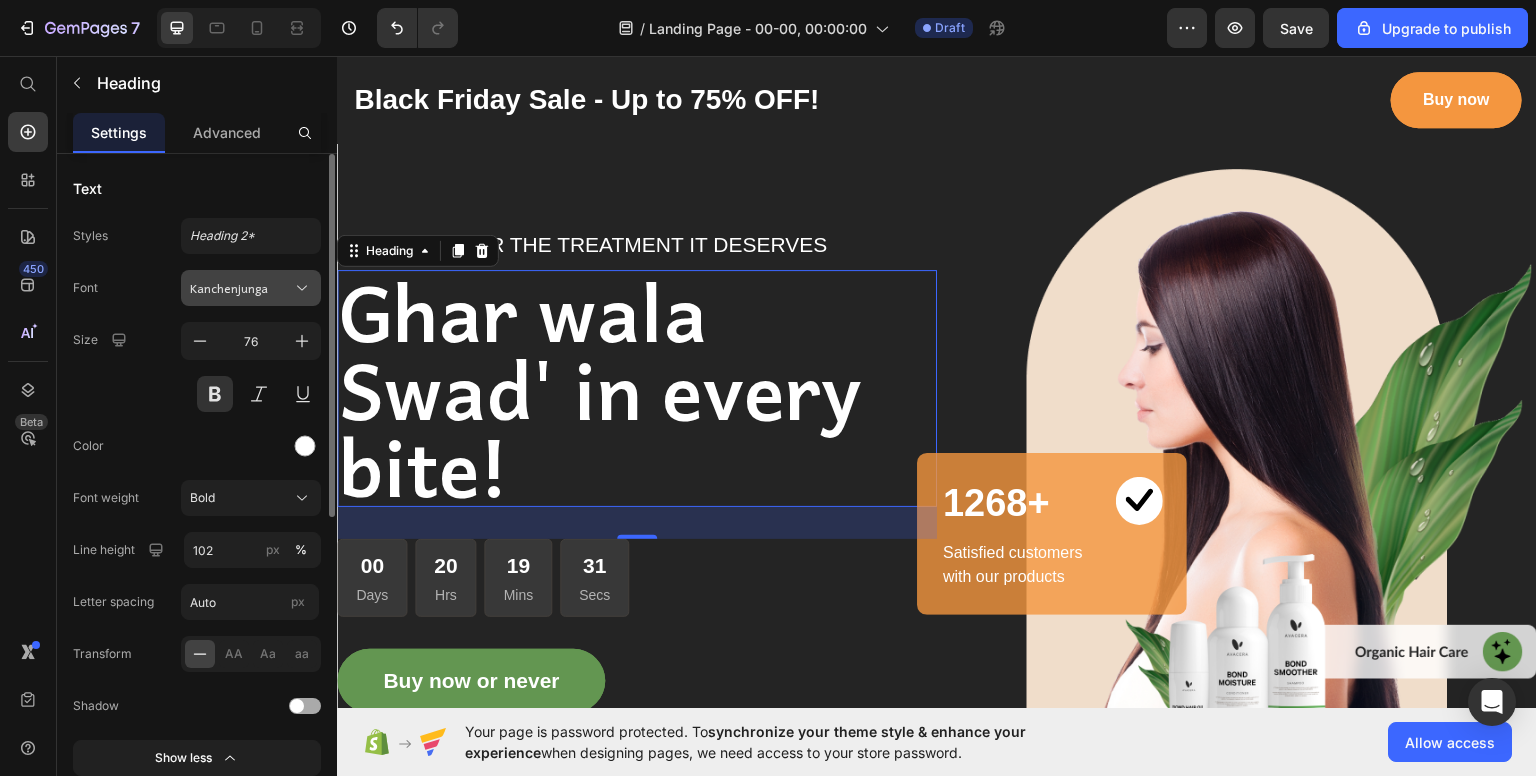 click on "Kanchenjunga" at bounding box center (251, 288) 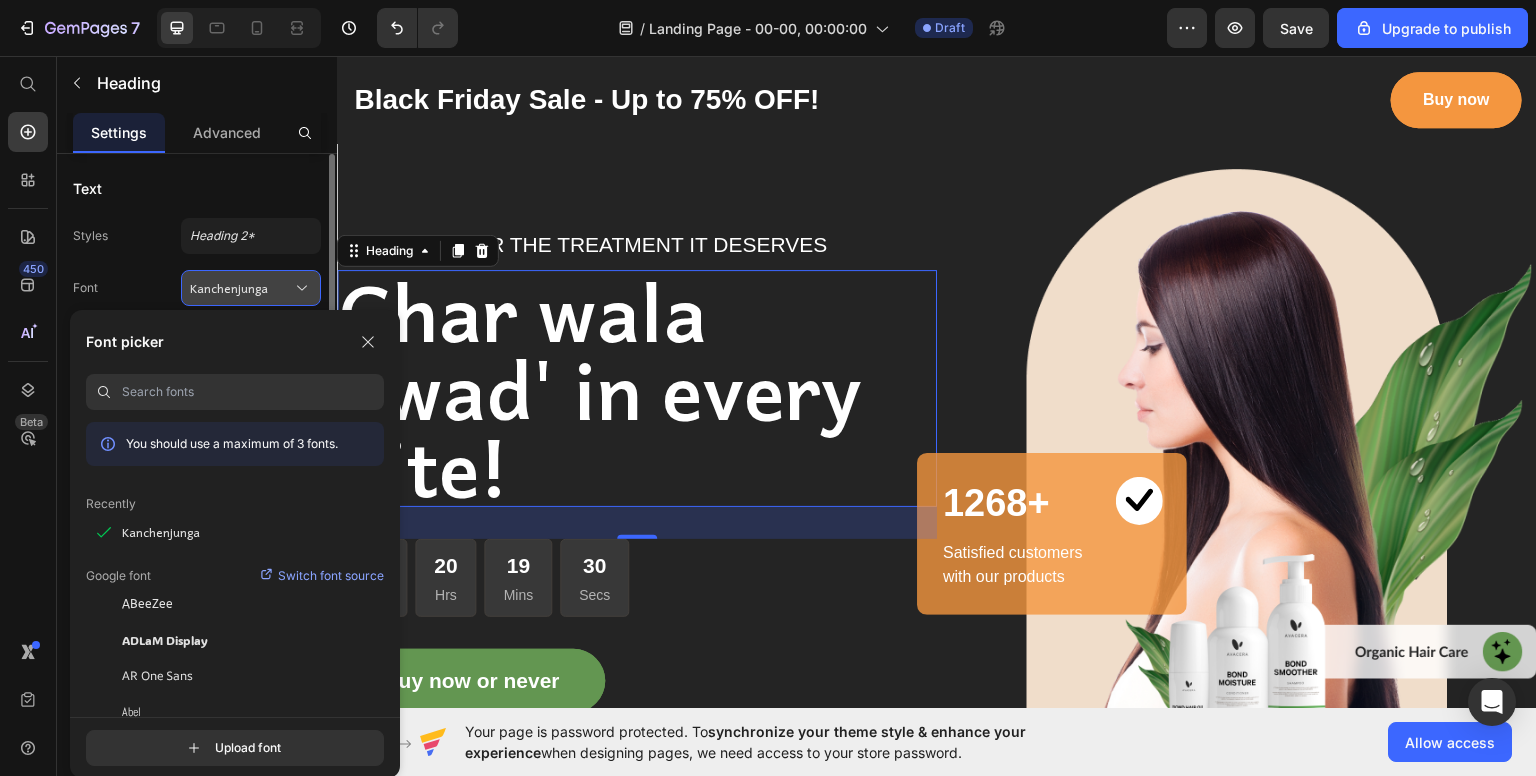 click on "Kanchenjunga" at bounding box center (241, 288) 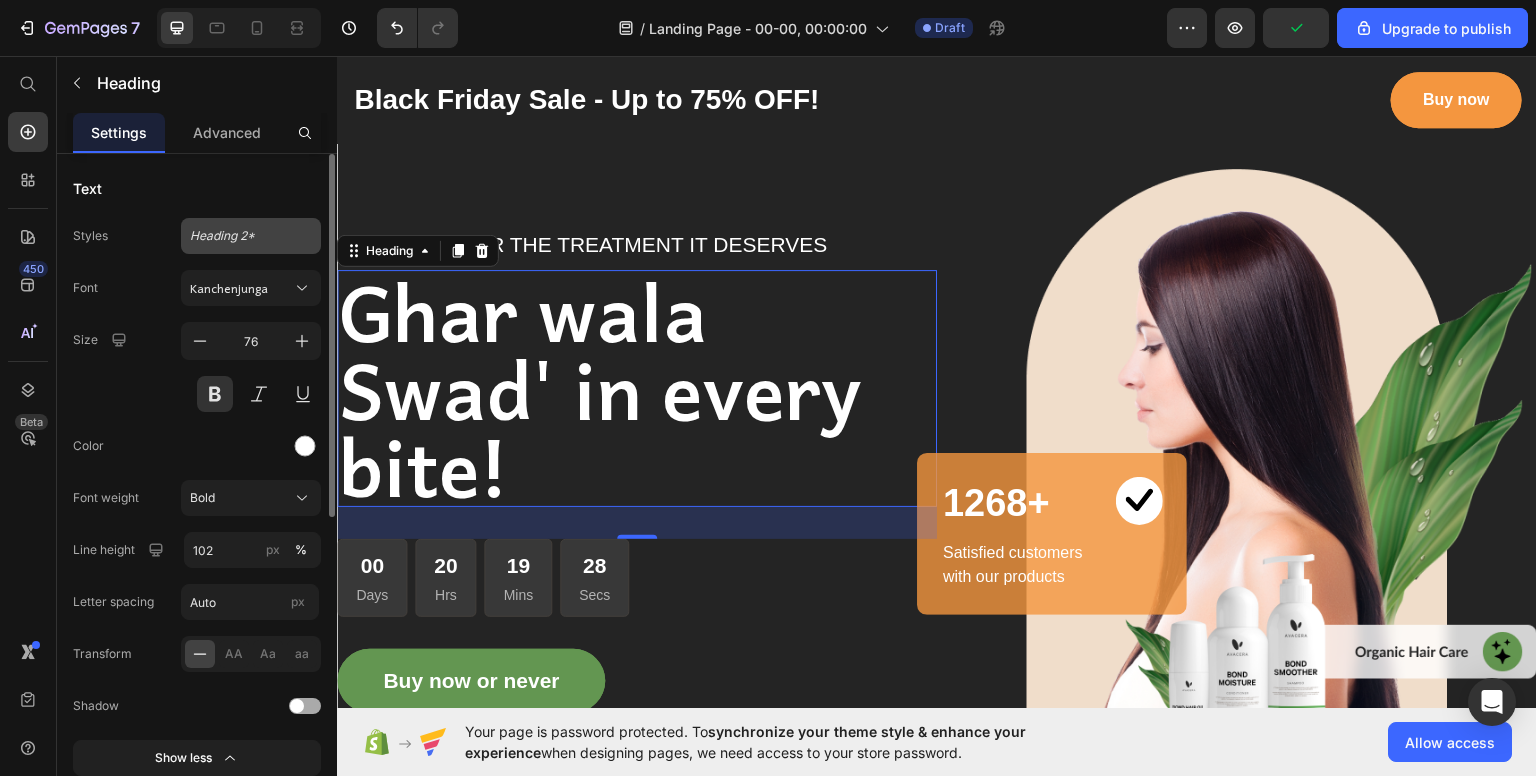 click on "Heading 2*" at bounding box center (239, 236) 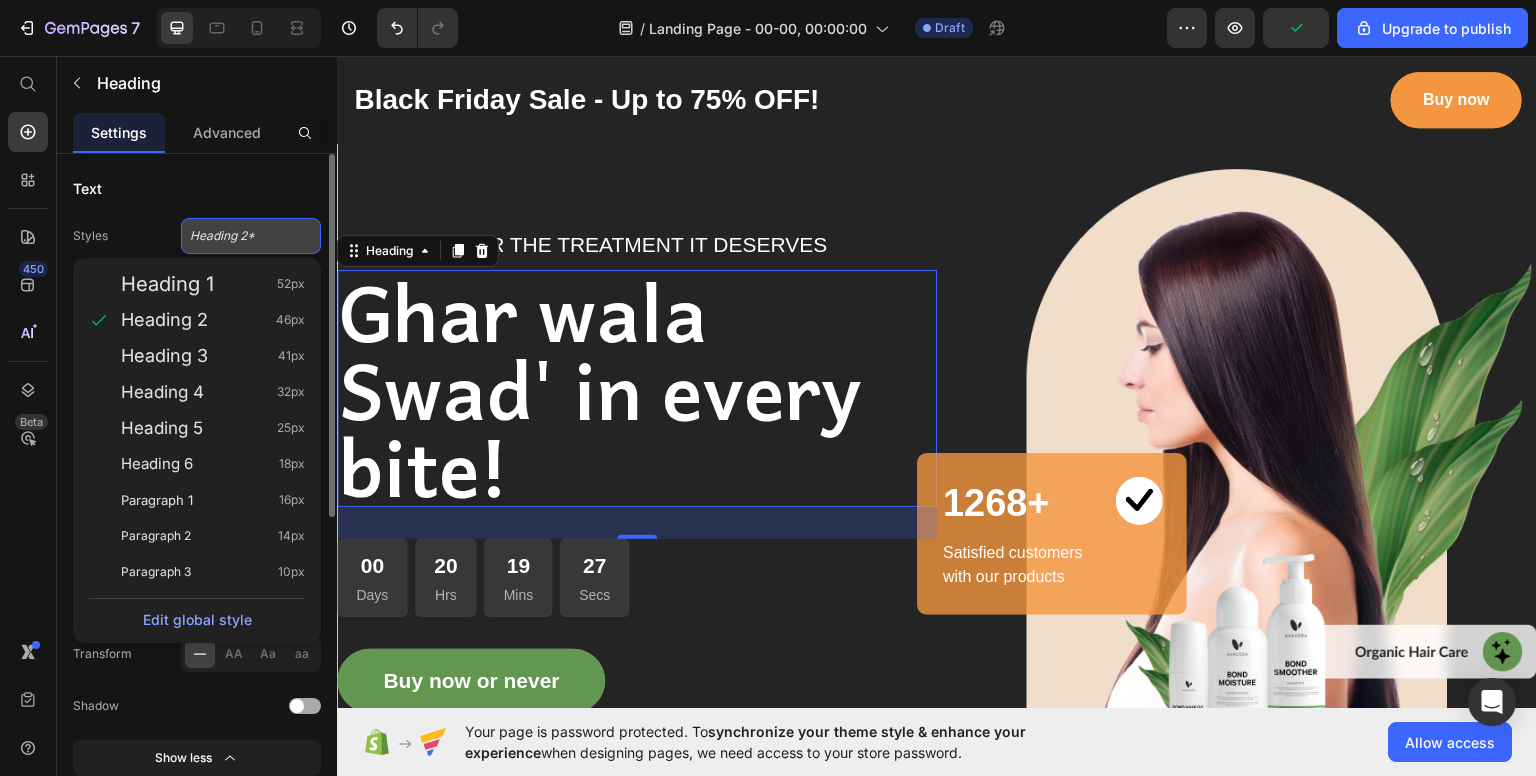 click on "Heading 2*" at bounding box center (239, 236) 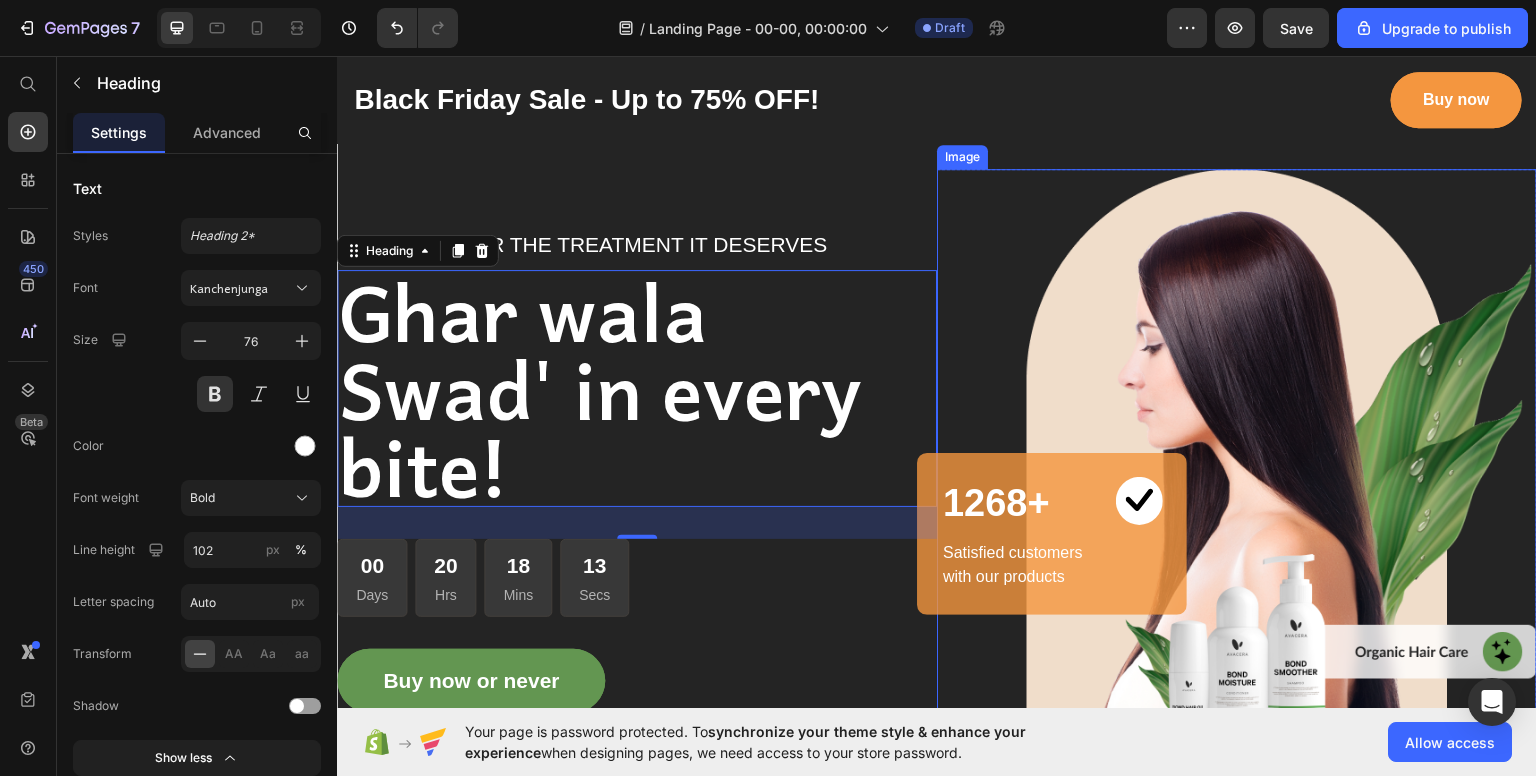 click at bounding box center [1237, 469] 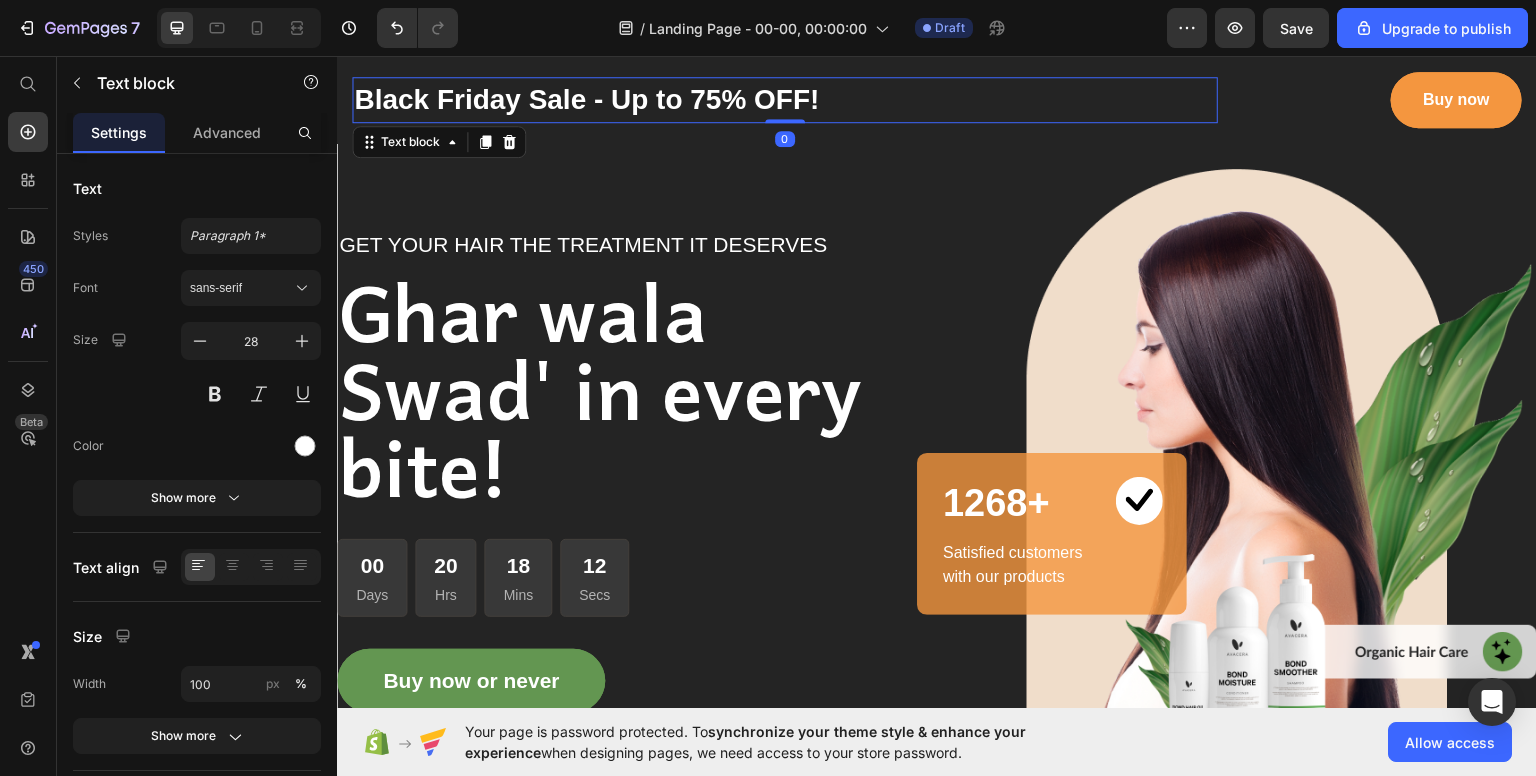 click on "Black Friday Sale - Up to 75% OFF!" at bounding box center [785, 99] 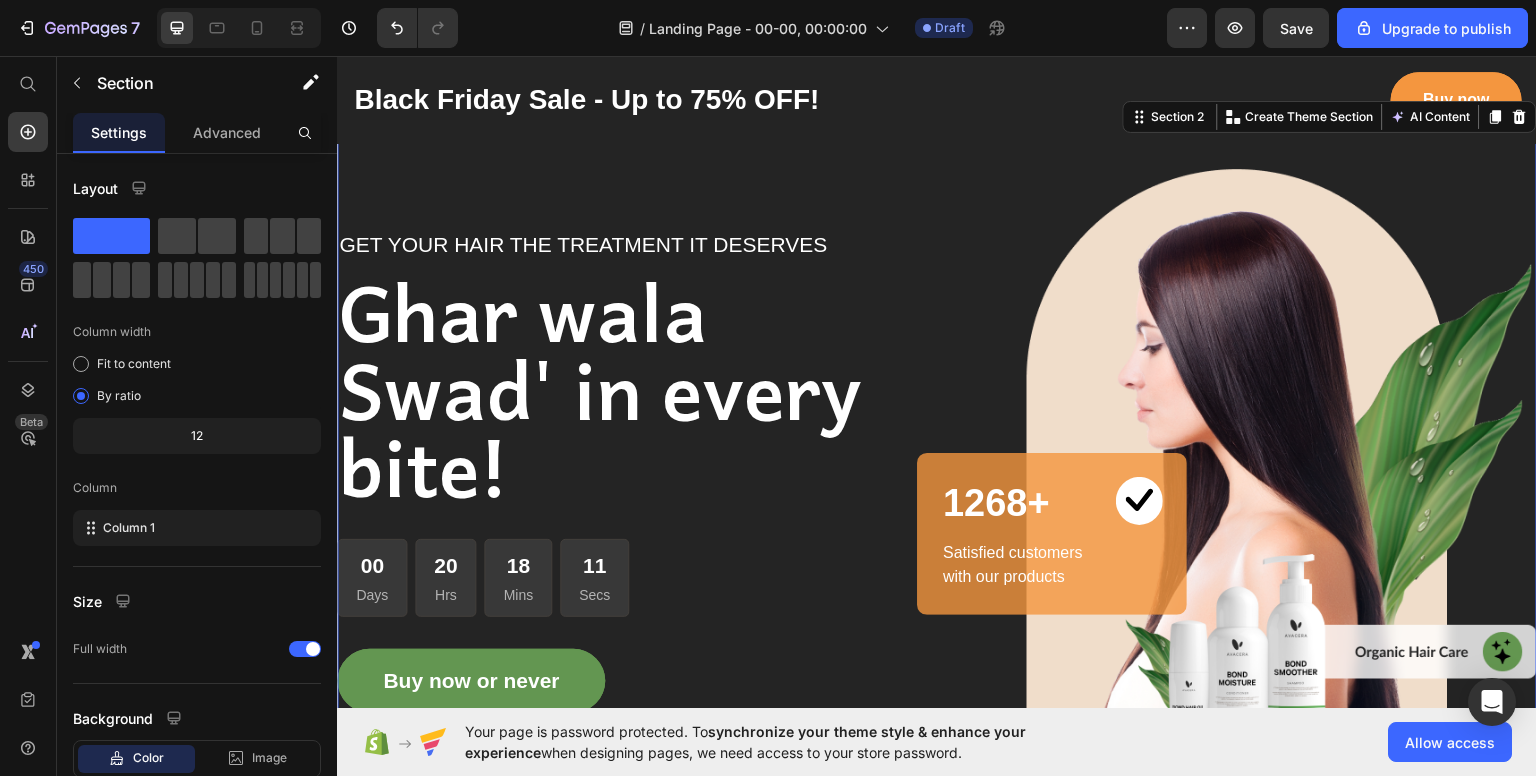 click on "GET YOUR HAIR THE TREATMENT IT DESERVES Text block Ghar wala Swad' in every bite! Heading 00 Days 00 Hrs 00 Mins 00 Secs CountDown Timer Buy now or never Button Image 1268+ Heading Image Row Satisfied customers with our products Text block Row Row Row Section 2 You can create reusable sections Create Theme Section AI Content Write with GemAI What would you like to describe here? Tone and Voice Persuasive Product Getting products... Show more Generate" at bounding box center [937, 469] 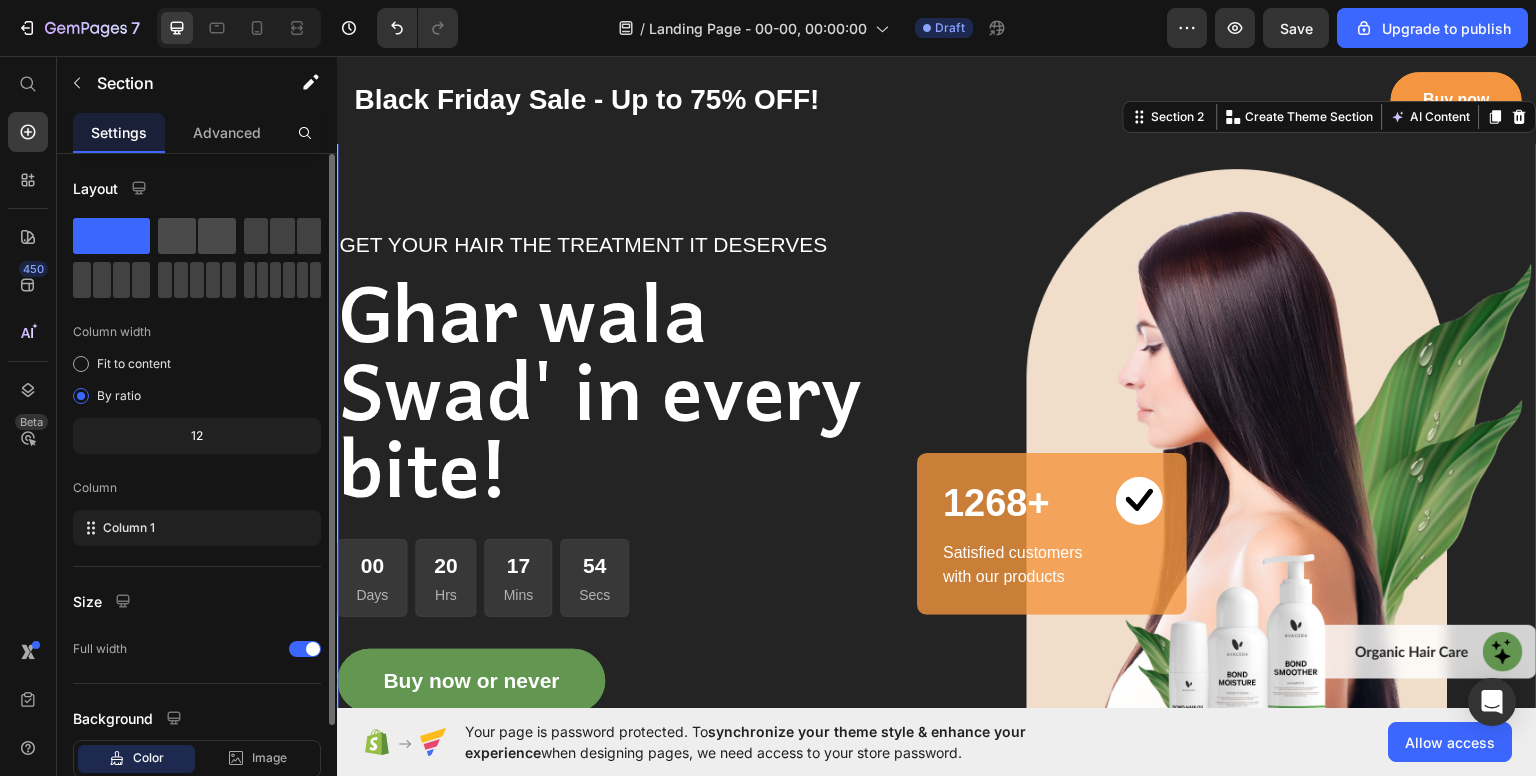click 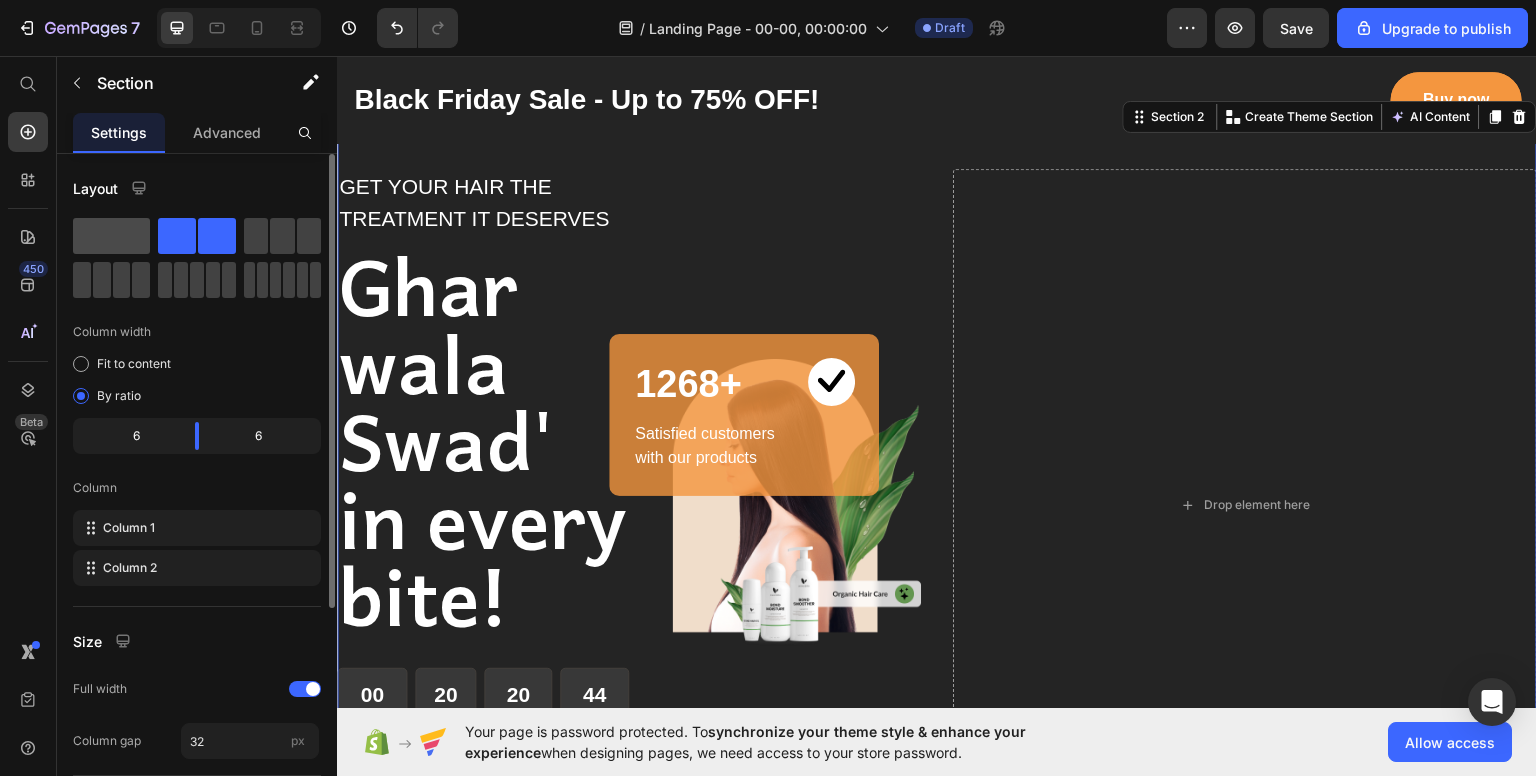 click 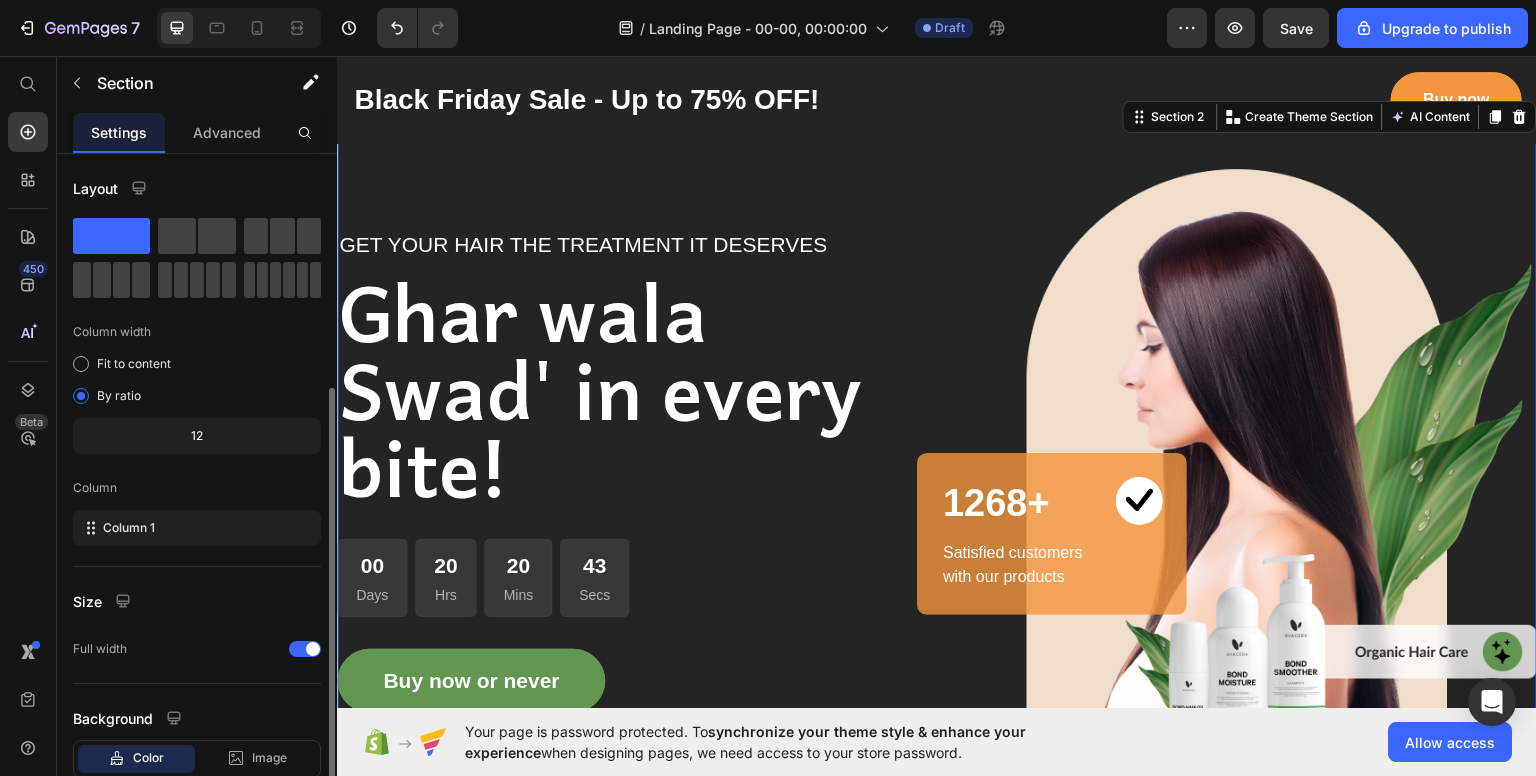 scroll, scrollTop: 127, scrollLeft: 0, axis: vertical 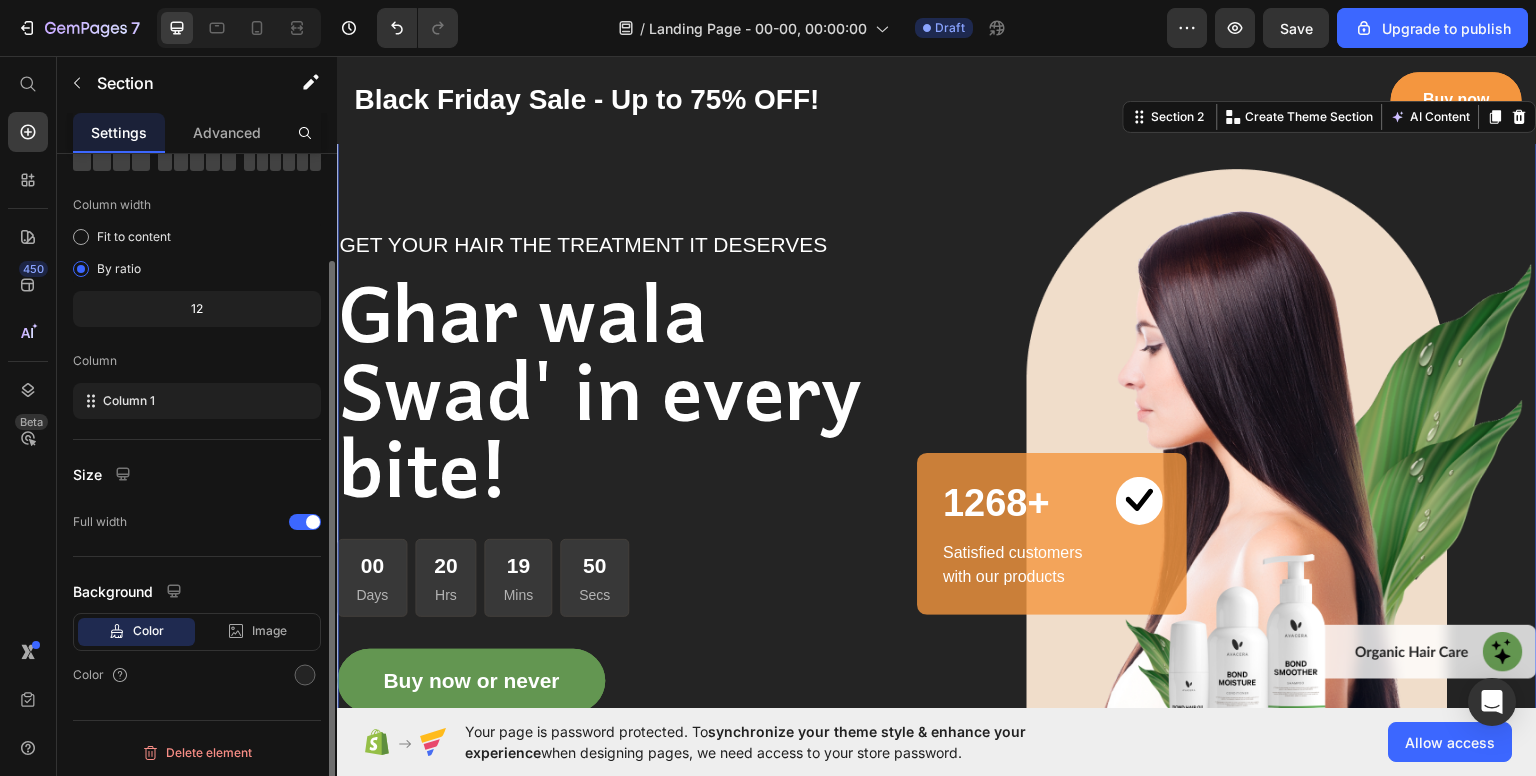 click on "Color" 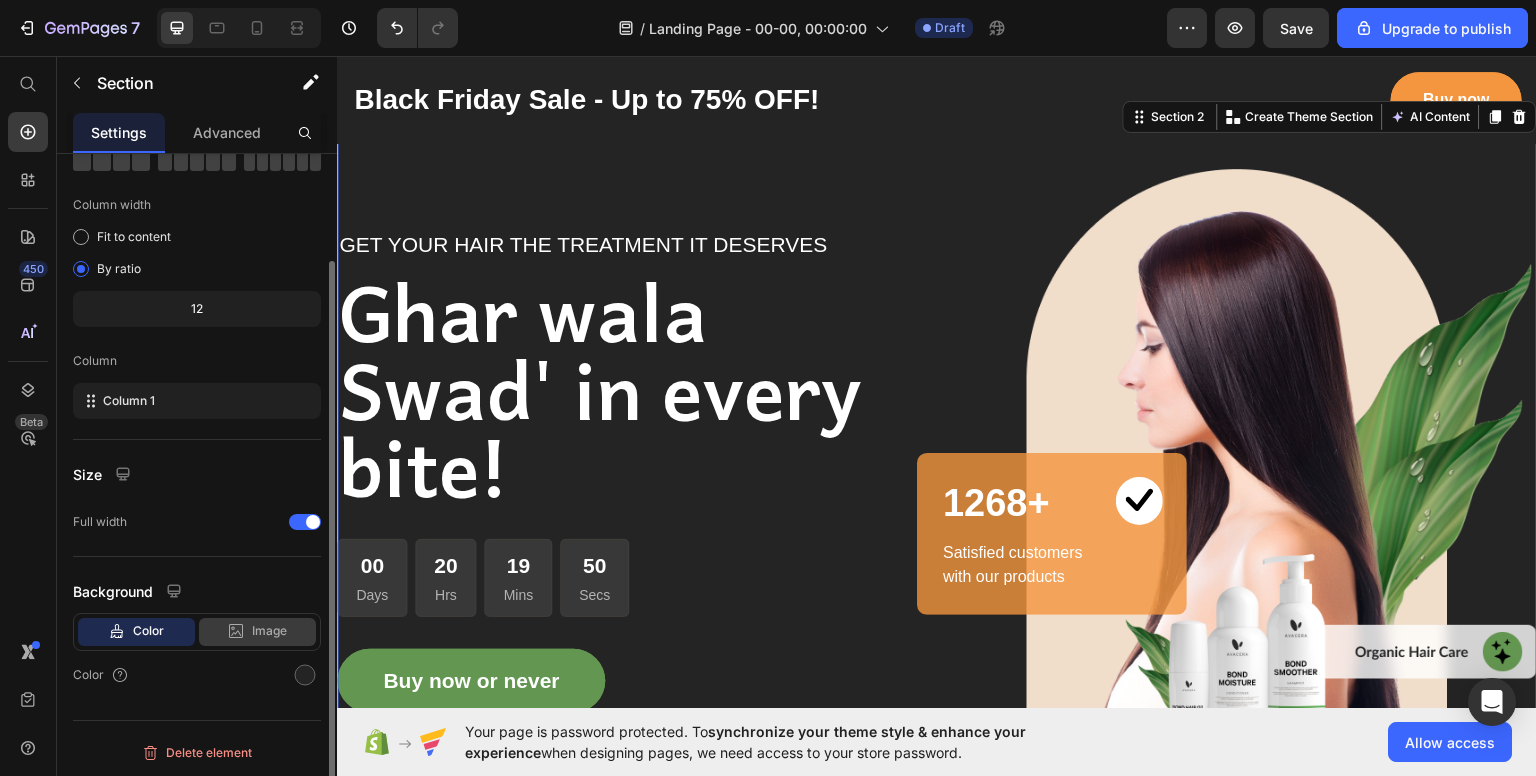 click on "Image" 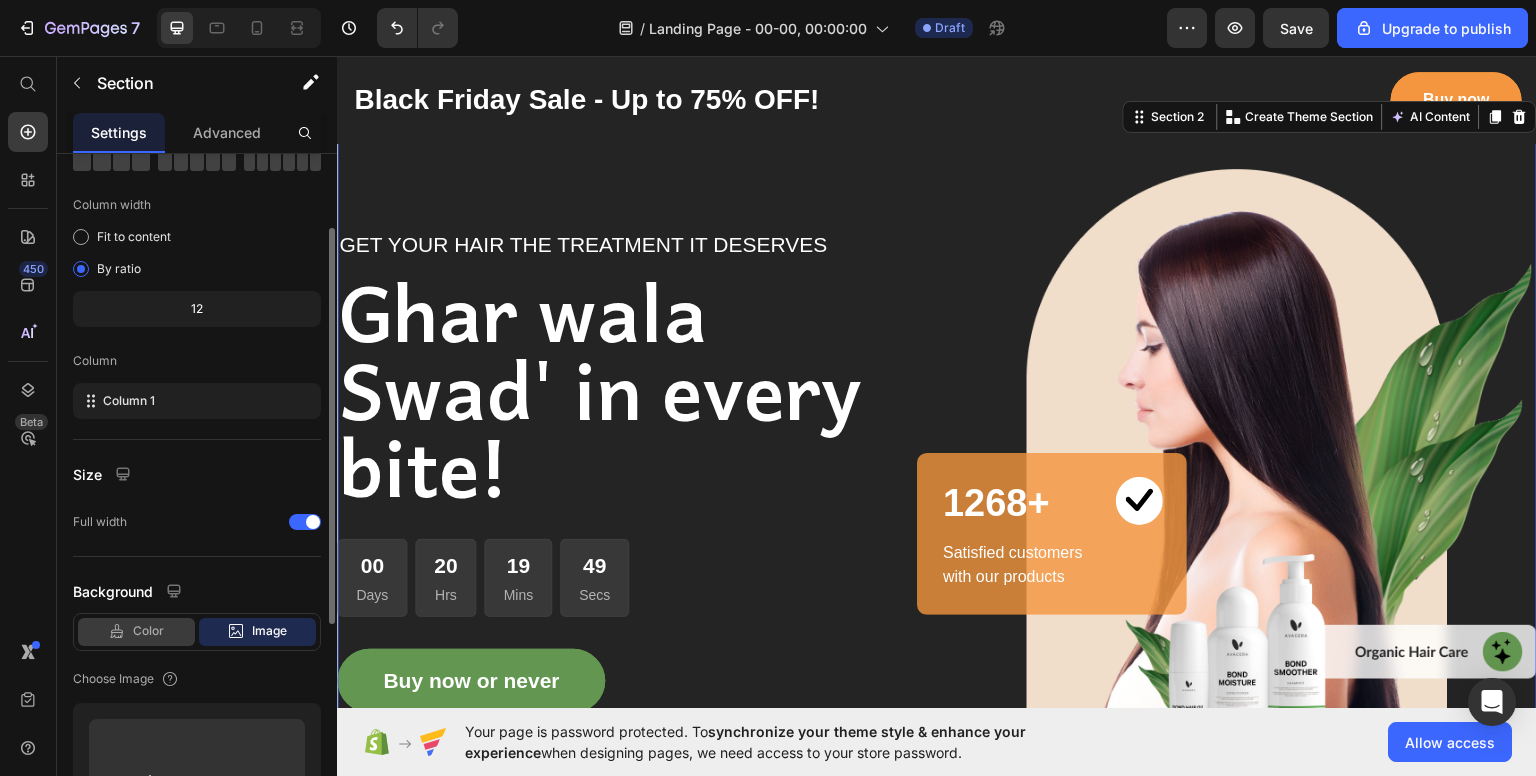 scroll, scrollTop: 483, scrollLeft: 0, axis: vertical 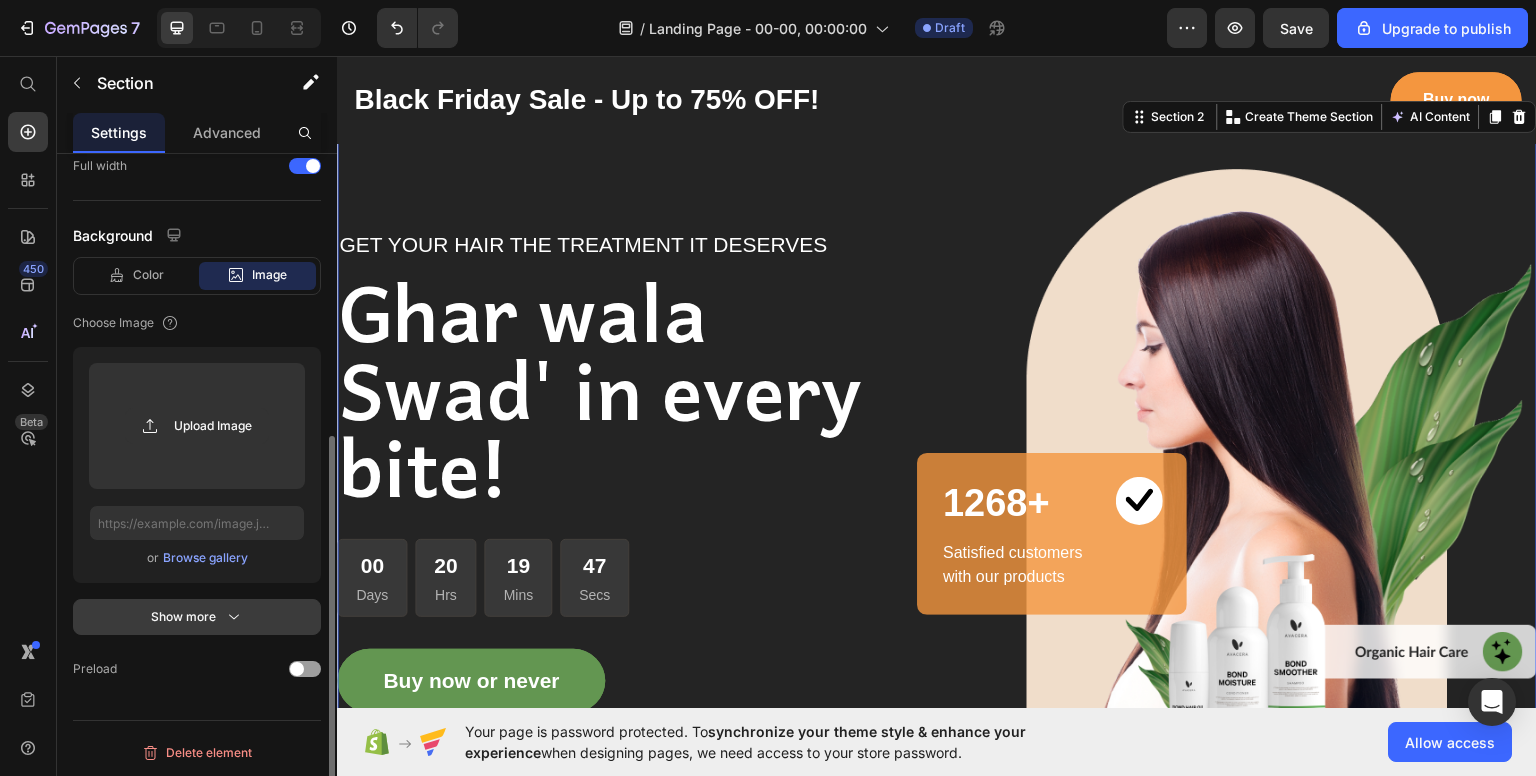 click on "Show more" at bounding box center [197, 617] 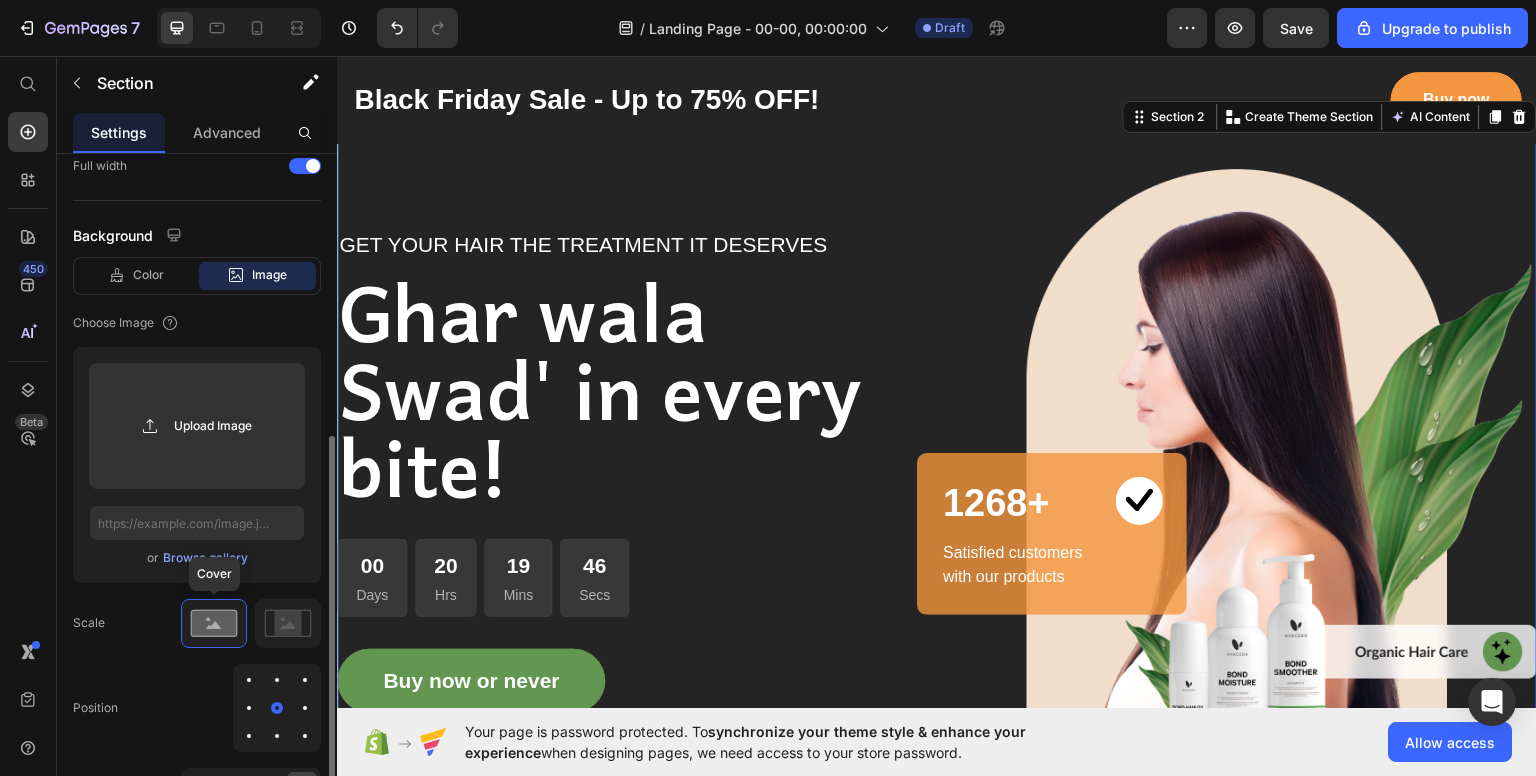scroll, scrollTop: 583, scrollLeft: 0, axis: vertical 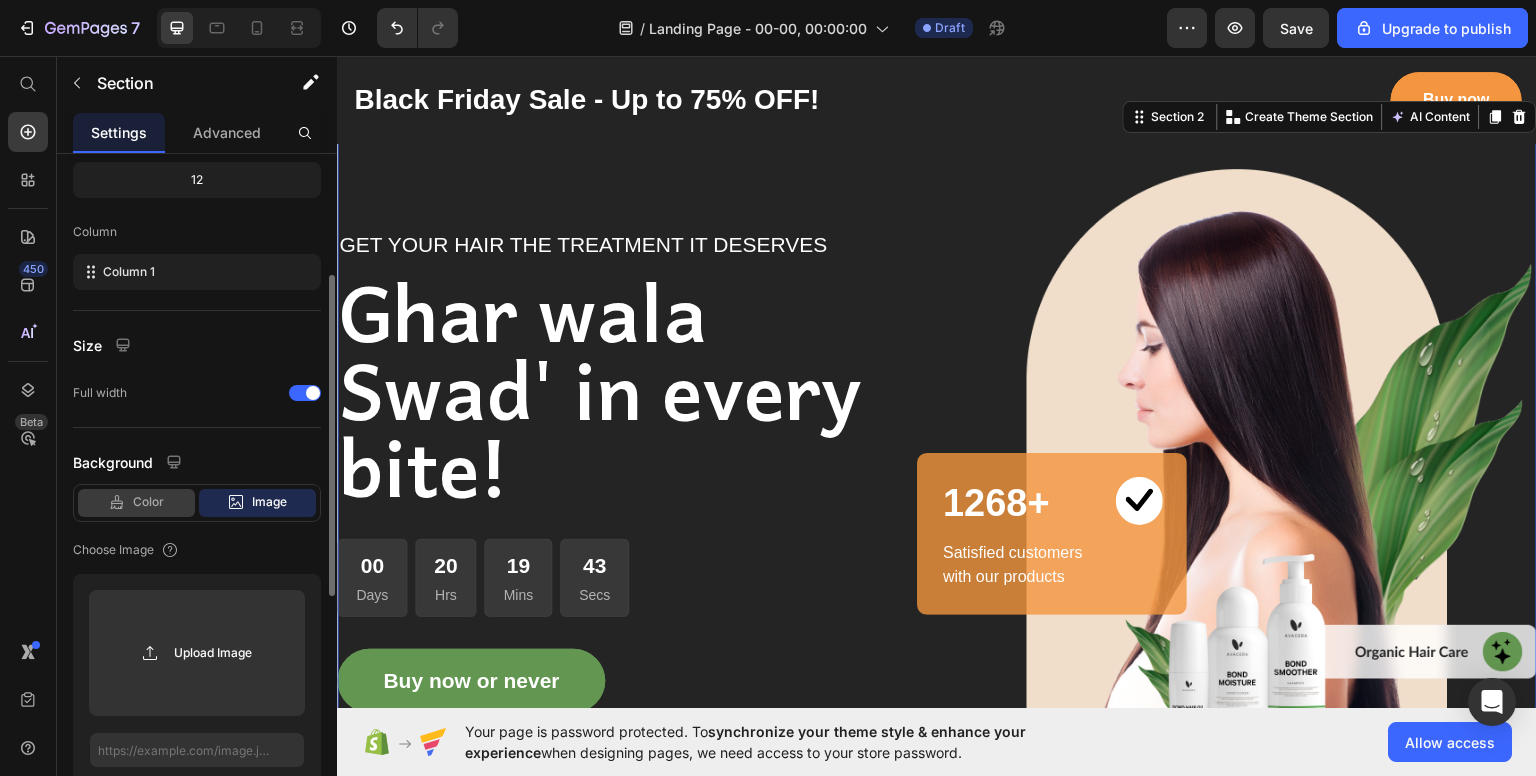 click on "Color" 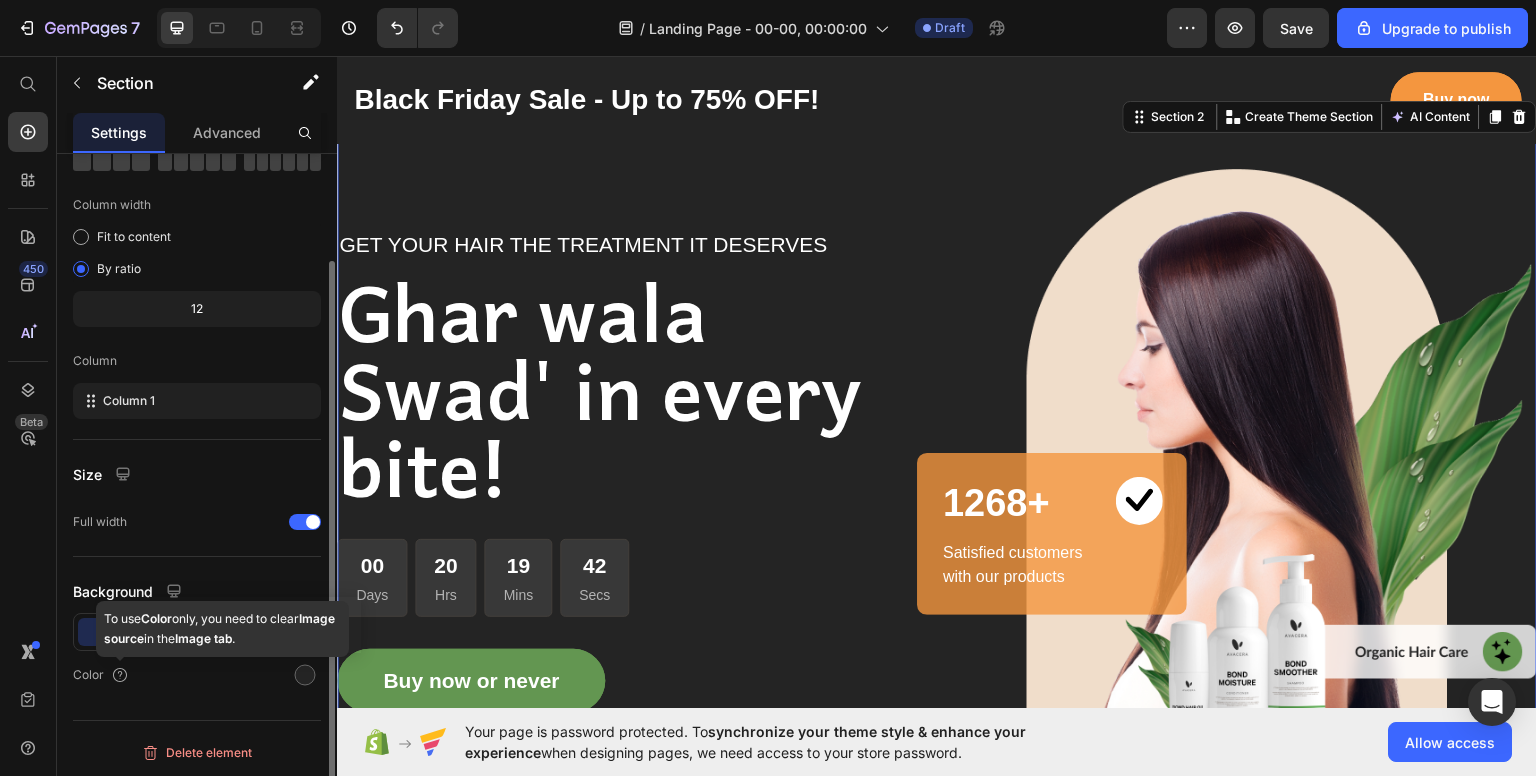click on "Color" at bounding box center [102, 675] 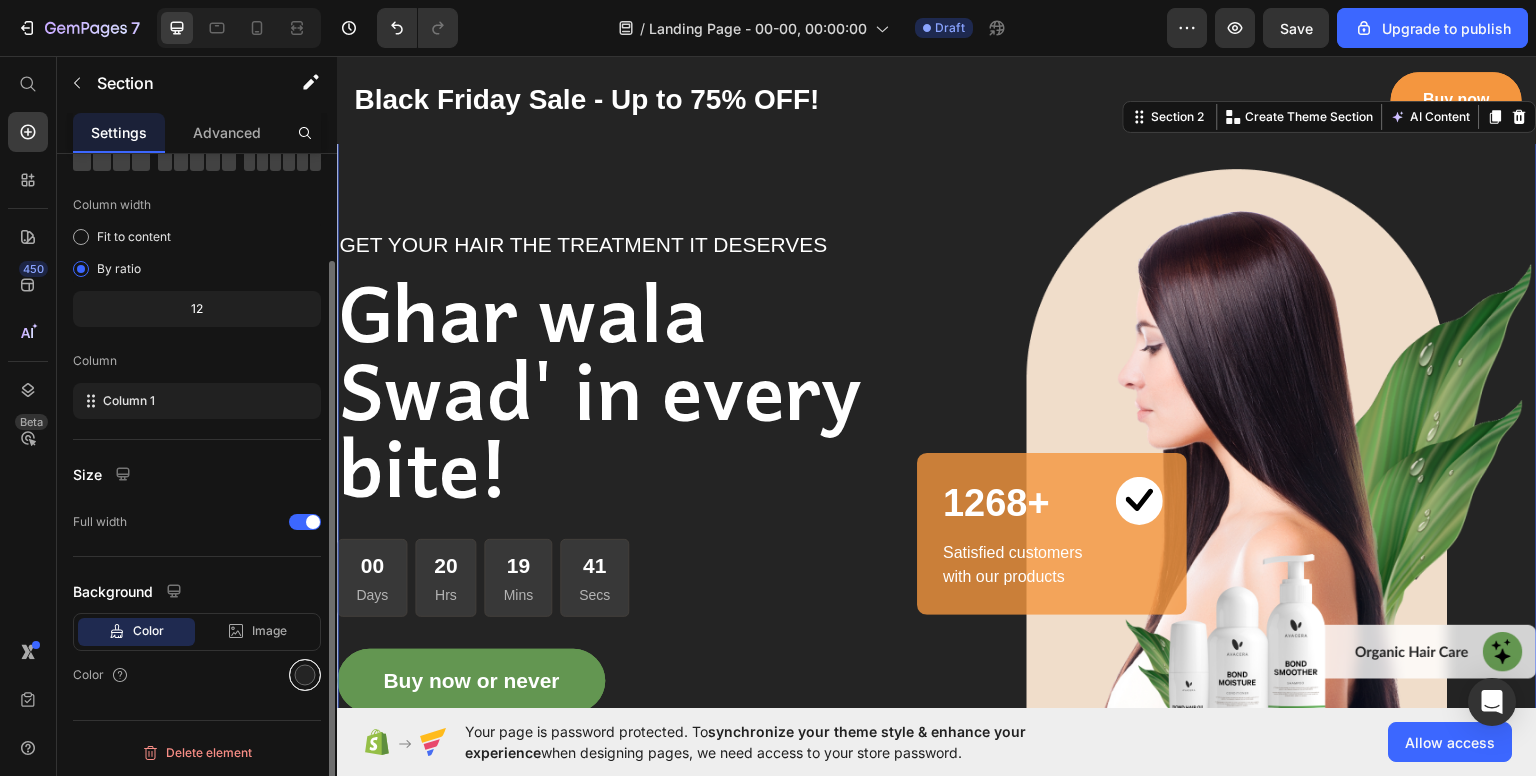 click at bounding box center [305, 675] 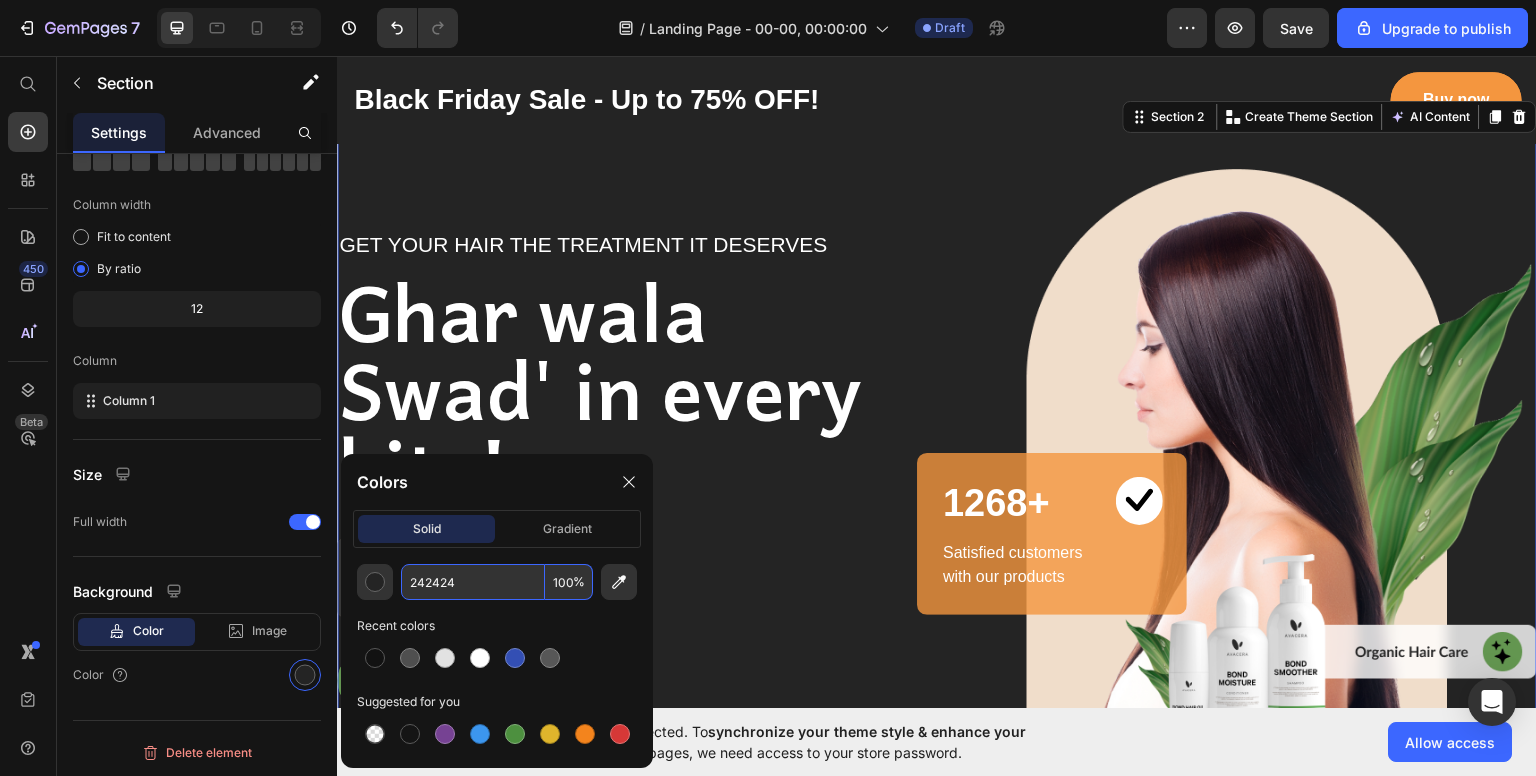 click on "242424" at bounding box center [473, 582] 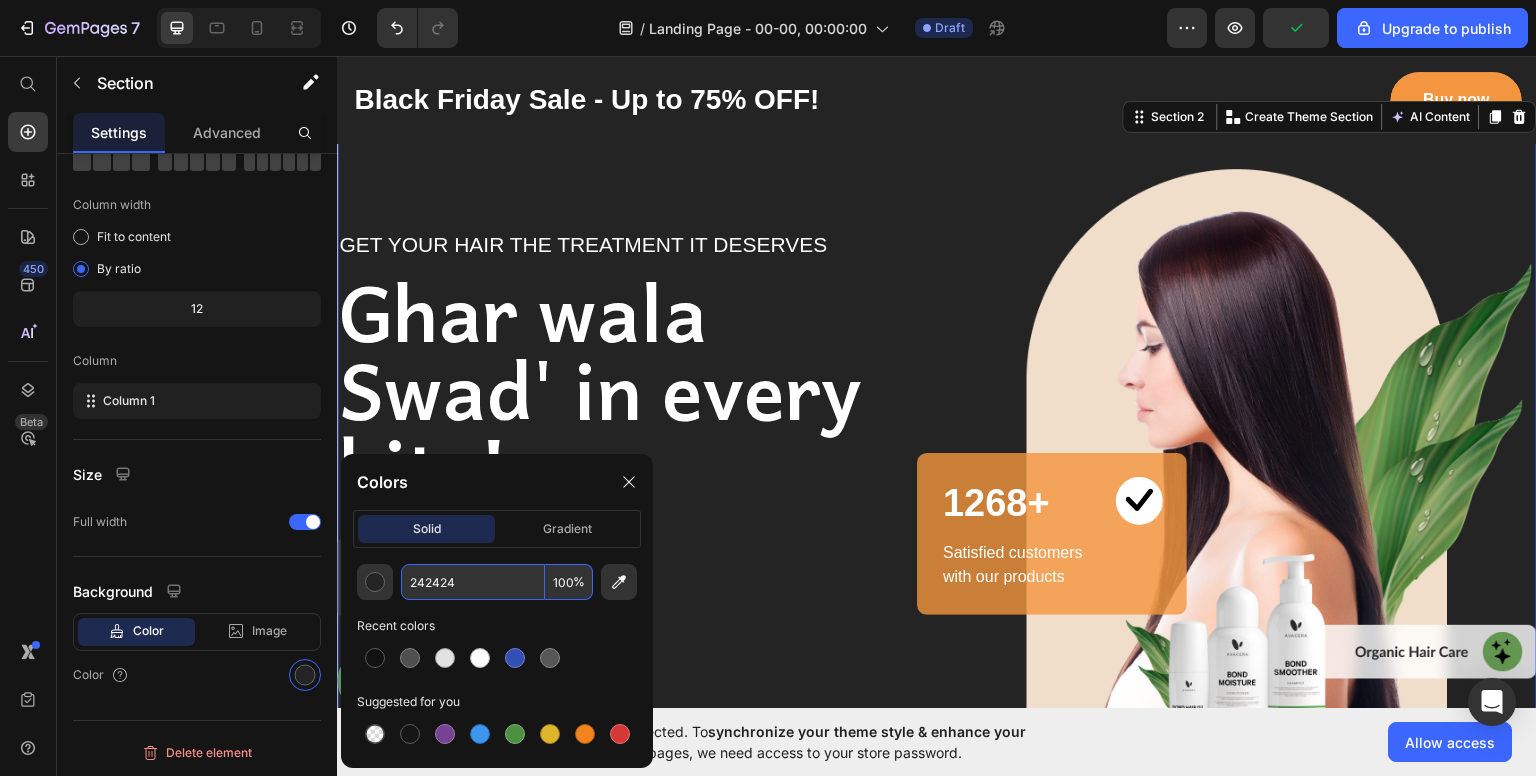 paste on "FFFBEF" 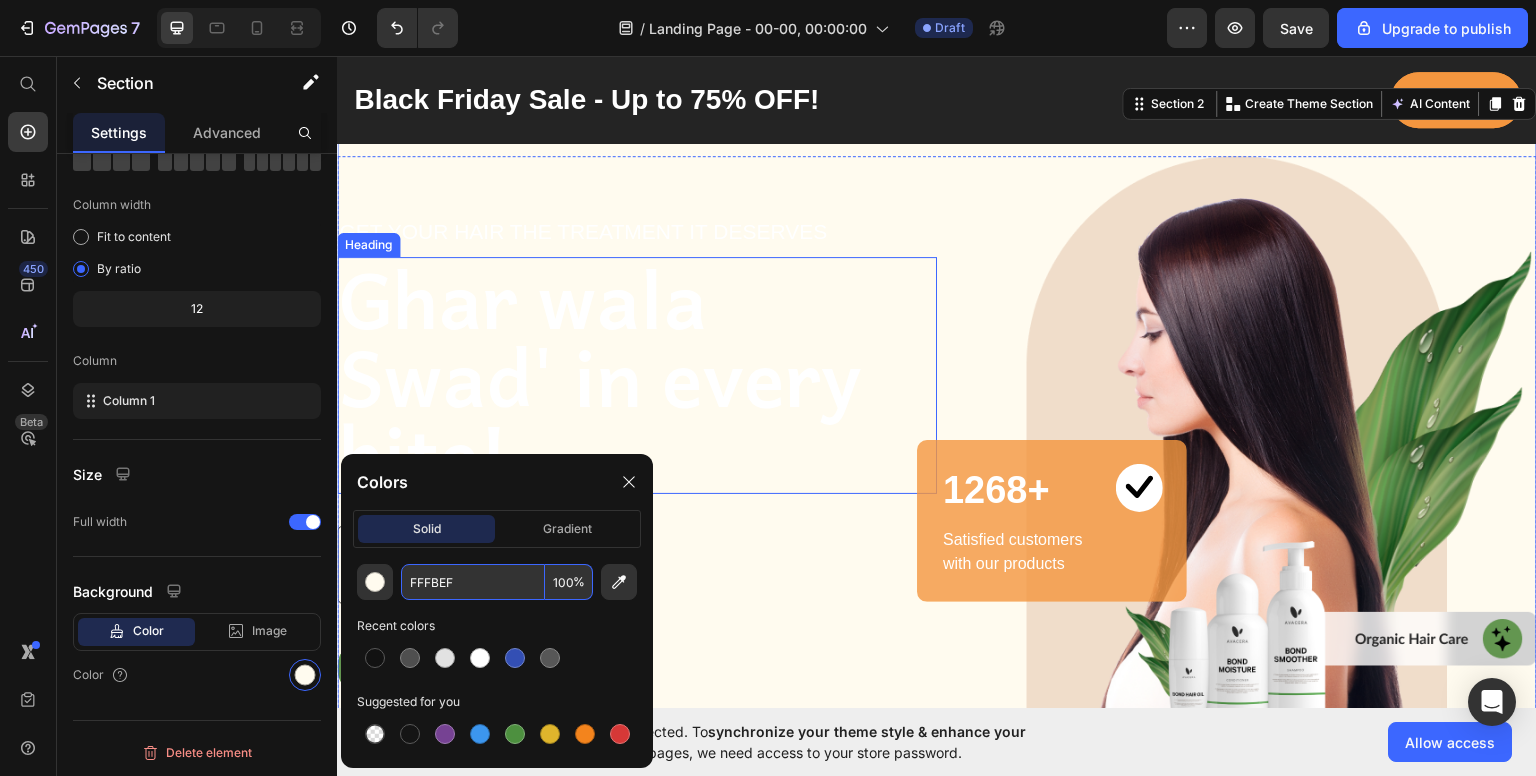scroll, scrollTop: 0, scrollLeft: 0, axis: both 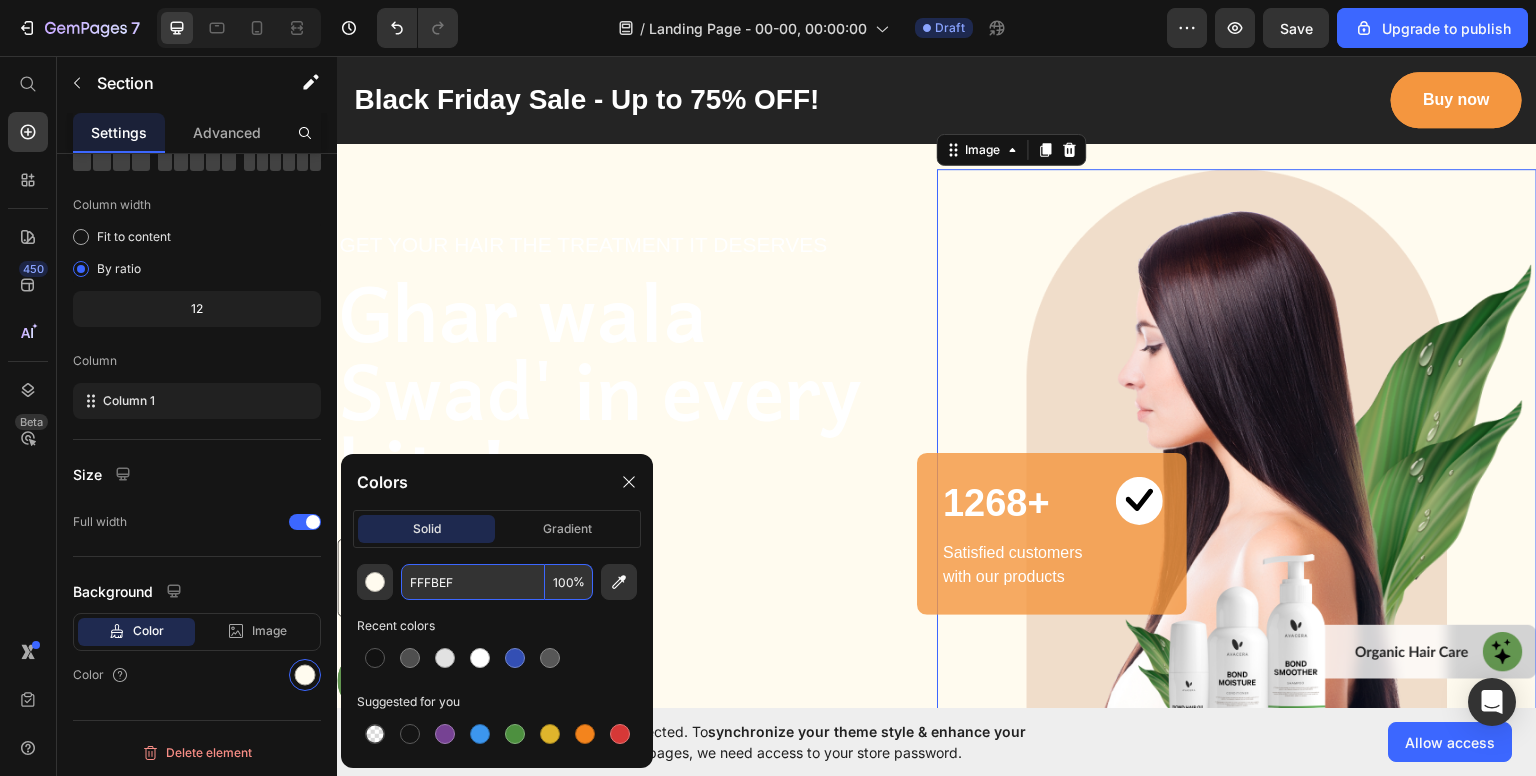 click at bounding box center [1237, 469] 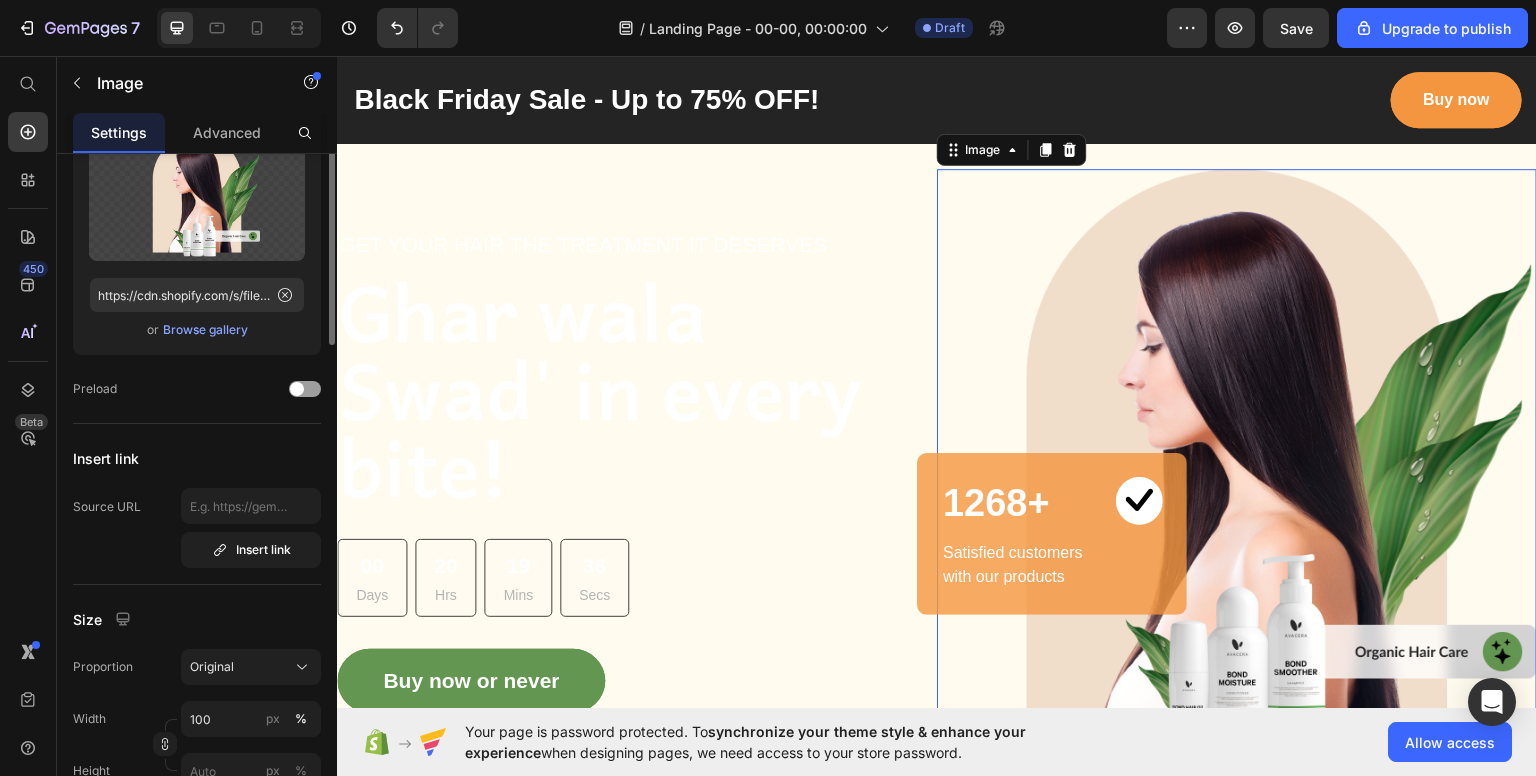 scroll, scrollTop: 0, scrollLeft: 0, axis: both 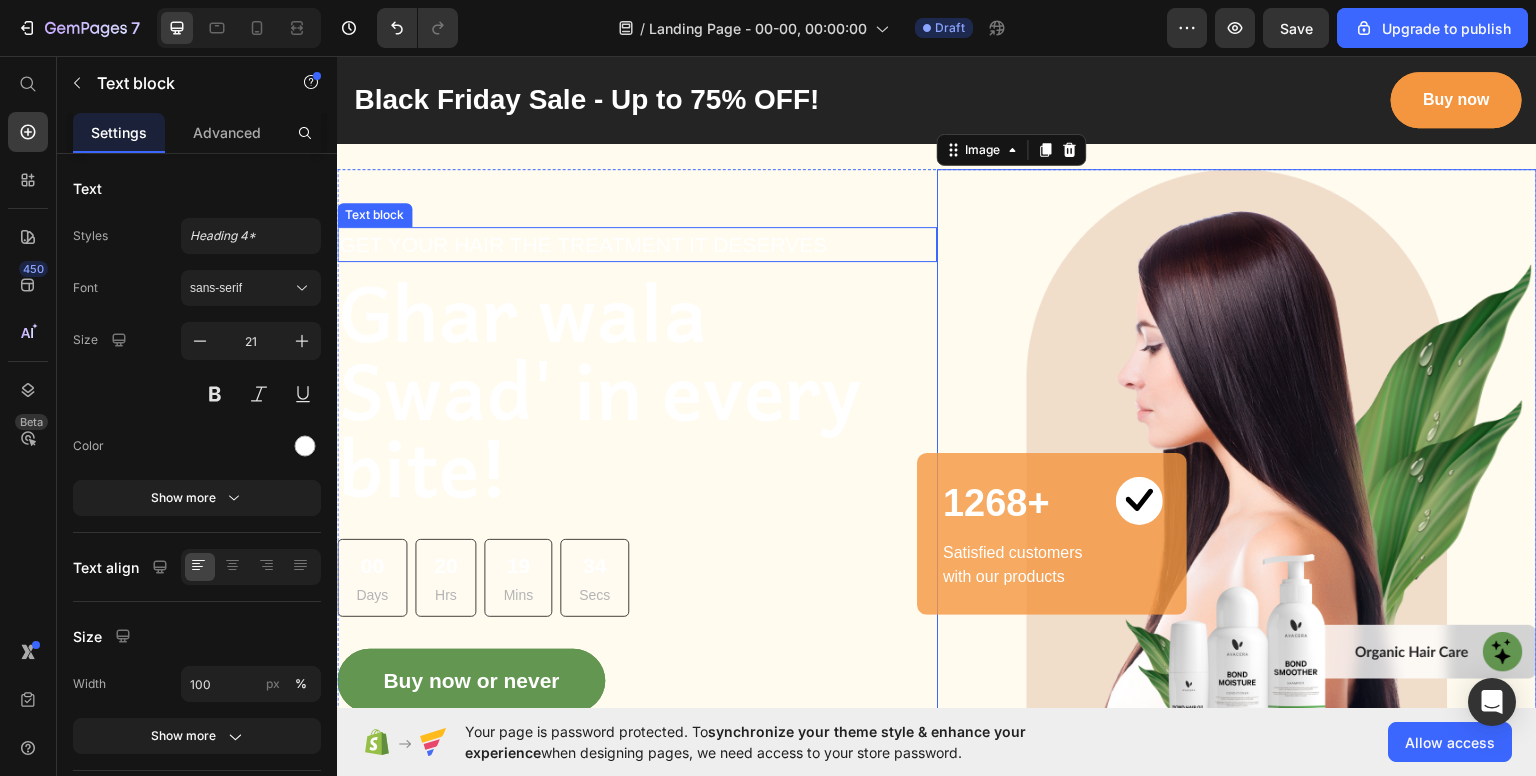 click on "GET YOUR HAIR THE TREATMENT IT DESERVES" at bounding box center (637, 244) 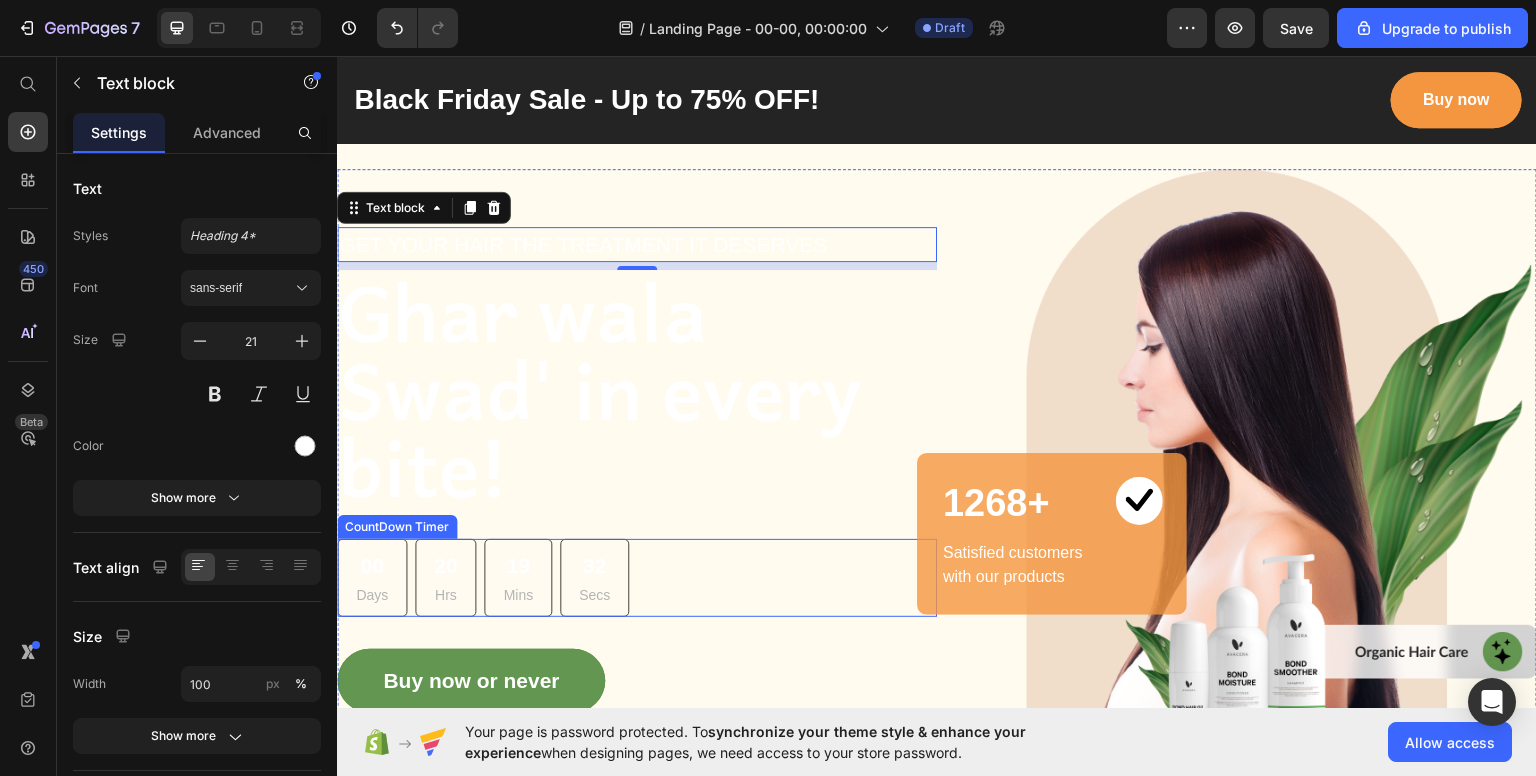 click on "Hrs" at bounding box center (445, 594) 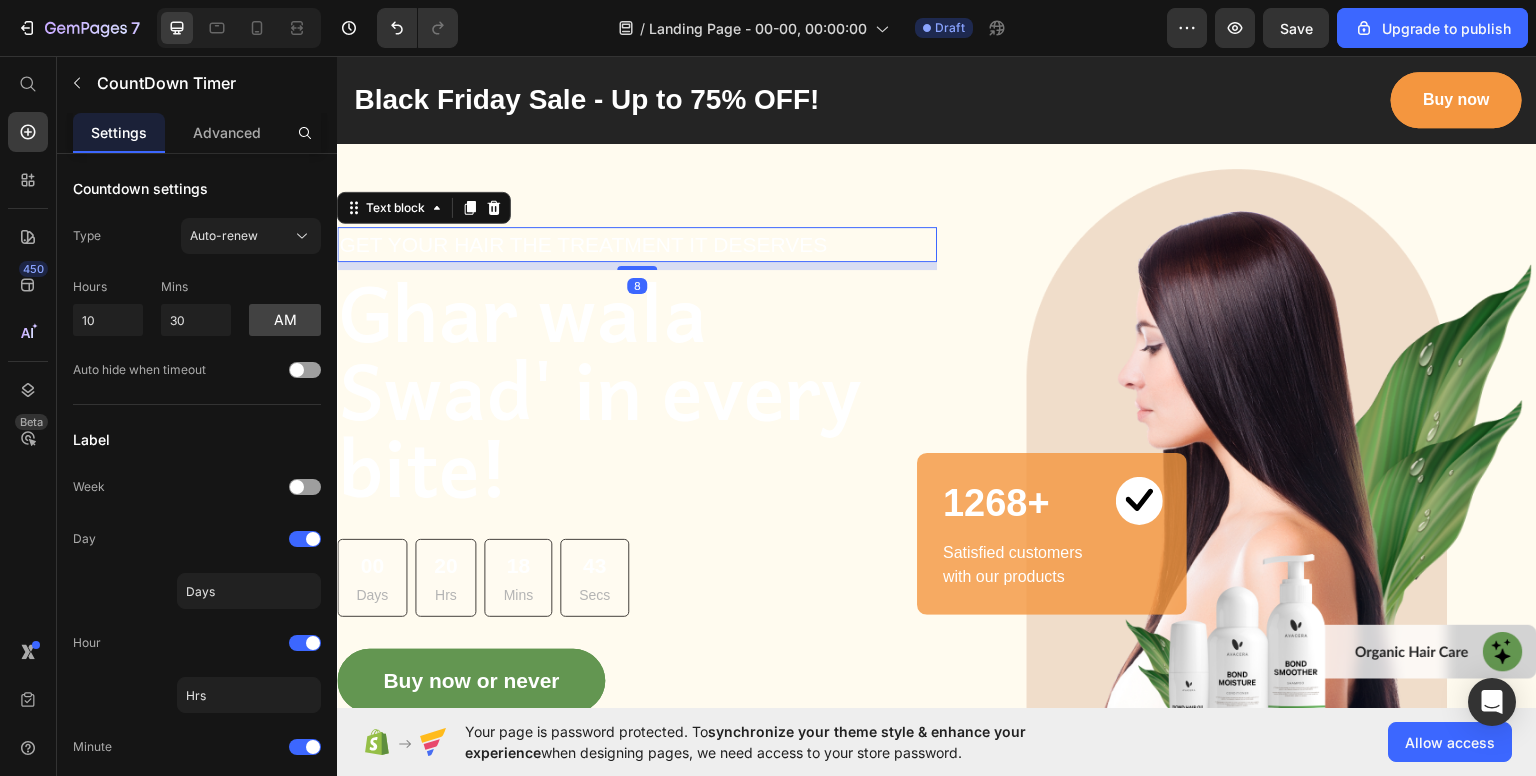 click on "GET YOUR HAIR THE TREATMENT IT DESERVES" at bounding box center (637, 244) 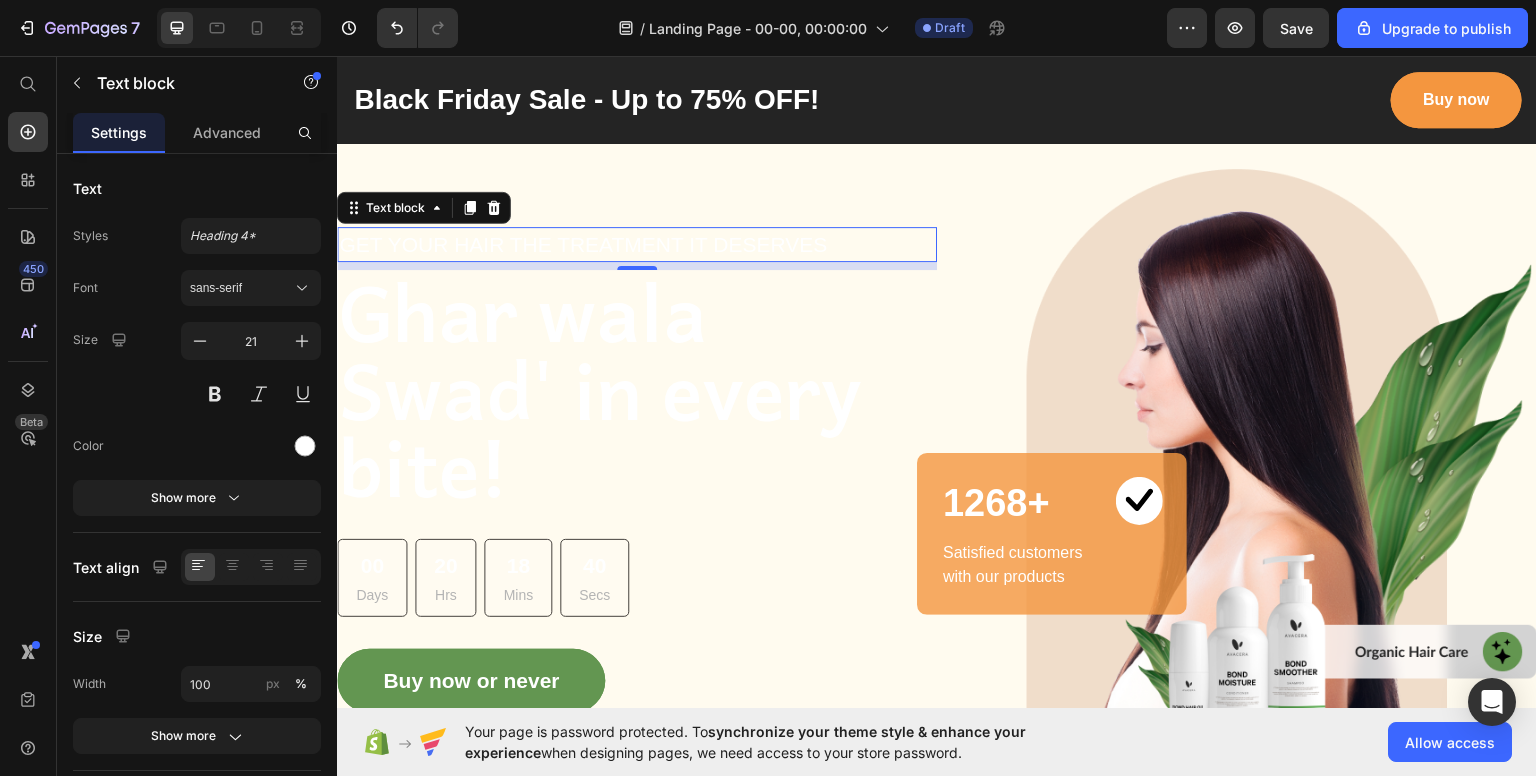 click on "GET YOUR HAIR THE TREATMENT IT DESERVES" at bounding box center (637, 244) 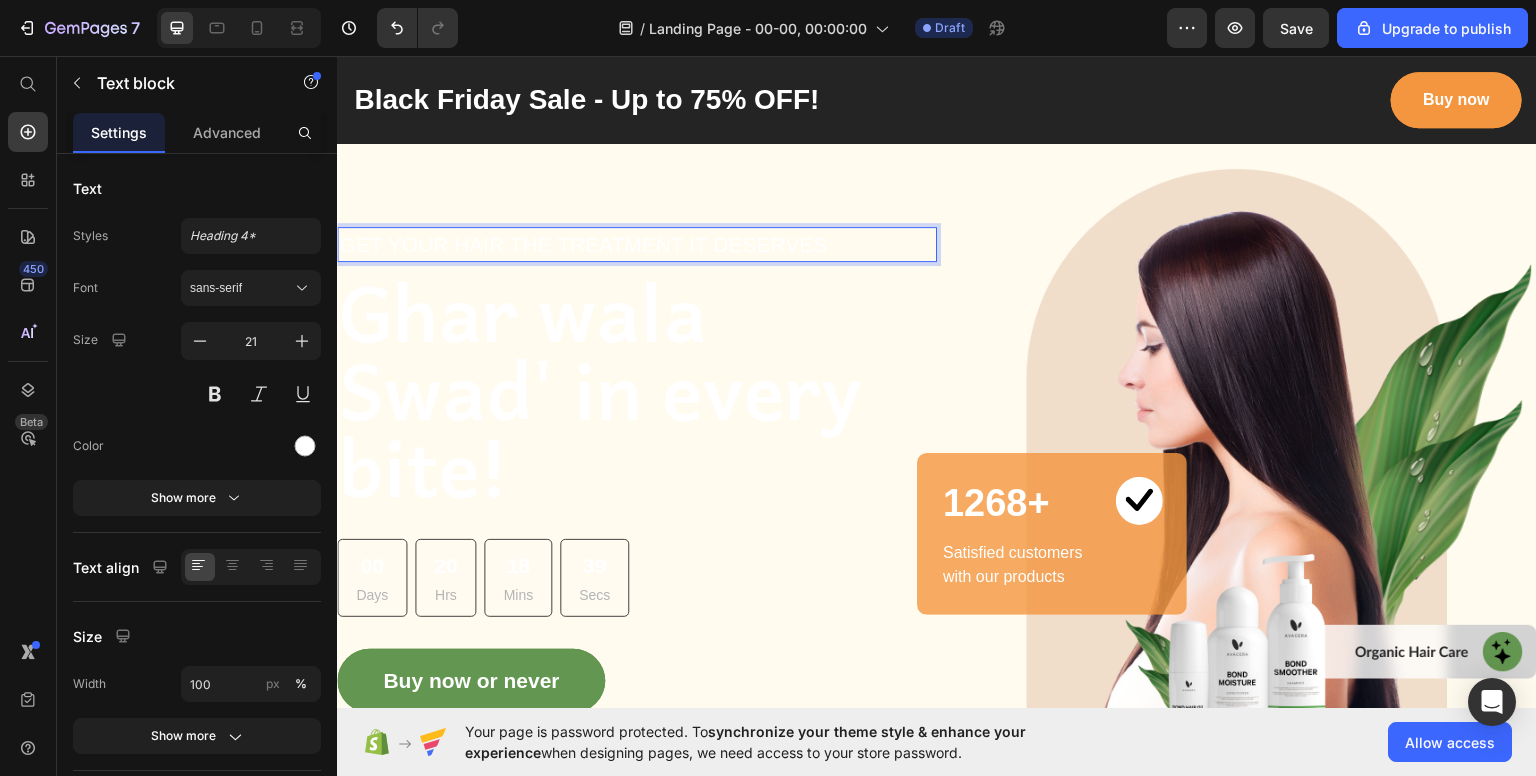 click on "GET YOUR HAIR THE TREATMENT IT DESERVES" at bounding box center (637, 244) 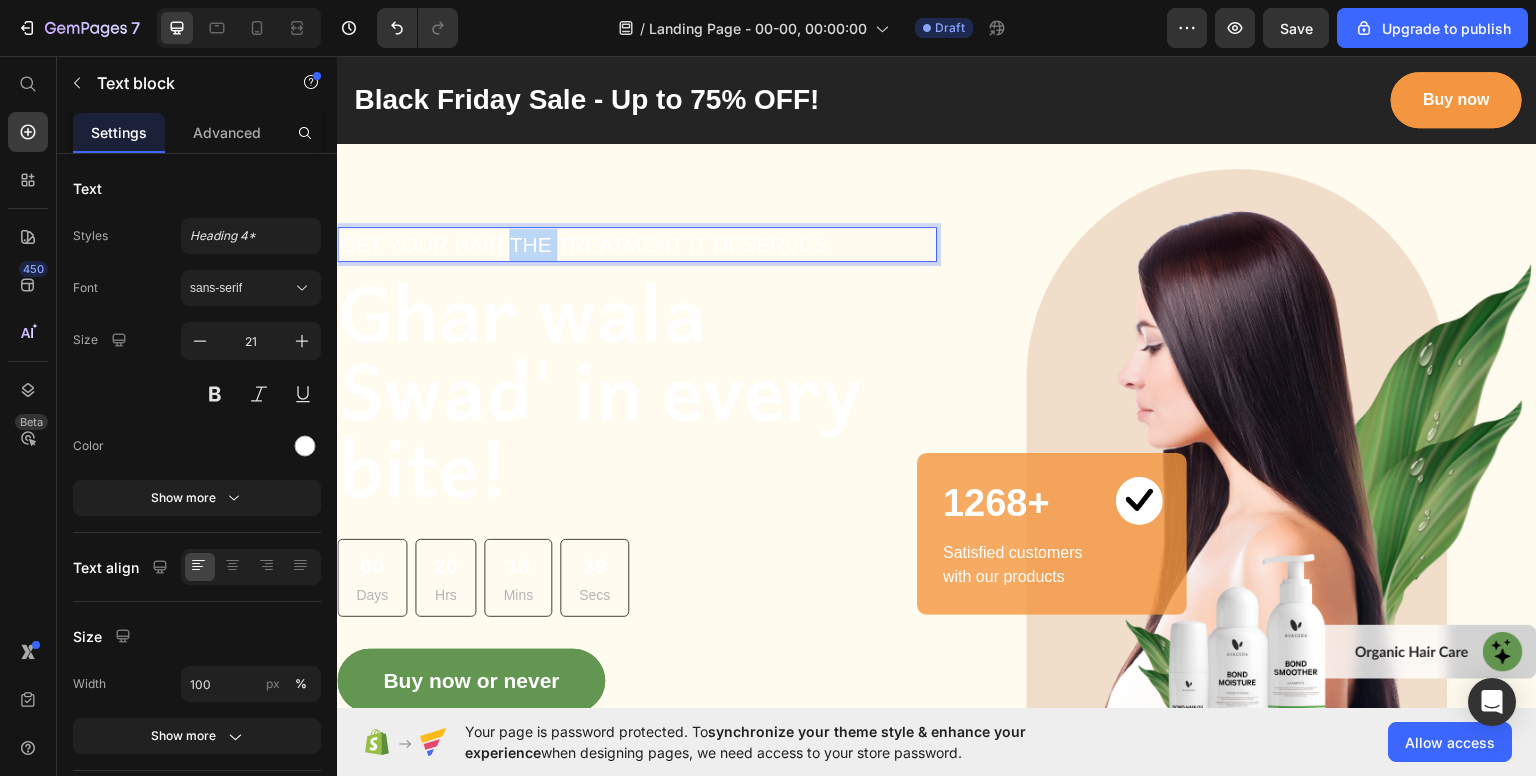 click on "GET YOUR HAIR THE TREATMENT IT DESERVES" at bounding box center (637, 244) 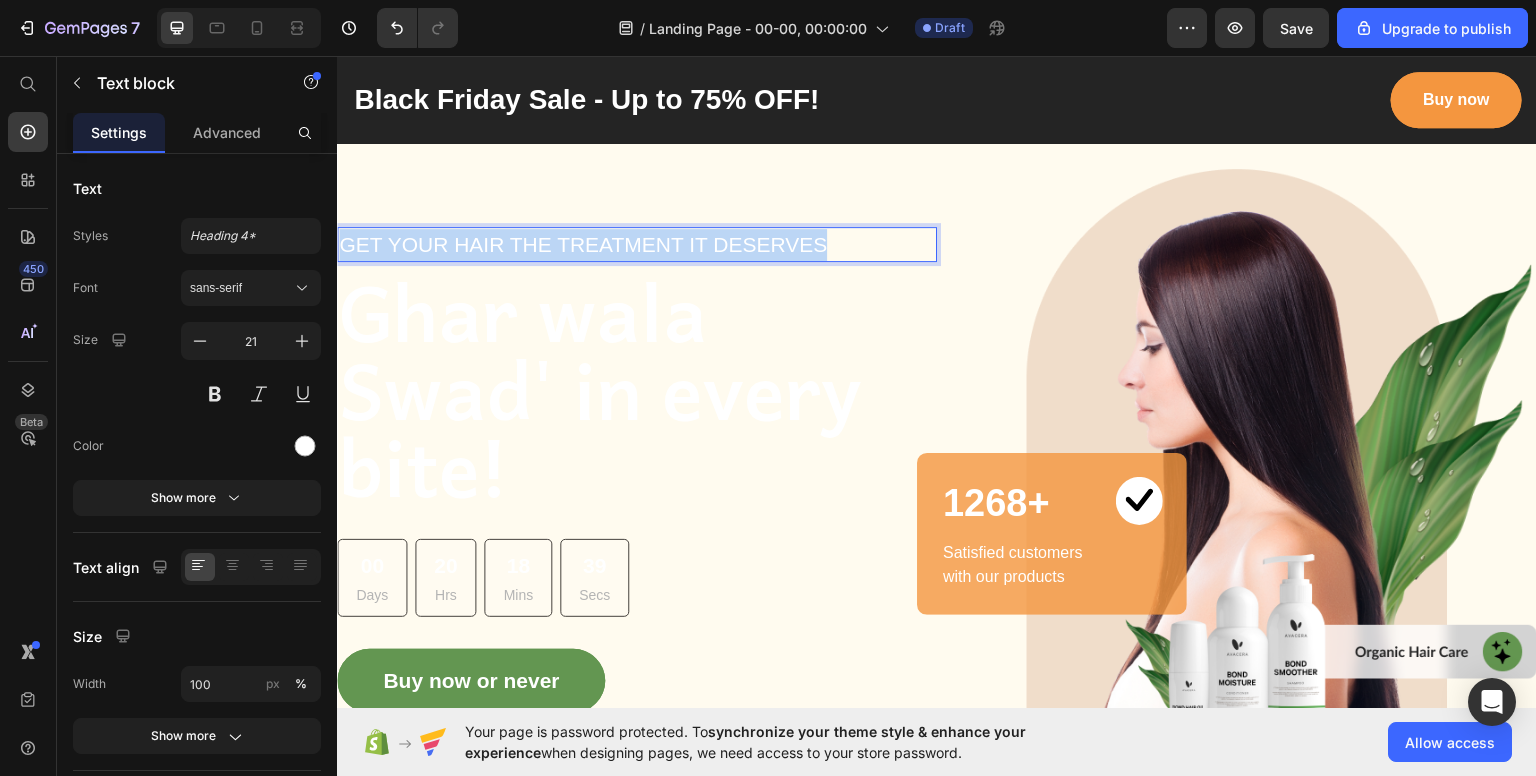 click on "GET YOUR HAIR THE TREATMENT IT DESERVES" at bounding box center [637, 244] 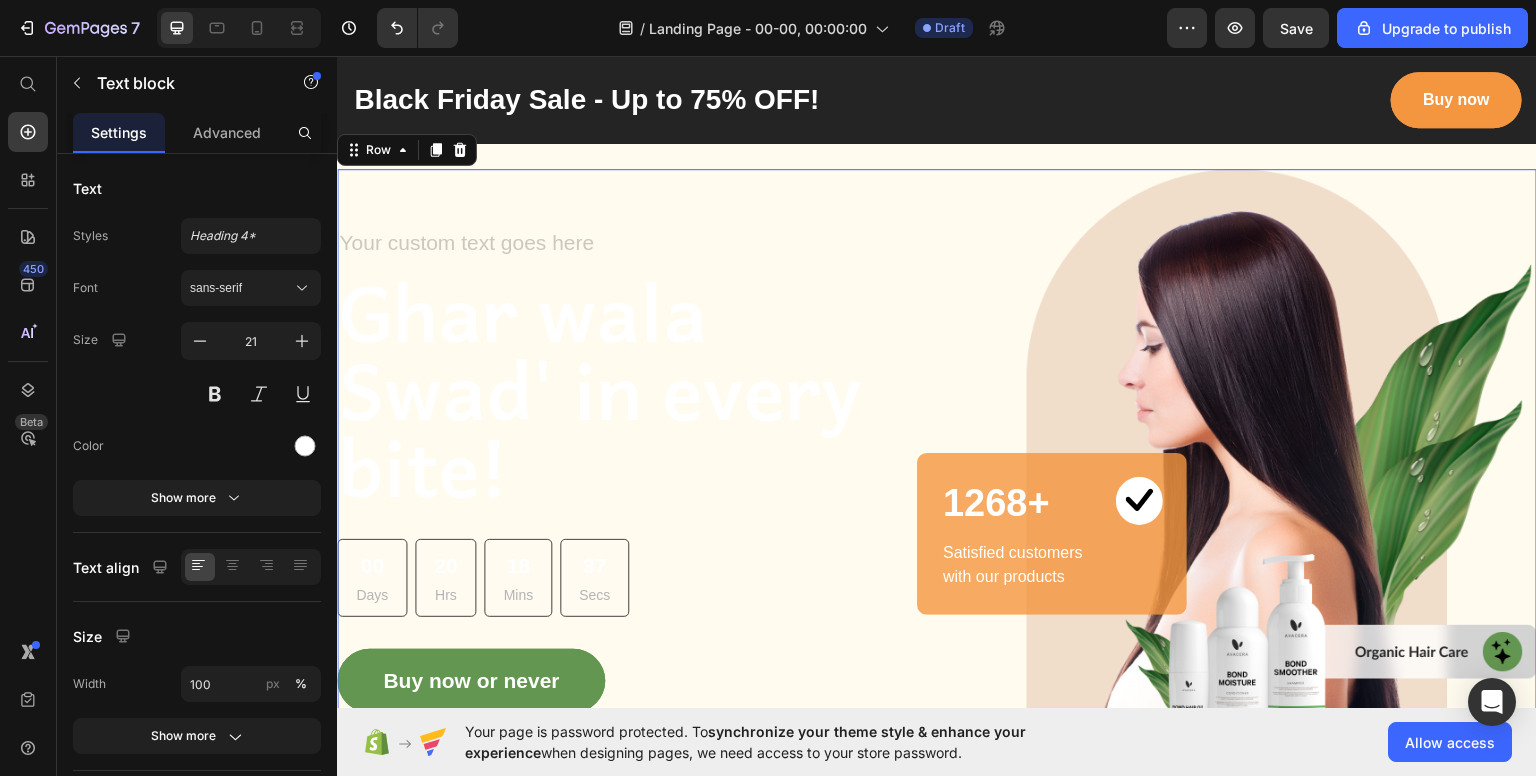 click on "Text block Ghar wala Swad' in every bite! Heading 00 Days 00 Hrs 00 Mins 00 Secs CountDown Timer Buy now or never Button" at bounding box center [637, 469] 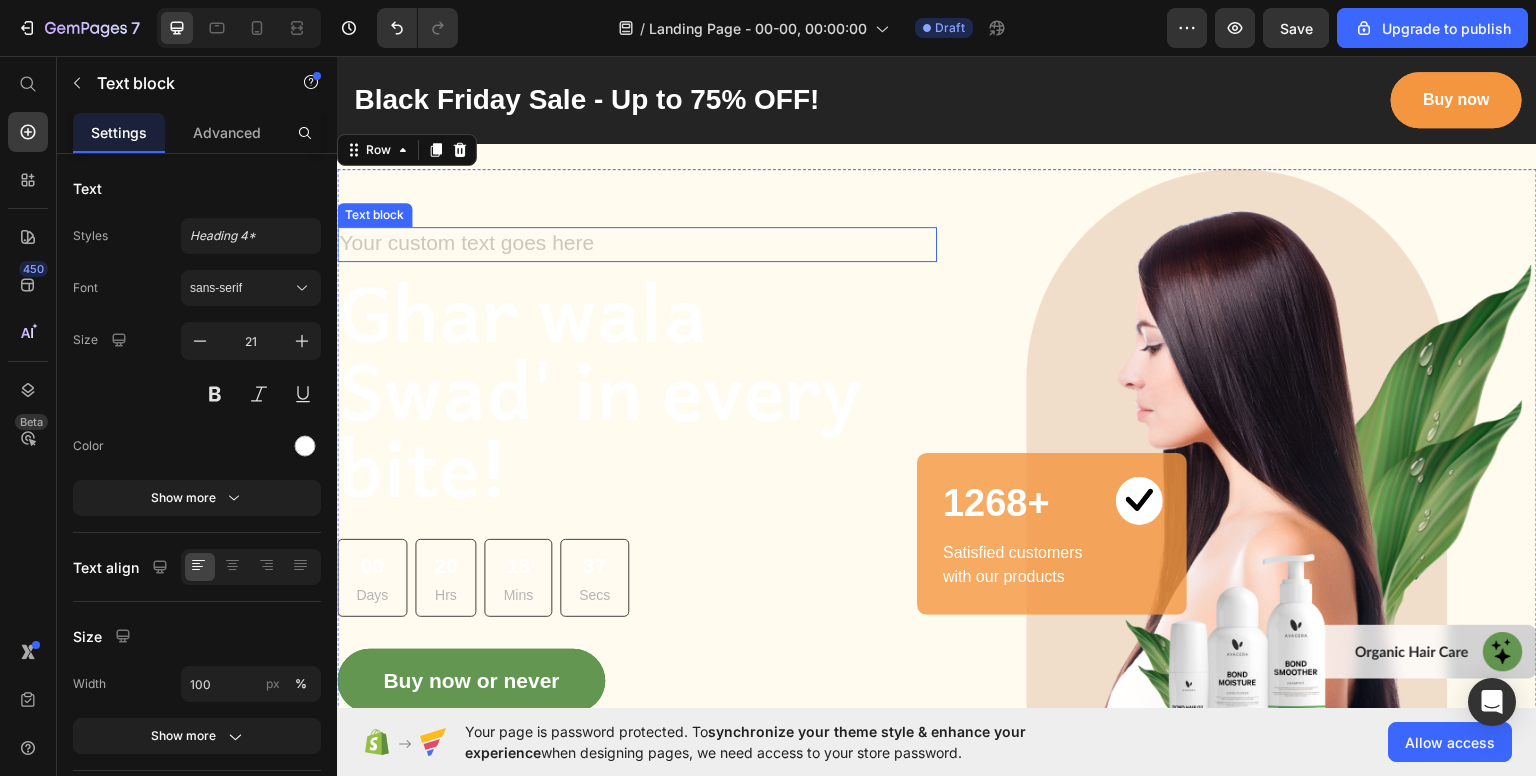 click at bounding box center (637, 244) 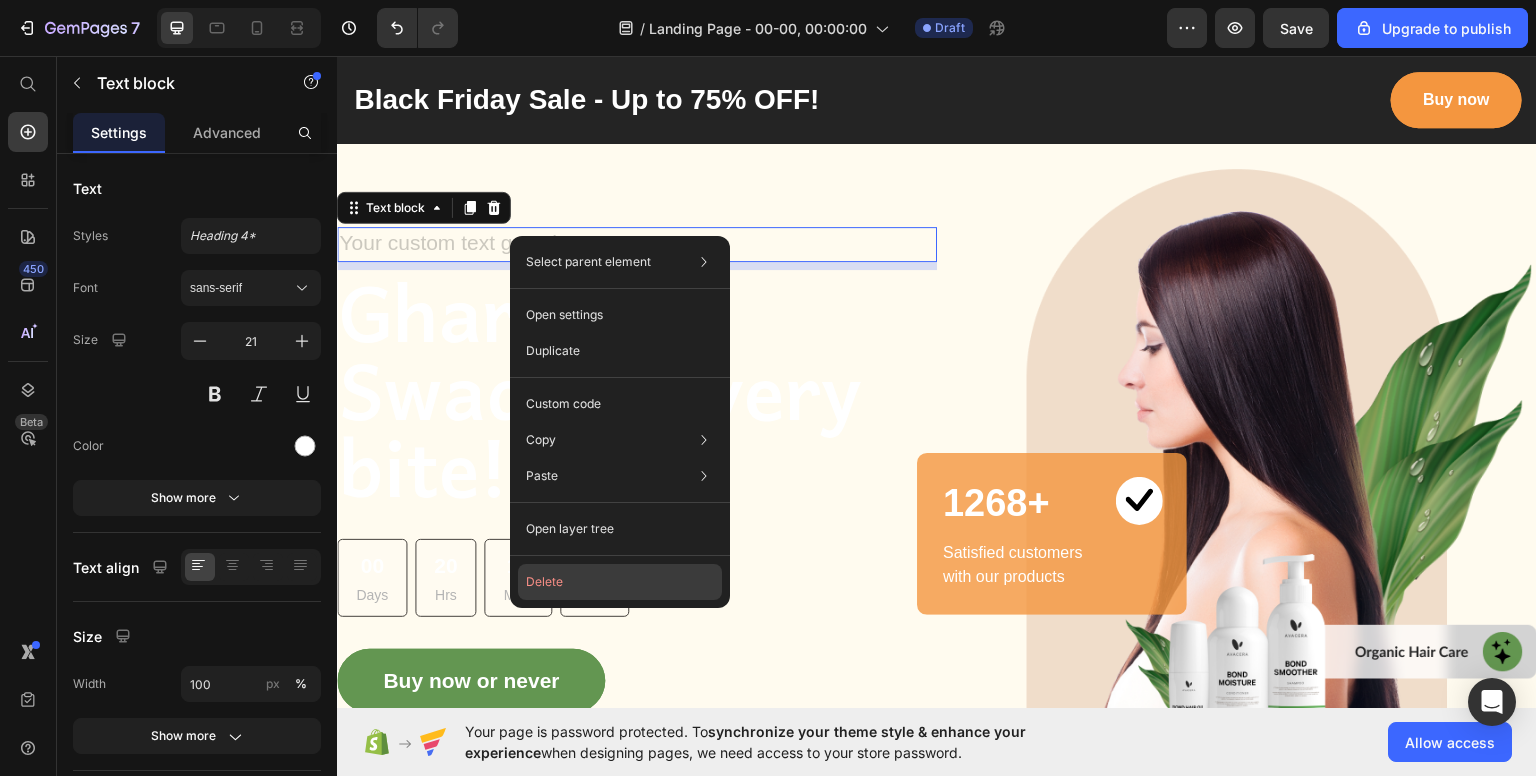 drag, startPoint x: 549, startPoint y: 584, endPoint x: 215, endPoint y: 497, distance: 345.1449 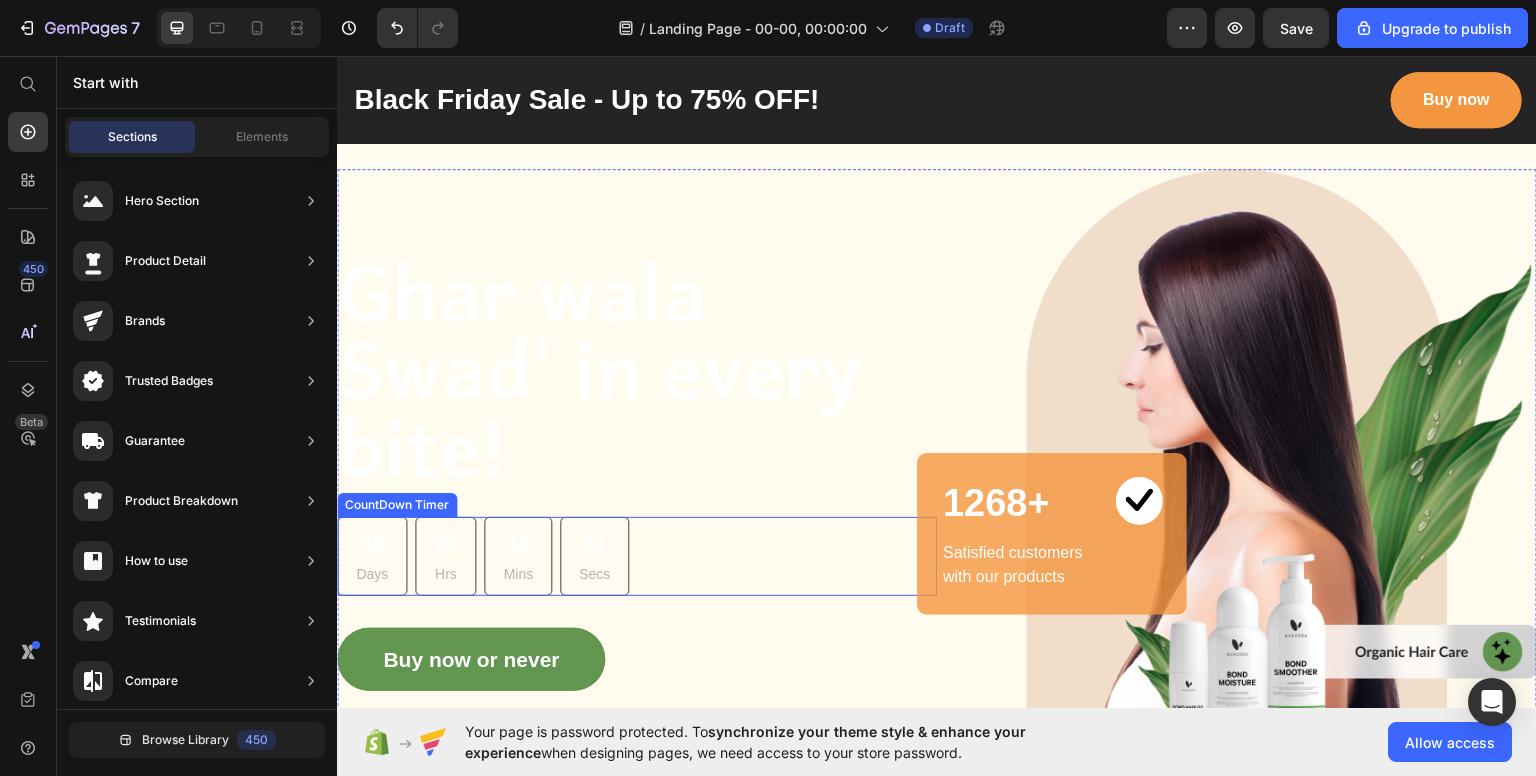 click on "18 Mins" at bounding box center (518, 555) 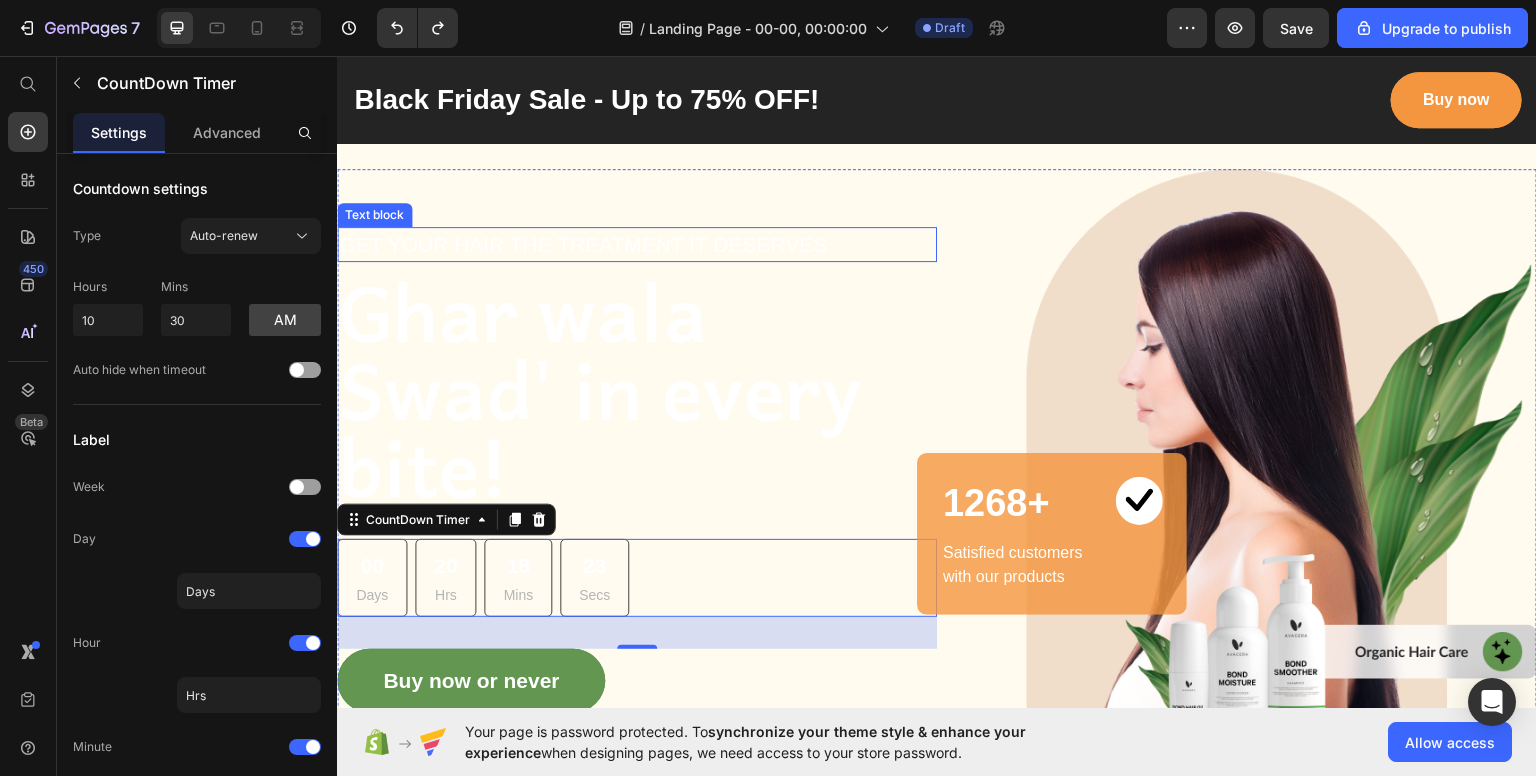 click on "GET YOUR HAIR THE TREATMENT IT DESERVES" at bounding box center (637, 244) 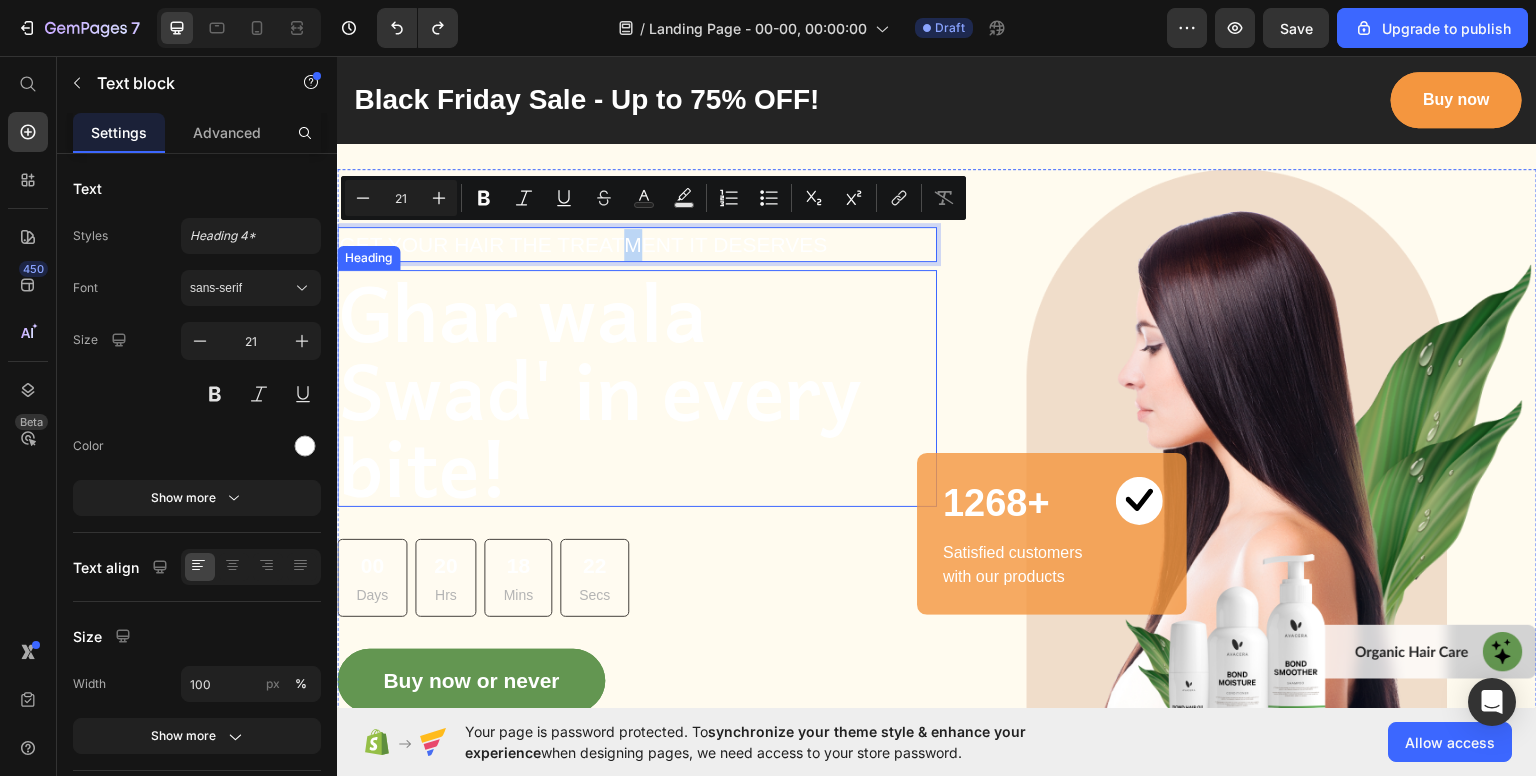 drag, startPoint x: 633, startPoint y: 236, endPoint x: 621, endPoint y: 357, distance: 121.59358 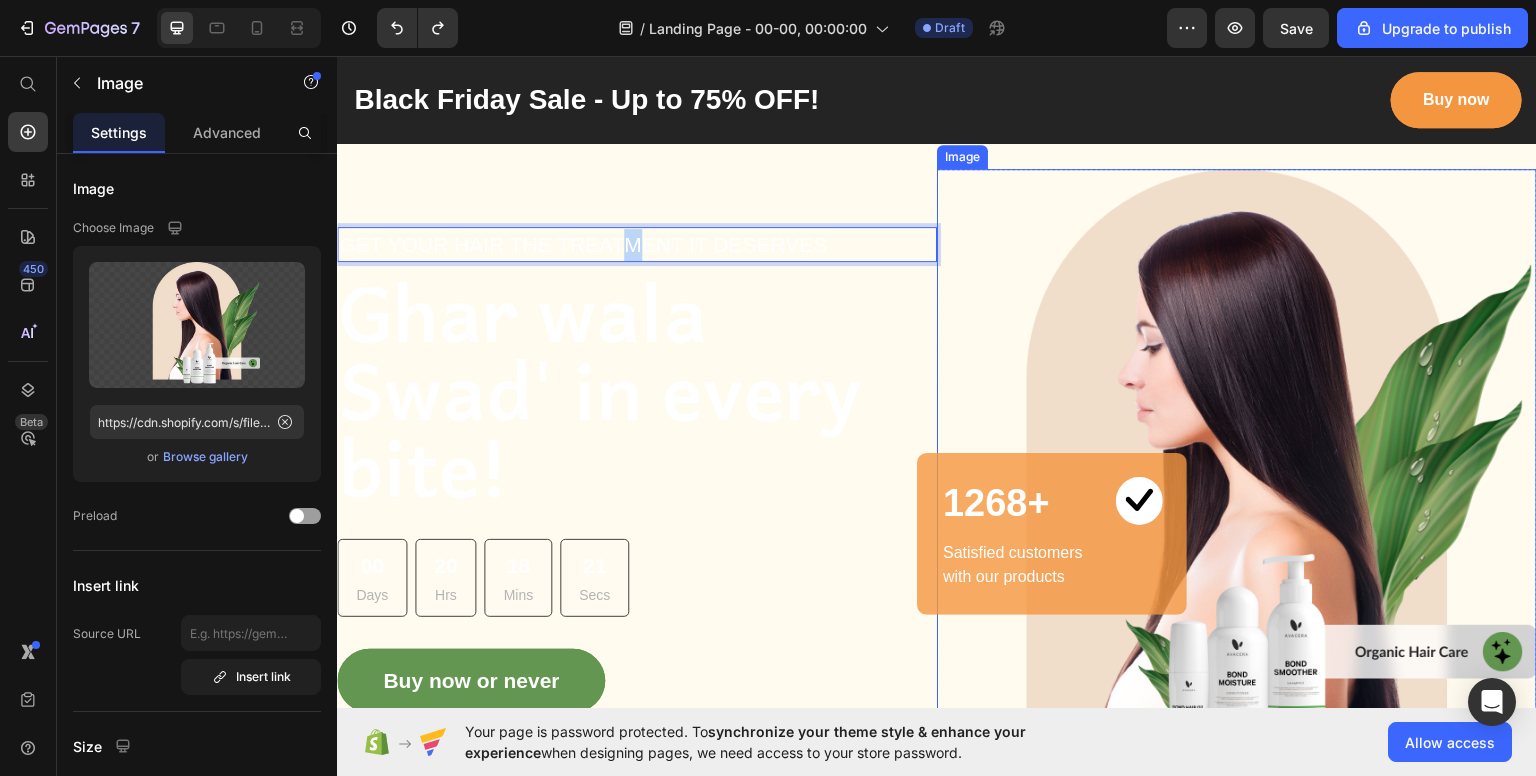 click at bounding box center [1237, 469] 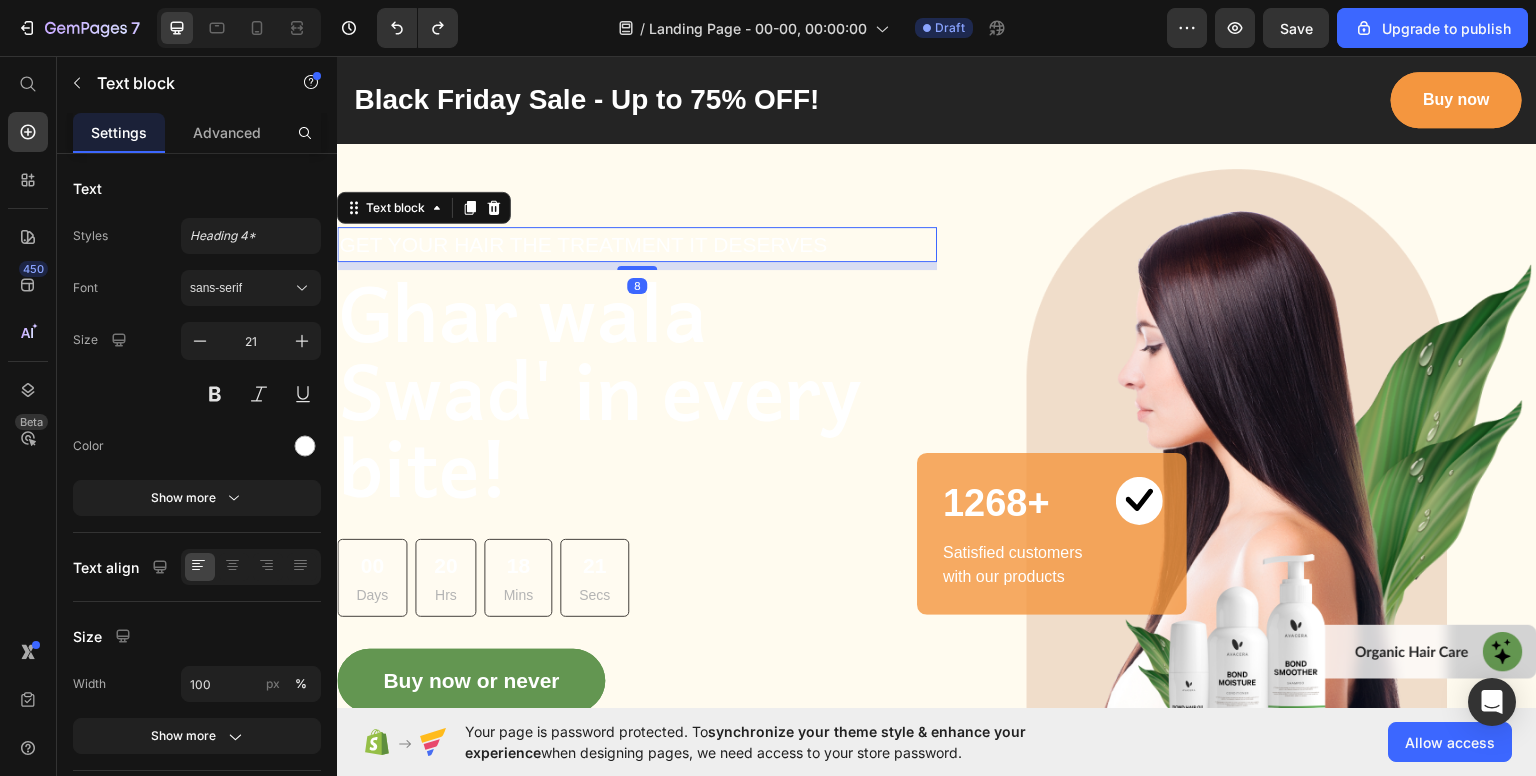 click on "GET YOUR HAIR THE TREATMENT IT DESERVES" at bounding box center (637, 244) 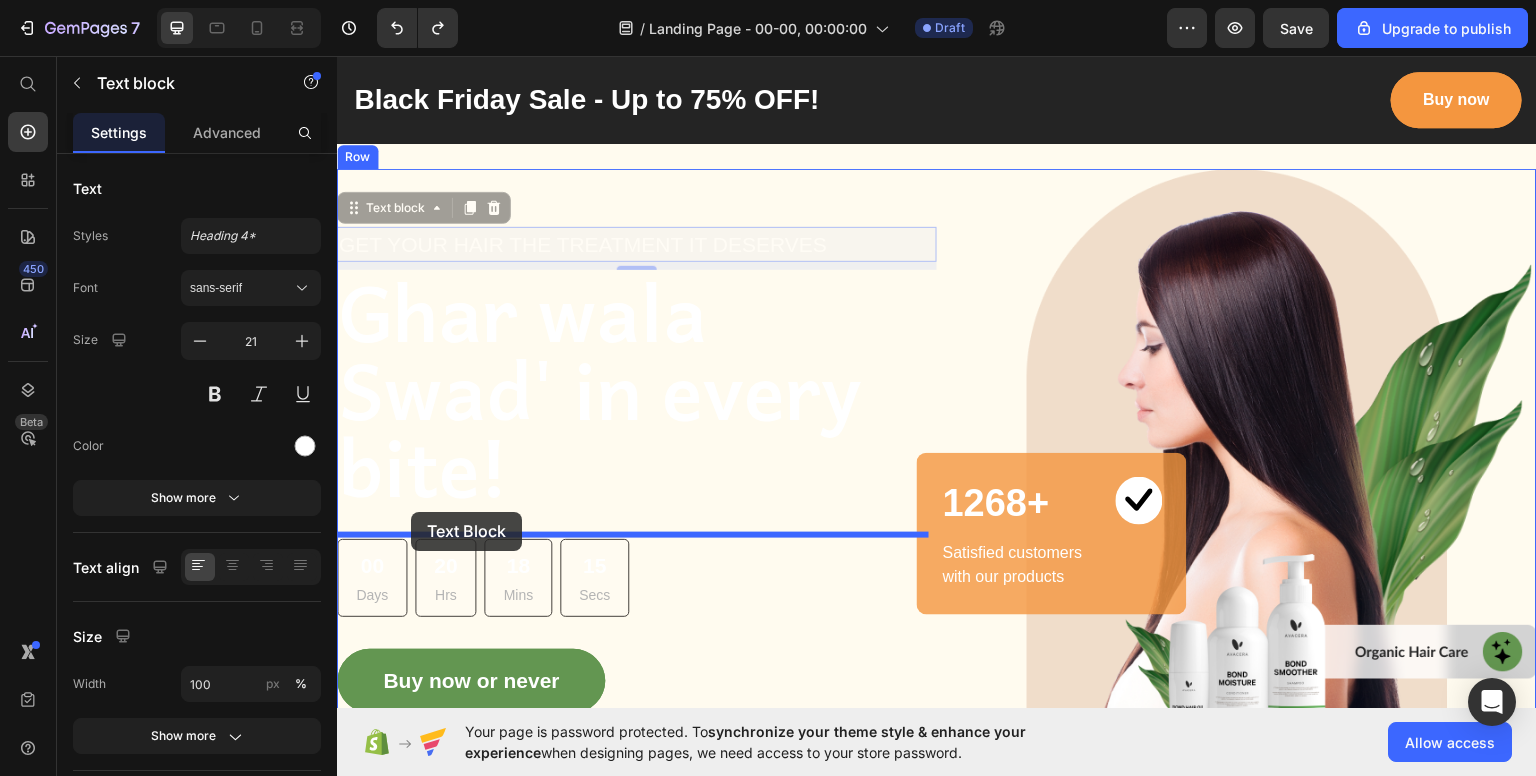 drag, startPoint x: 350, startPoint y: 200, endPoint x: 411, endPoint y: 511, distance: 316.92587 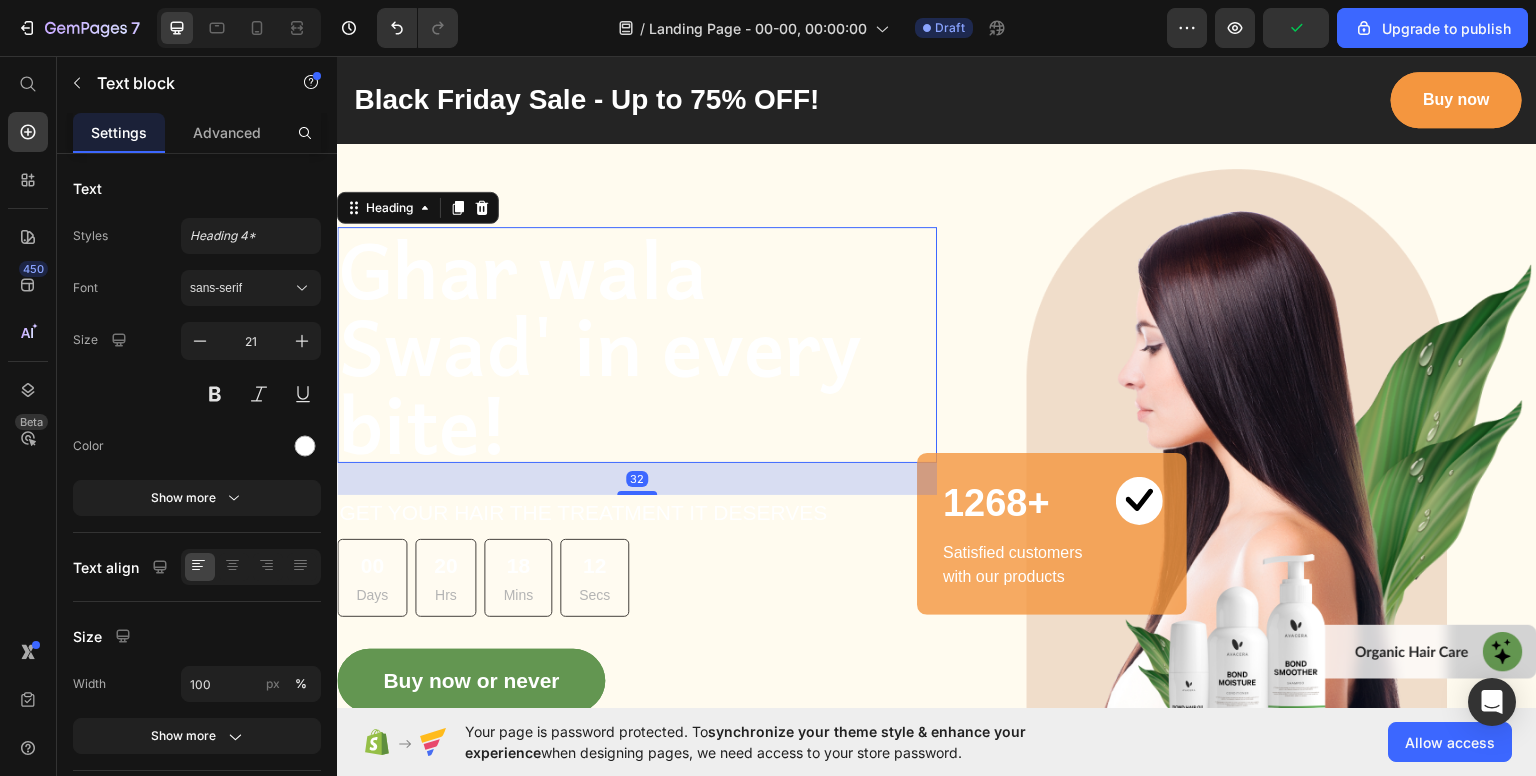 click on "Ghar wala Swad' in every bite!" at bounding box center [637, 344] 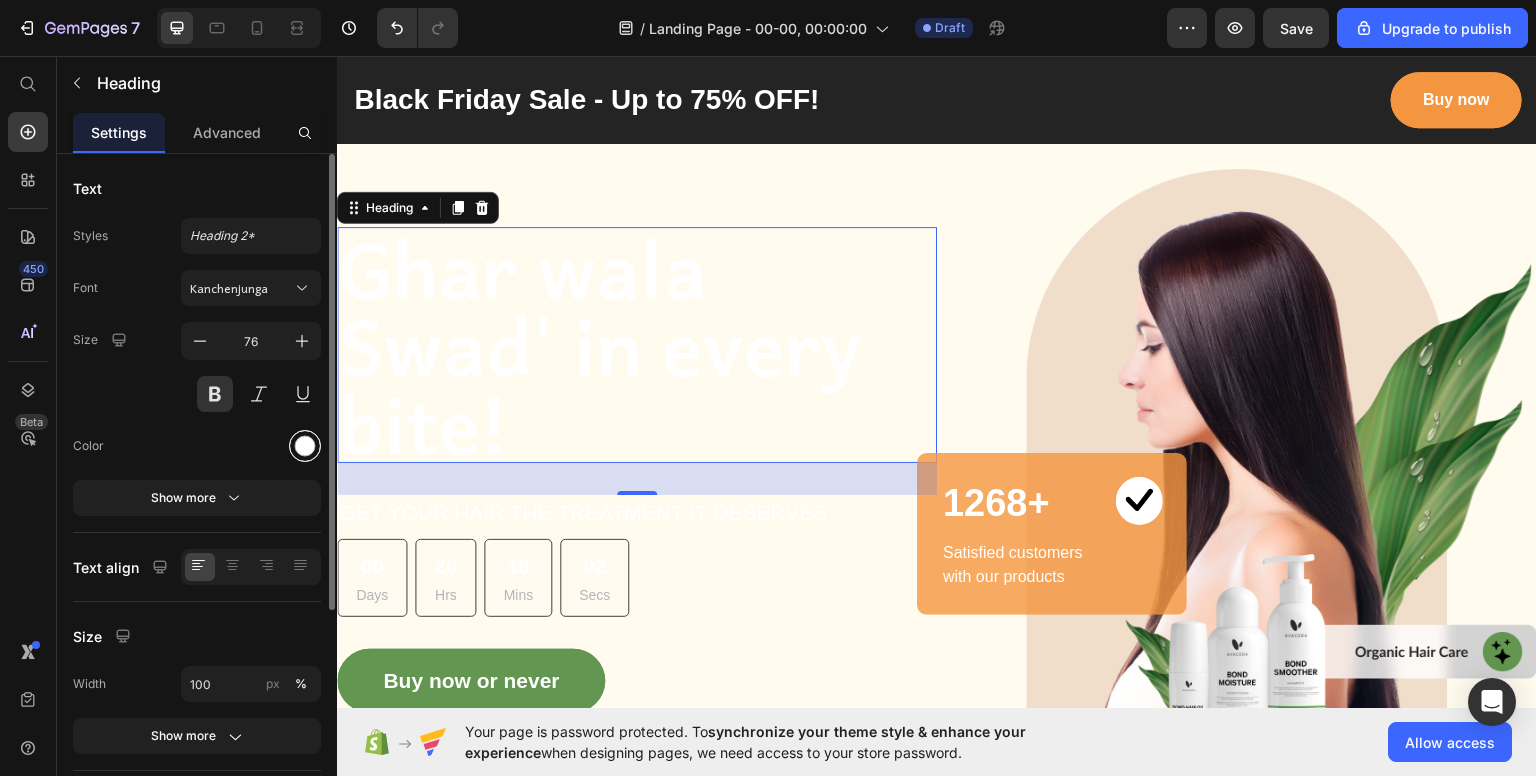 click at bounding box center (305, 446) 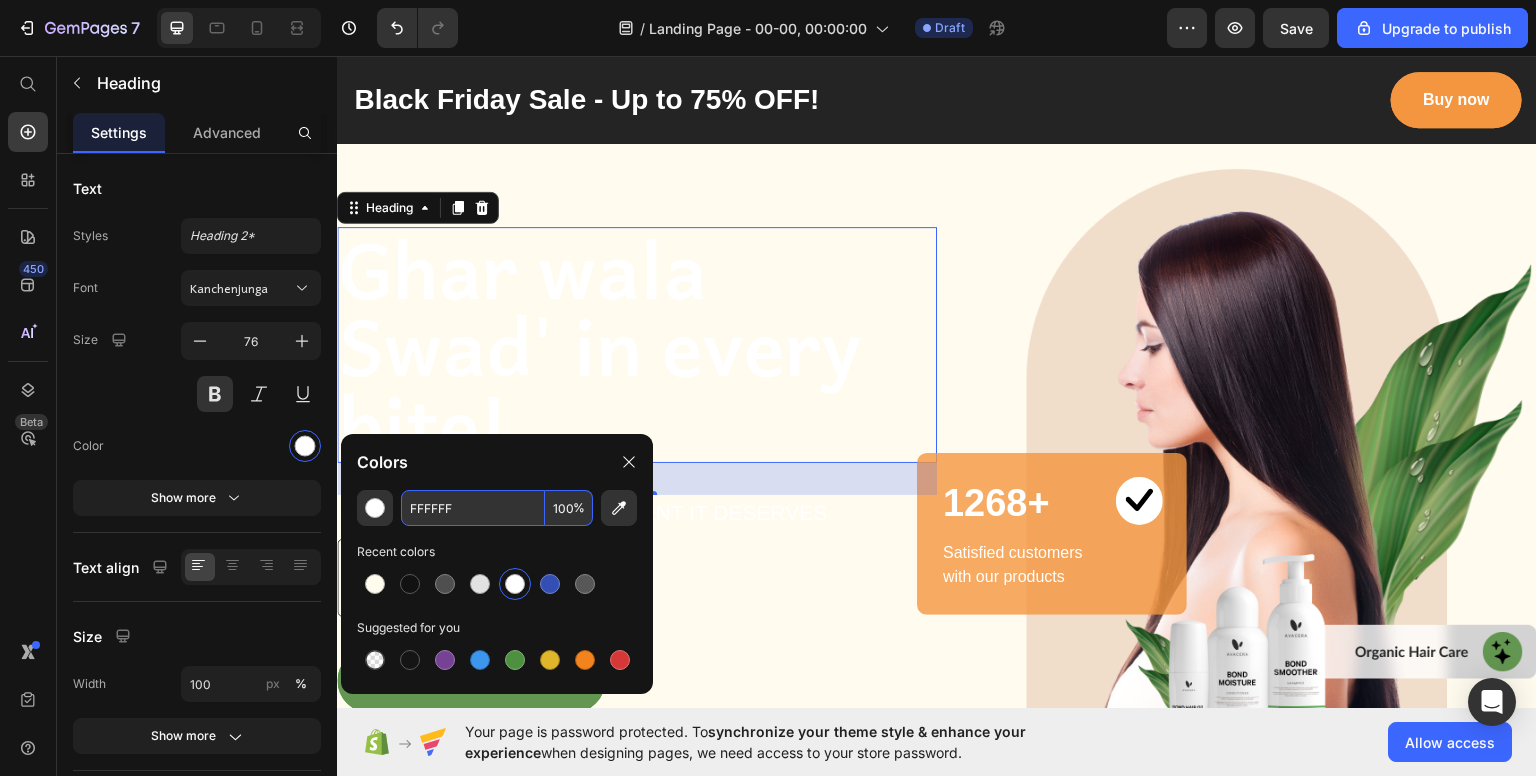 click on "FFFFFF" at bounding box center (473, 508) 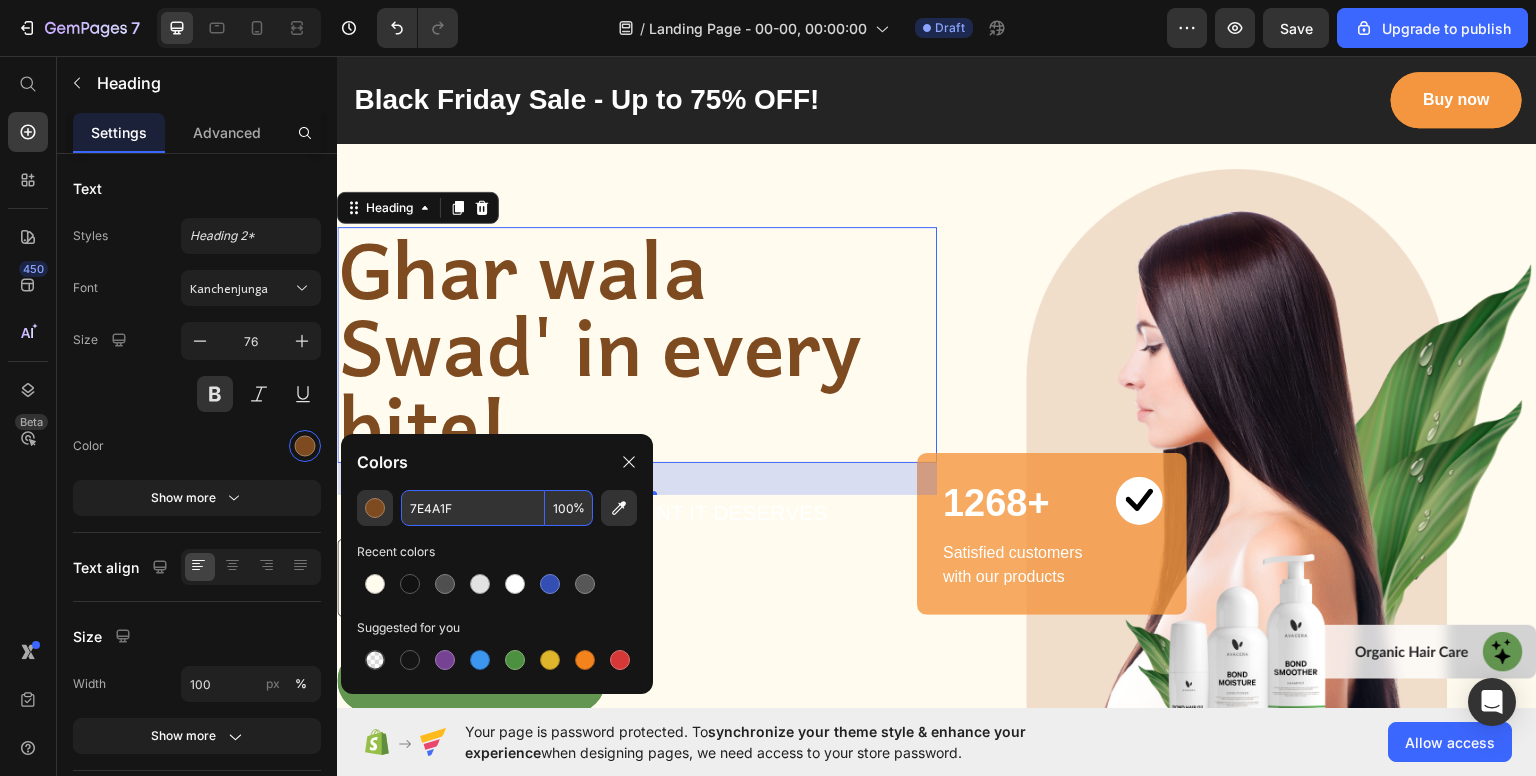 type on "7E4A1F" 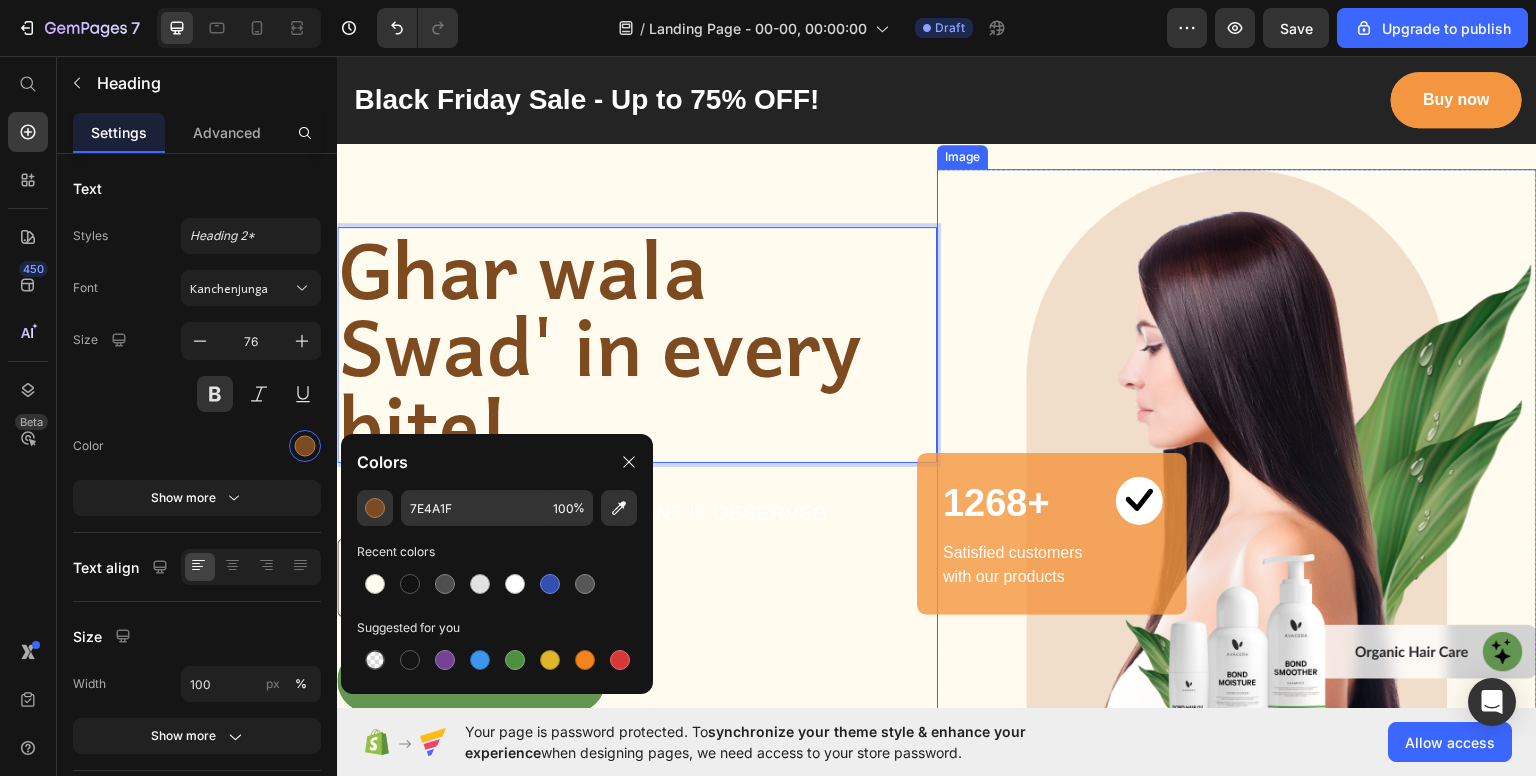 click at bounding box center [1237, 469] 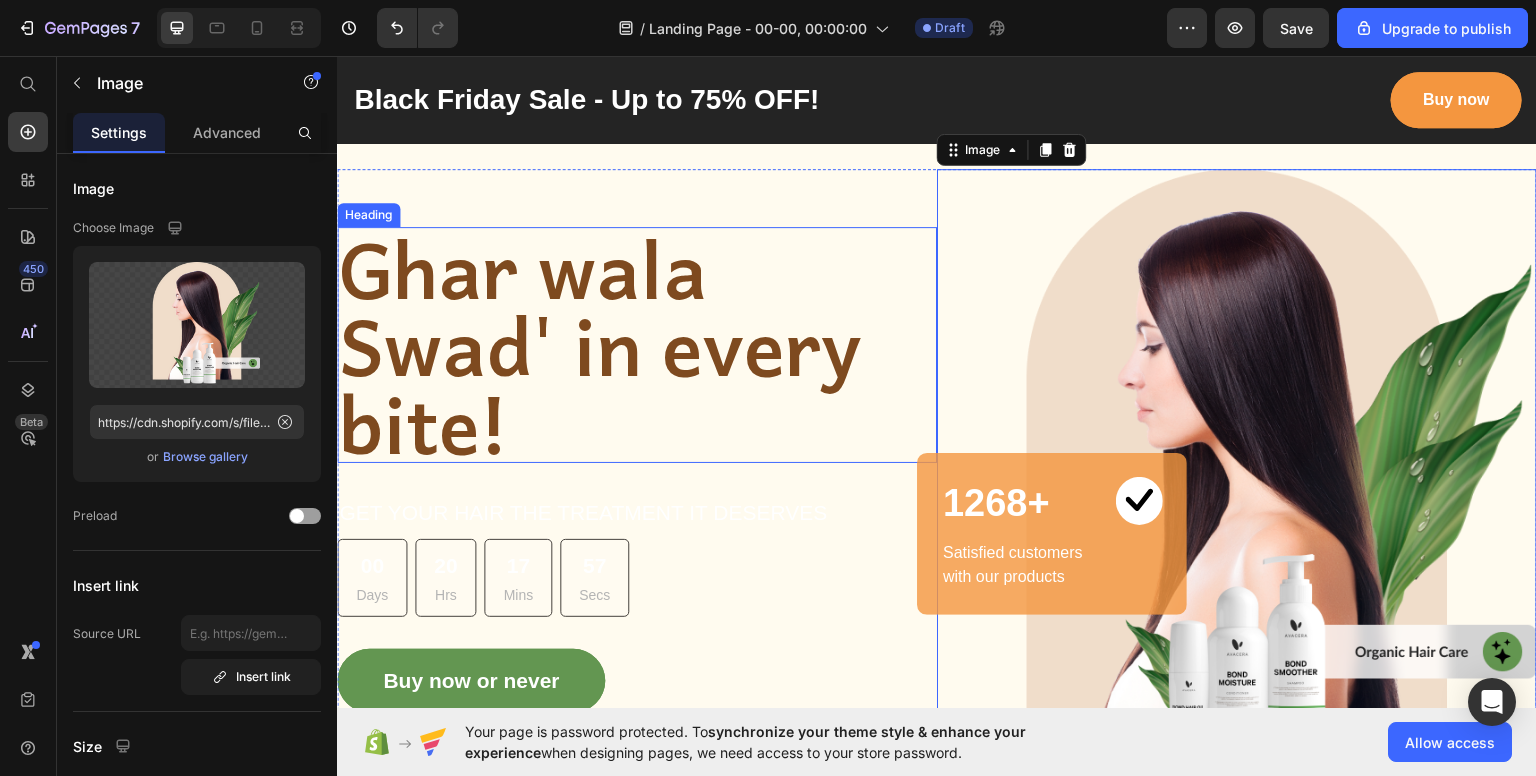 click on "Ghar wala Swad' in every bite!" at bounding box center [637, 344] 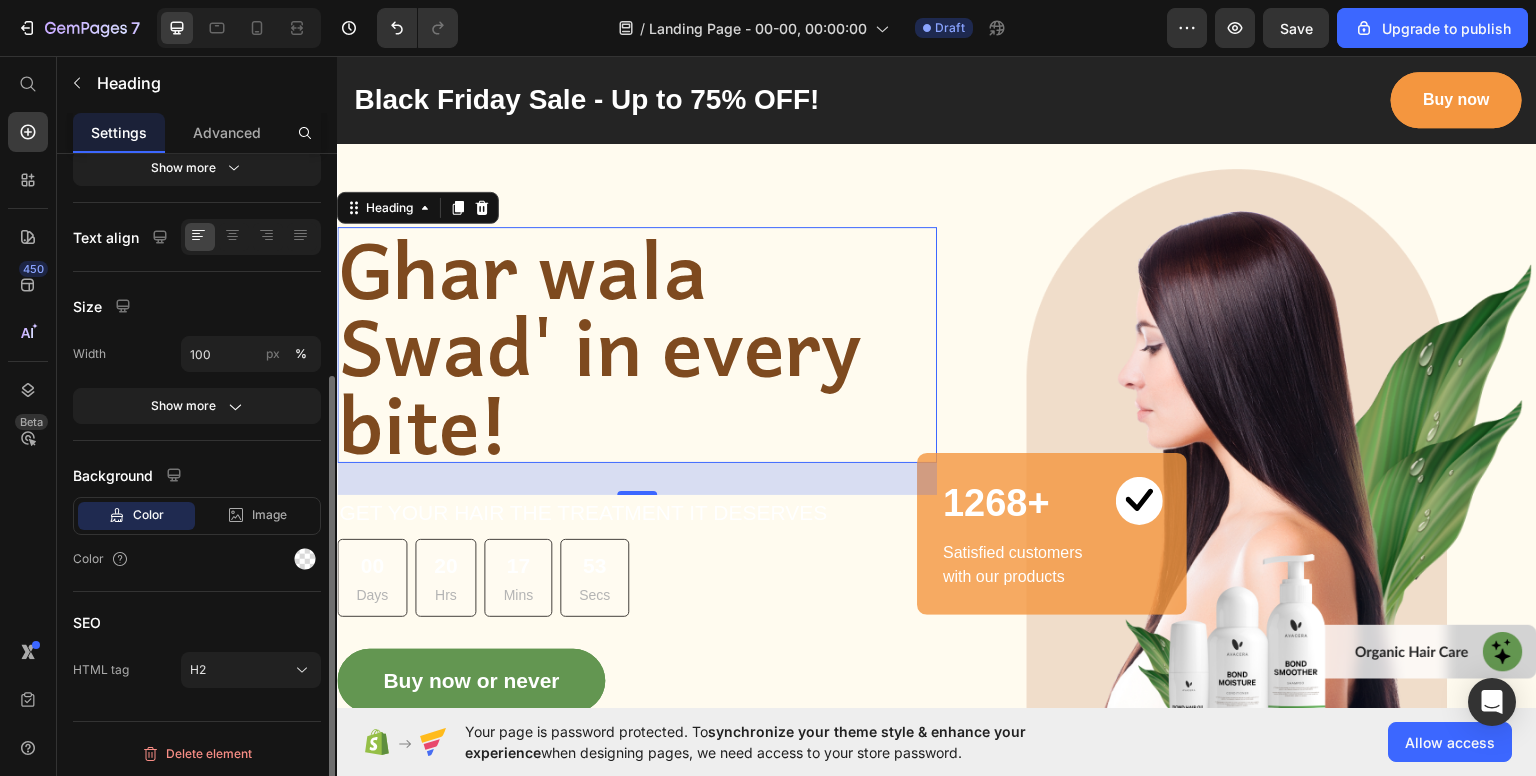 scroll, scrollTop: 0, scrollLeft: 0, axis: both 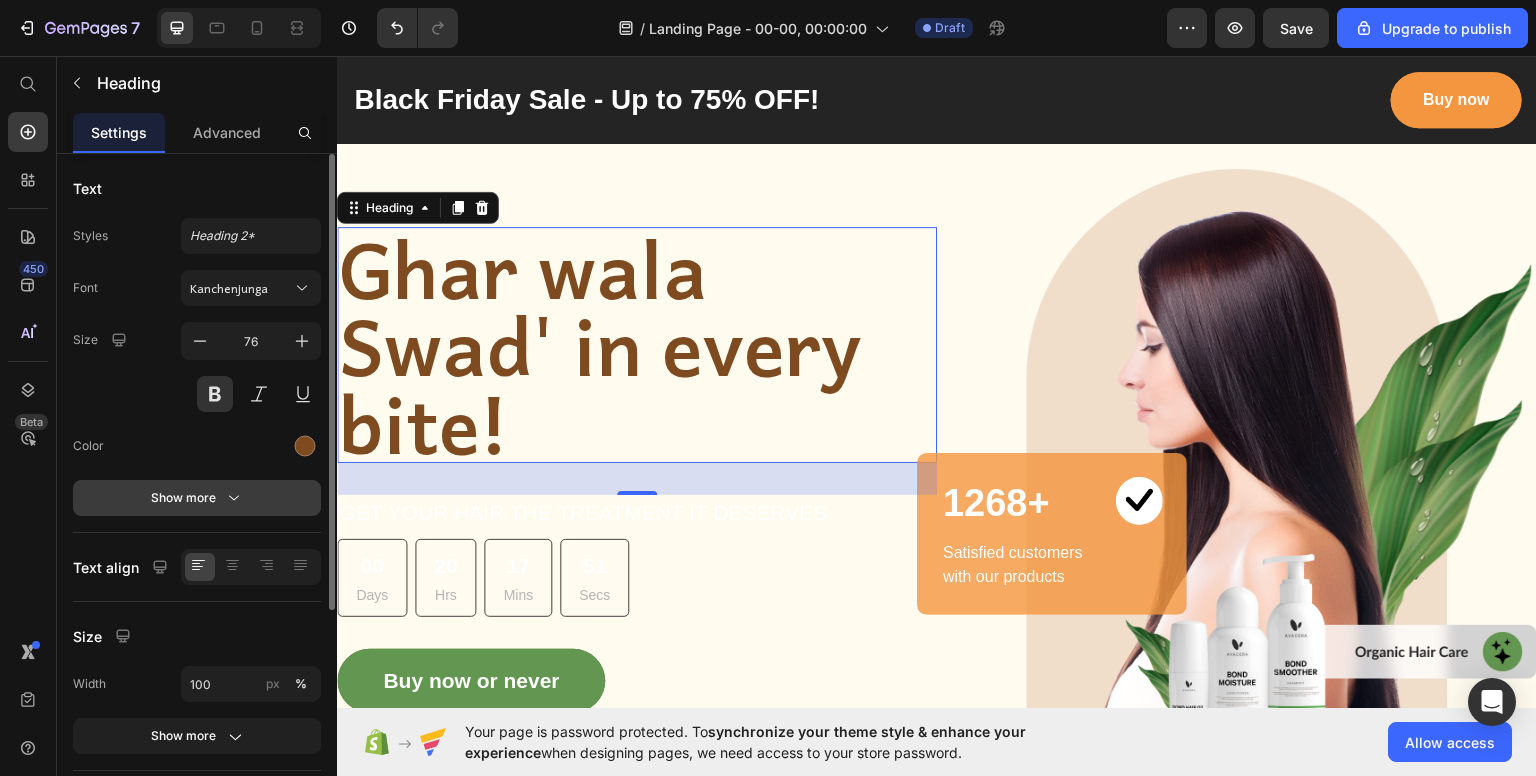 click on "Show more" at bounding box center (197, 498) 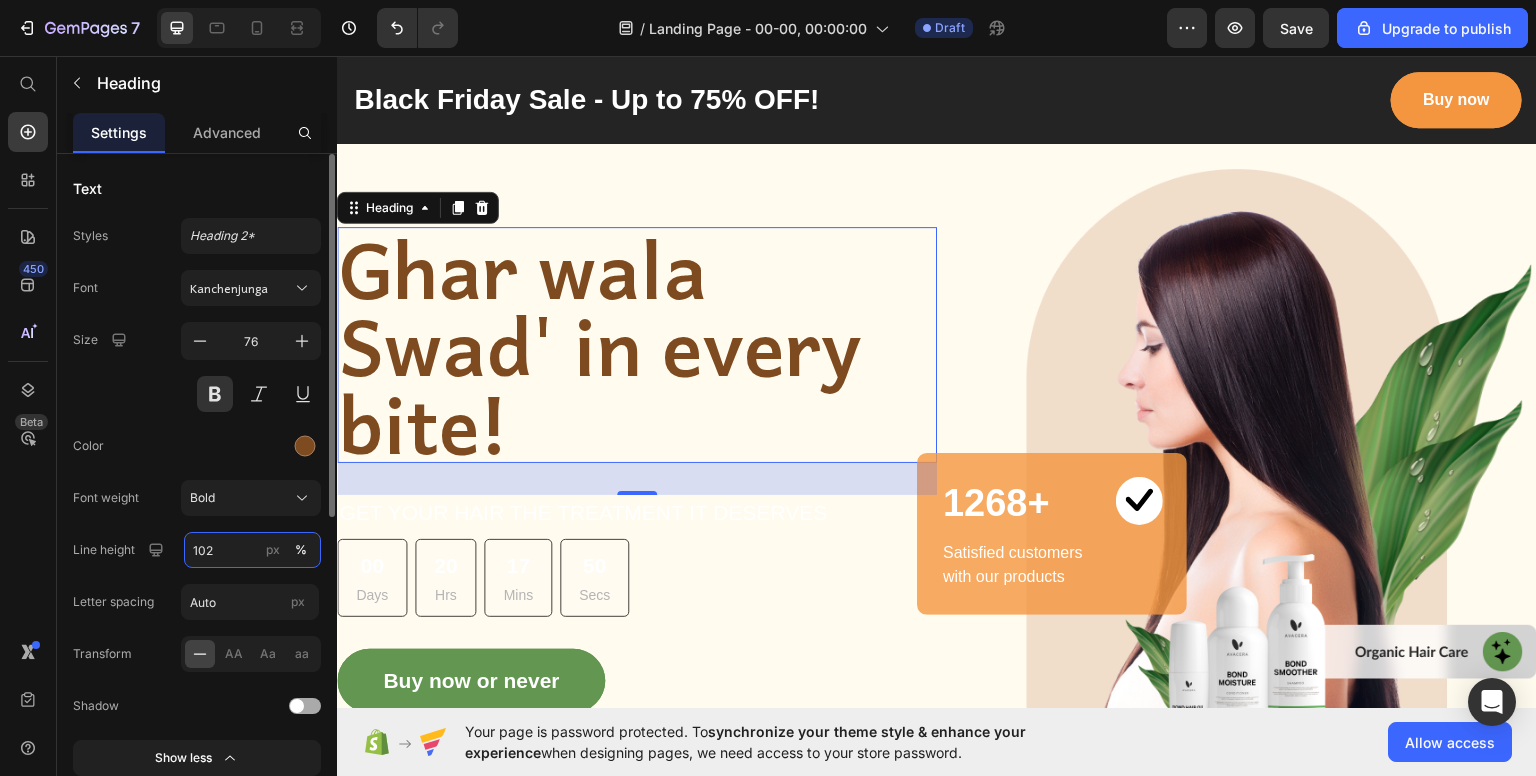 click on "102" at bounding box center [252, 550] 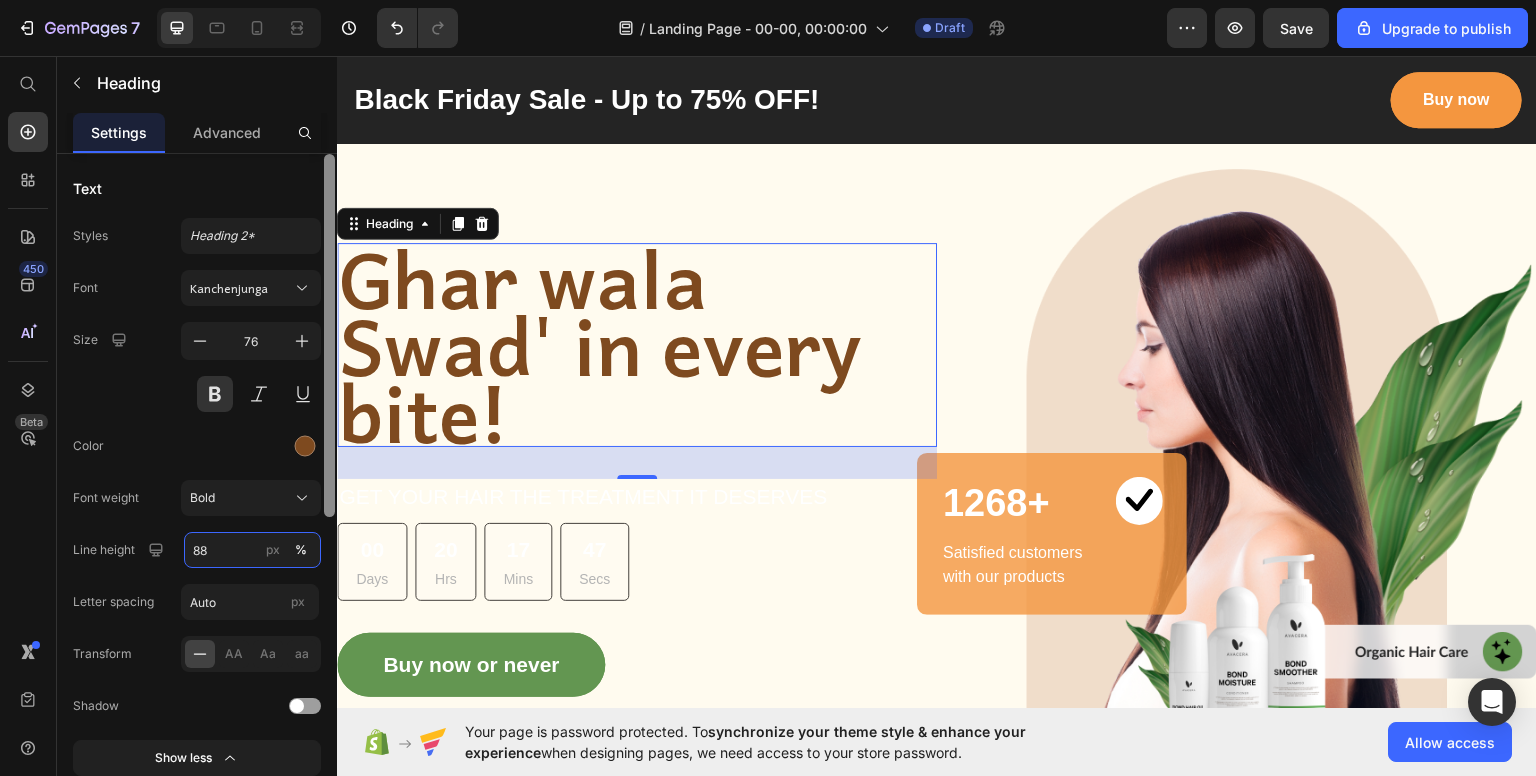 type on "87" 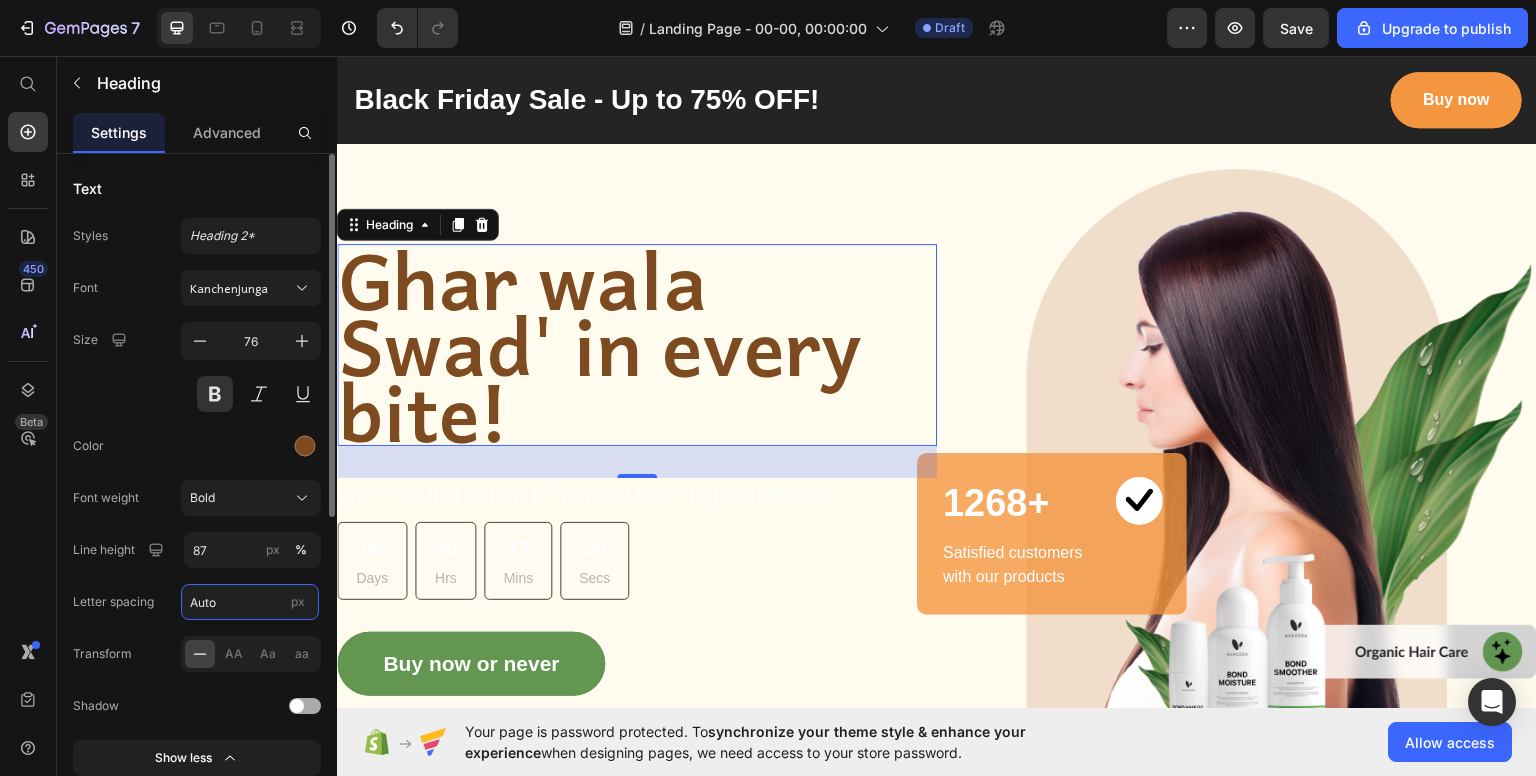 click on "Auto" at bounding box center [250, 602] 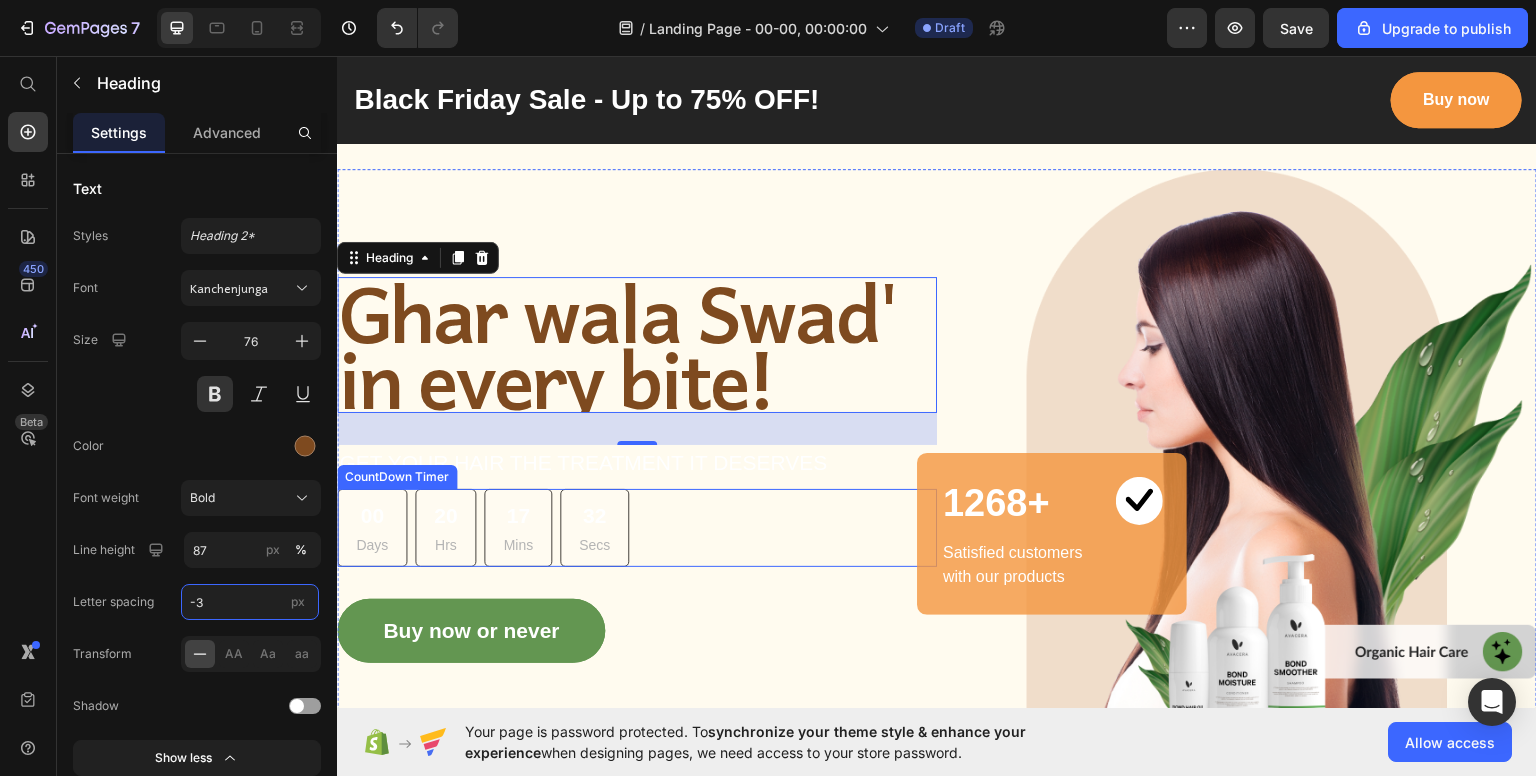 type on "-4" 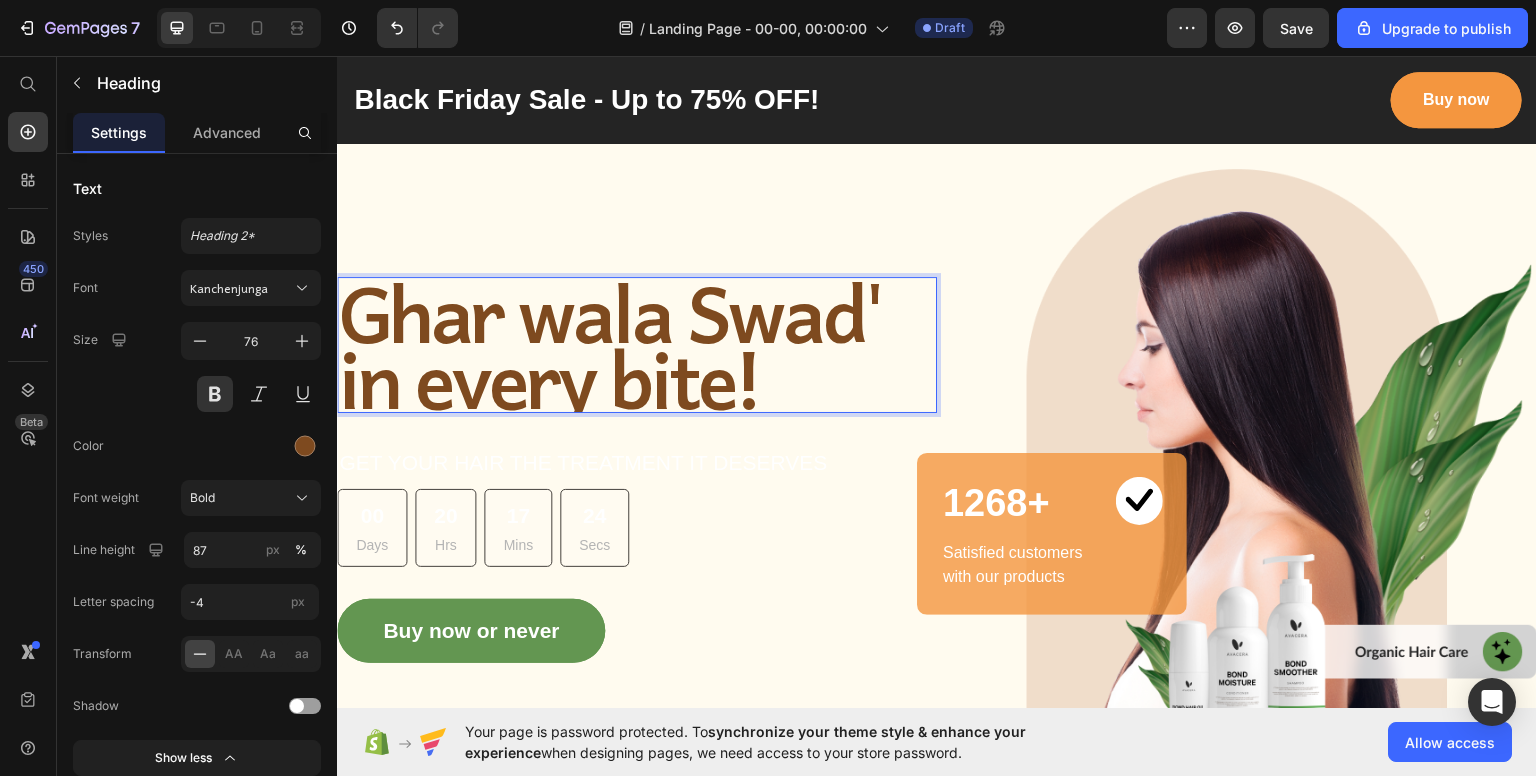 click on "Ghar wala Swad' in every bite!" at bounding box center [637, 344] 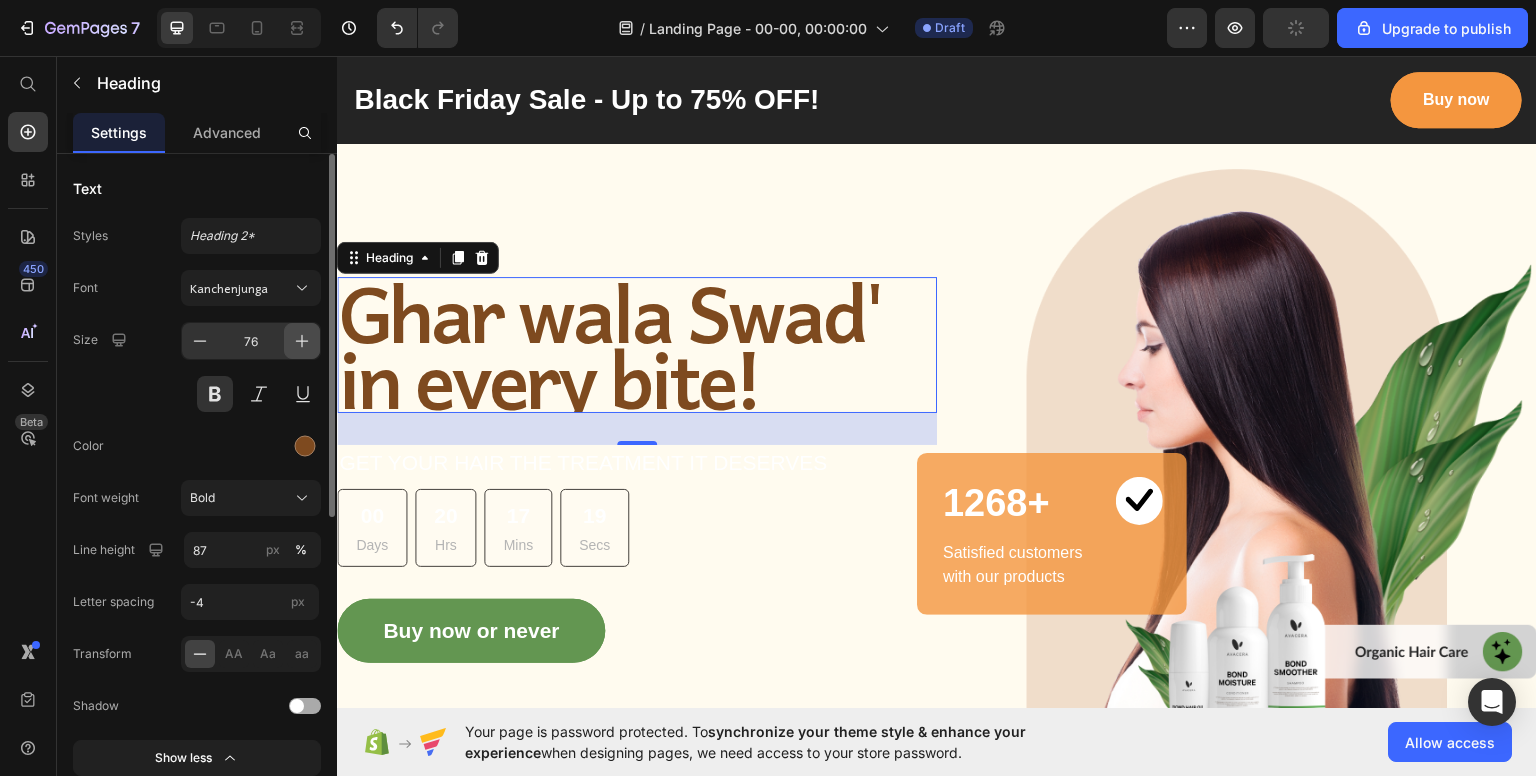 click at bounding box center [302, 341] 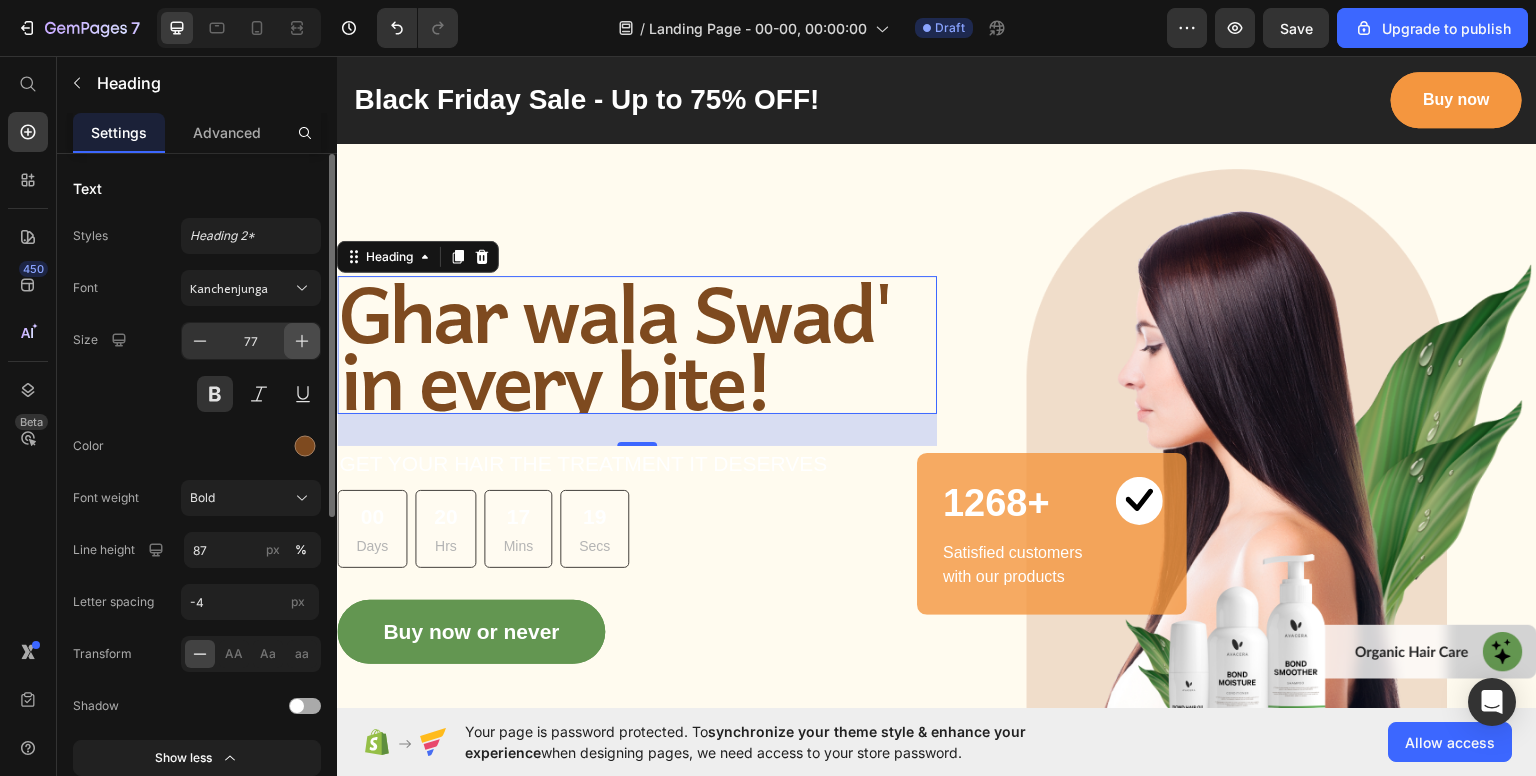 click at bounding box center [302, 341] 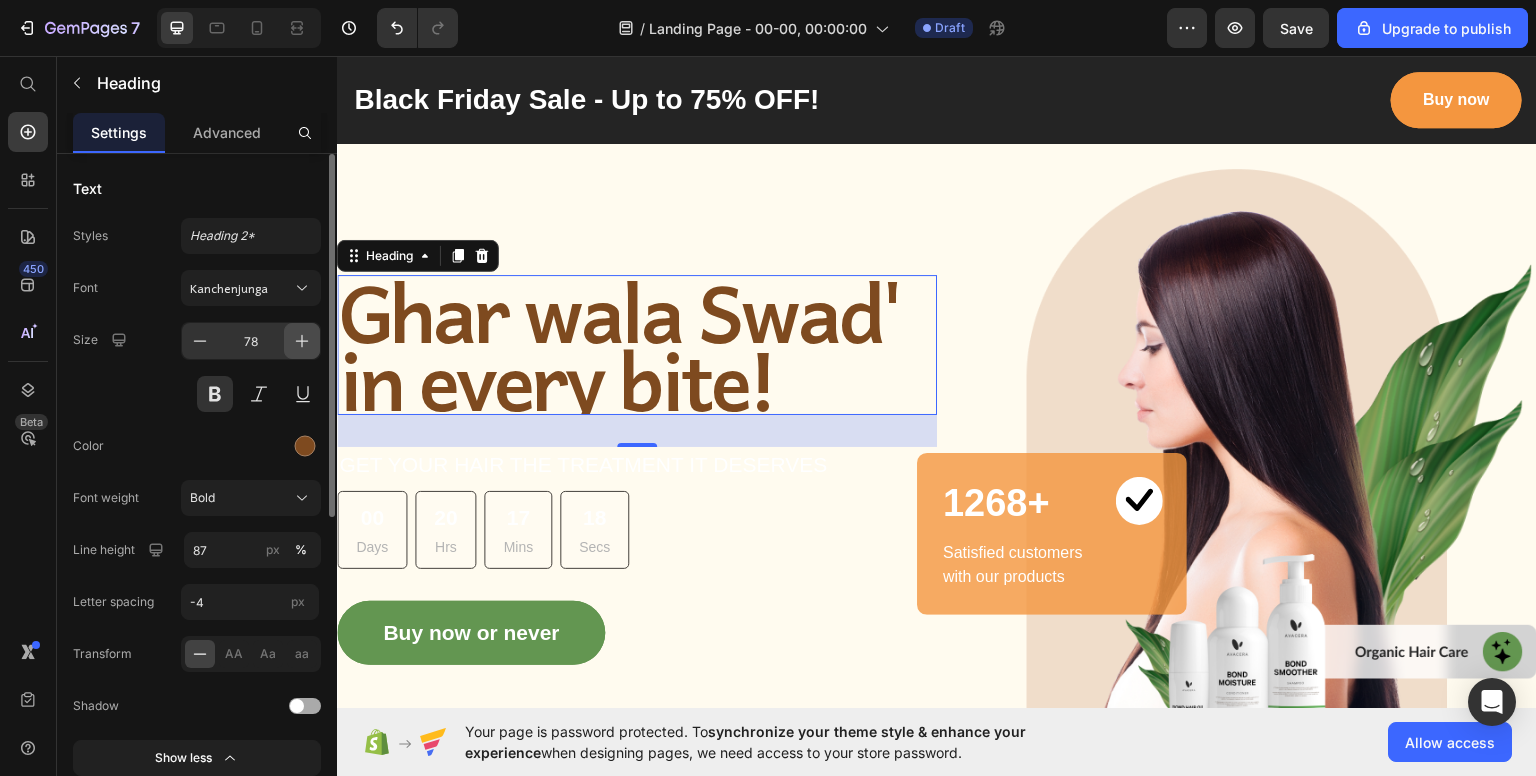 click at bounding box center [302, 341] 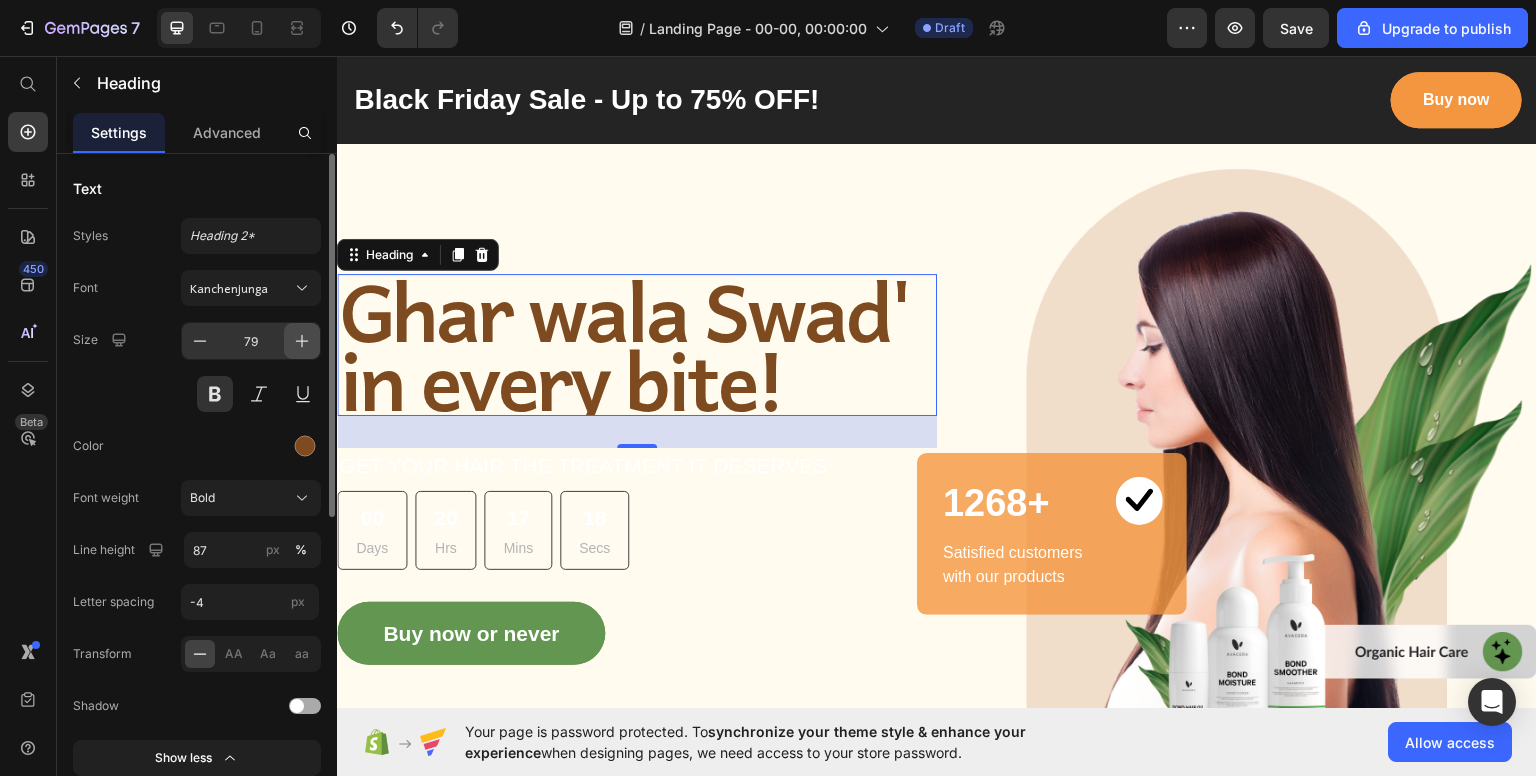 click at bounding box center (302, 341) 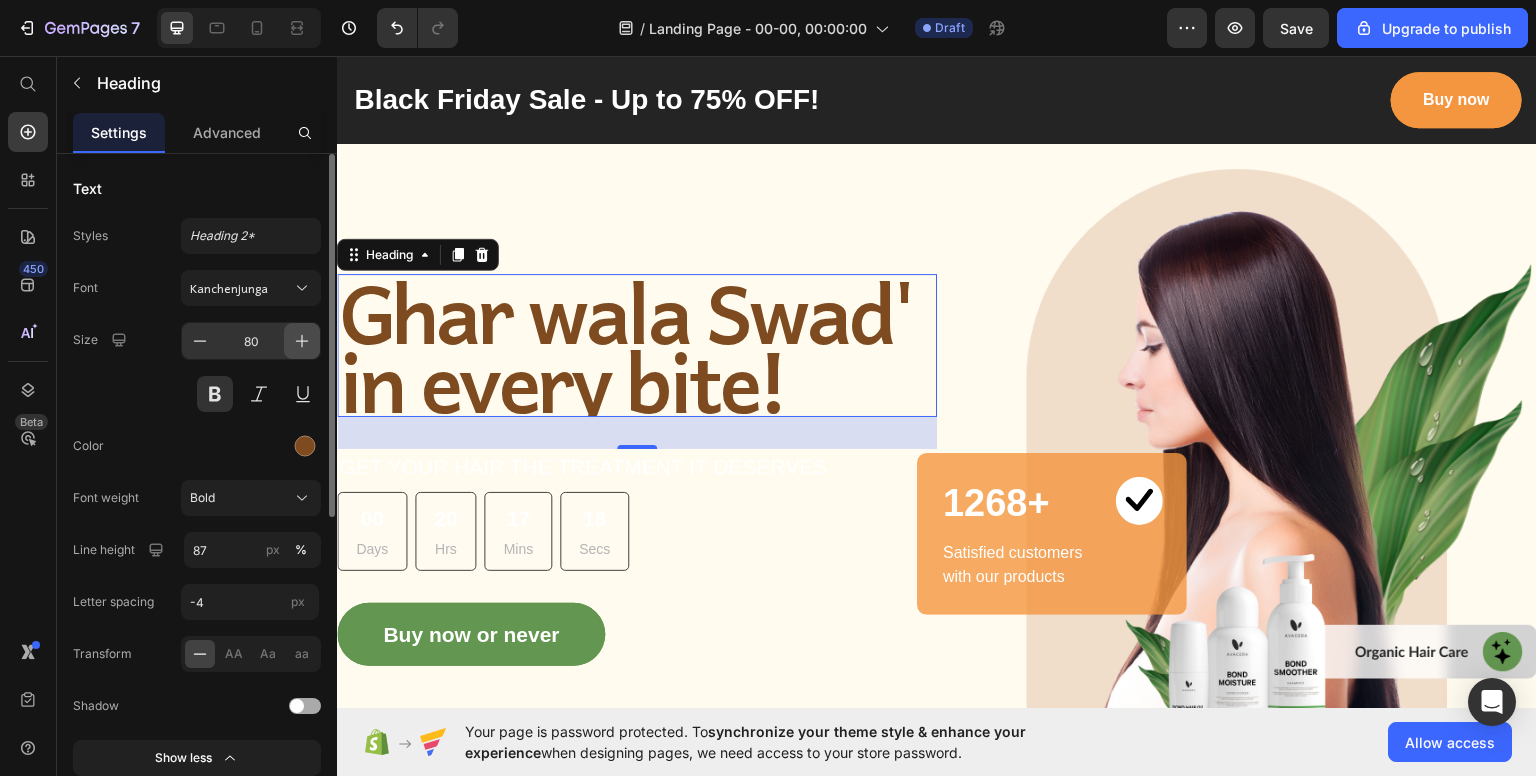 click at bounding box center (302, 341) 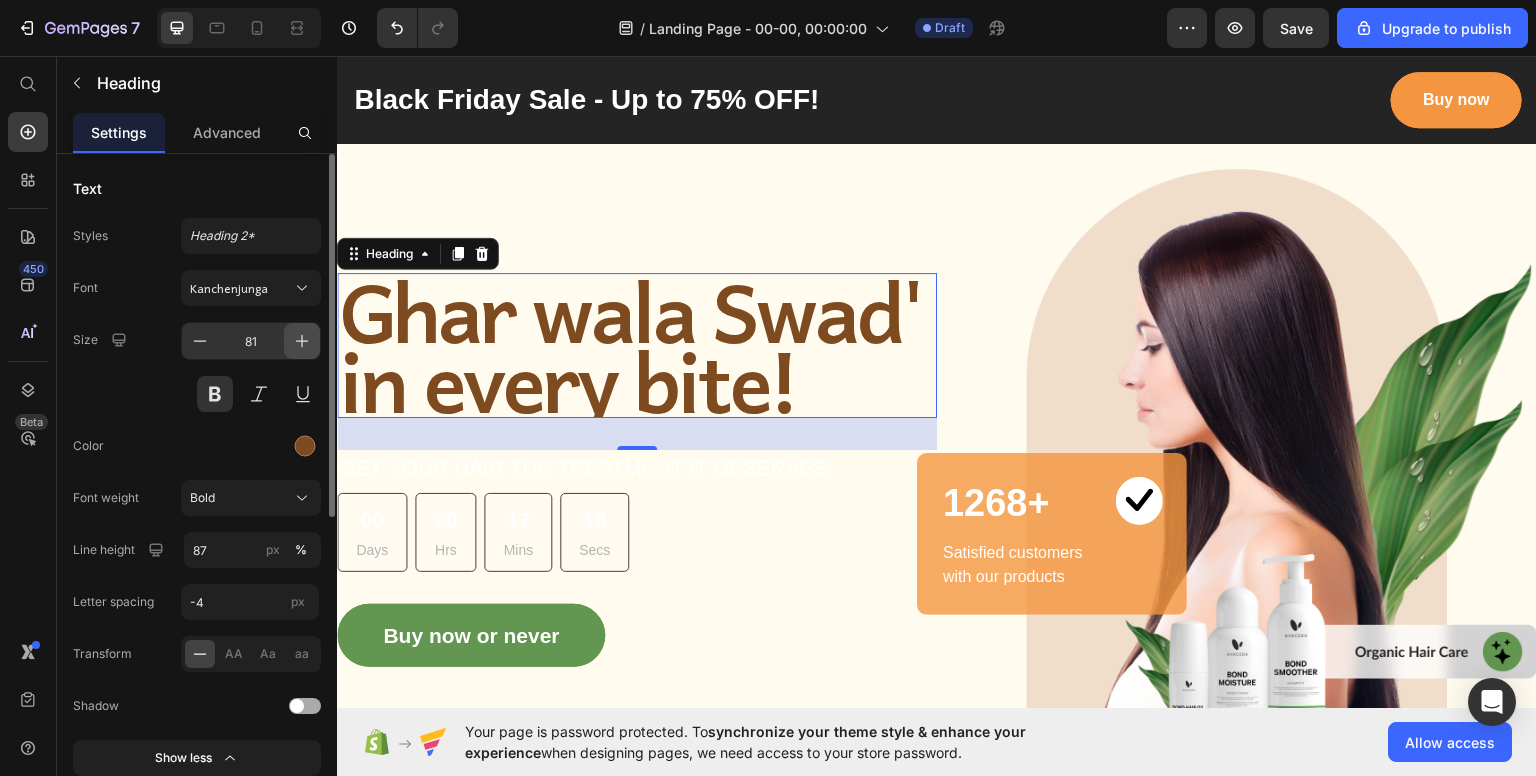 click at bounding box center [302, 341] 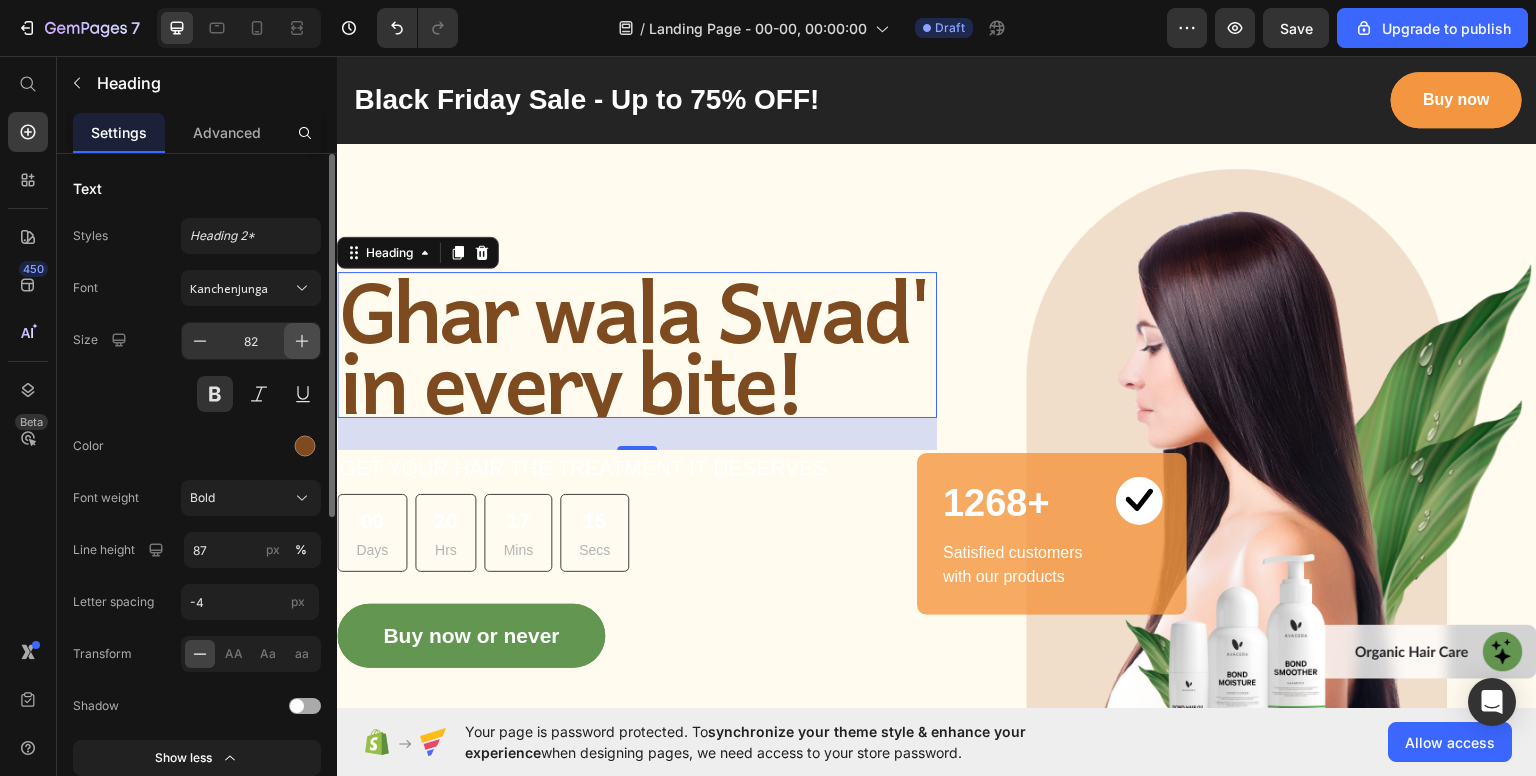 click at bounding box center [302, 341] 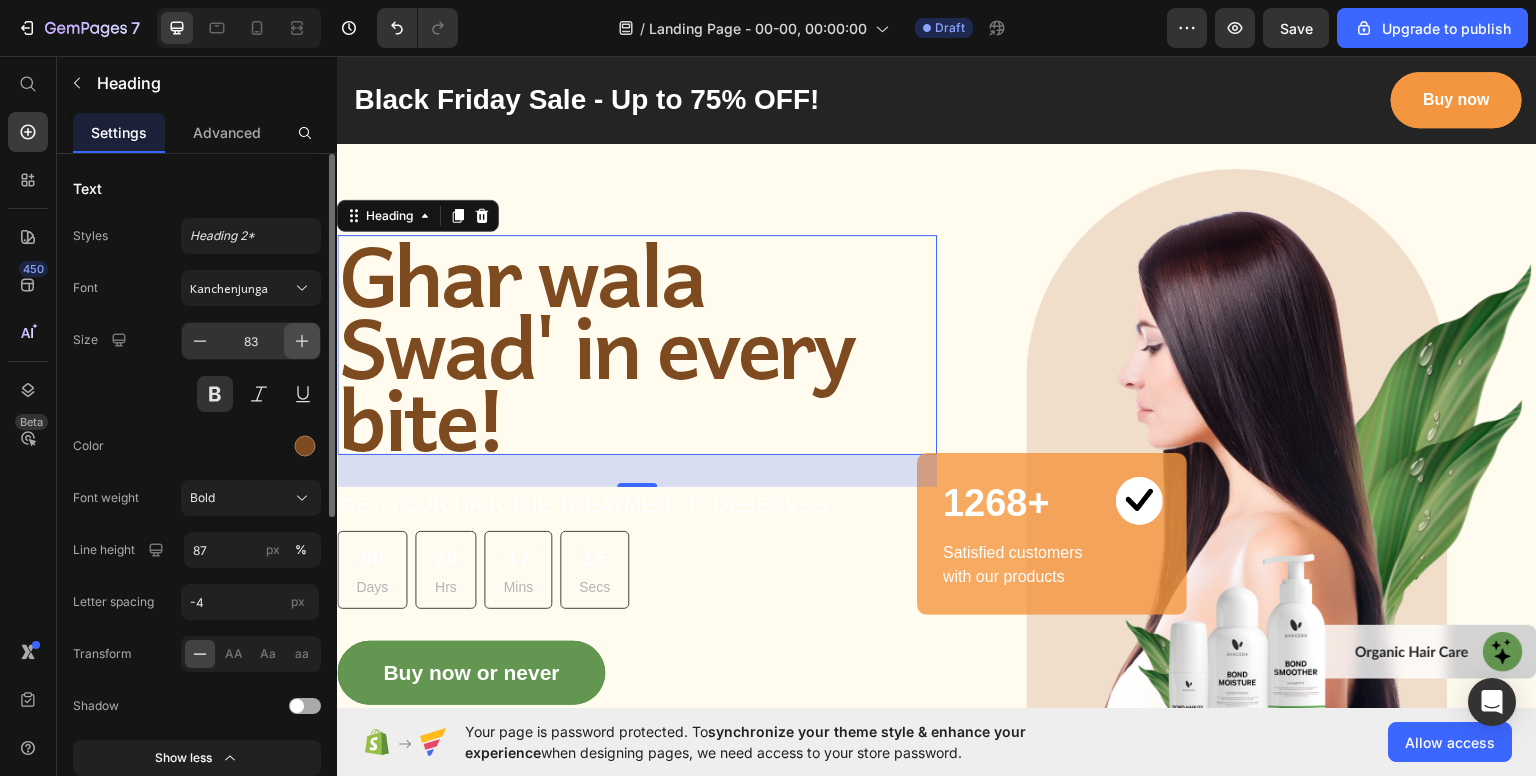 click at bounding box center [302, 341] 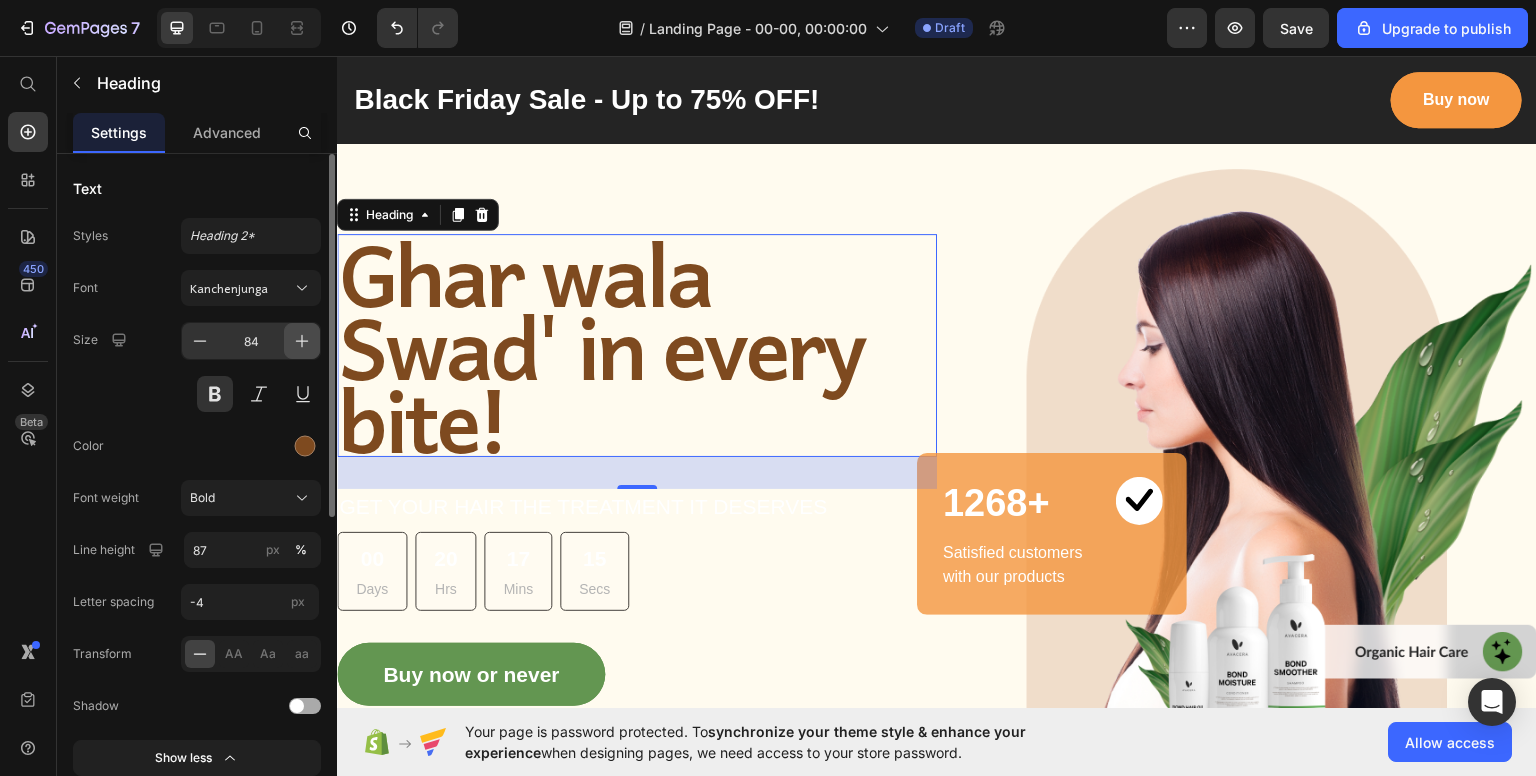 click at bounding box center (302, 341) 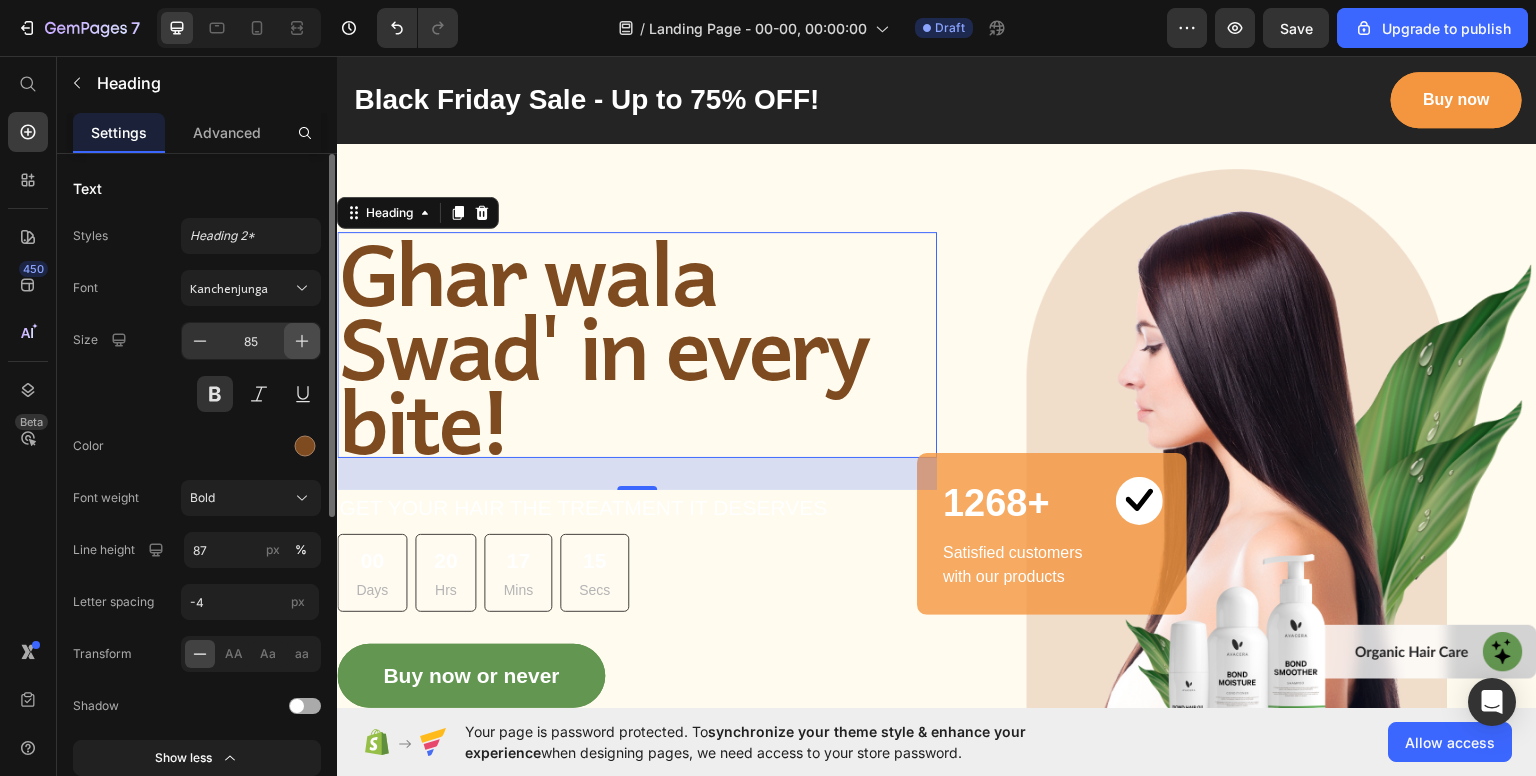 click at bounding box center [302, 341] 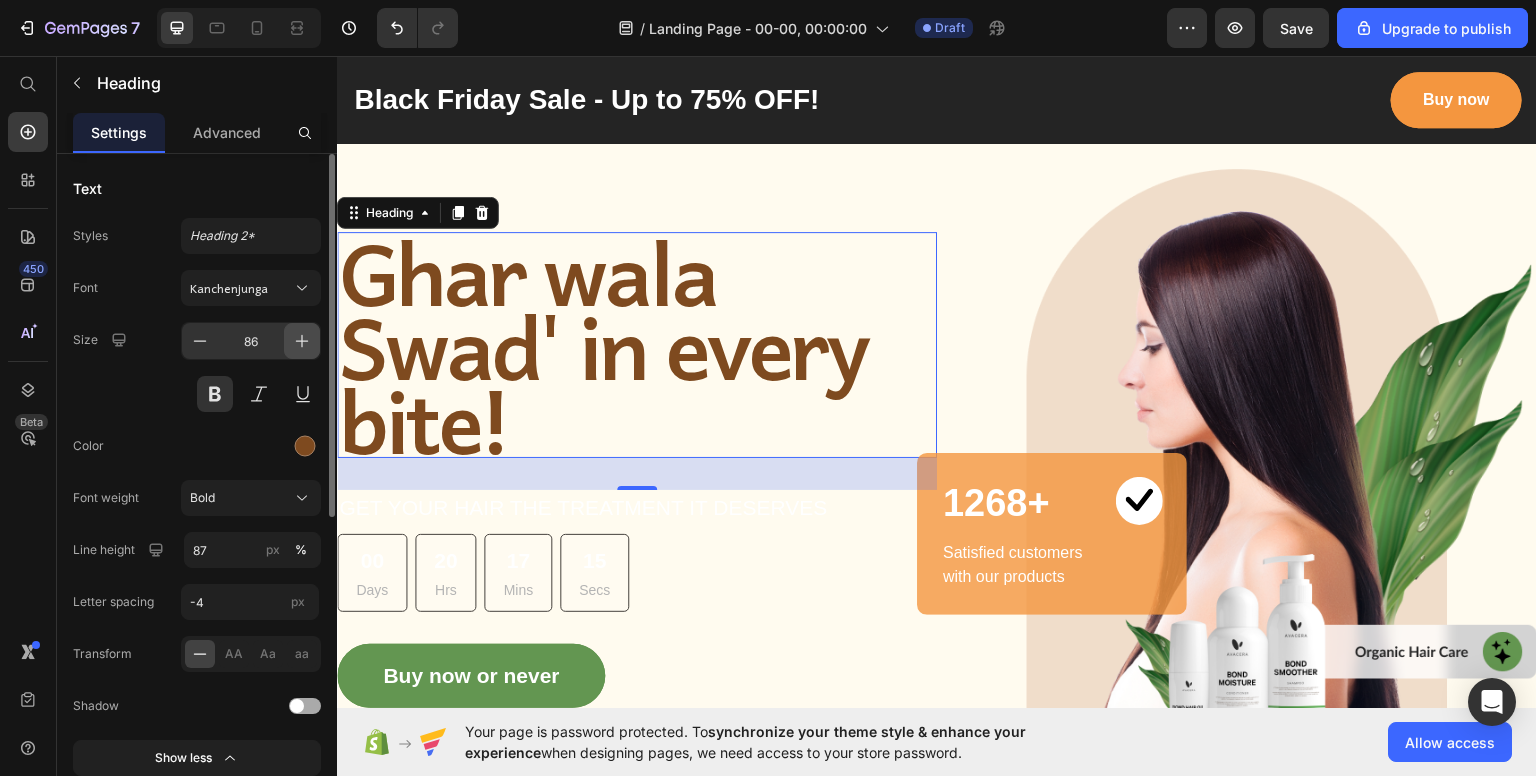 click at bounding box center [302, 341] 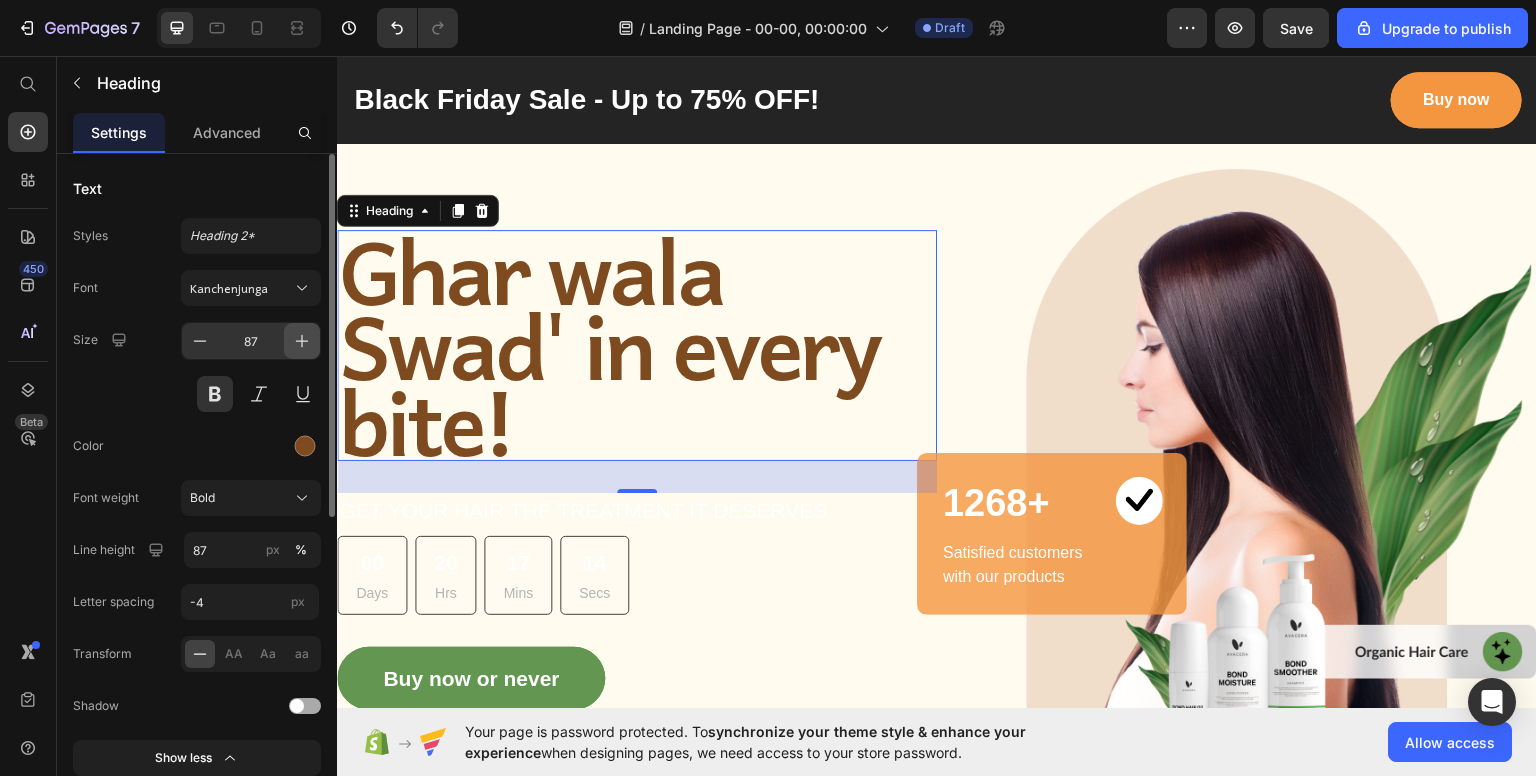 click at bounding box center (302, 341) 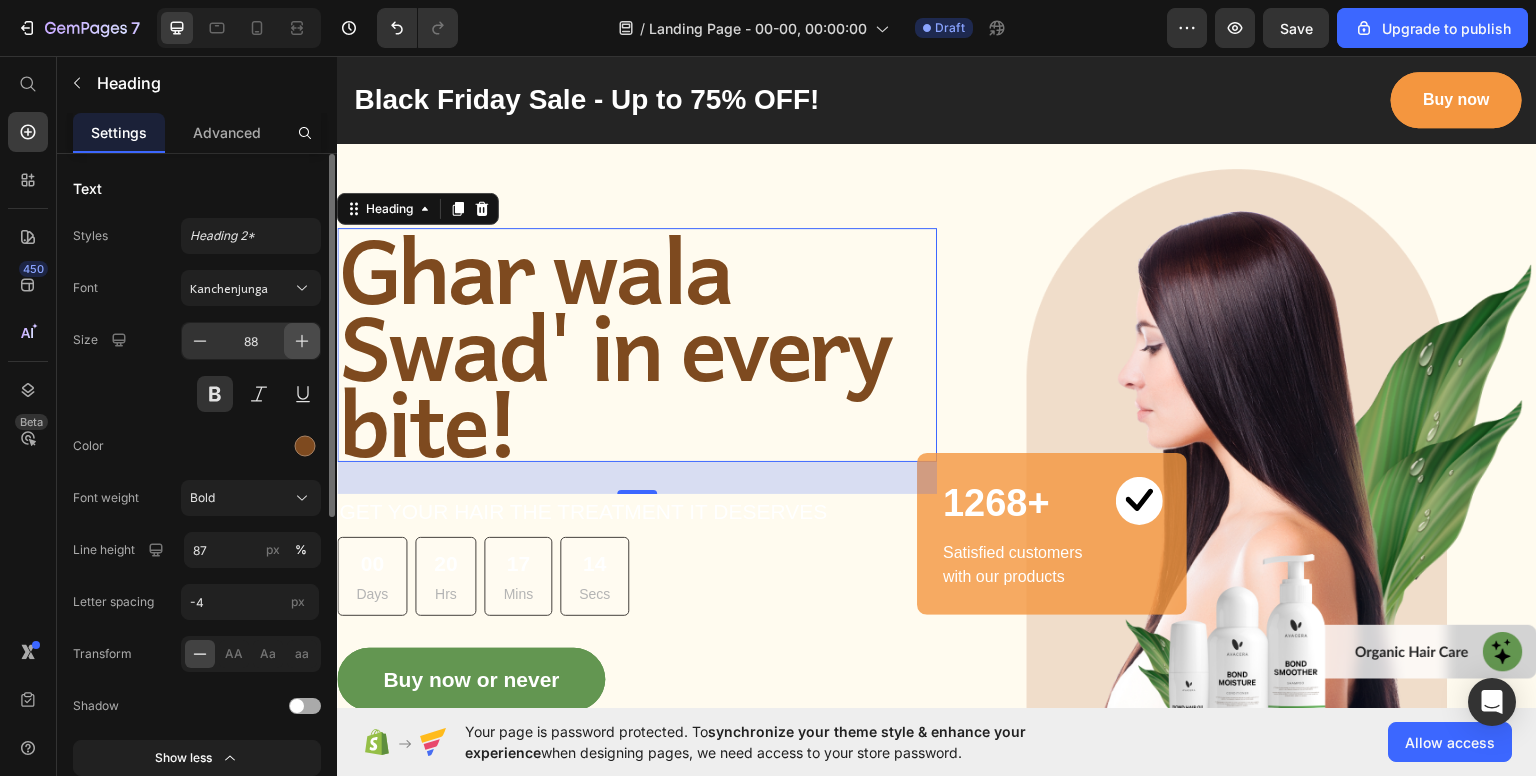 click at bounding box center [302, 341] 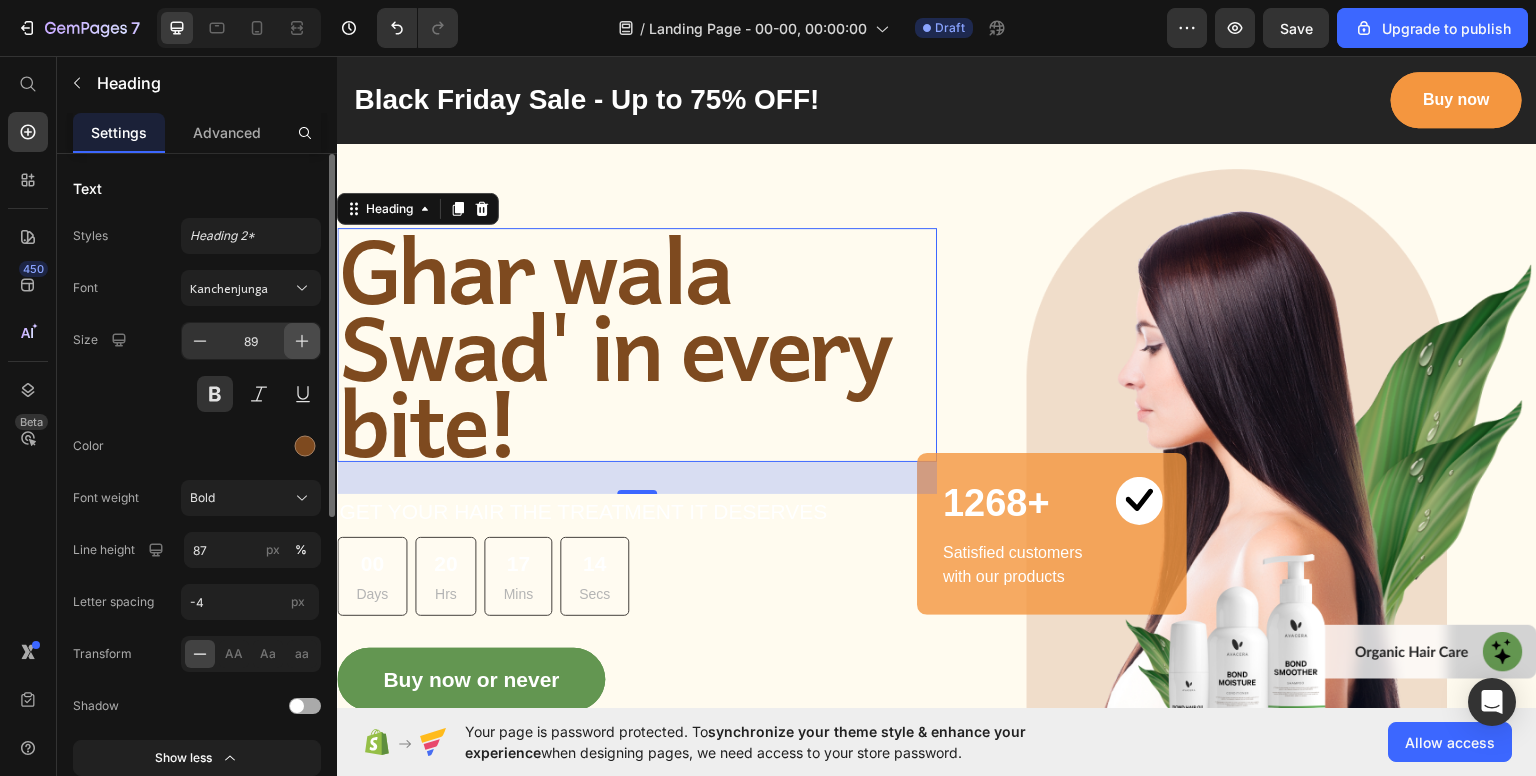 click at bounding box center [302, 341] 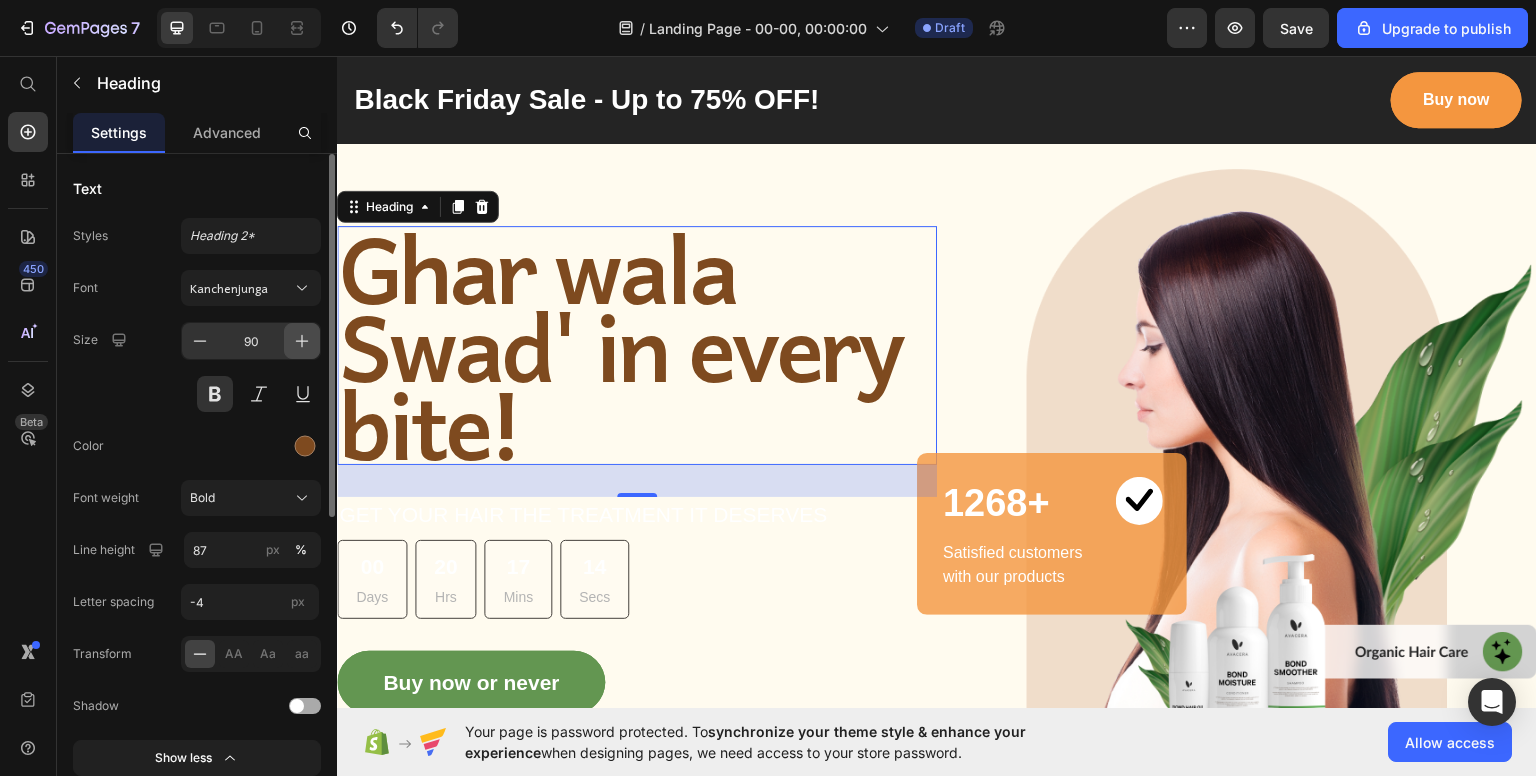 click at bounding box center [302, 341] 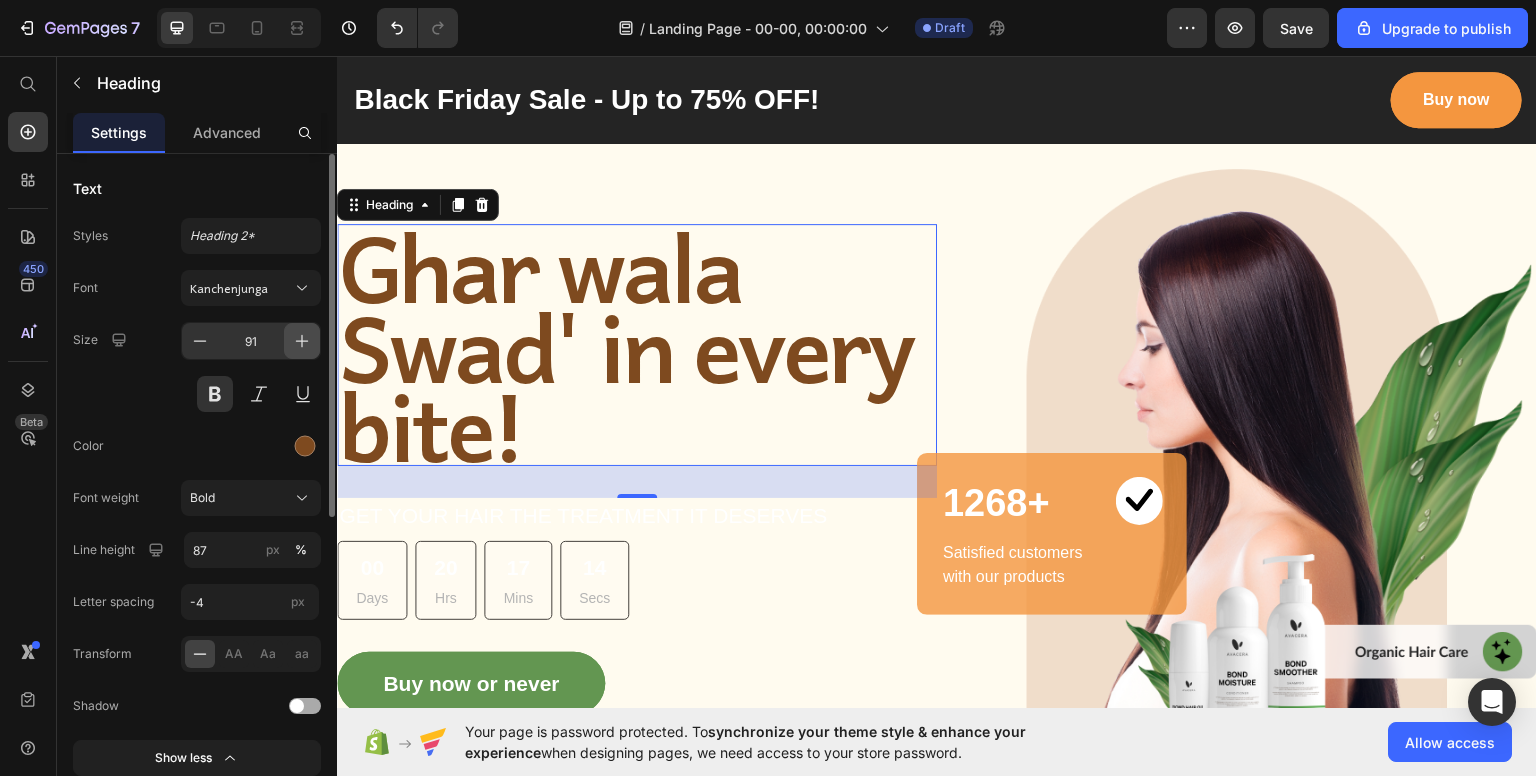 click at bounding box center (302, 341) 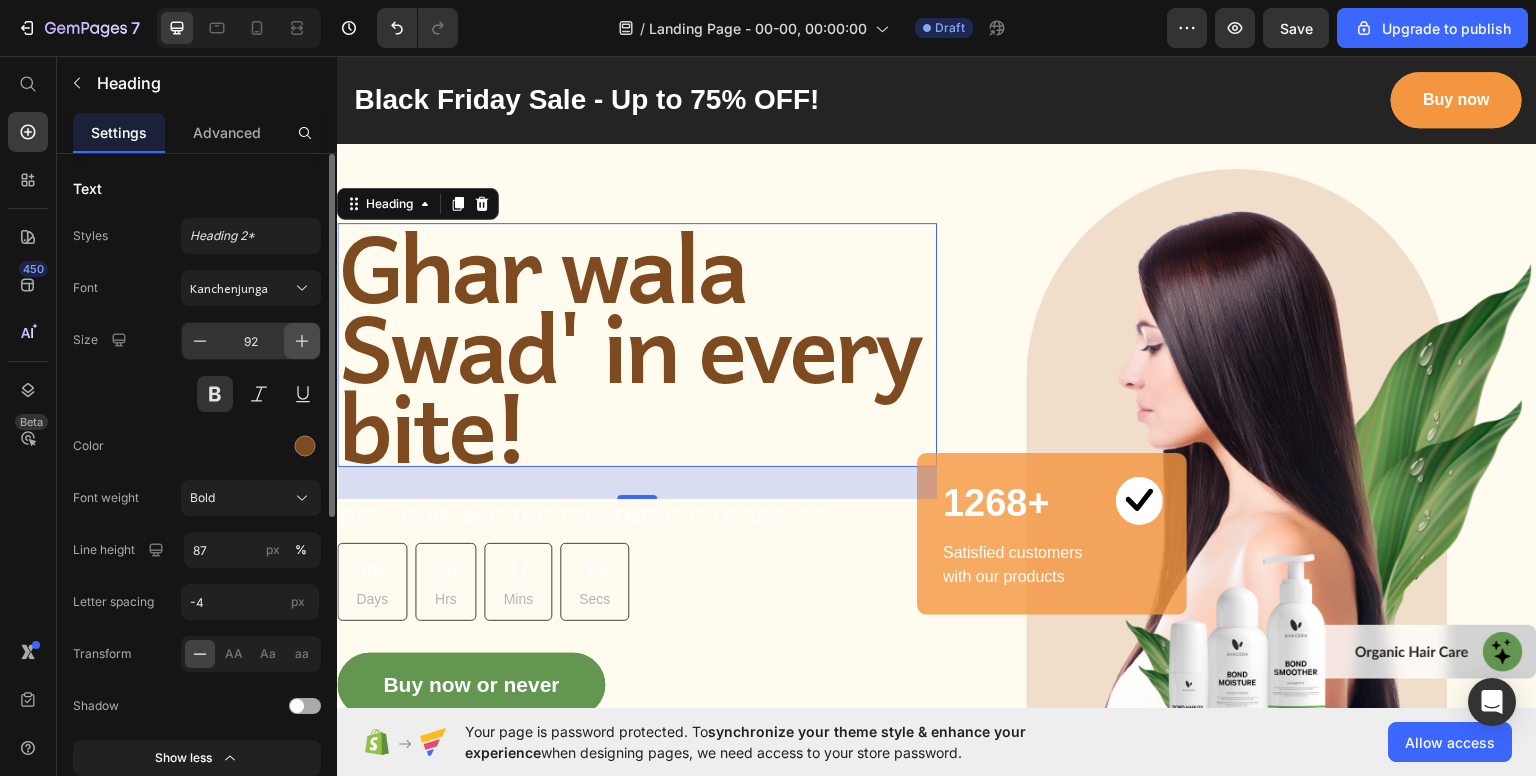 click at bounding box center [302, 341] 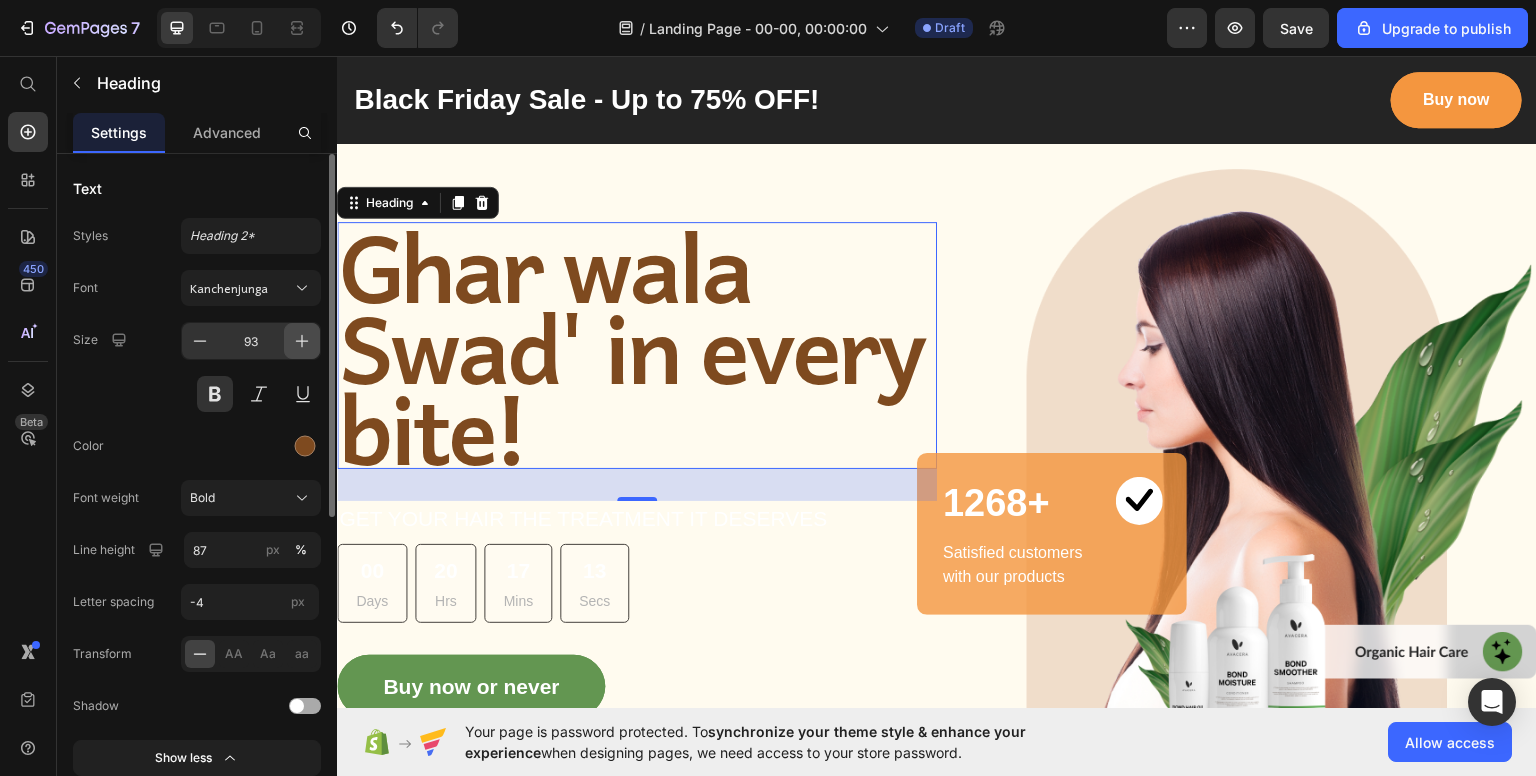click at bounding box center (302, 341) 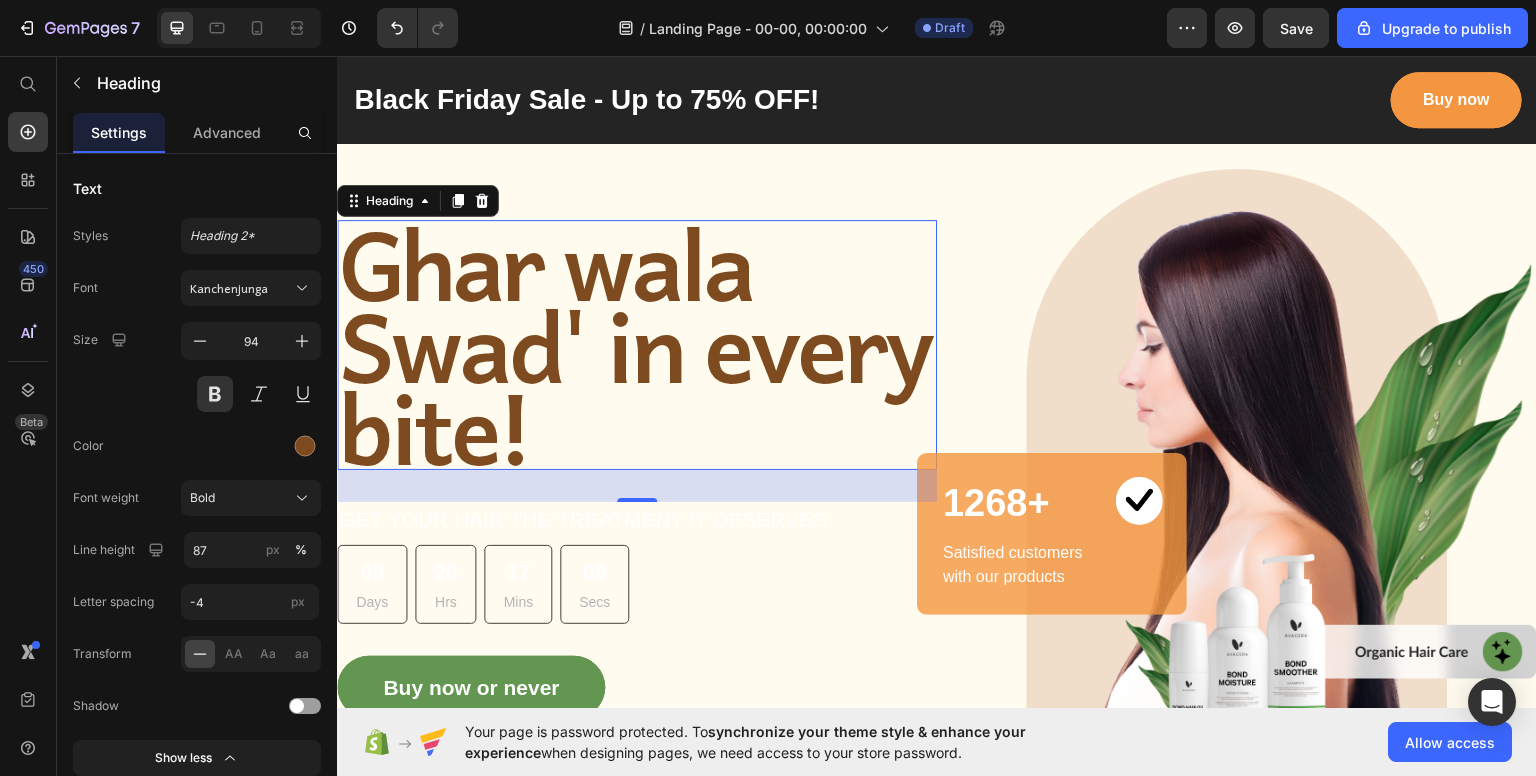 scroll, scrollTop: 0, scrollLeft: 0, axis: both 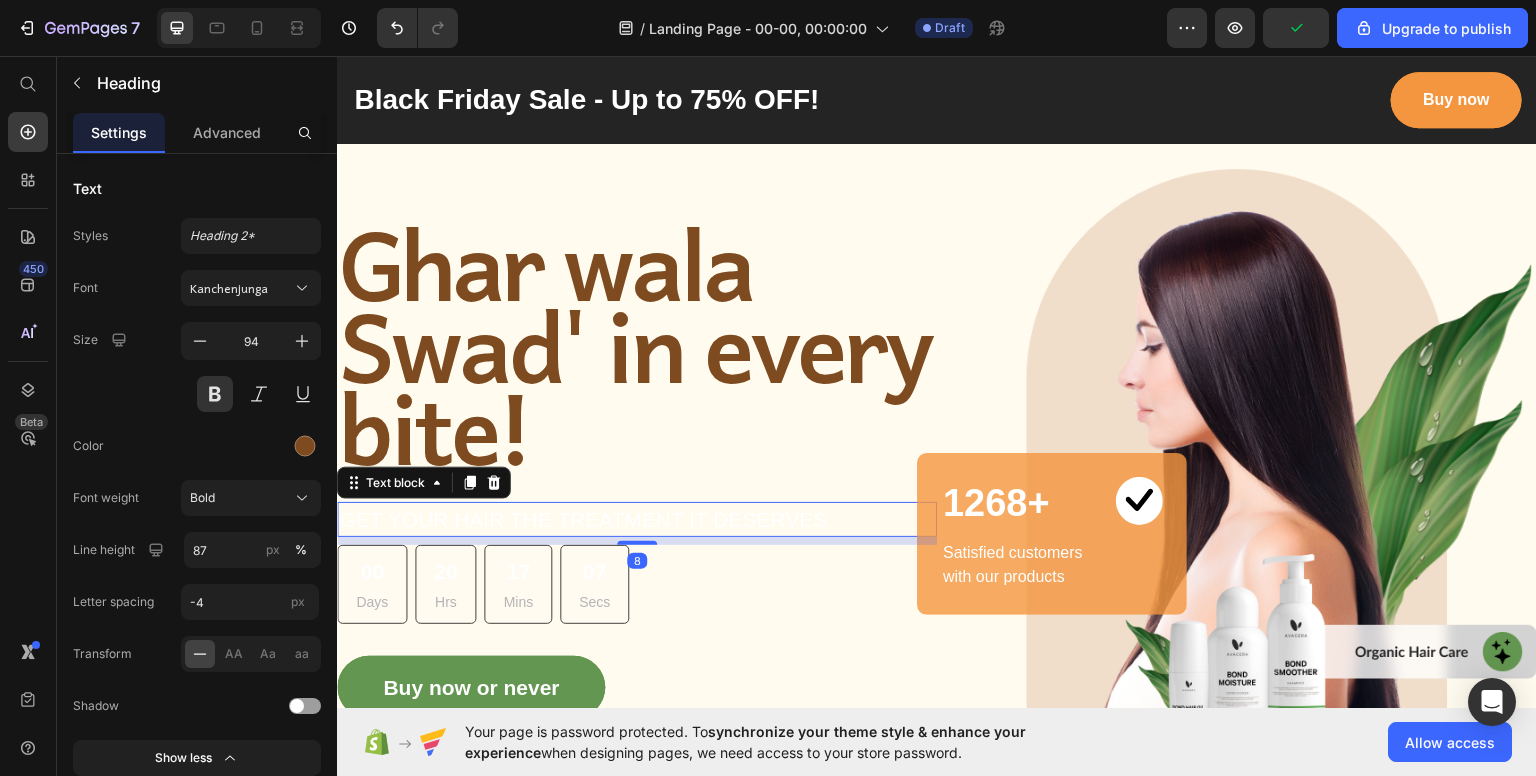 click on "GET YOUR HAIR THE TREATMENT IT DESERVES" at bounding box center [637, 519] 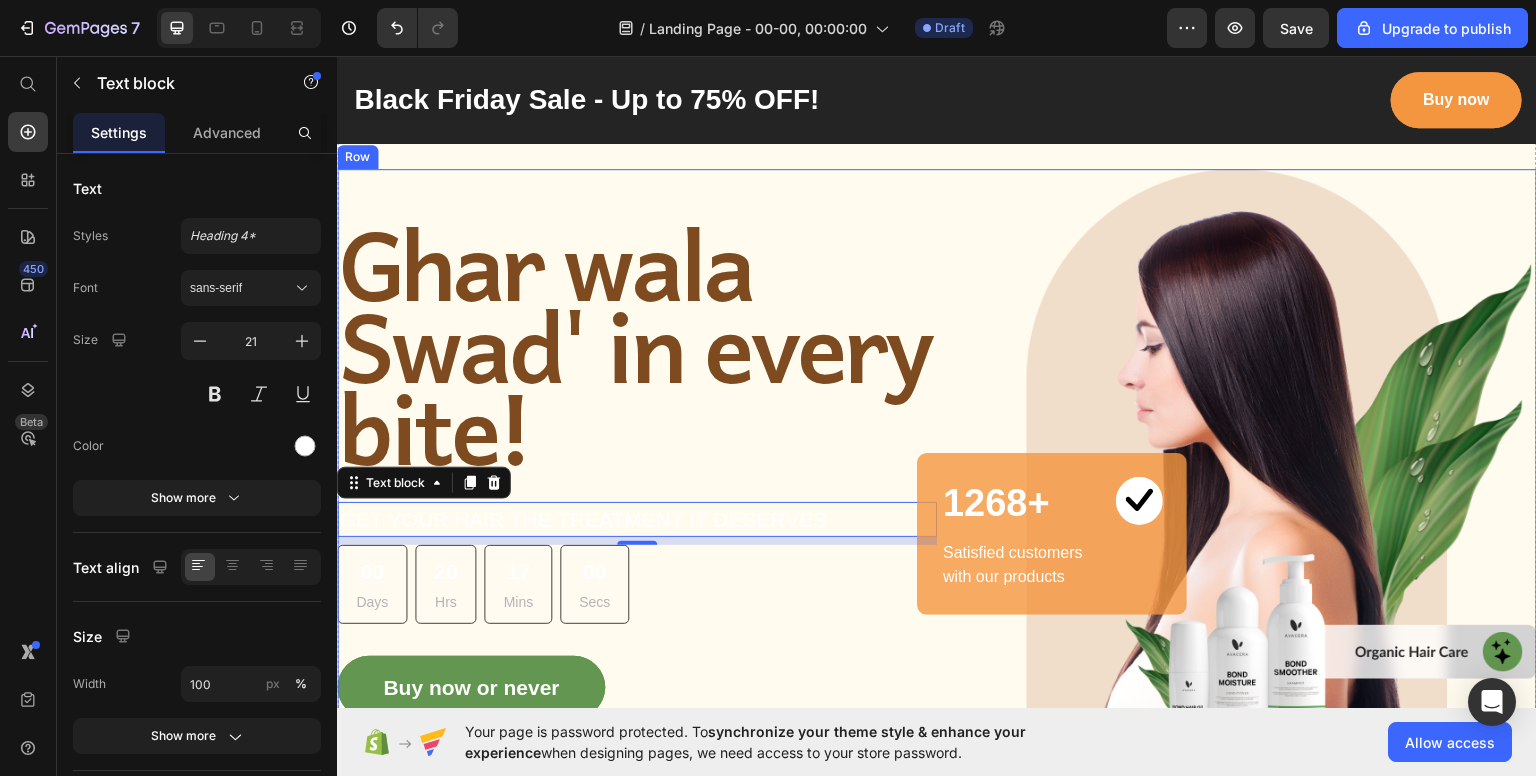 click on "Ghar wala Swad' in every bite! Heading GET YOUR HAIR THE TREATMENT IT DESERVES Text block 00 Days 00 Hrs 00 Mins 00 Secs CountDown Timer Buy now or never Button" at bounding box center [637, 469] 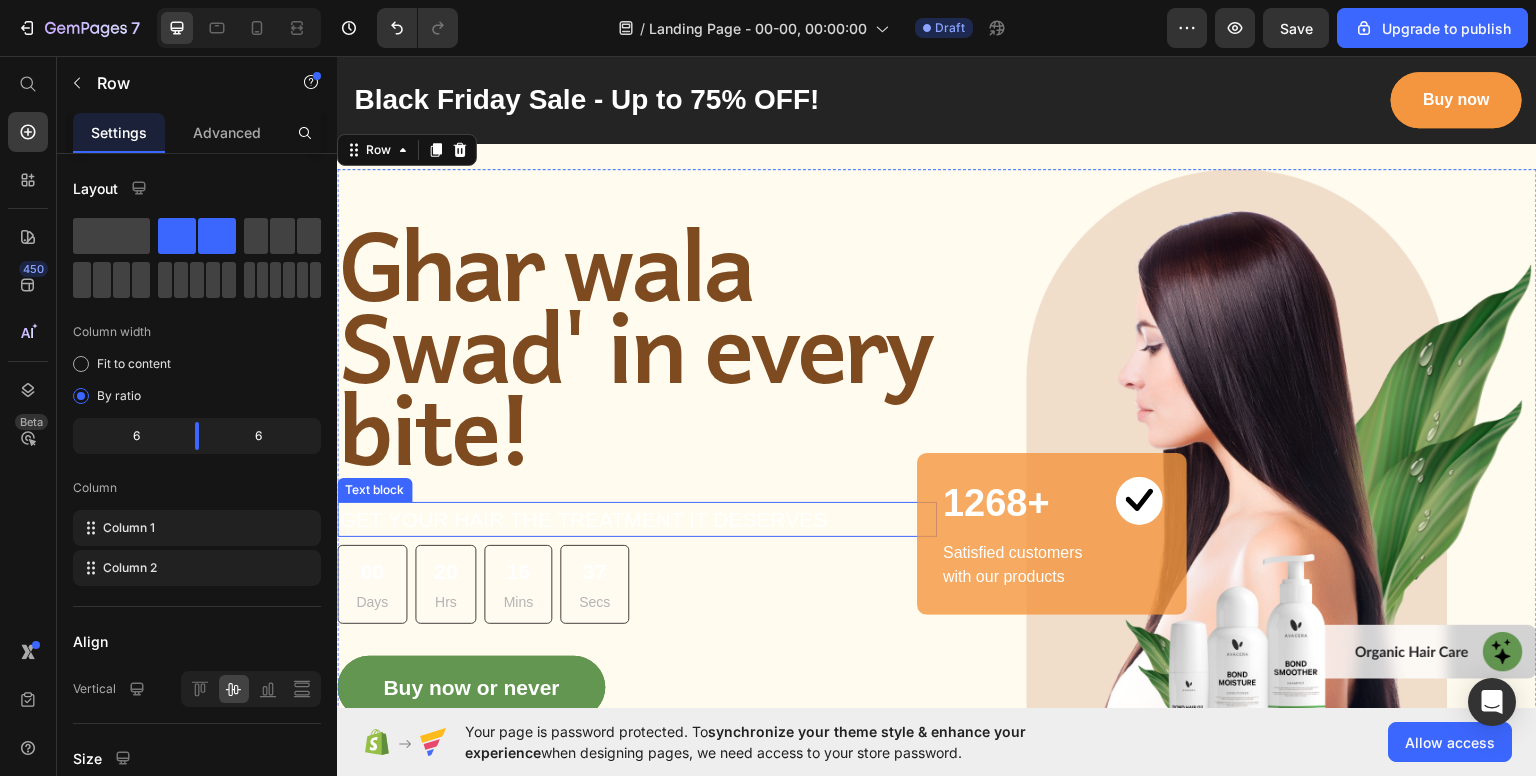 click on "GET YOUR HAIR THE TREATMENT IT DESERVES" at bounding box center (637, 519) 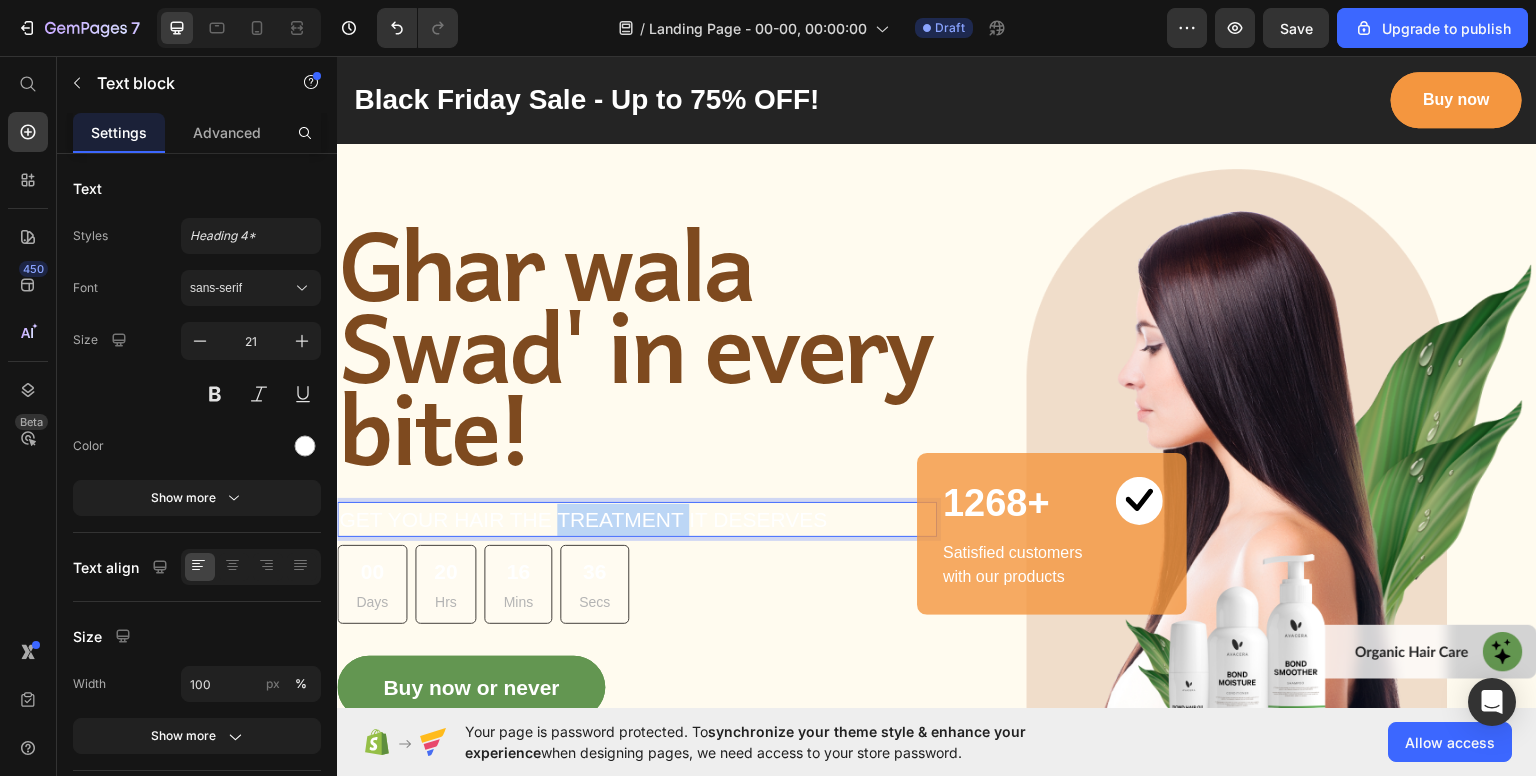 click on "GET YOUR HAIR THE TREATMENT IT DESERVES" at bounding box center (637, 519) 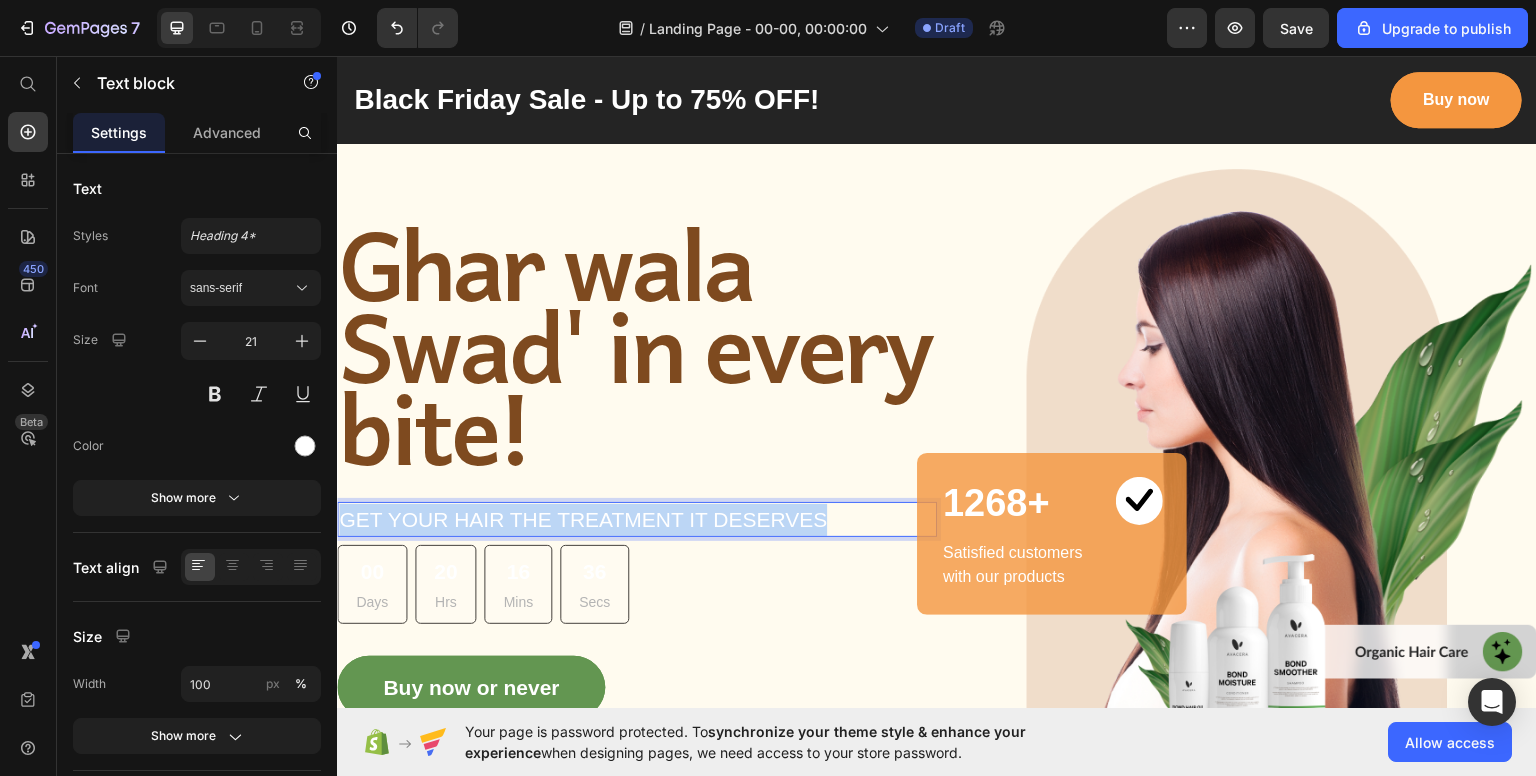 click on "GET YOUR HAIR THE TREATMENT IT DESERVES" at bounding box center (637, 519) 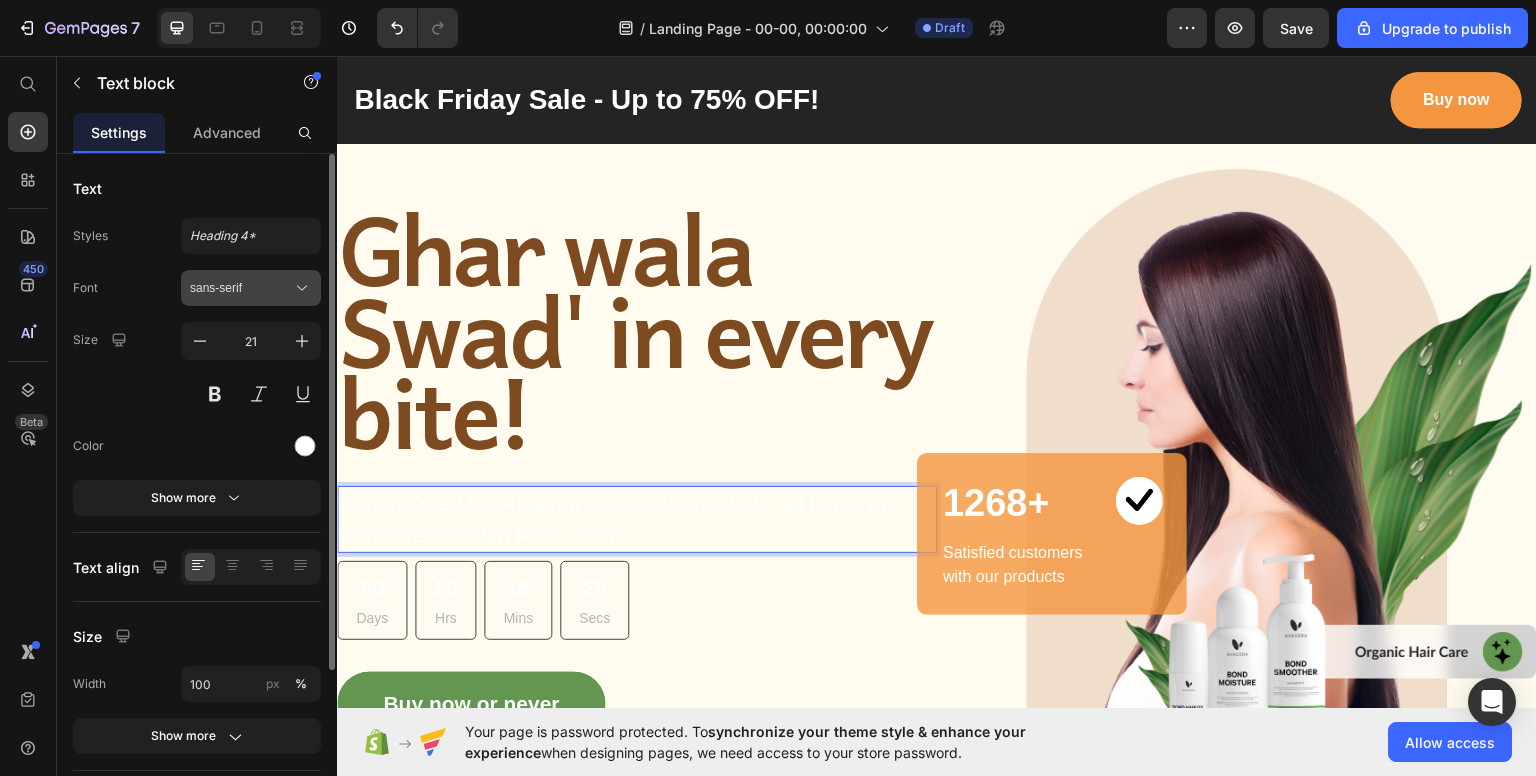 click on "sans-serif" at bounding box center [251, 288] 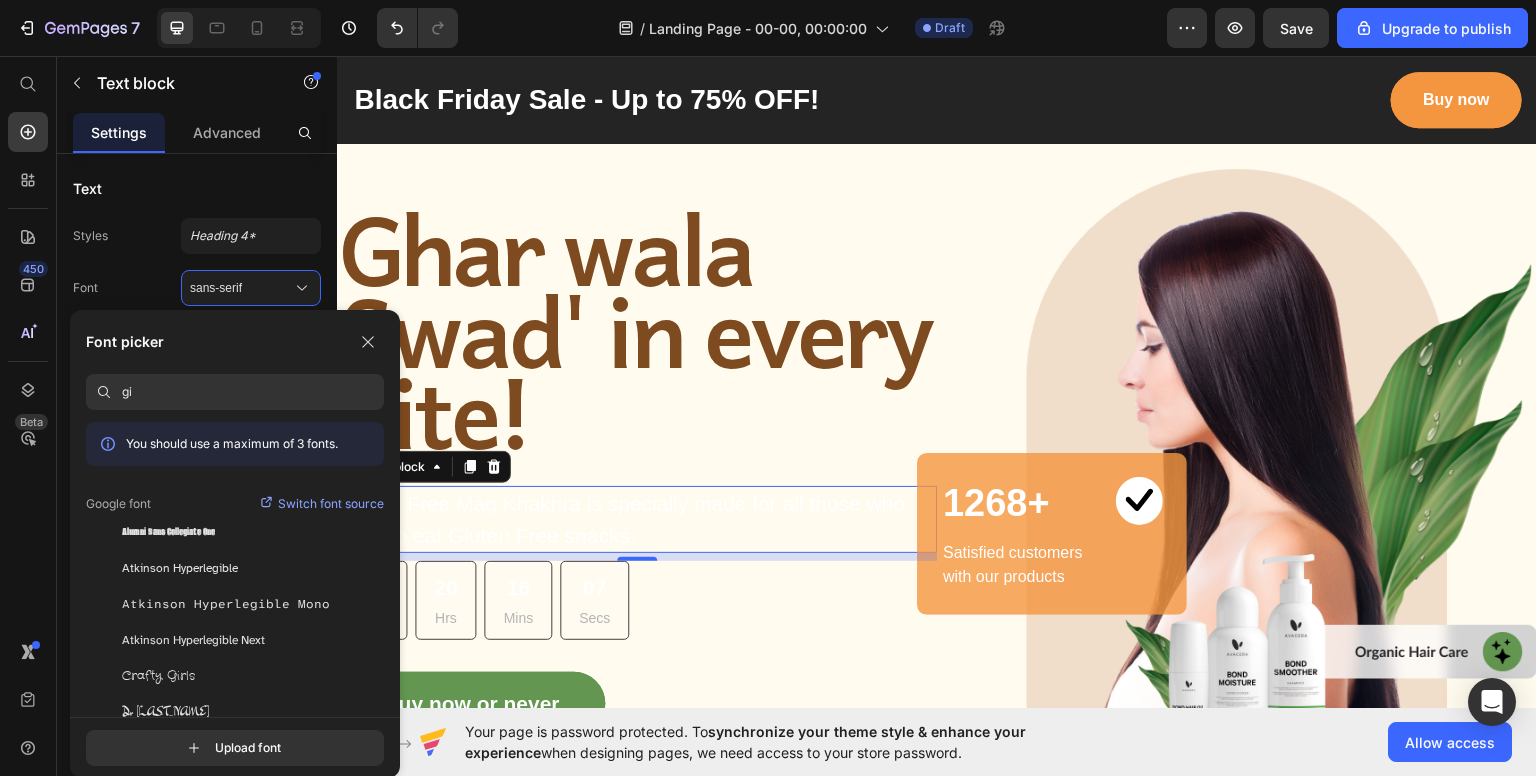 type on "g" 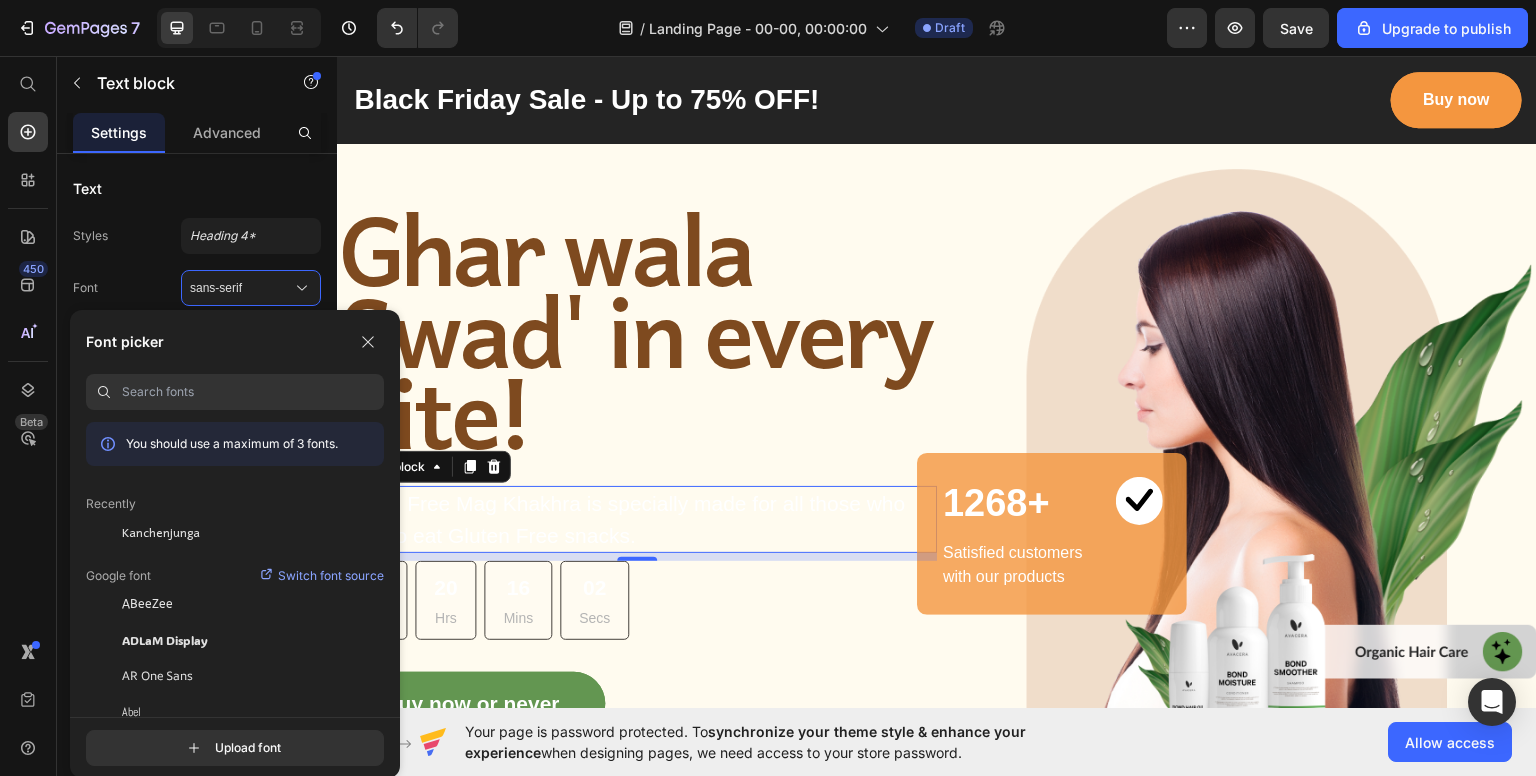 click at bounding box center [253, 392] 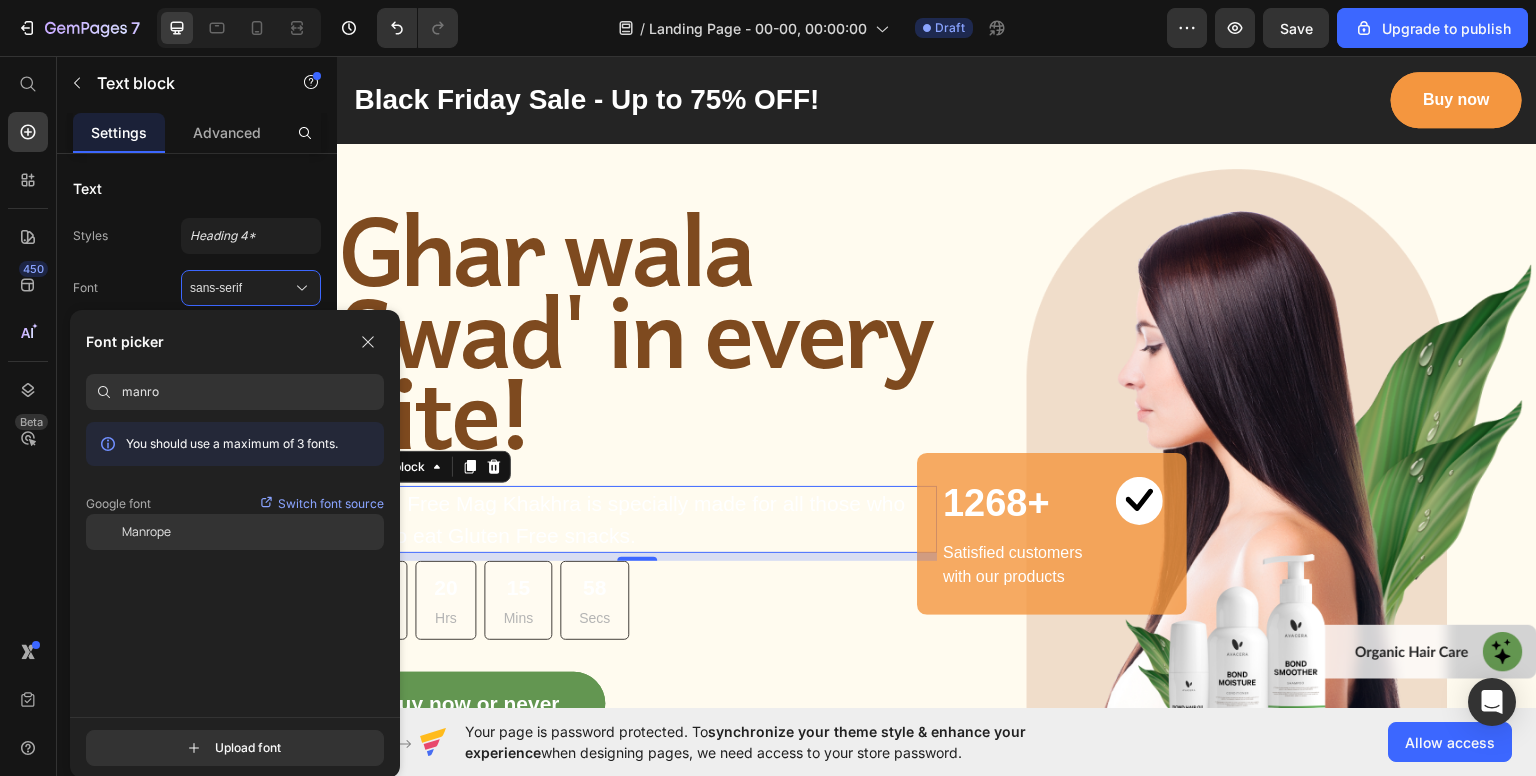 type on "manro" 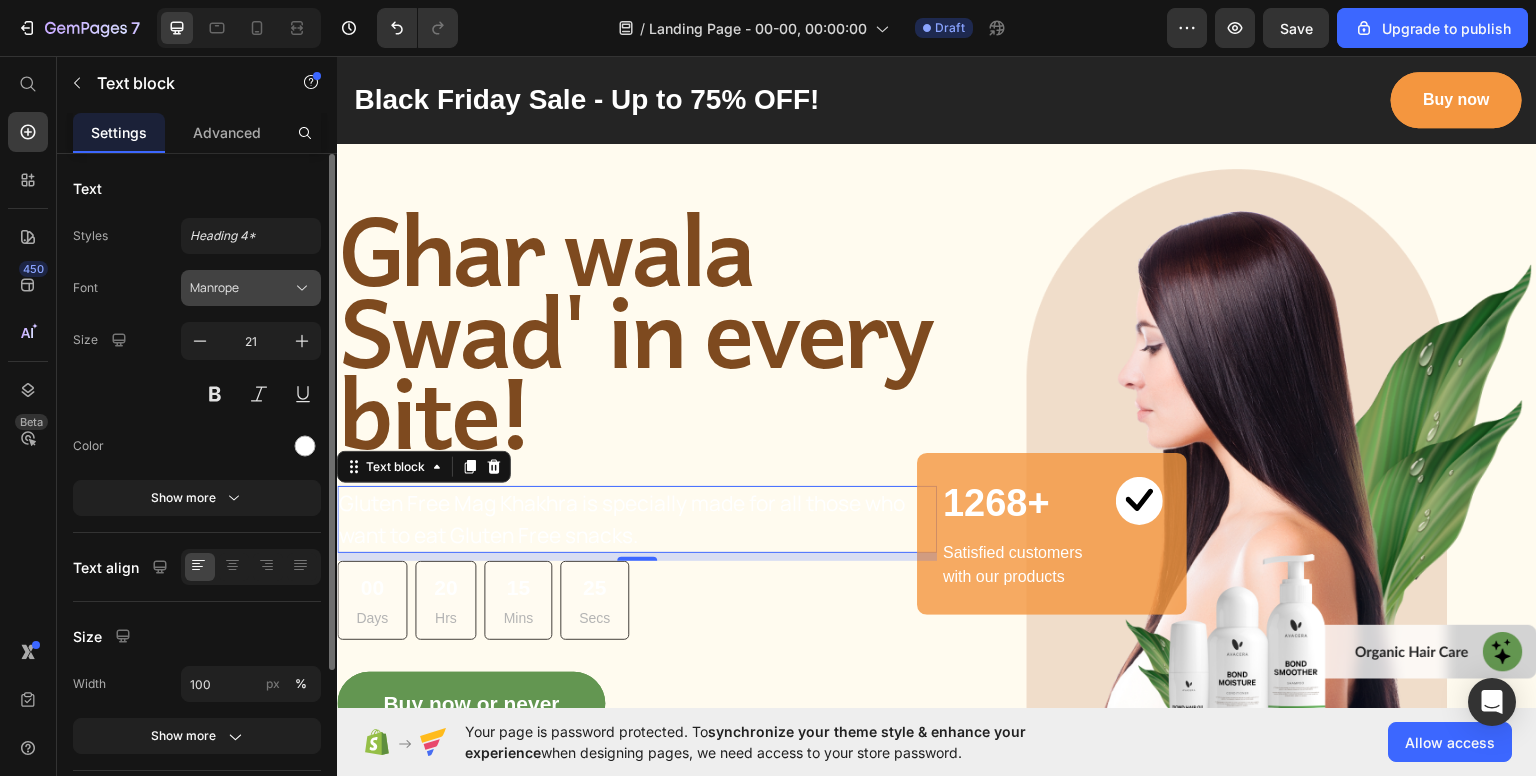 click 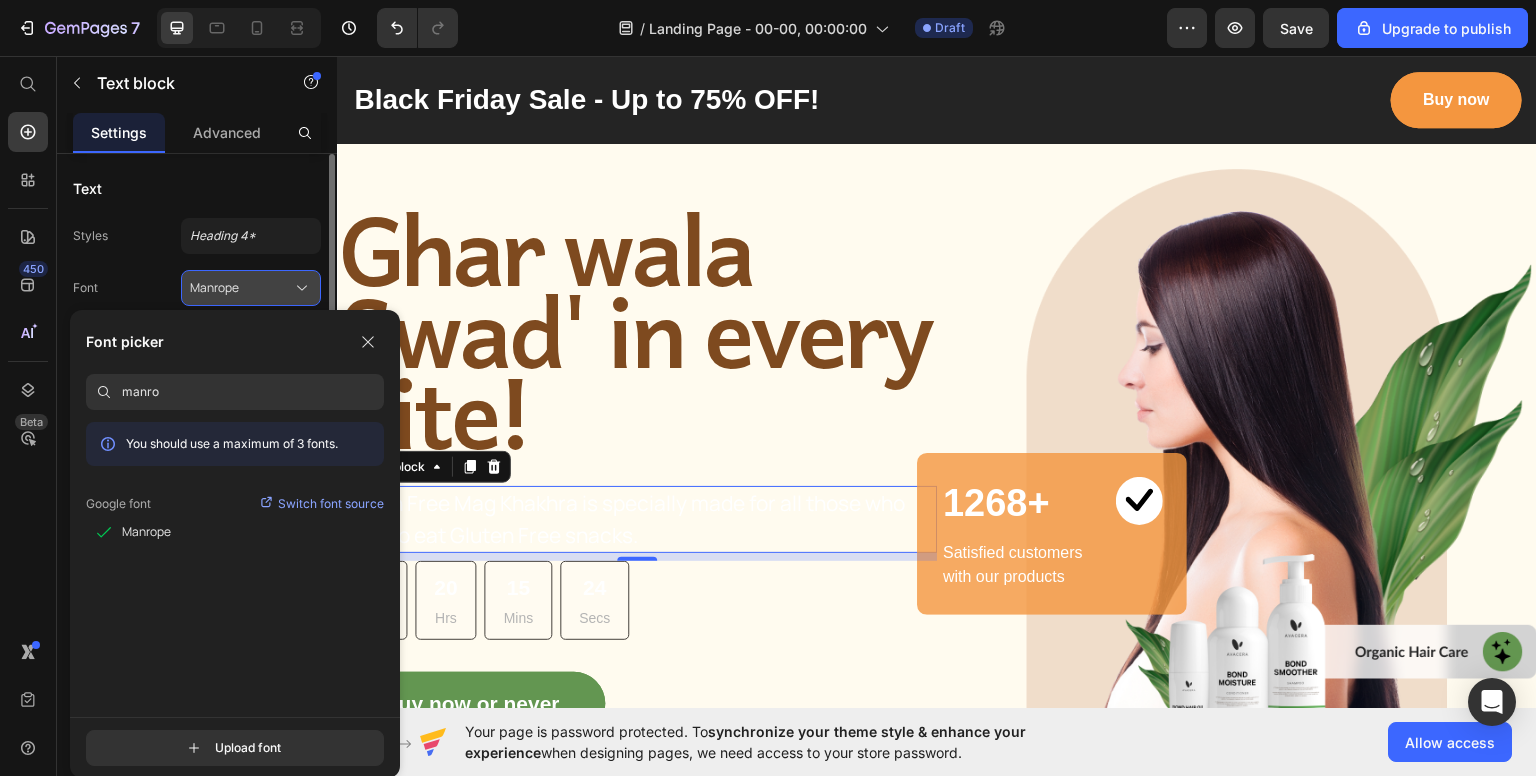 click 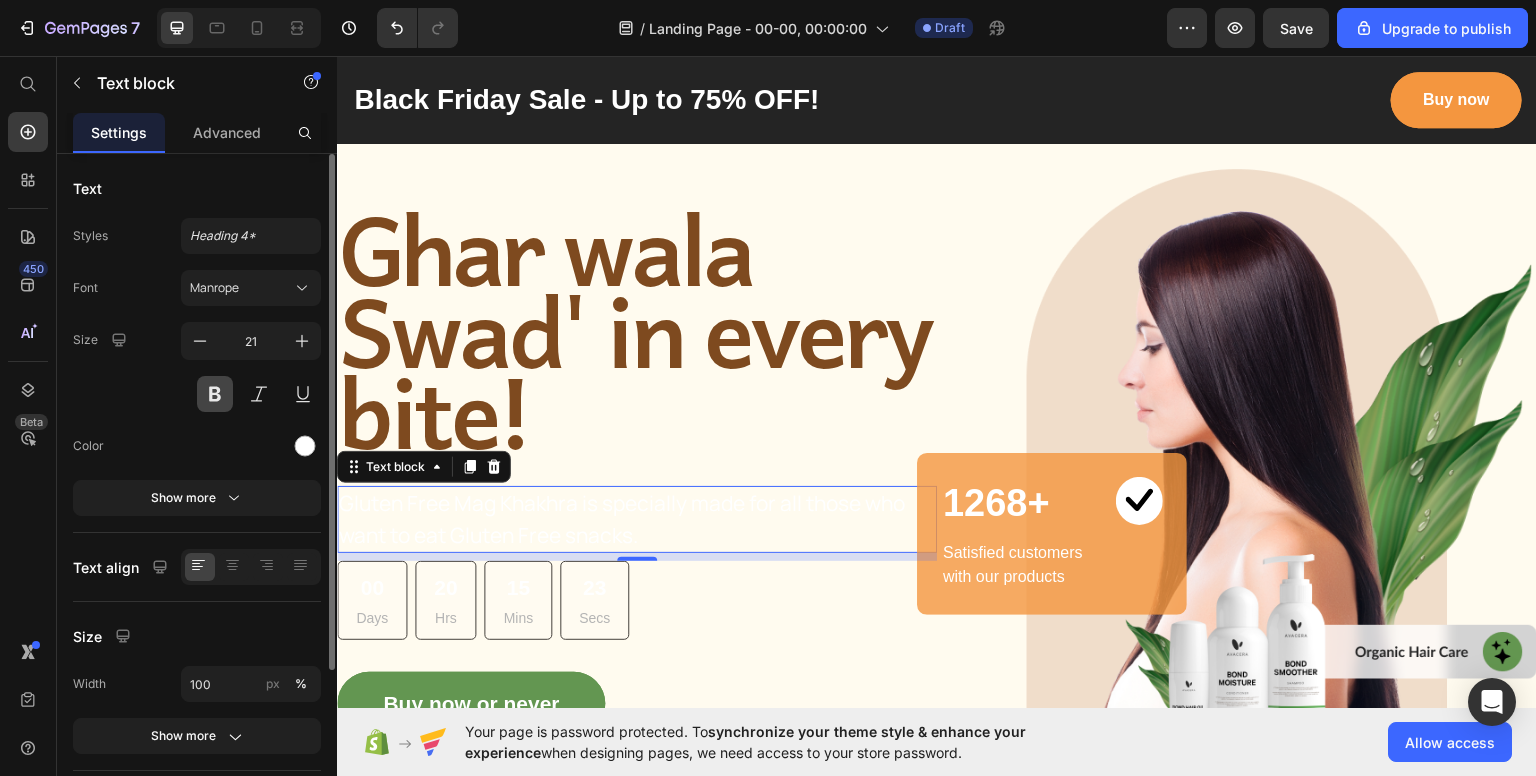 click at bounding box center (215, 394) 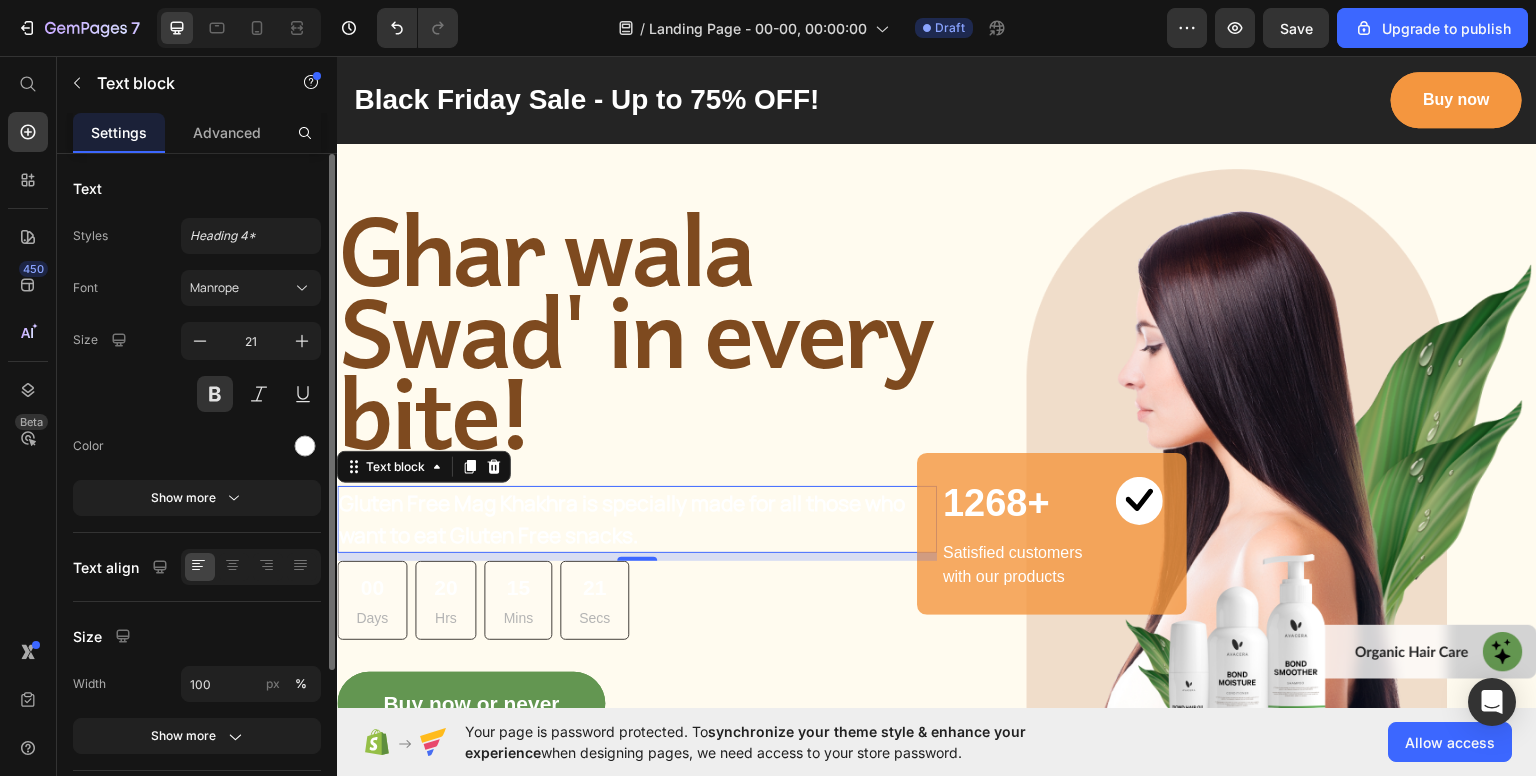 scroll, scrollTop: 213, scrollLeft: 0, axis: vertical 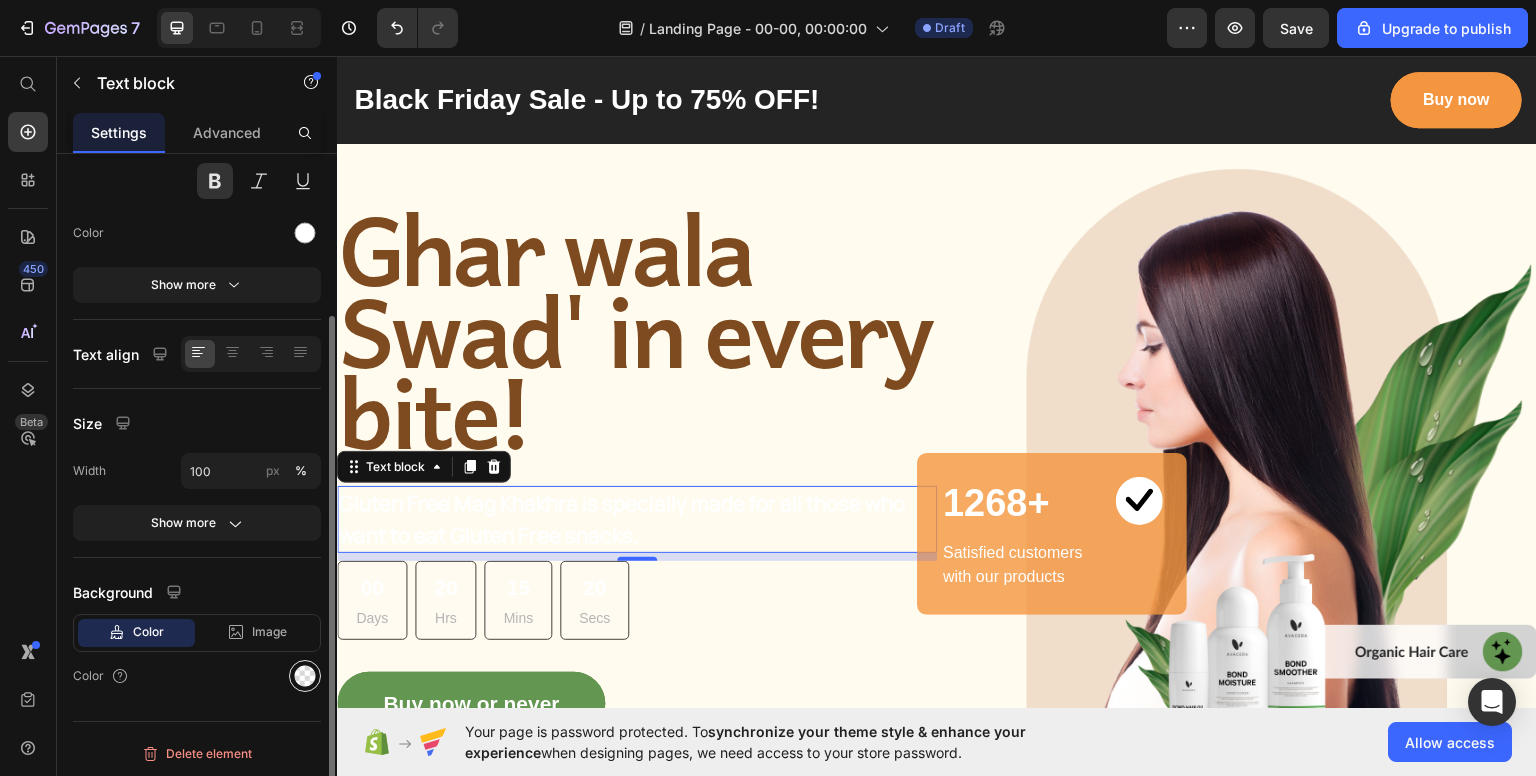 click at bounding box center [305, 676] 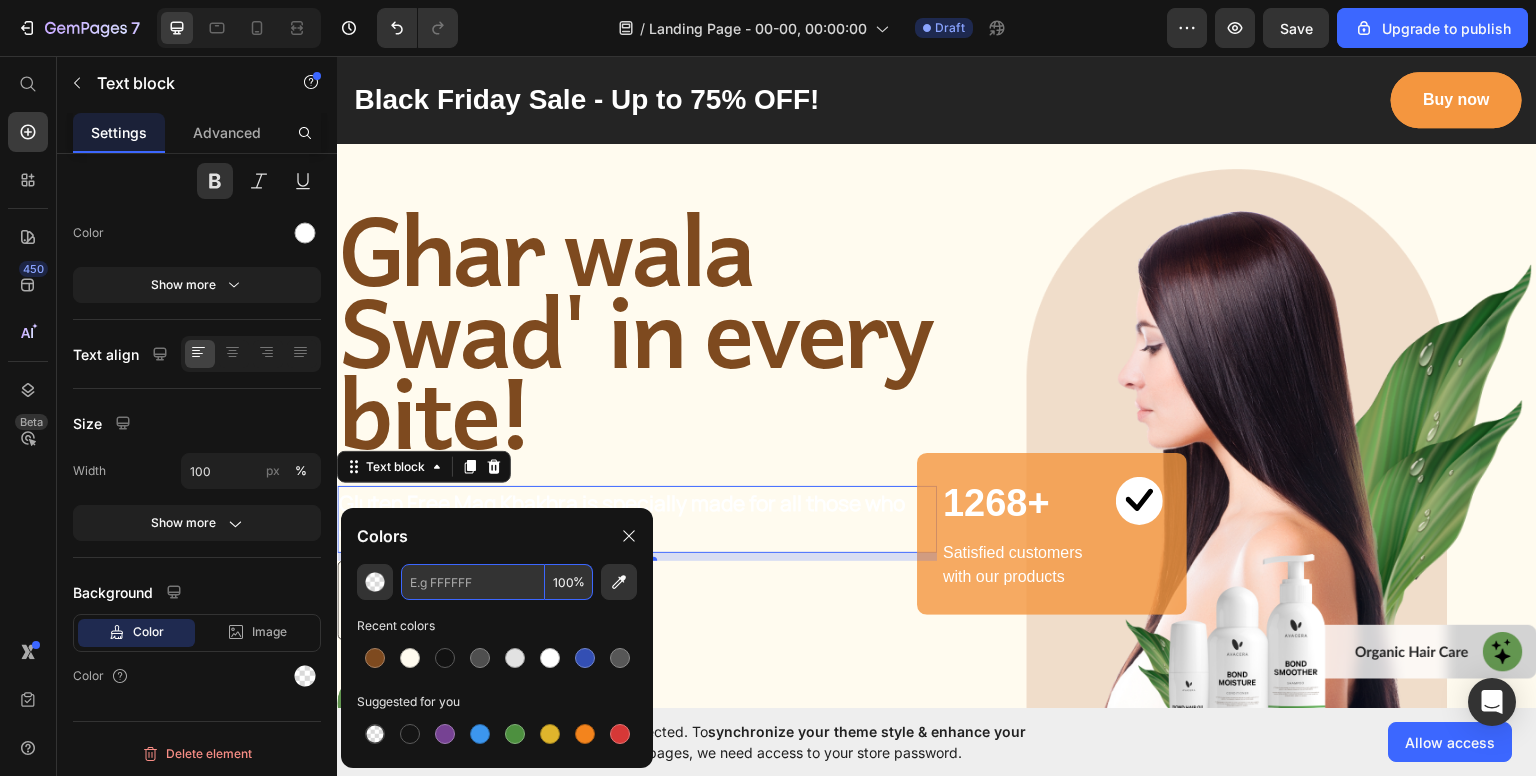 click at bounding box center [473, 582] 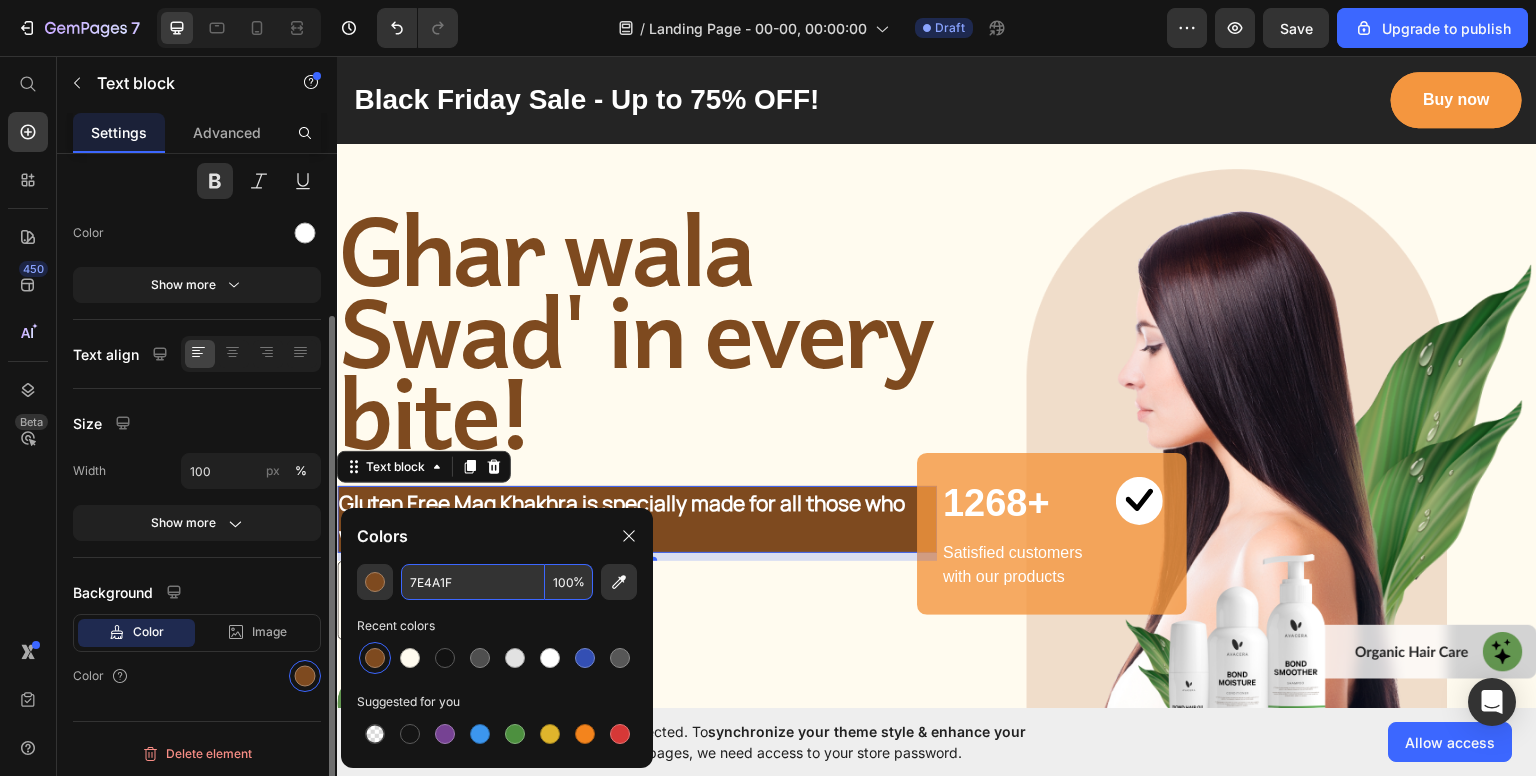 type on "7E4A1F" 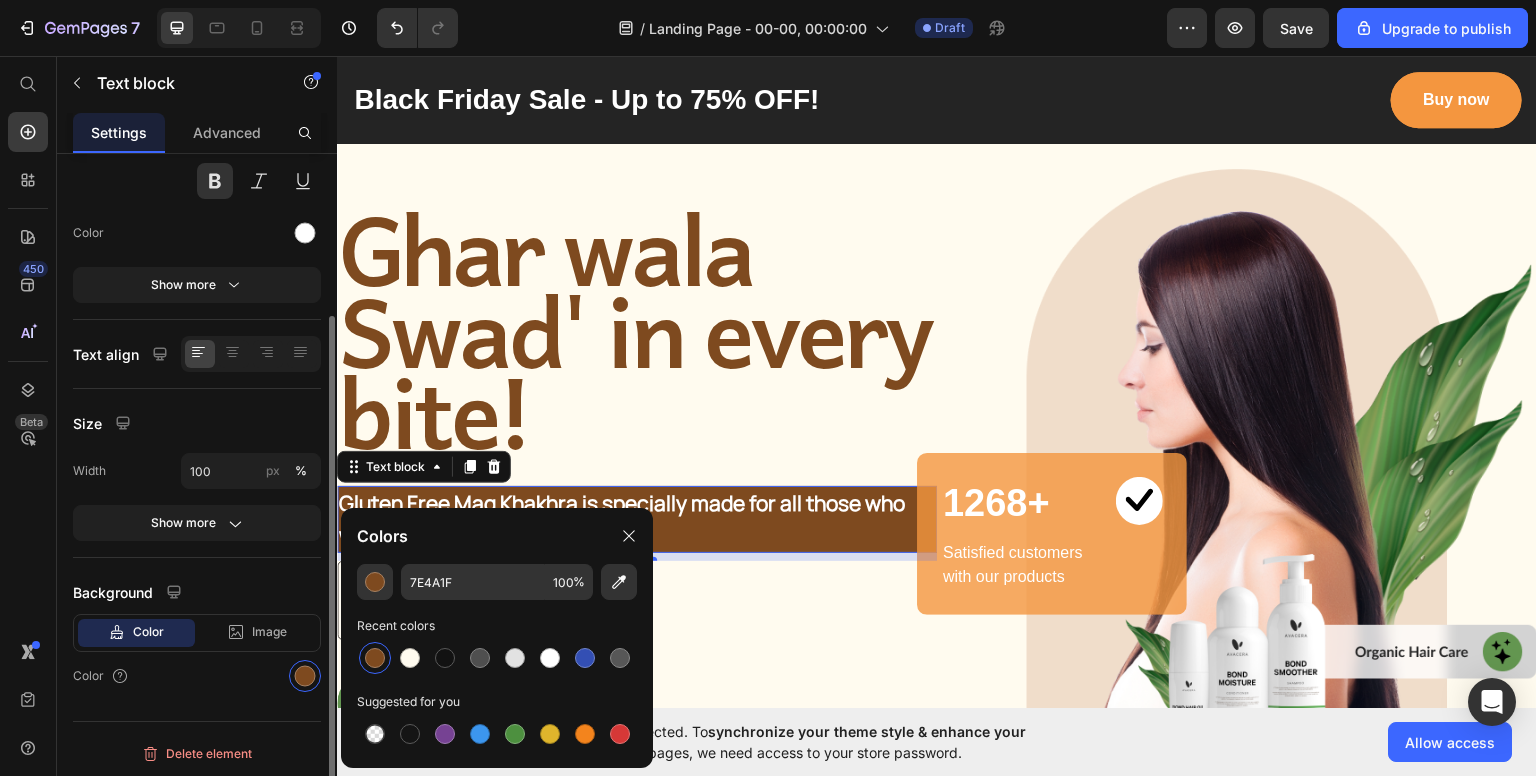 click on "Background" at bounding box center [197, 592] 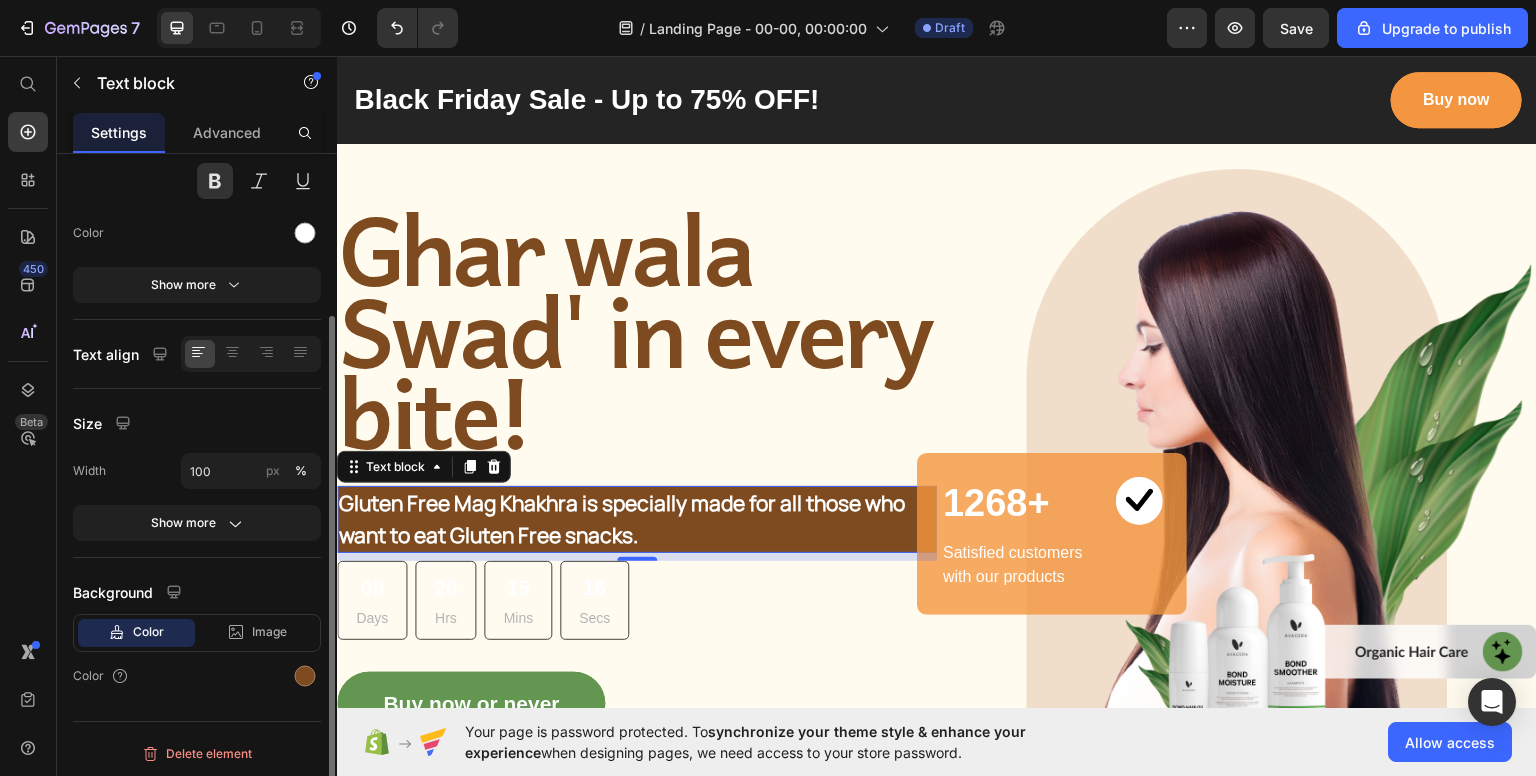 type on "manr" 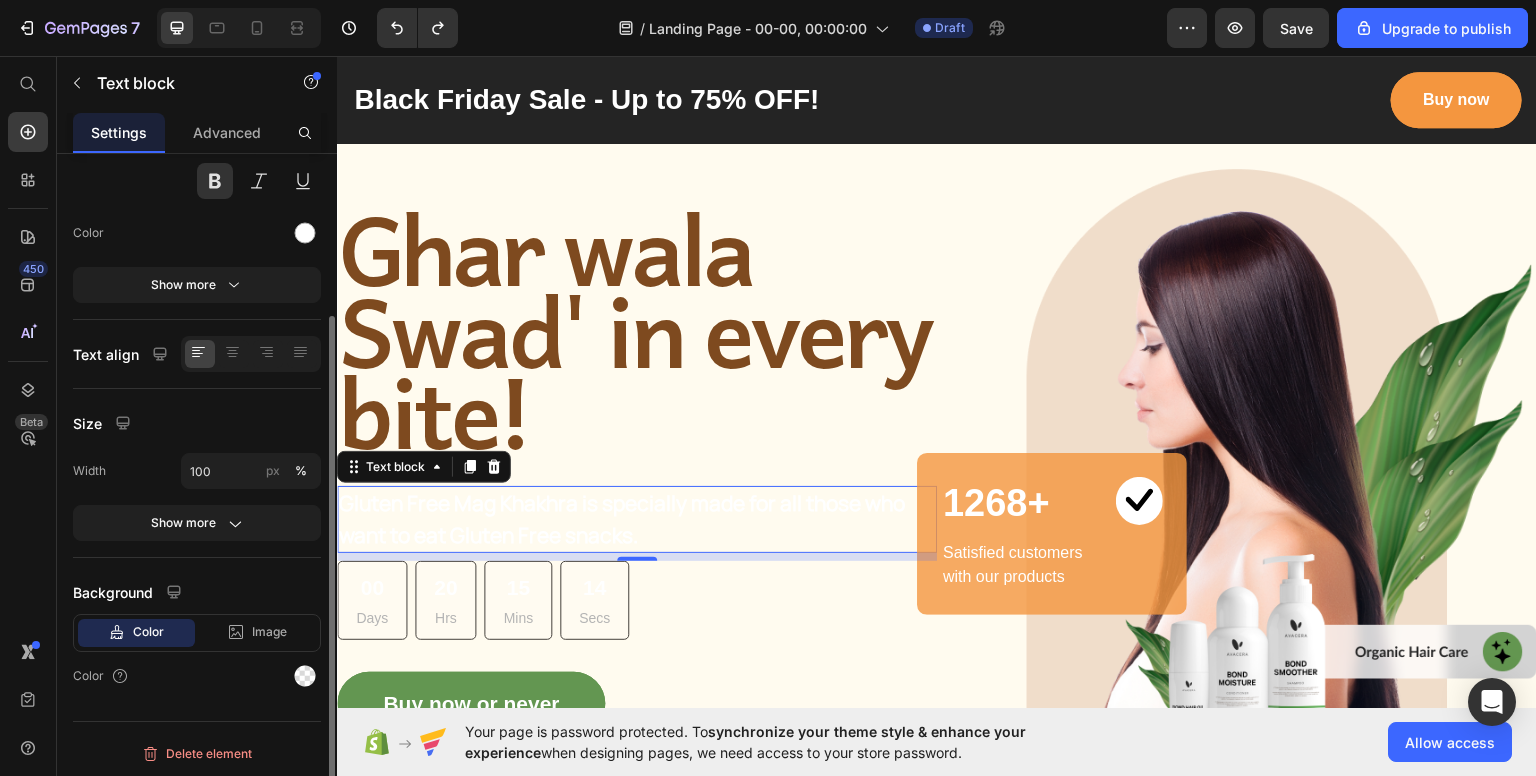 scroll, scrollTop: 113, scrollLeft: 0, axis: vertical 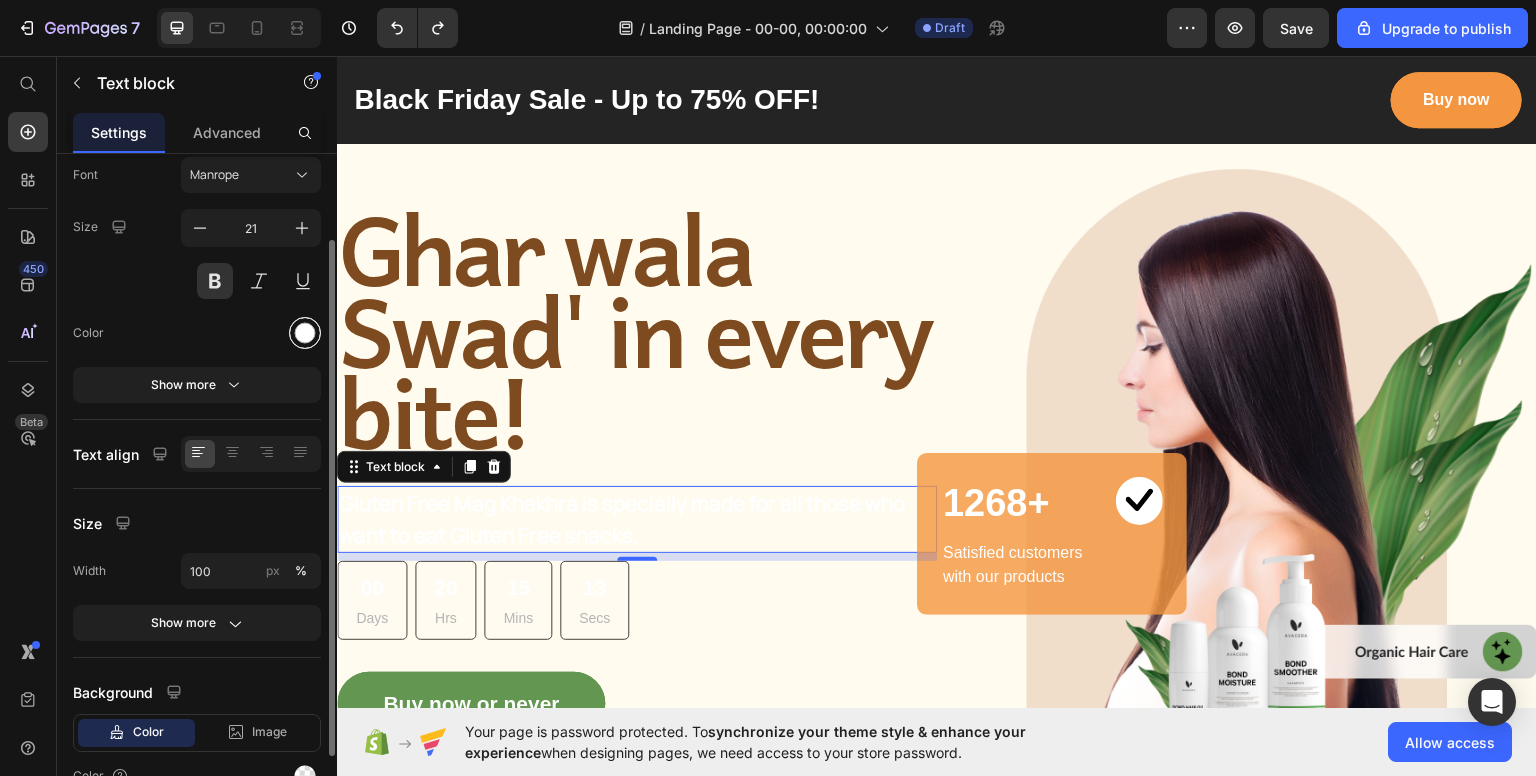 click at bounding box center (305, 333) 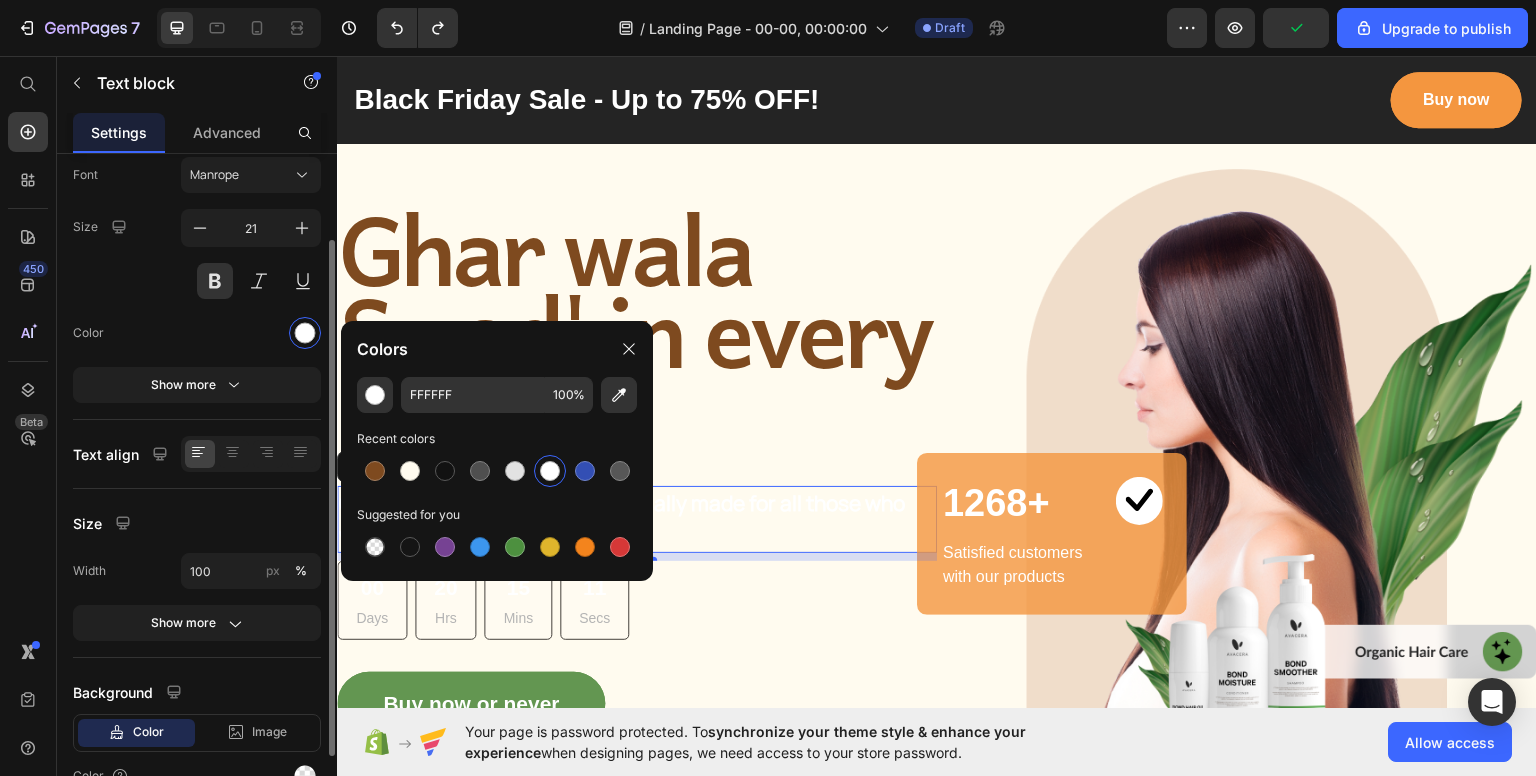 click on "Text Styles Heading 4* Font Manrope Size 21 Color Show more" 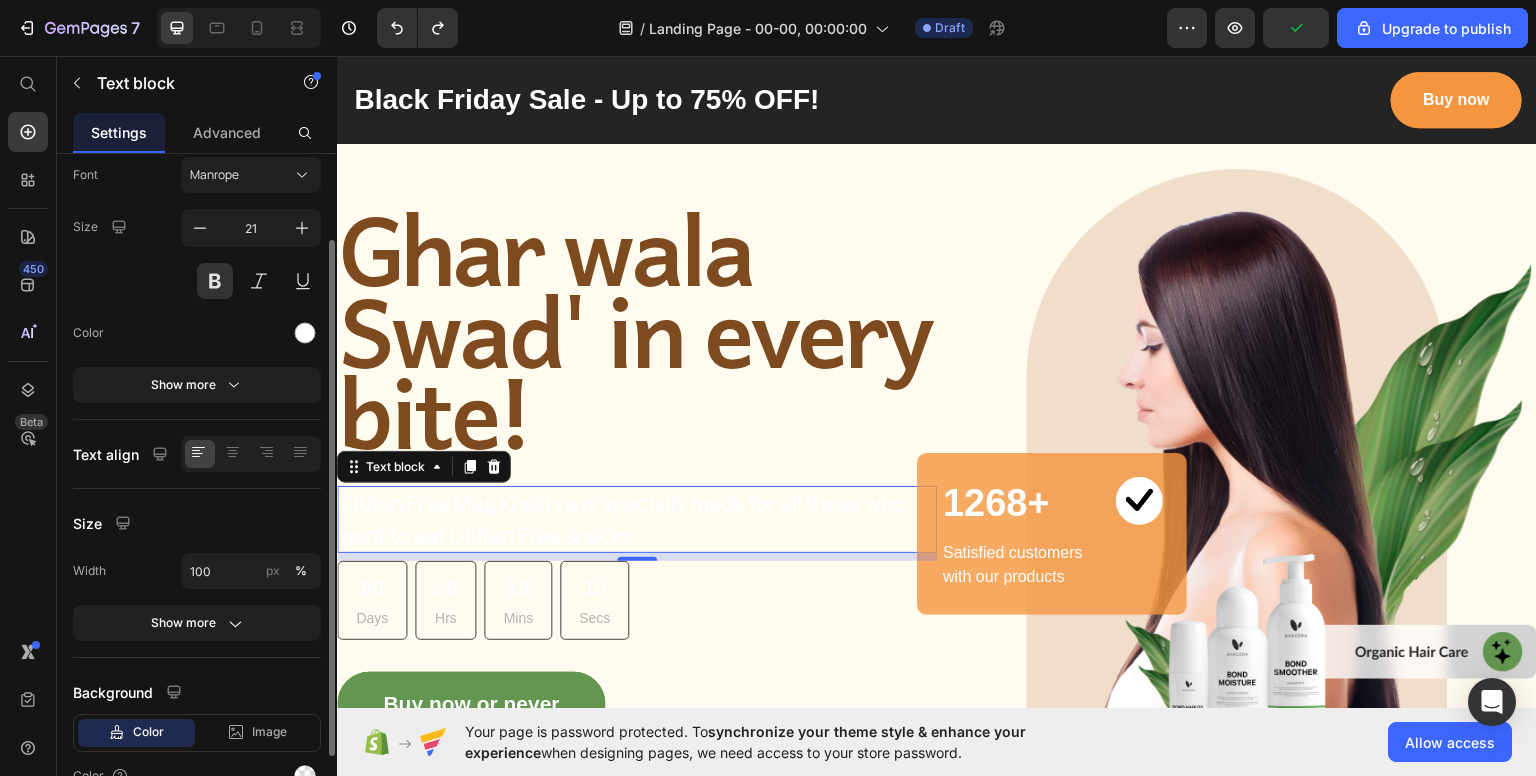 click at bounding box center (251, 333) 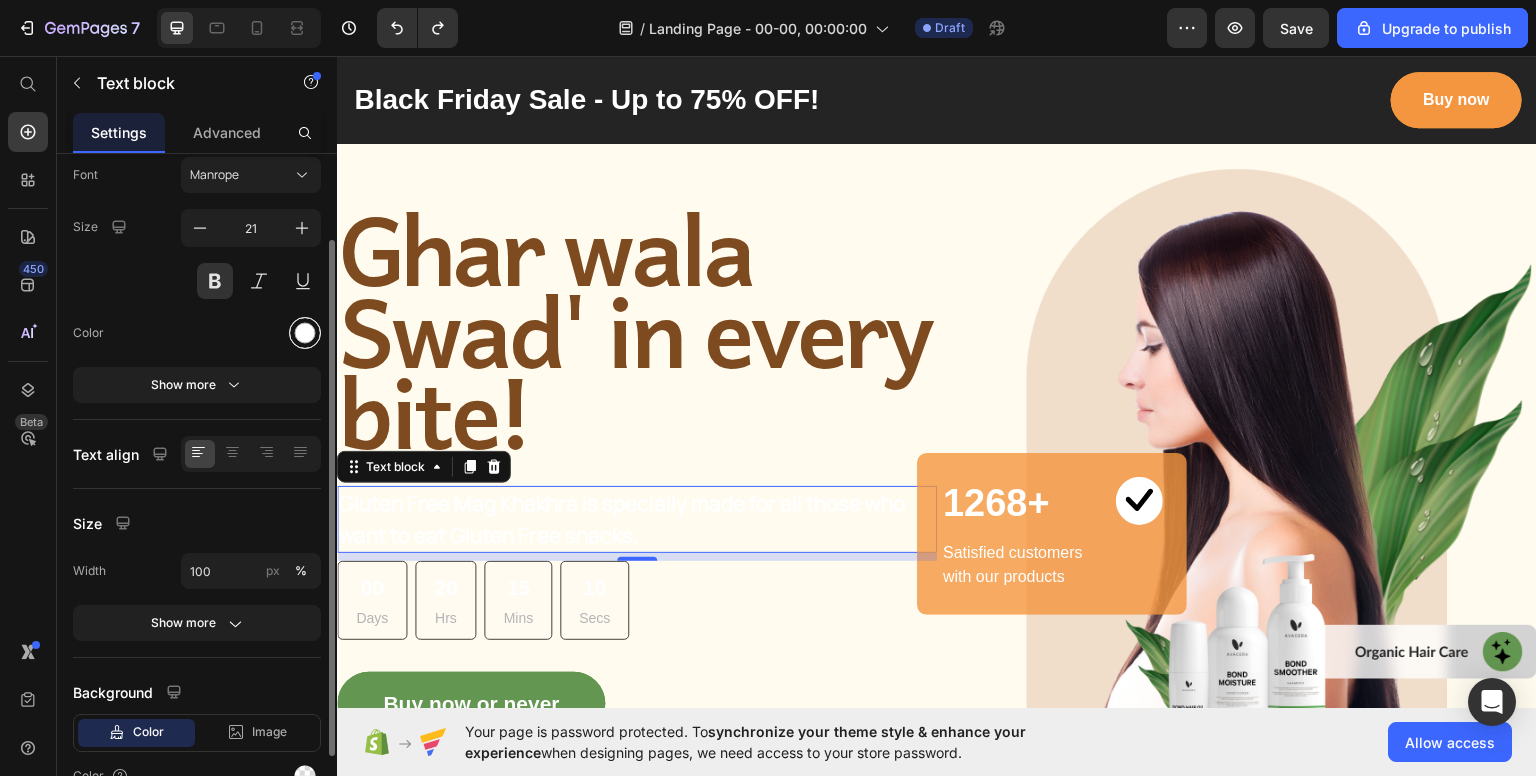 click at bounding box center (305, 333) 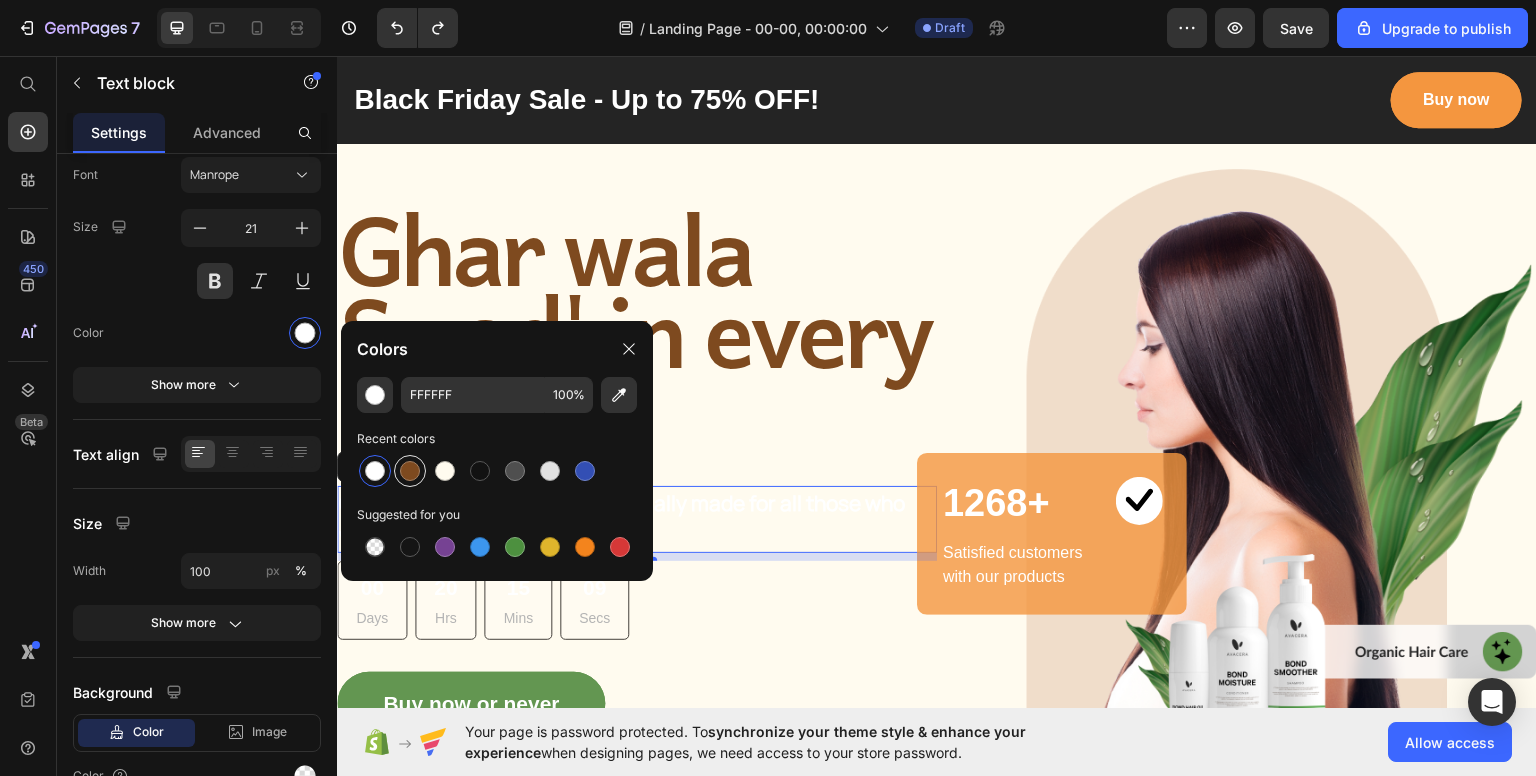 click at bounding box center [410, 471] 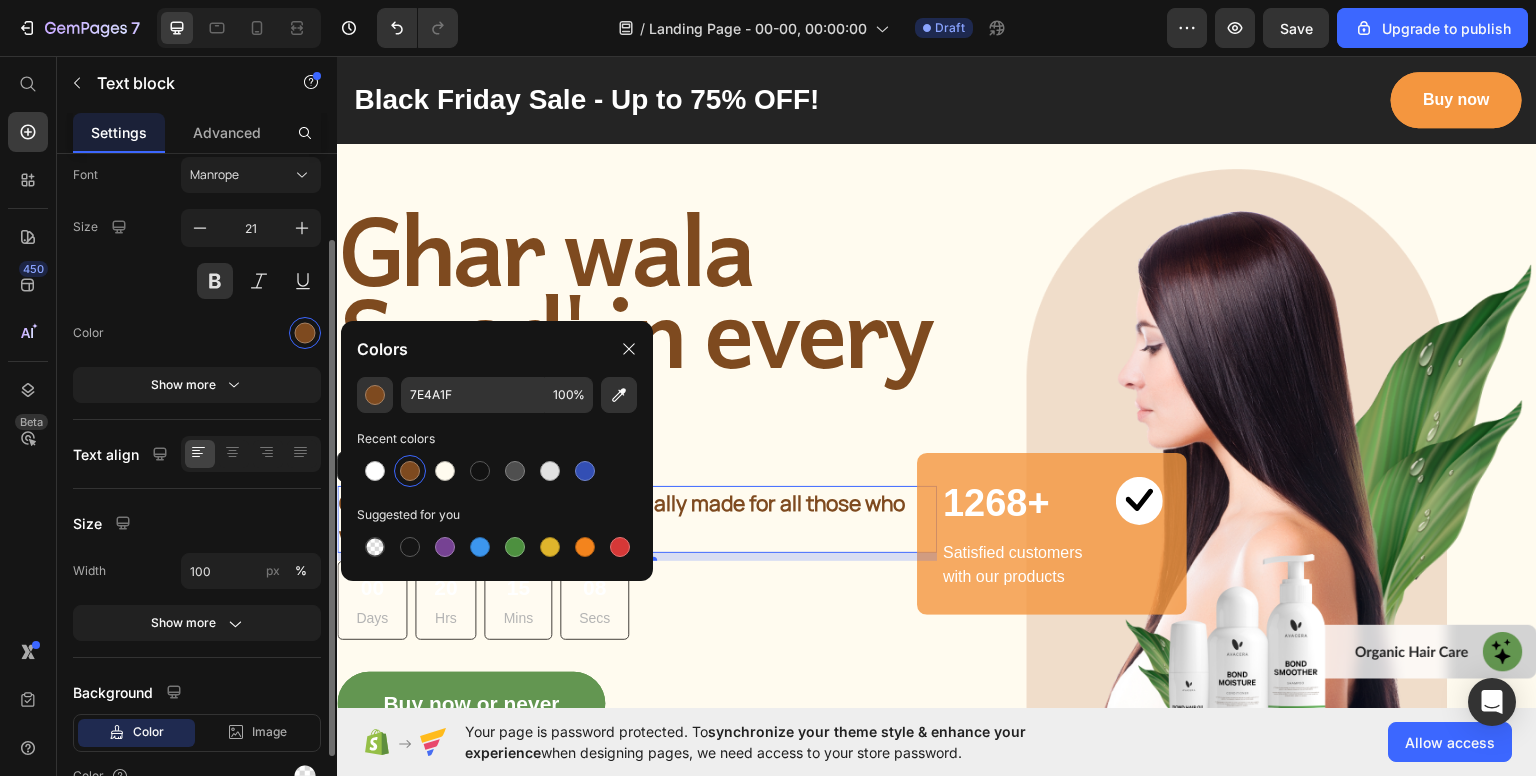 click on "Color" at bounding box center [197, 333] 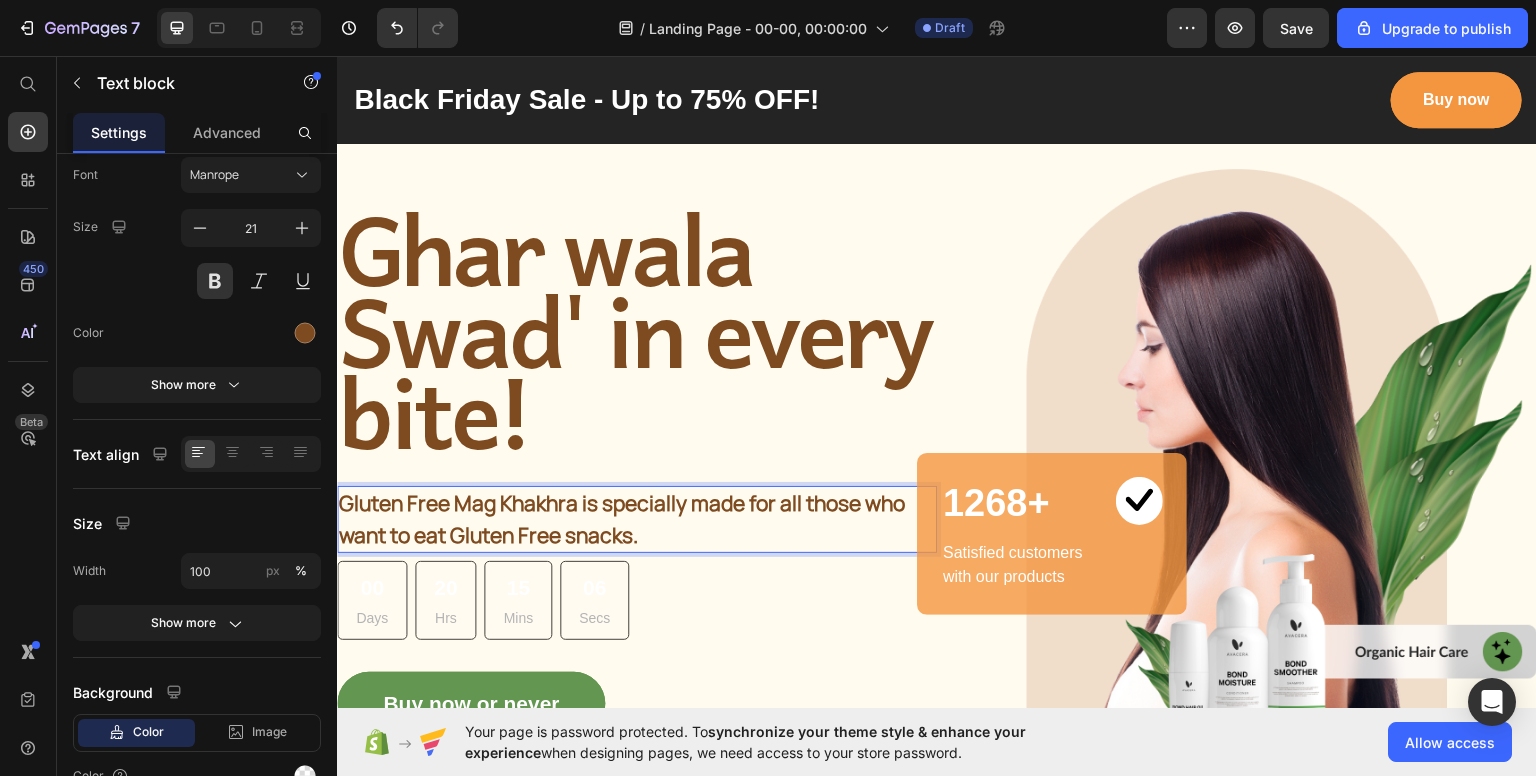 click on "Gluten Free Mag Khakhra is specially made for all those who want to eat Gluten Free snacks." at bounding box center [637, 518] 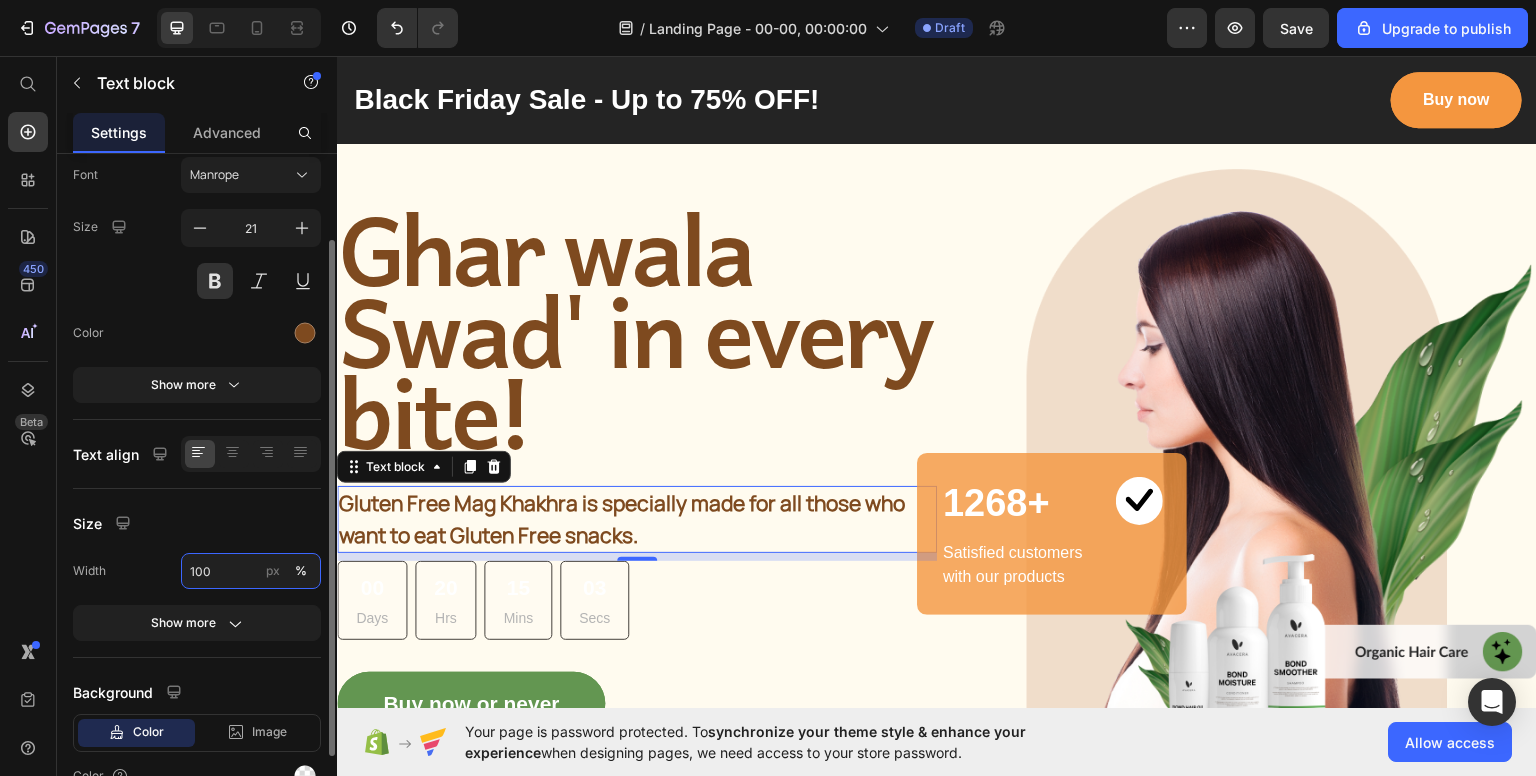 click on "100" at bounding box center (251, 571) 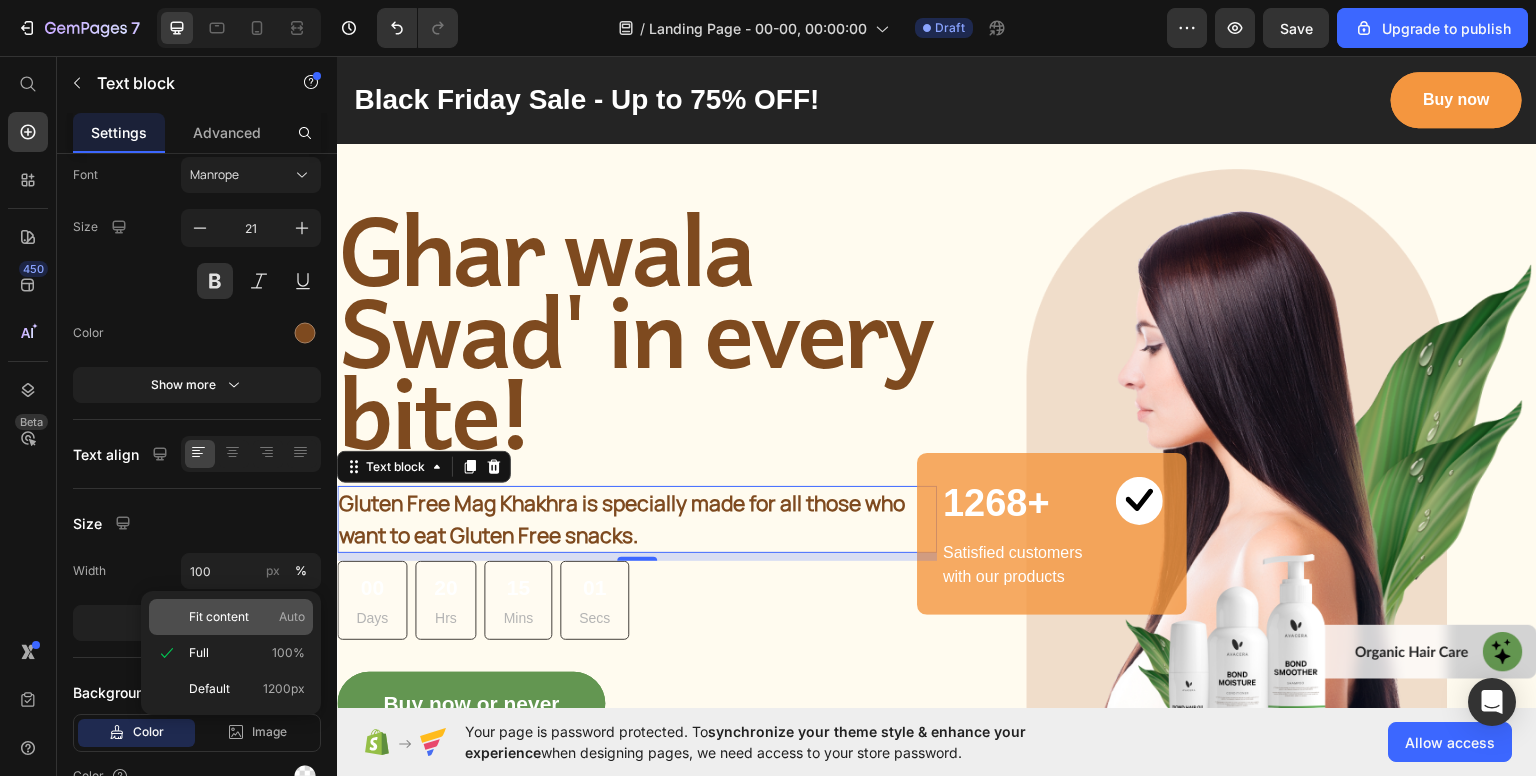 click on "Fit content" at bounding box center [219, 617] 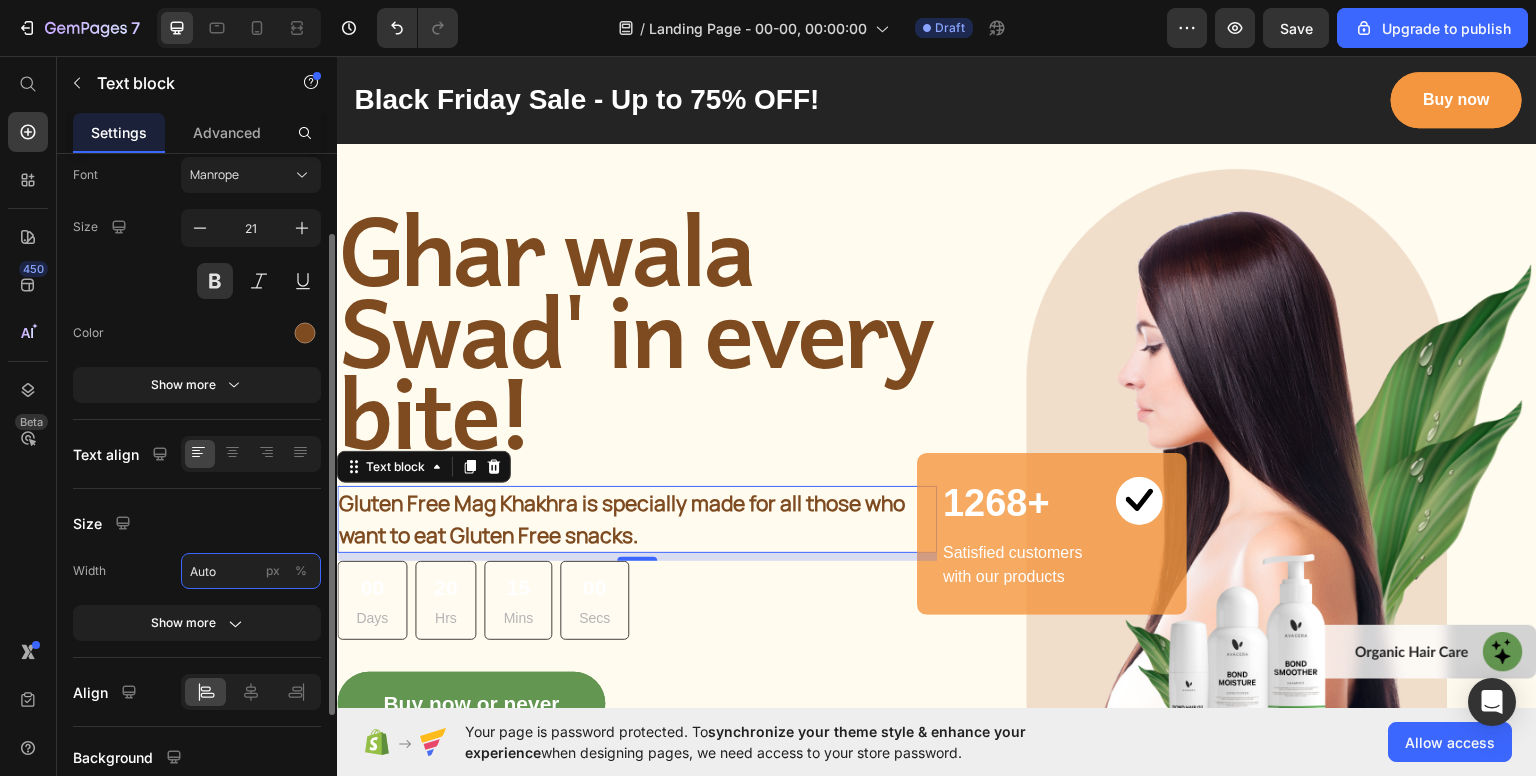 click on "Auto" at bounding box center (251, 571) 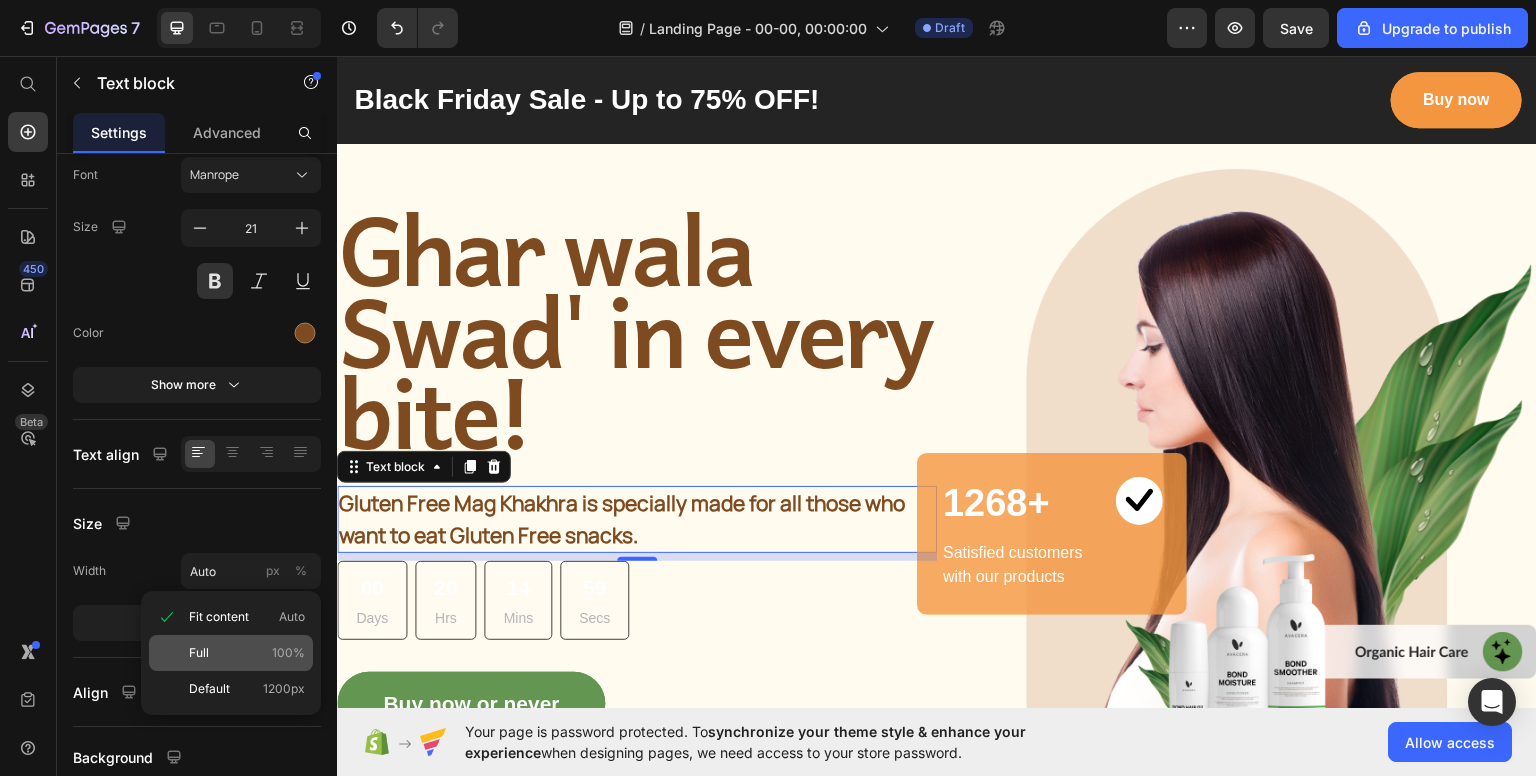 click on "Full 100%" at bounding box center [247, 653] 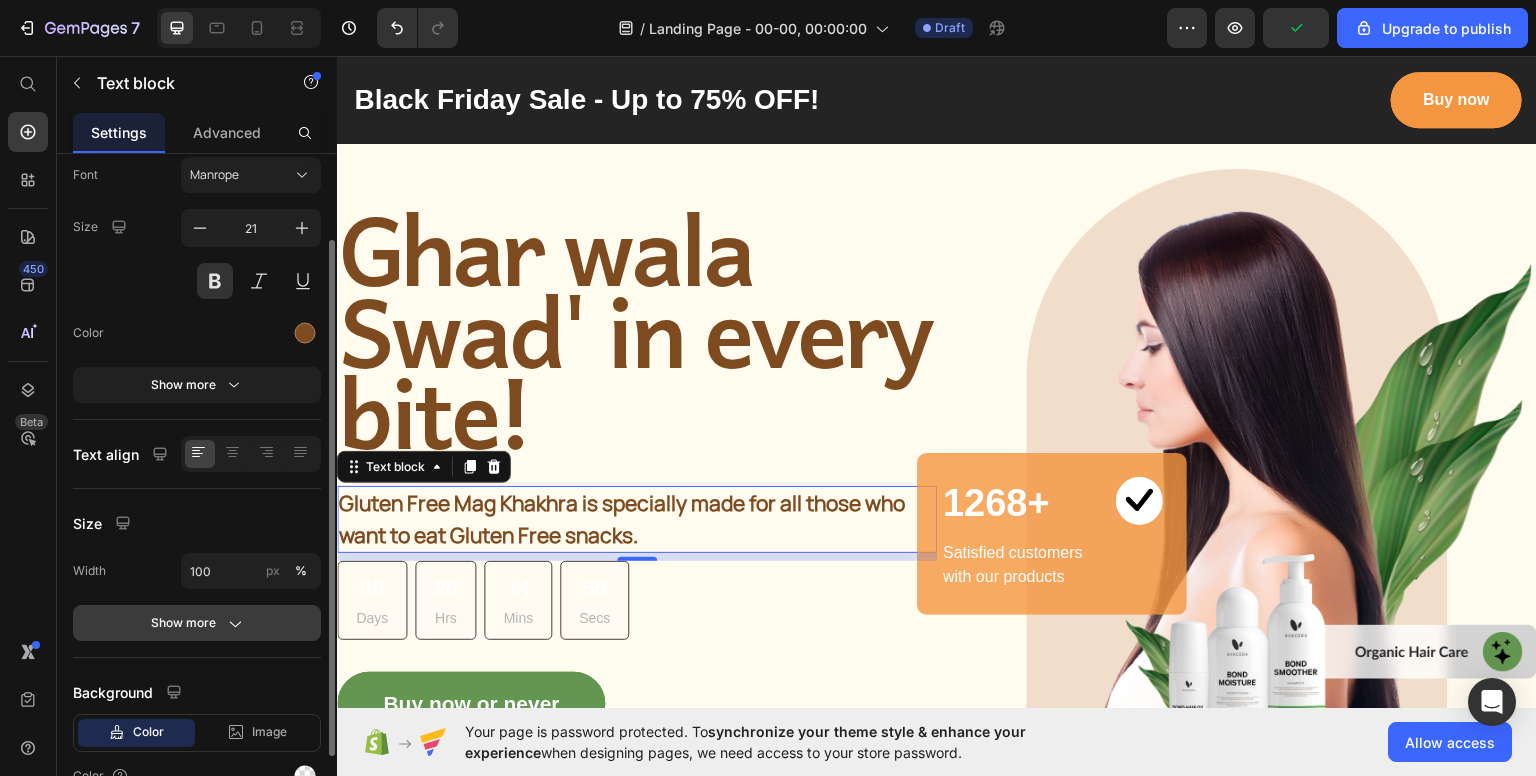 click 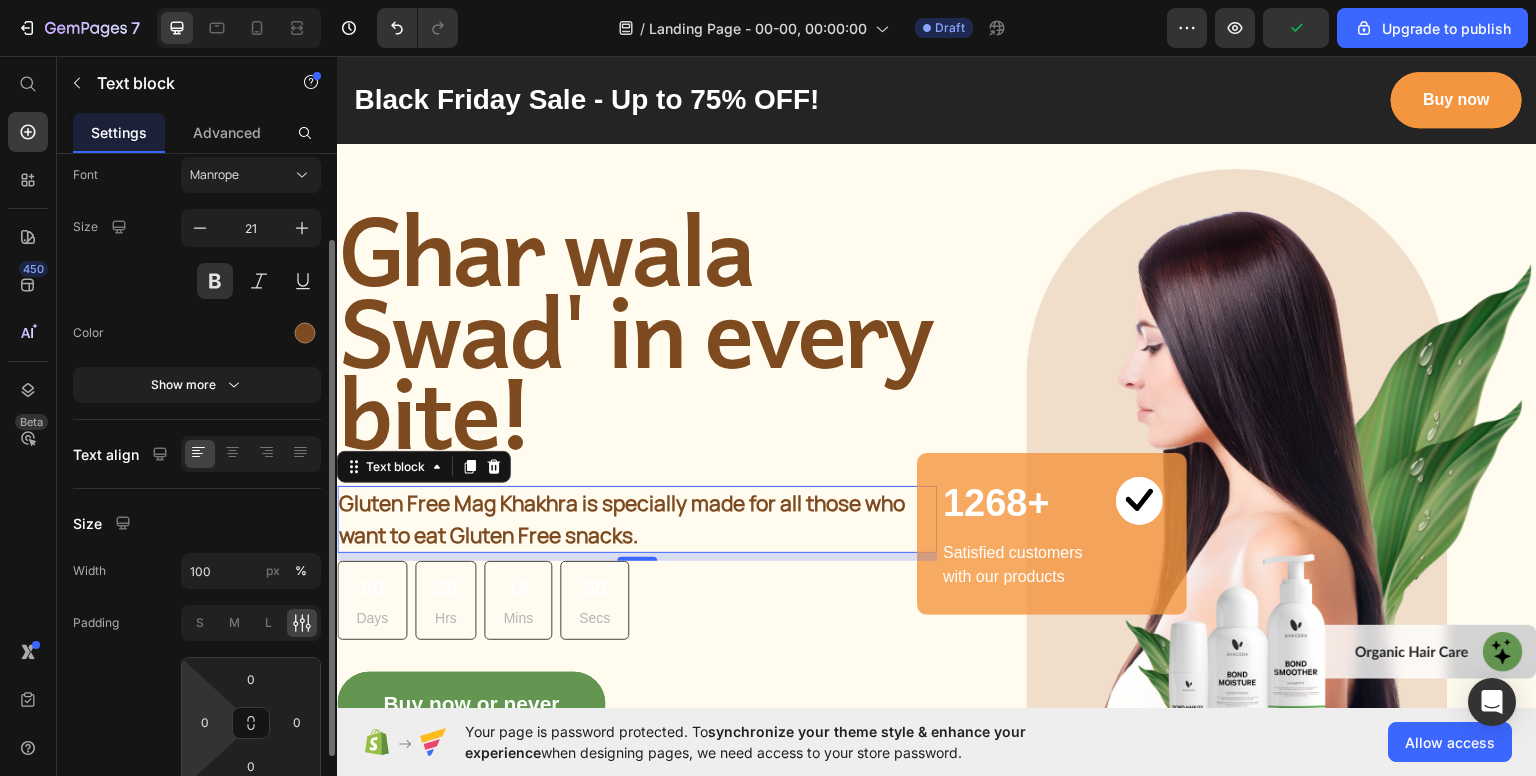 scroll, scrollTop: 213, scrollLeft: 0, axis: vertical 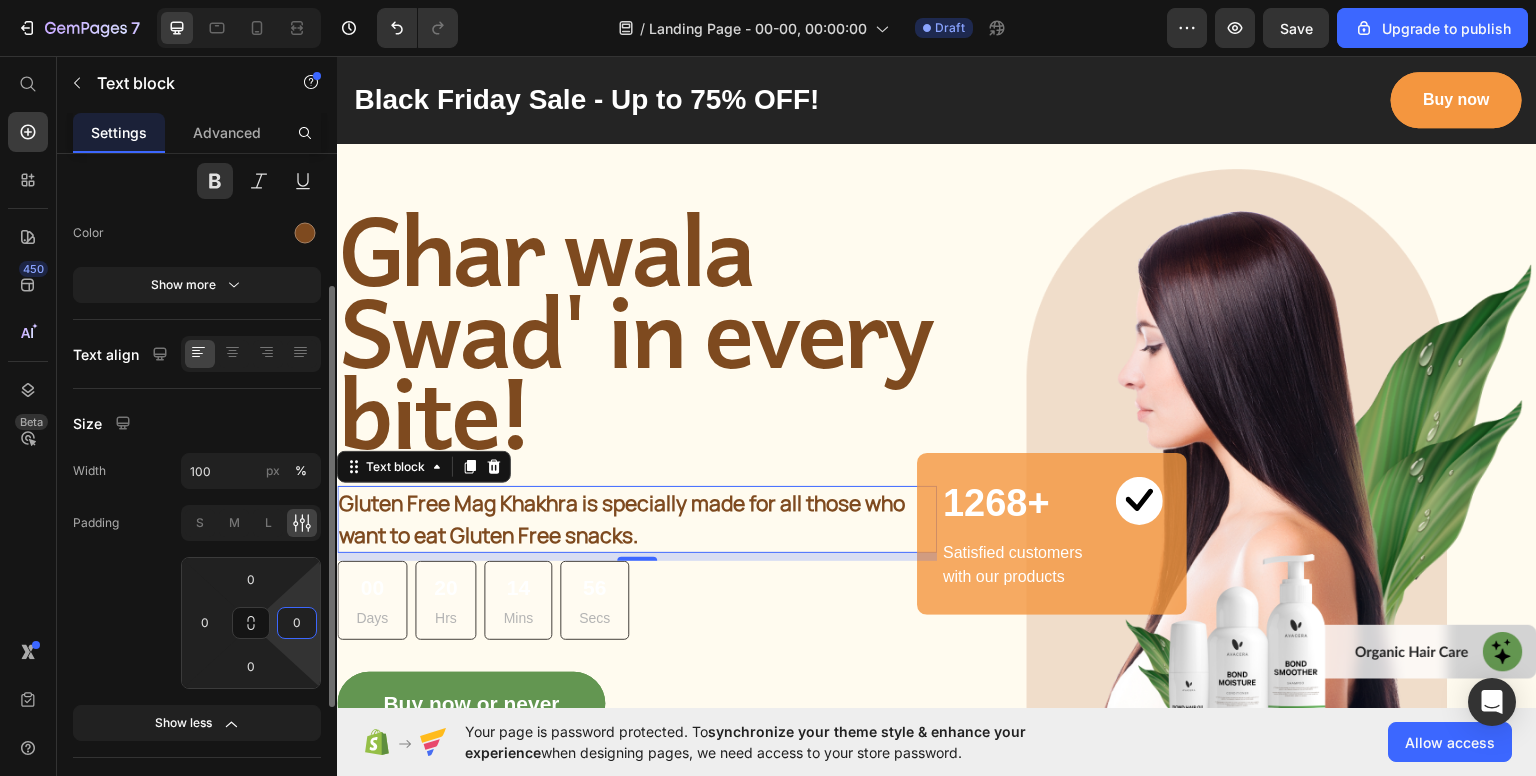 click on "0" at bounding box center [297, 623] 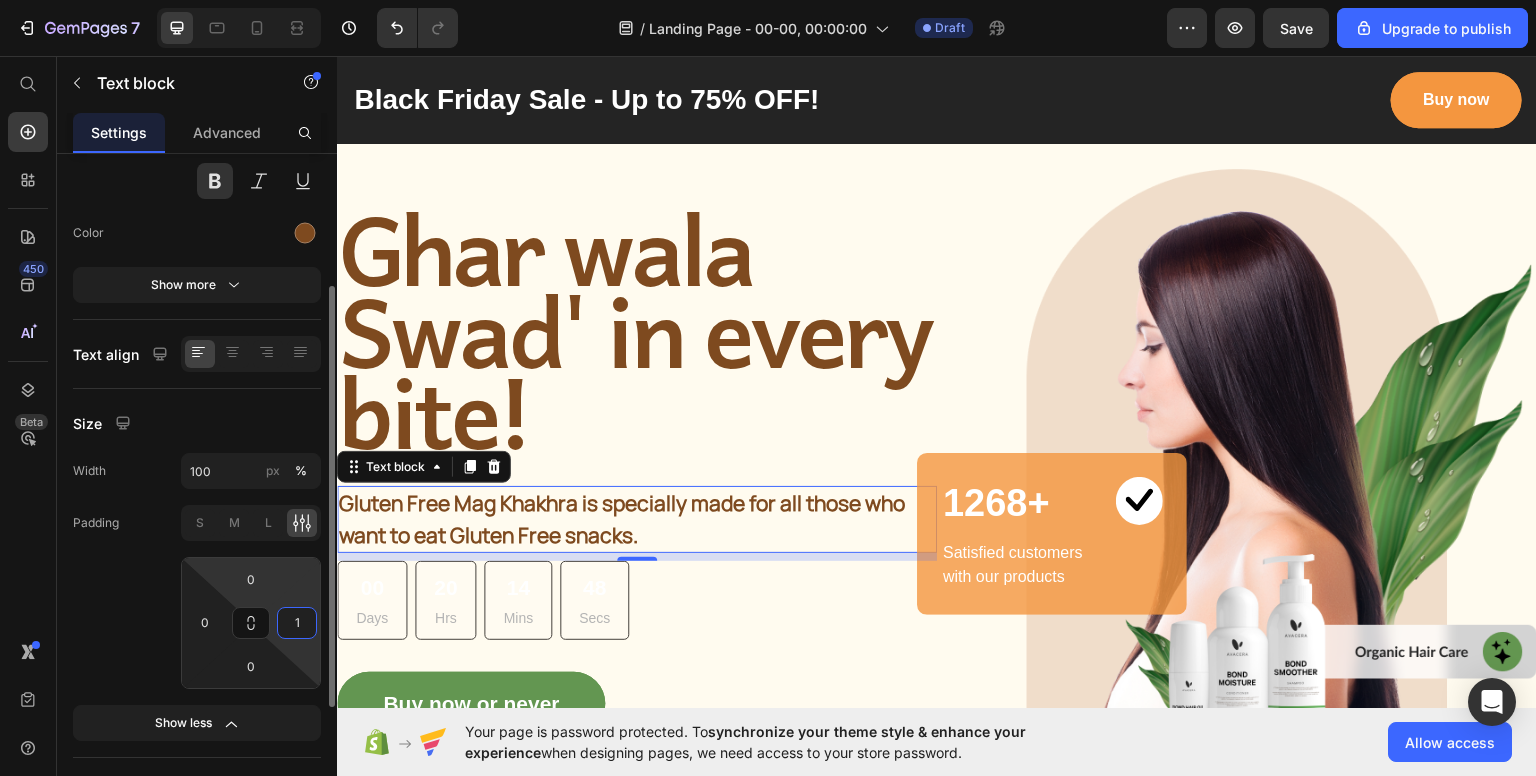 type on "0" 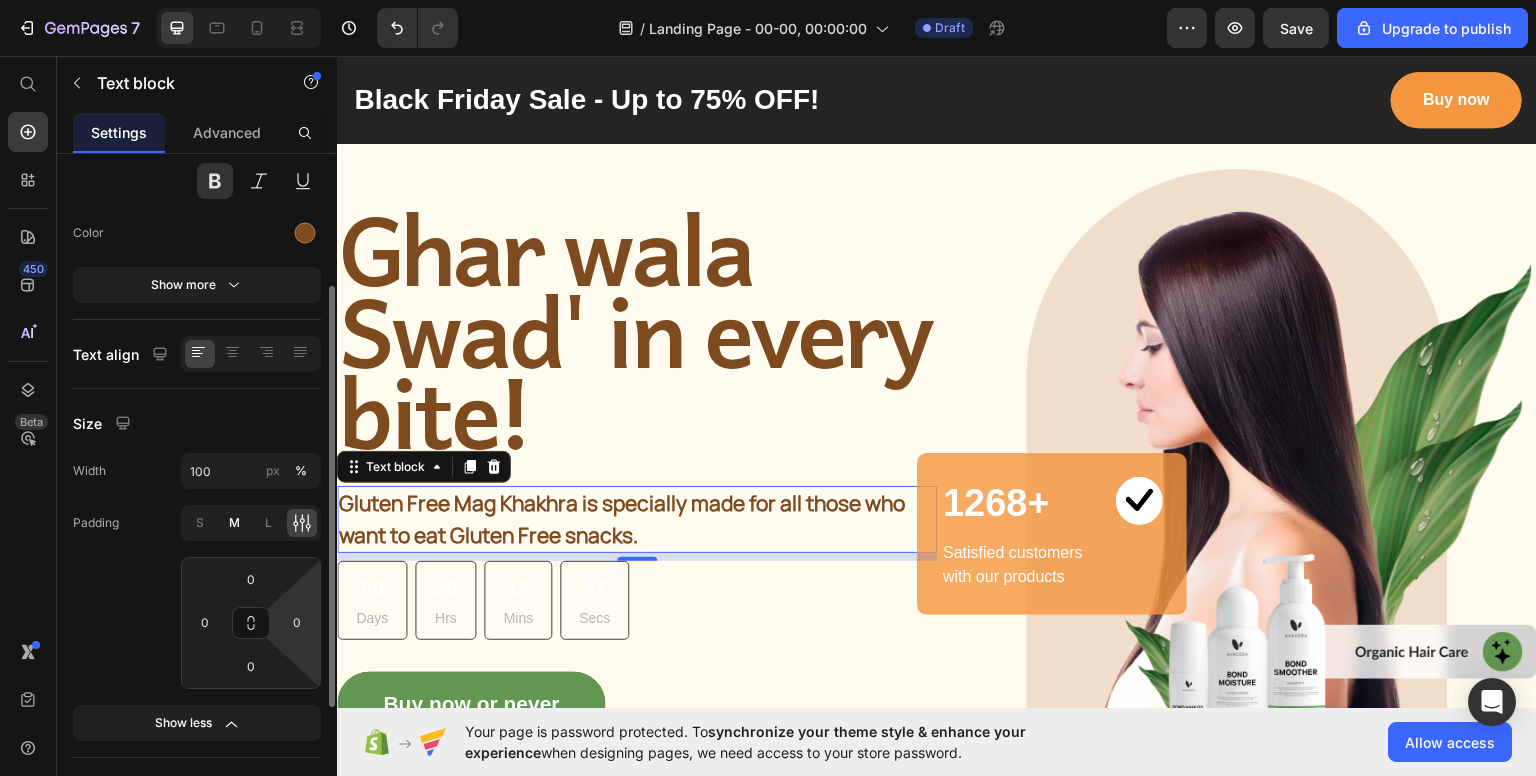 click on "M" 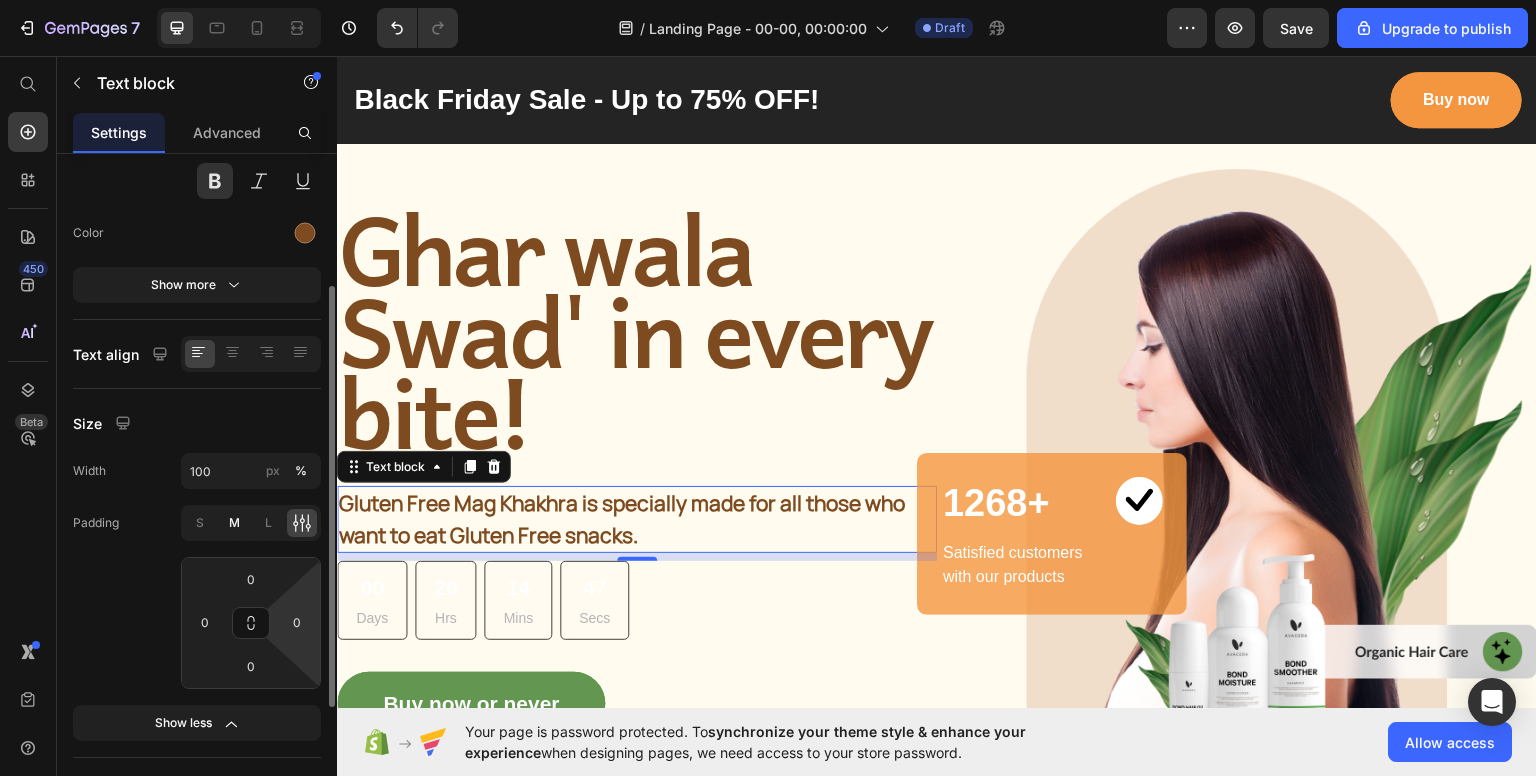 type on "8" 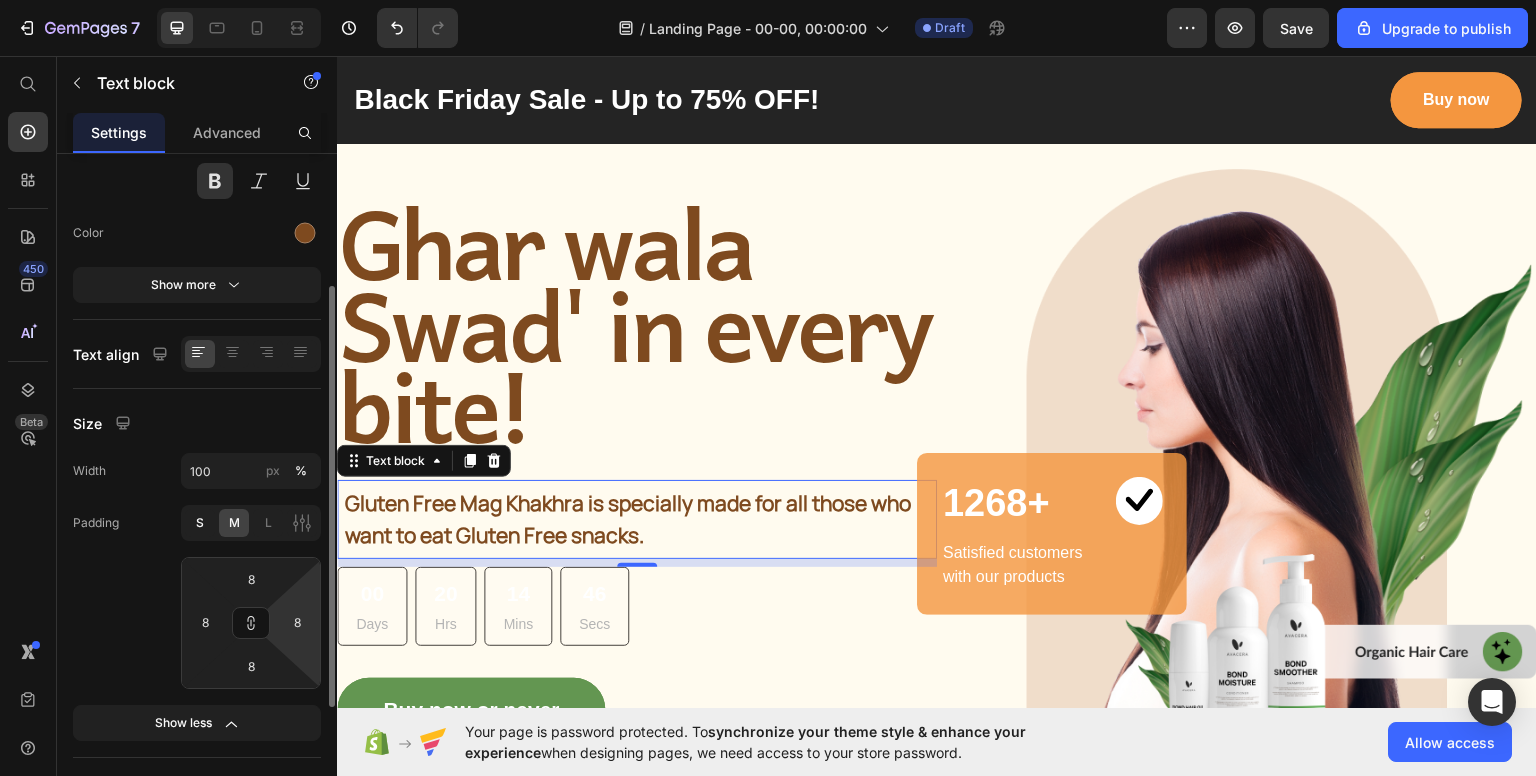 click on "S" 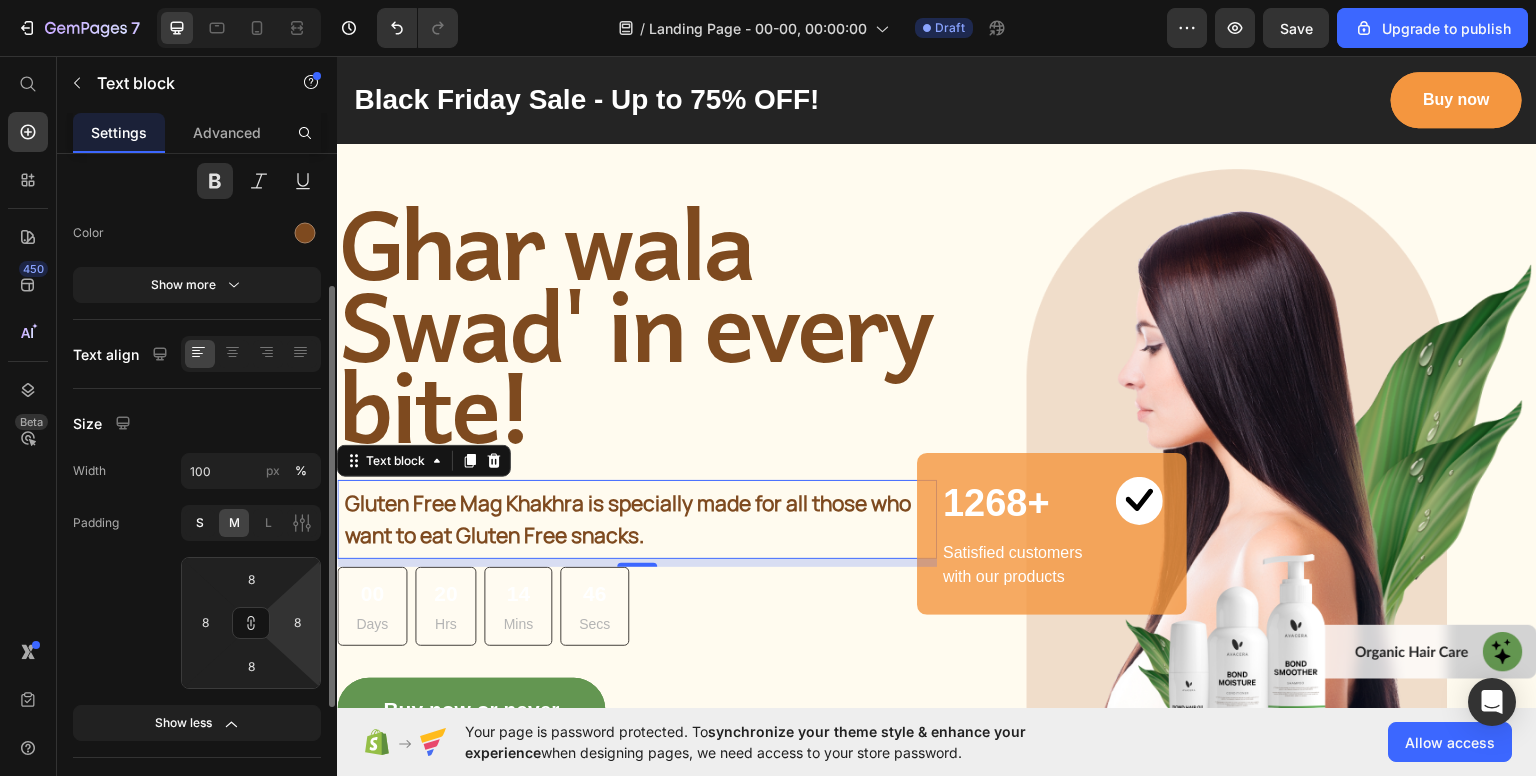 type on "4" 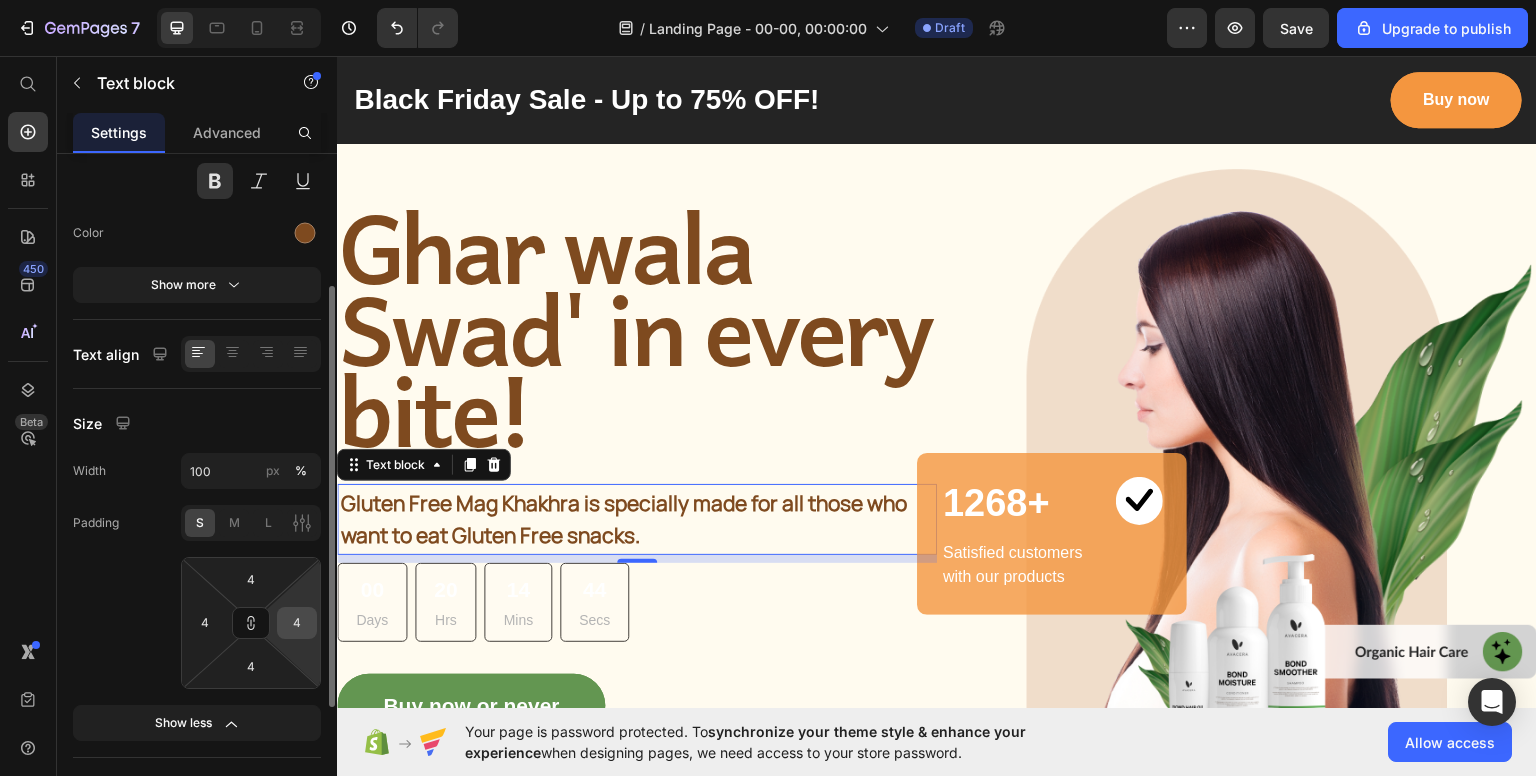 click on "4" at bounding box center (297, 623) 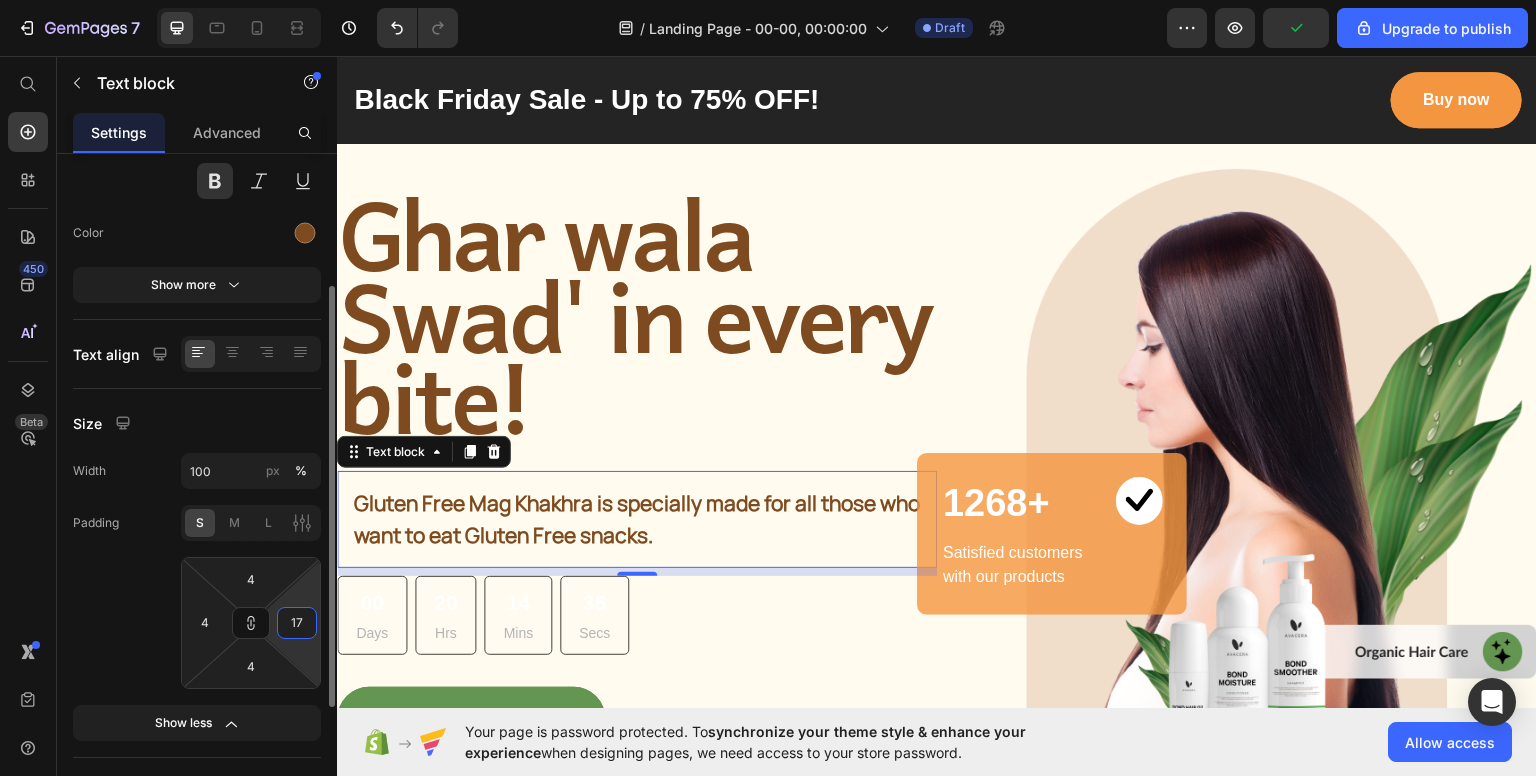 type on "16" 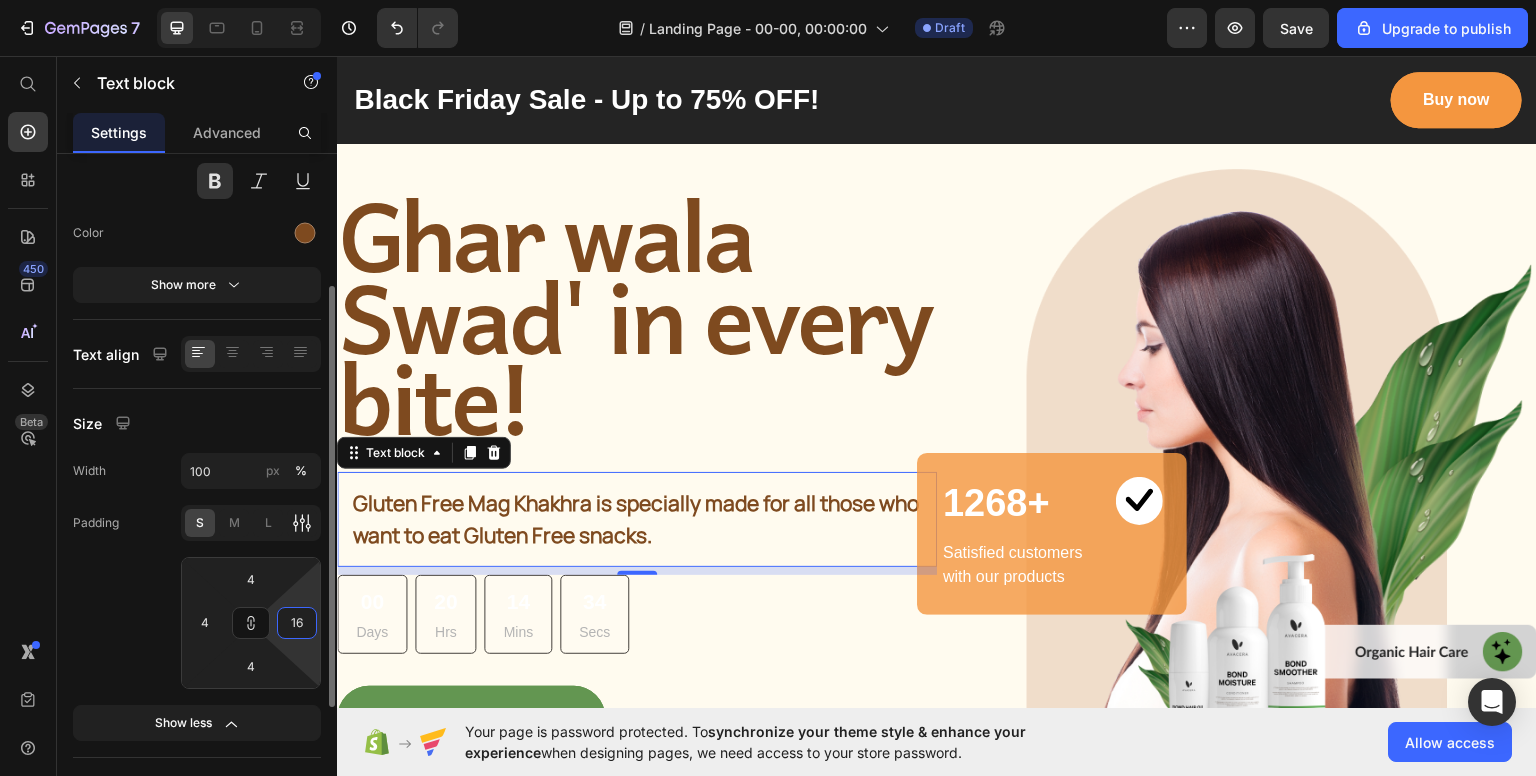 type on "16" 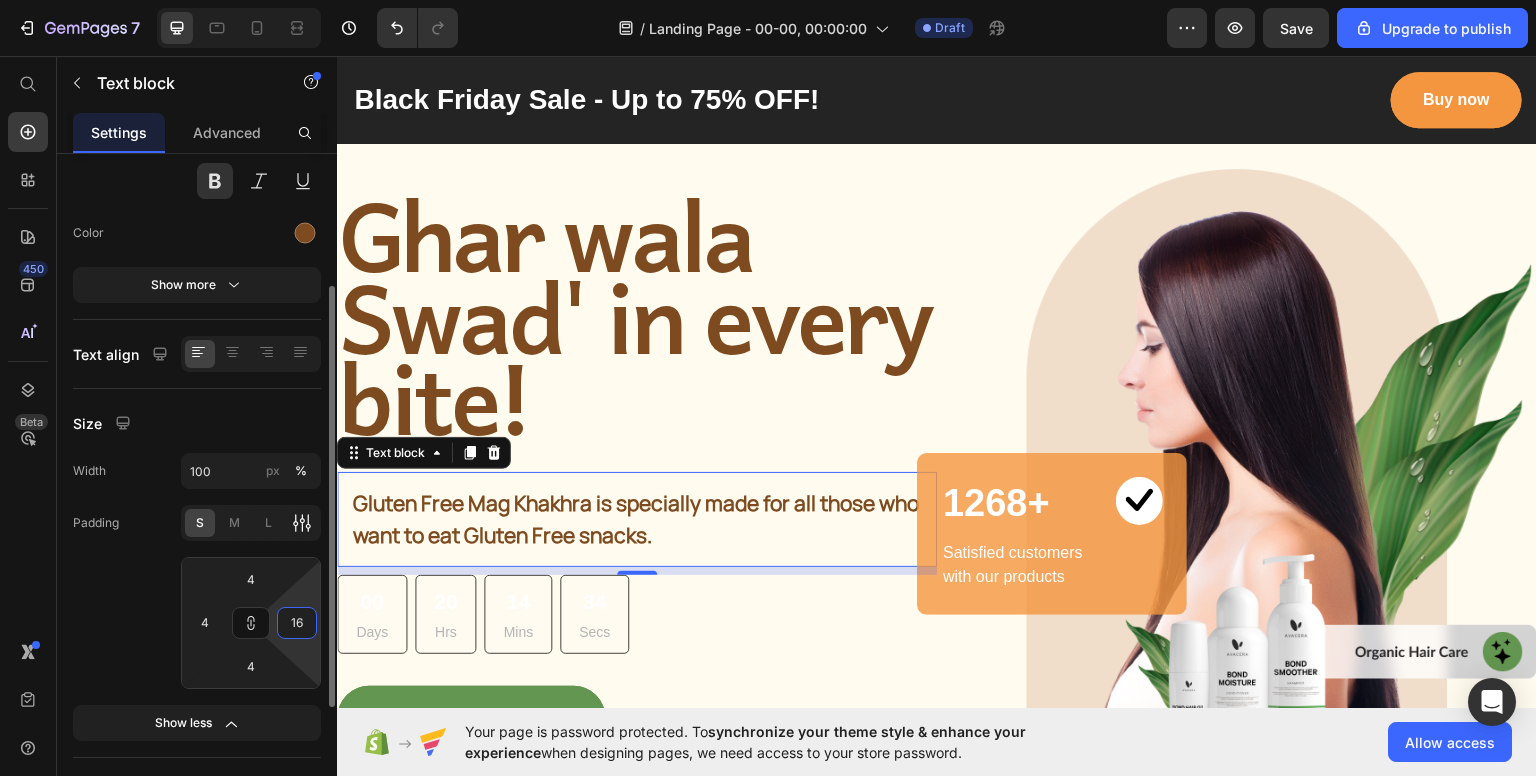 type on "16" 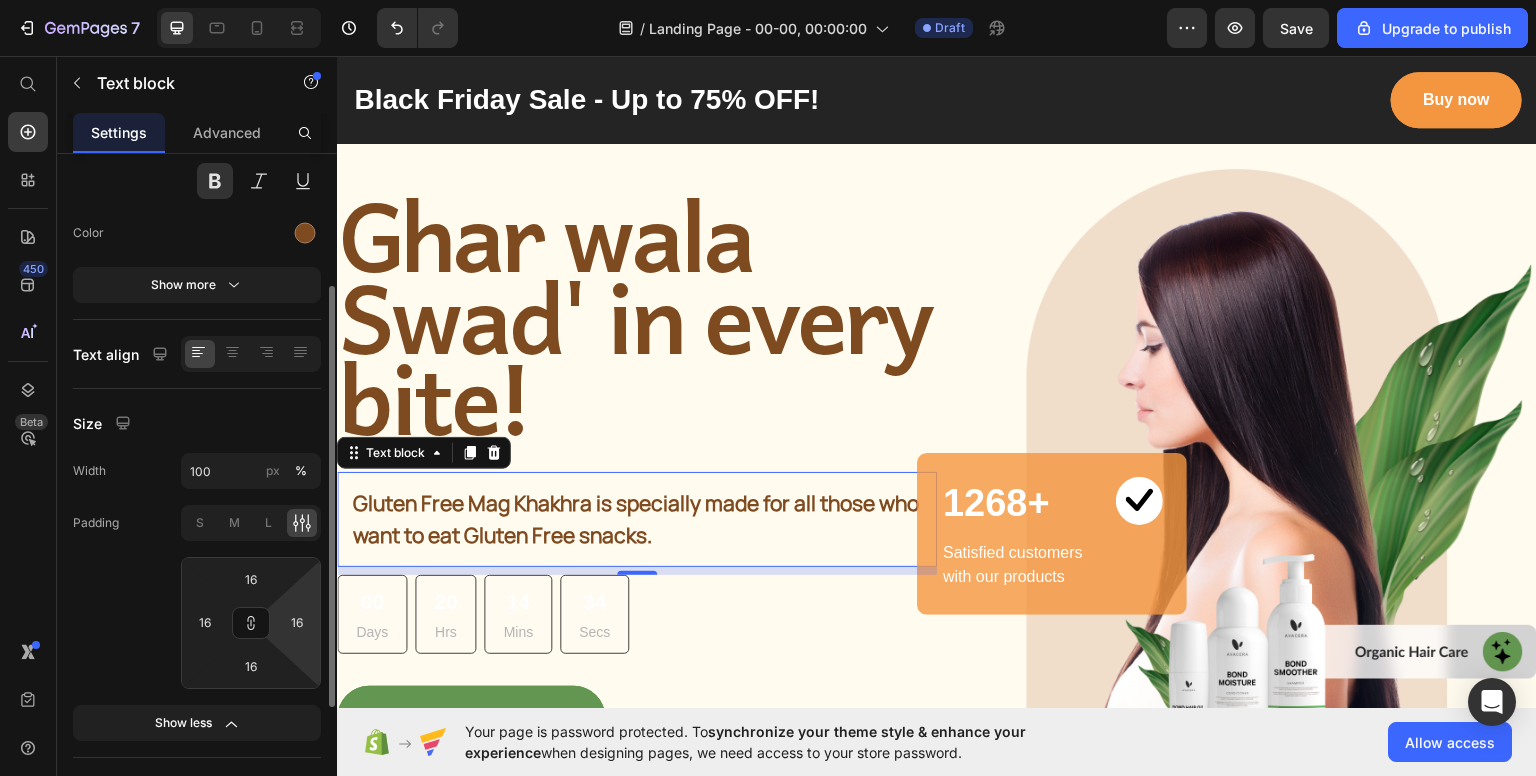 click 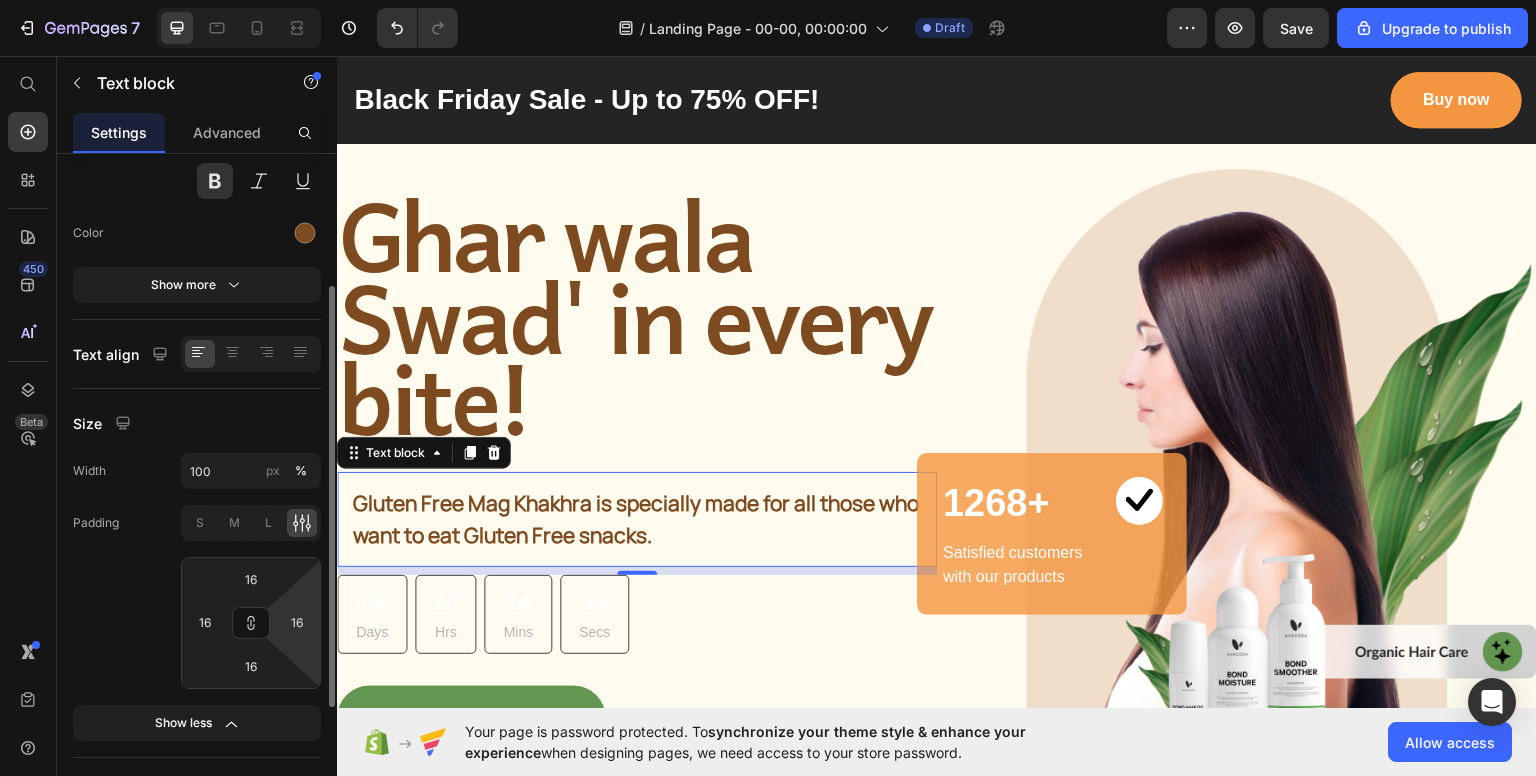 click 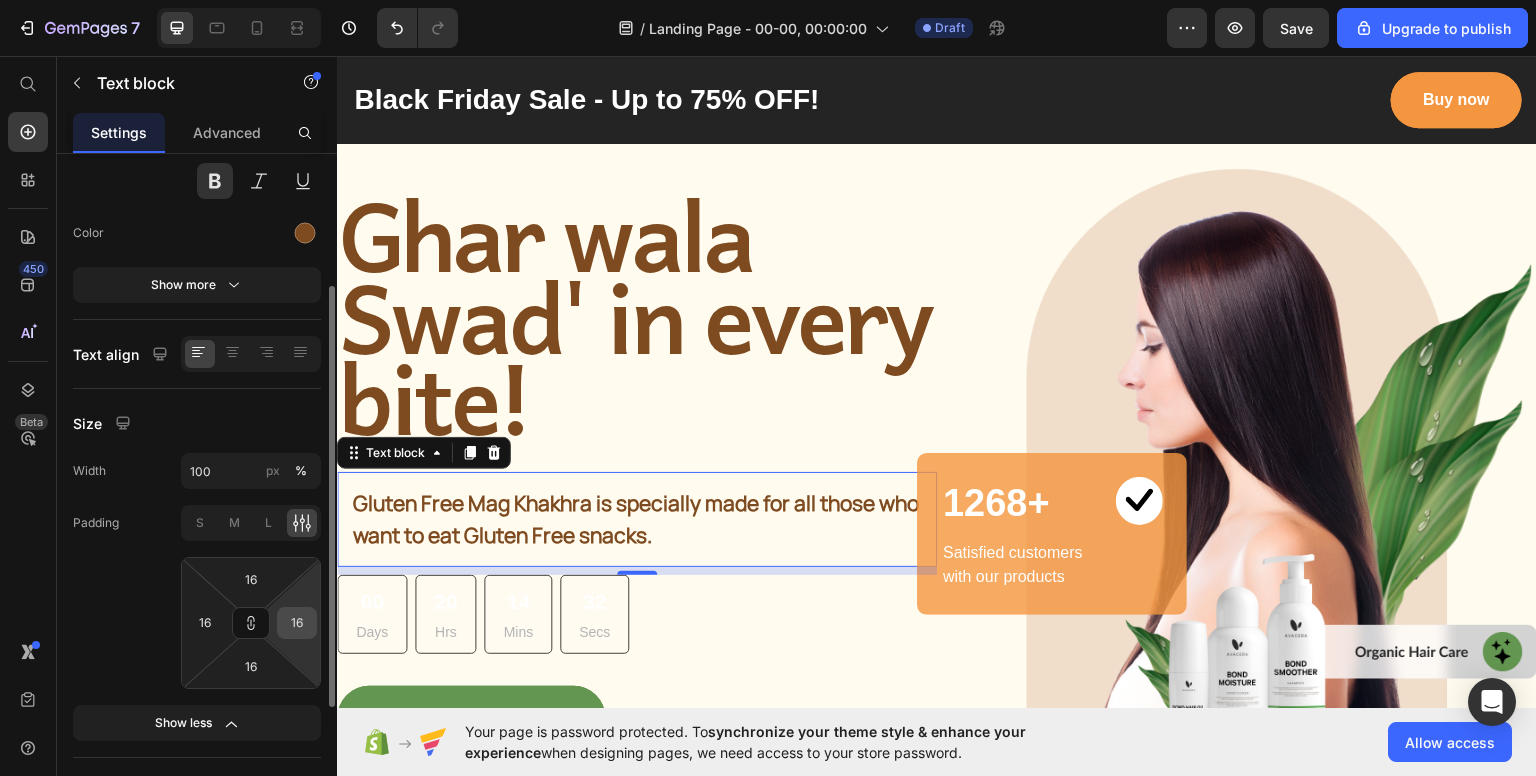 click on "16" at bounding box center [297, 623] 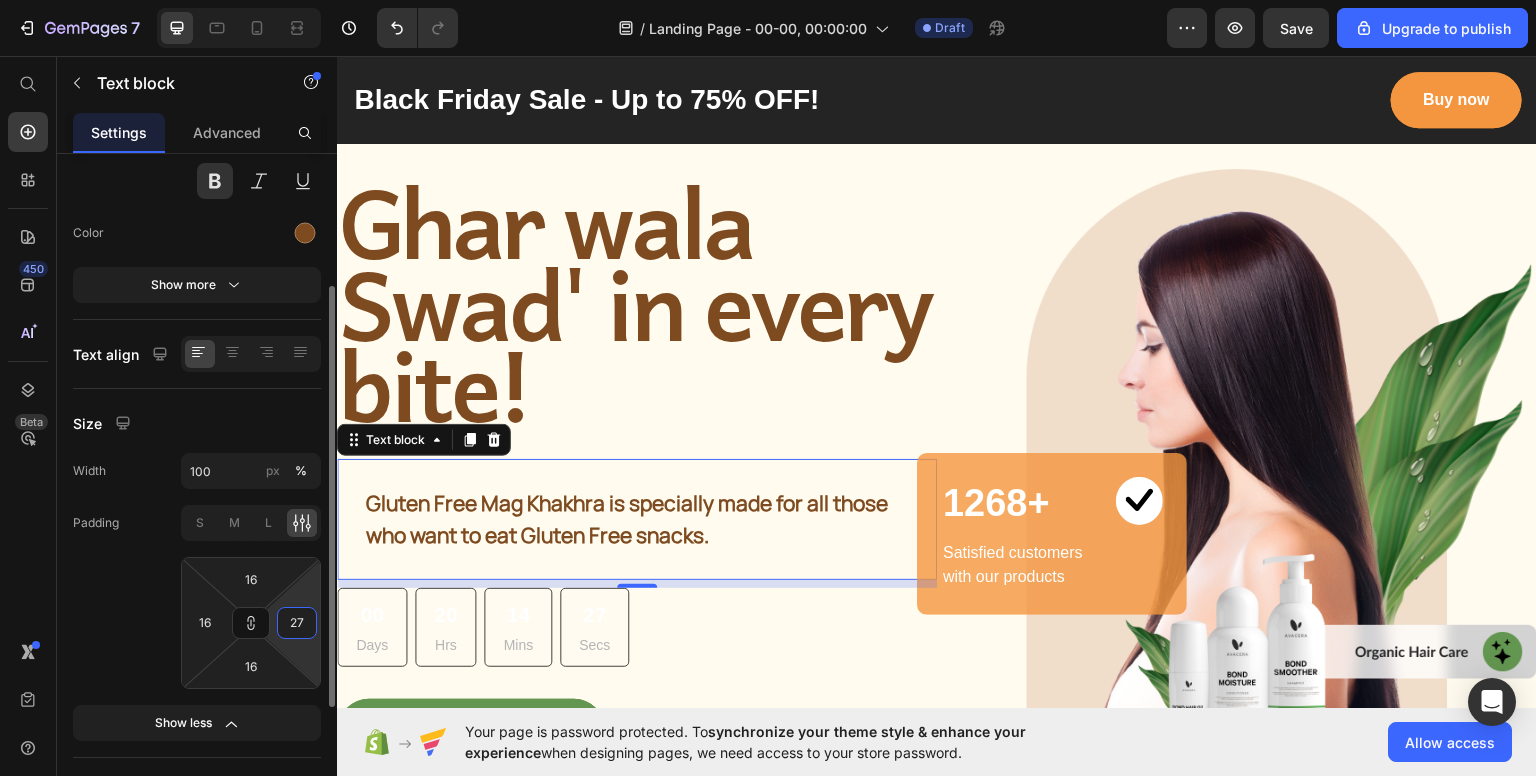 type on "26" 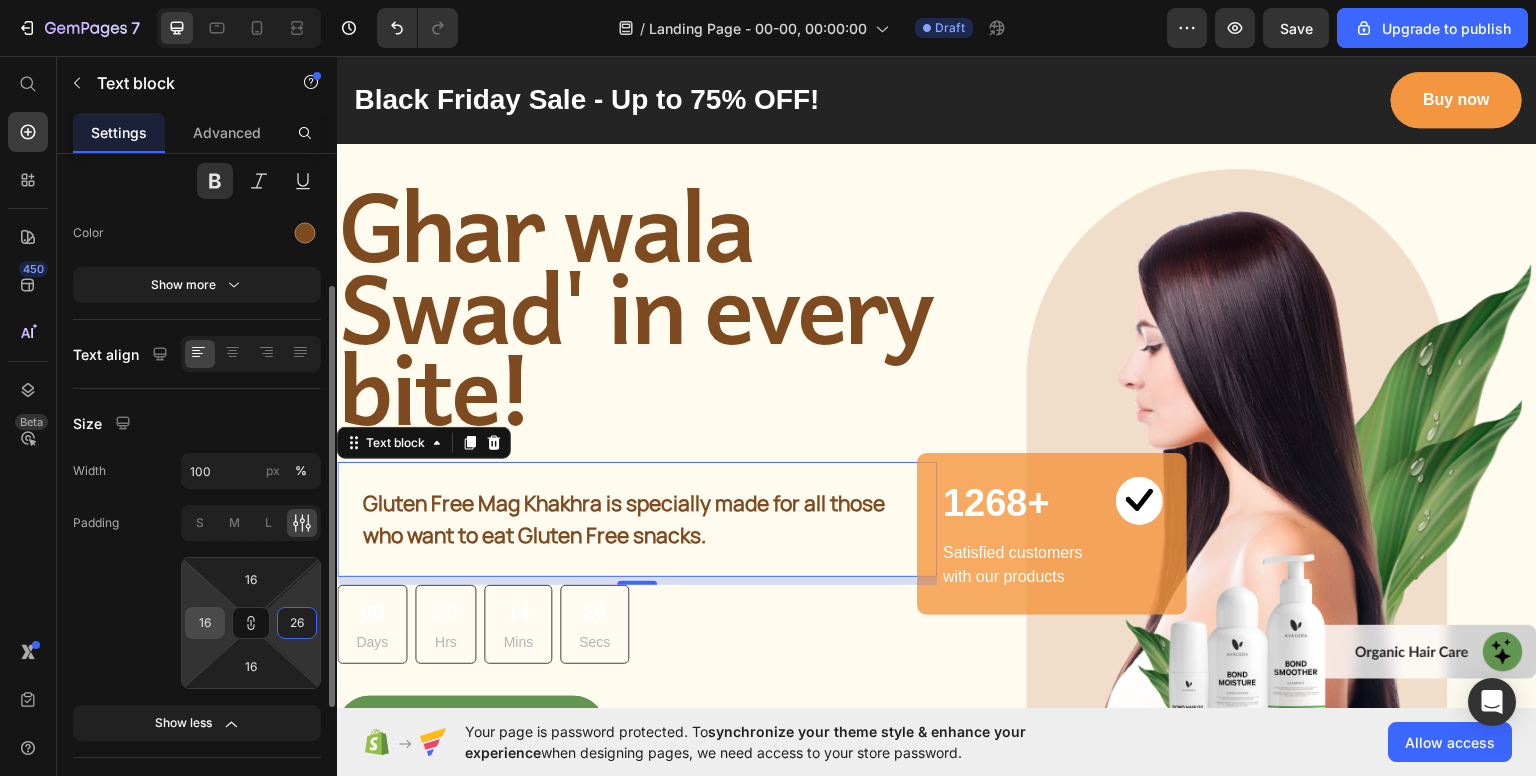 type on "26" 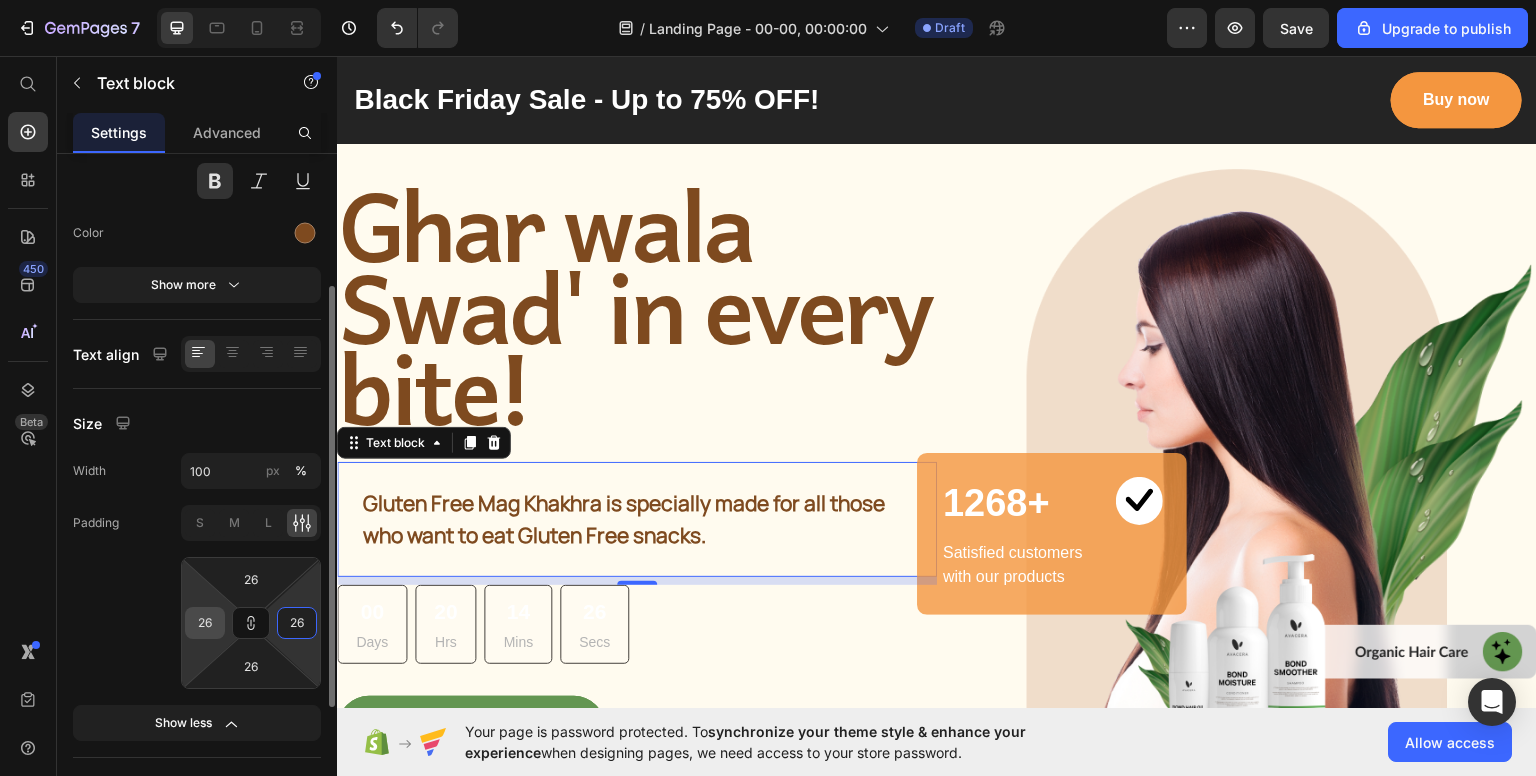 click on "26" at bounding box center [205, 623] 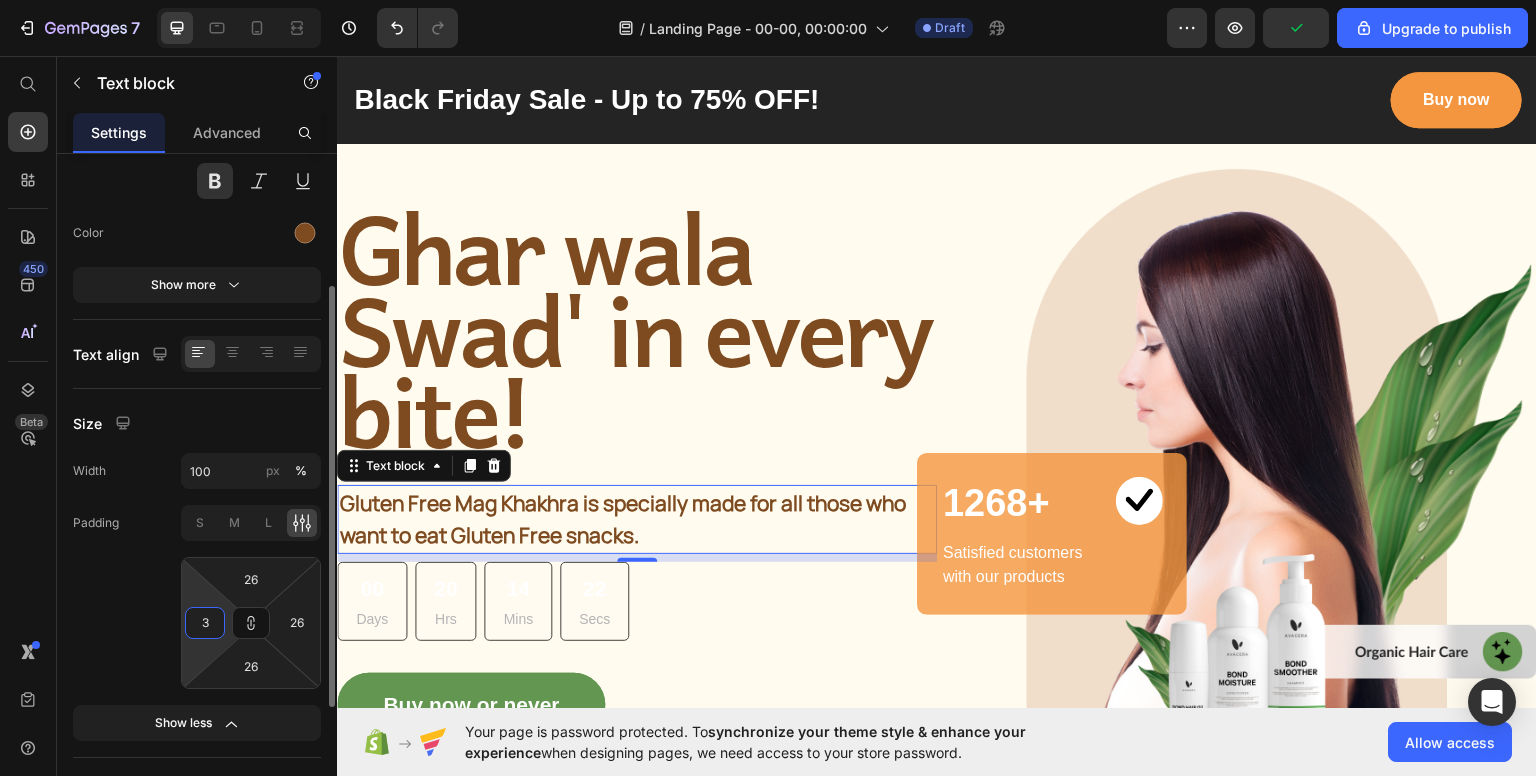 type on "4" 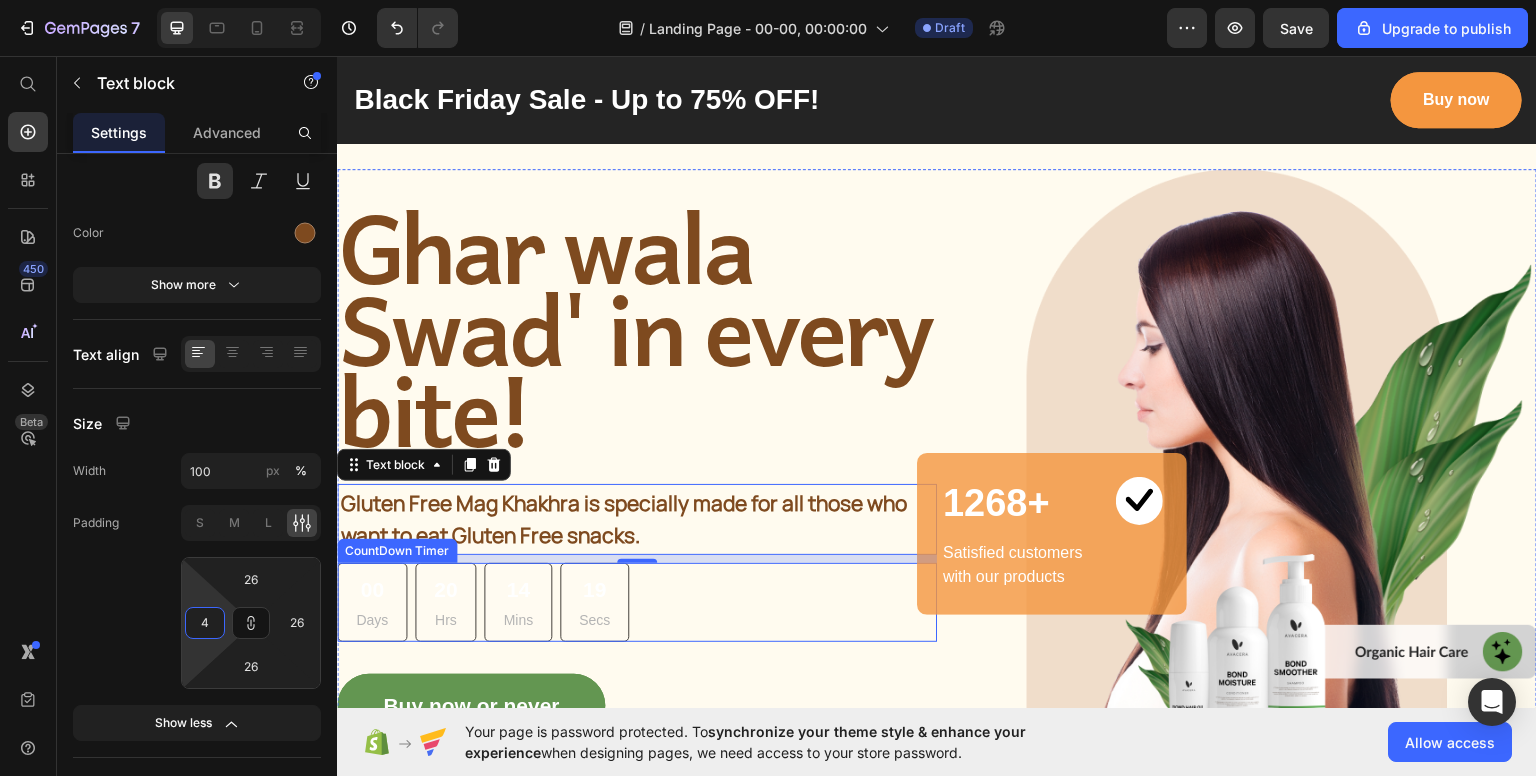 click on "19" at bounding box center [594, 589] 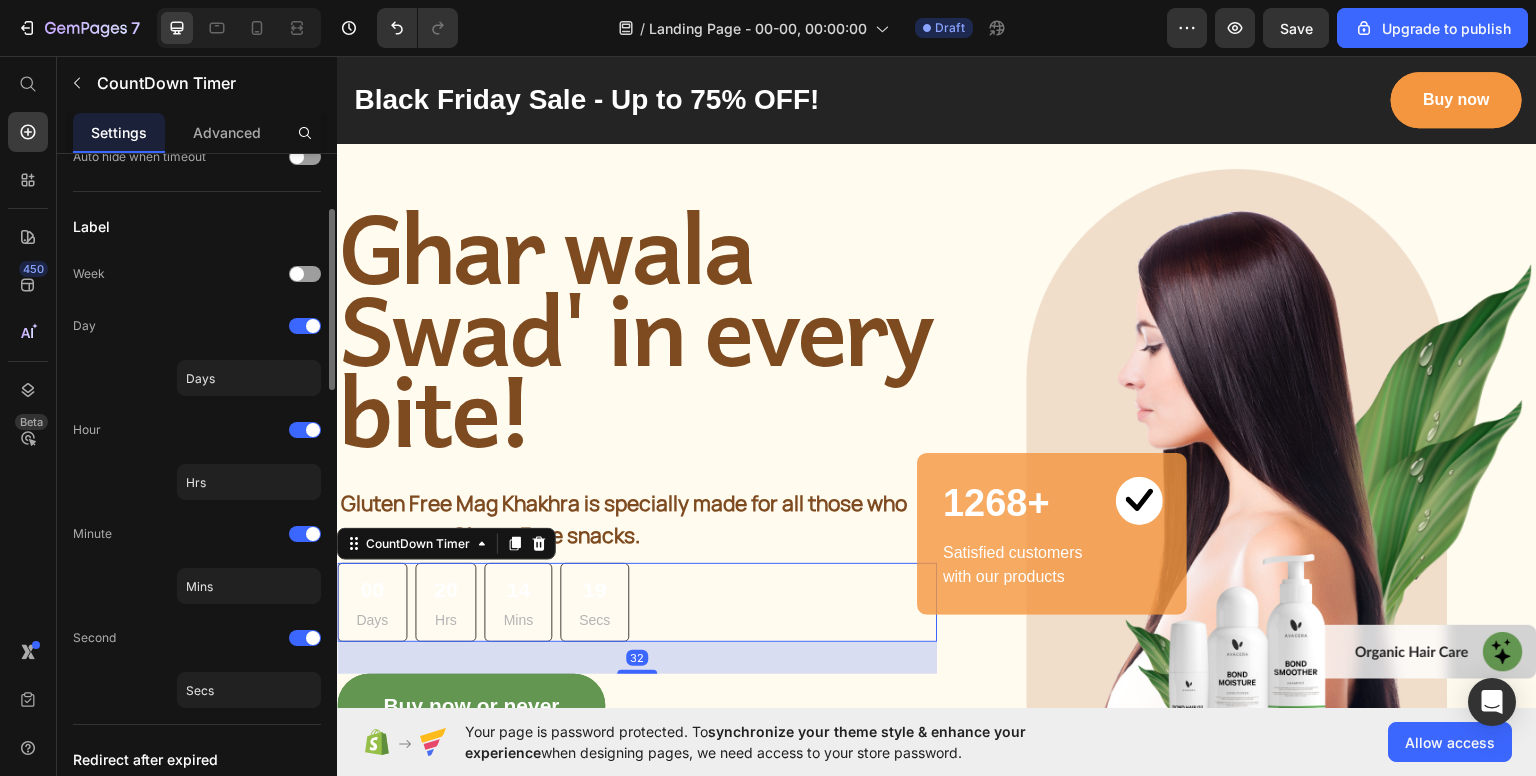 scroll, scrollTop: 0, scrollLeft: 0, axis: both 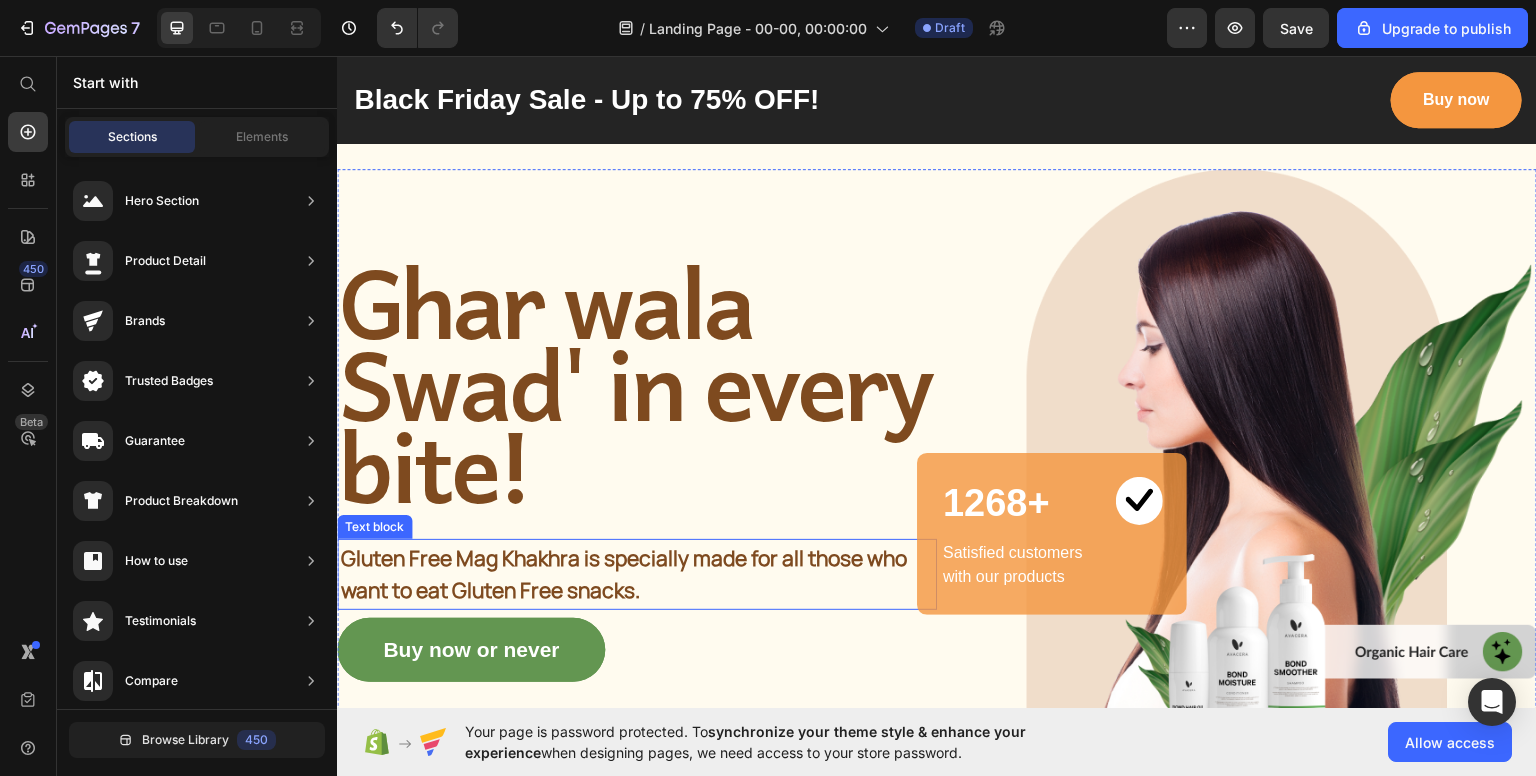 click on "Gluten Free Mag Khakhra is specially made for all those who want to eat Gluten Free snacks." at bounding box center [637, 573] 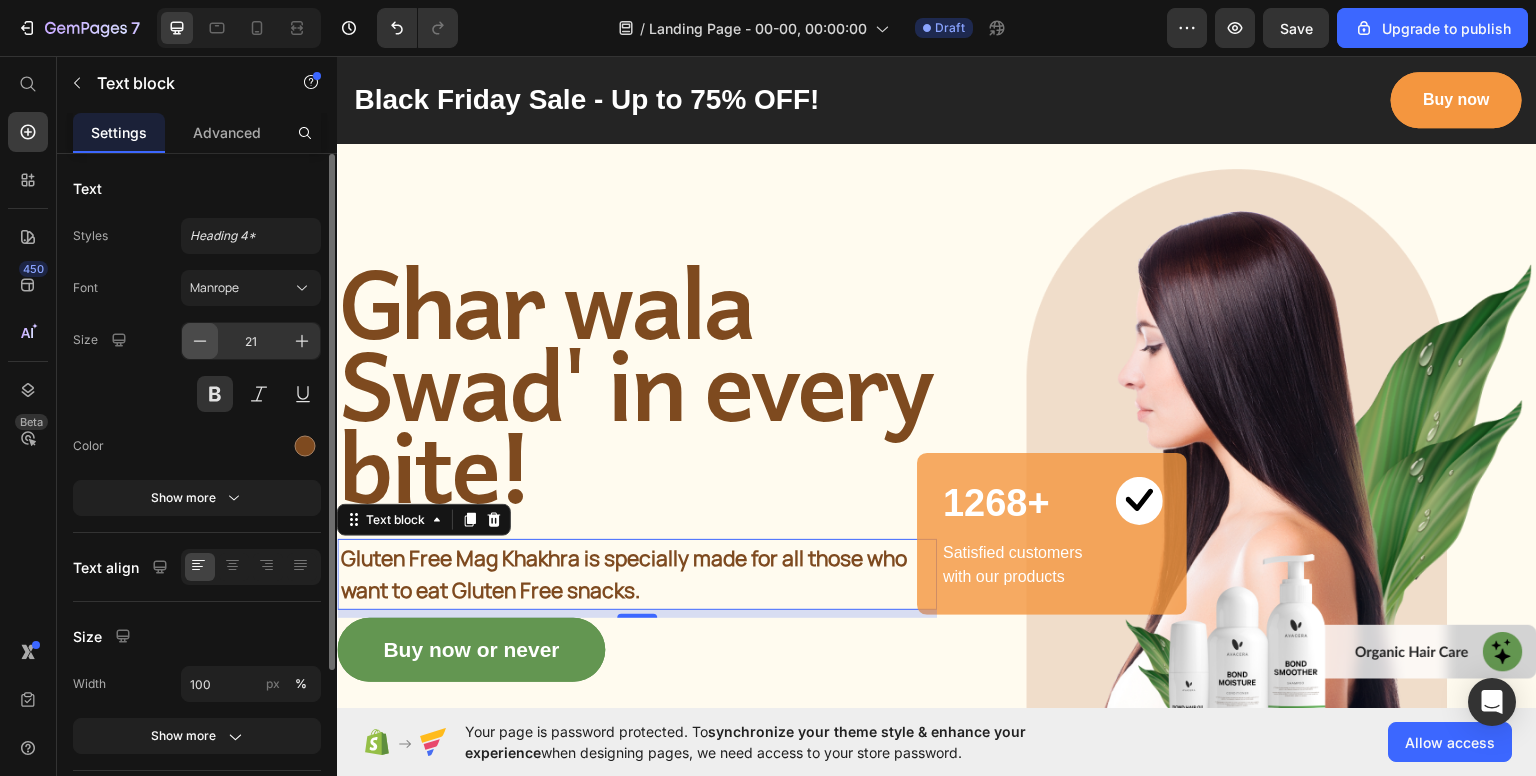 click 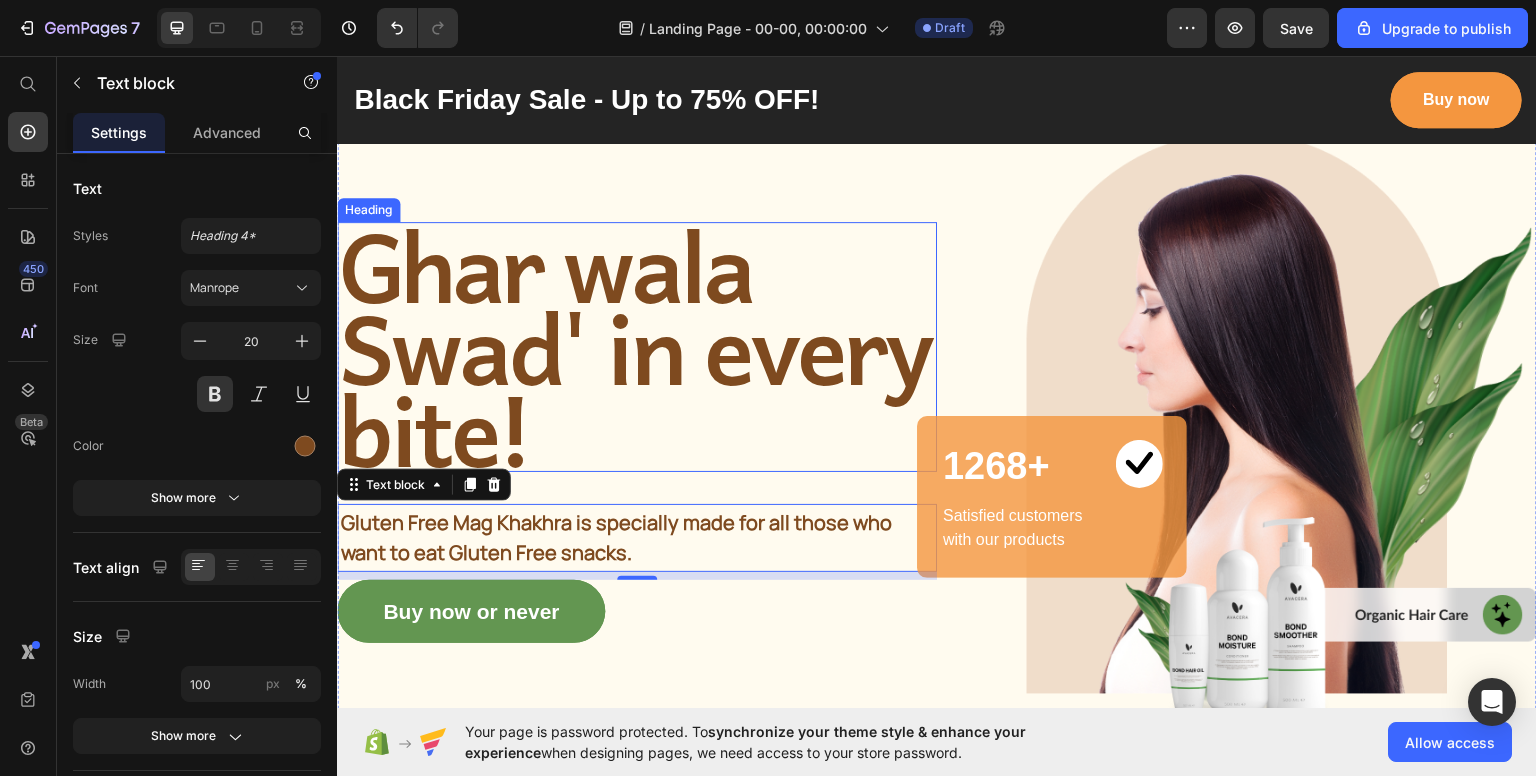 scroll, scrollTop: 200, scrollLeft: 0, axis: vertical 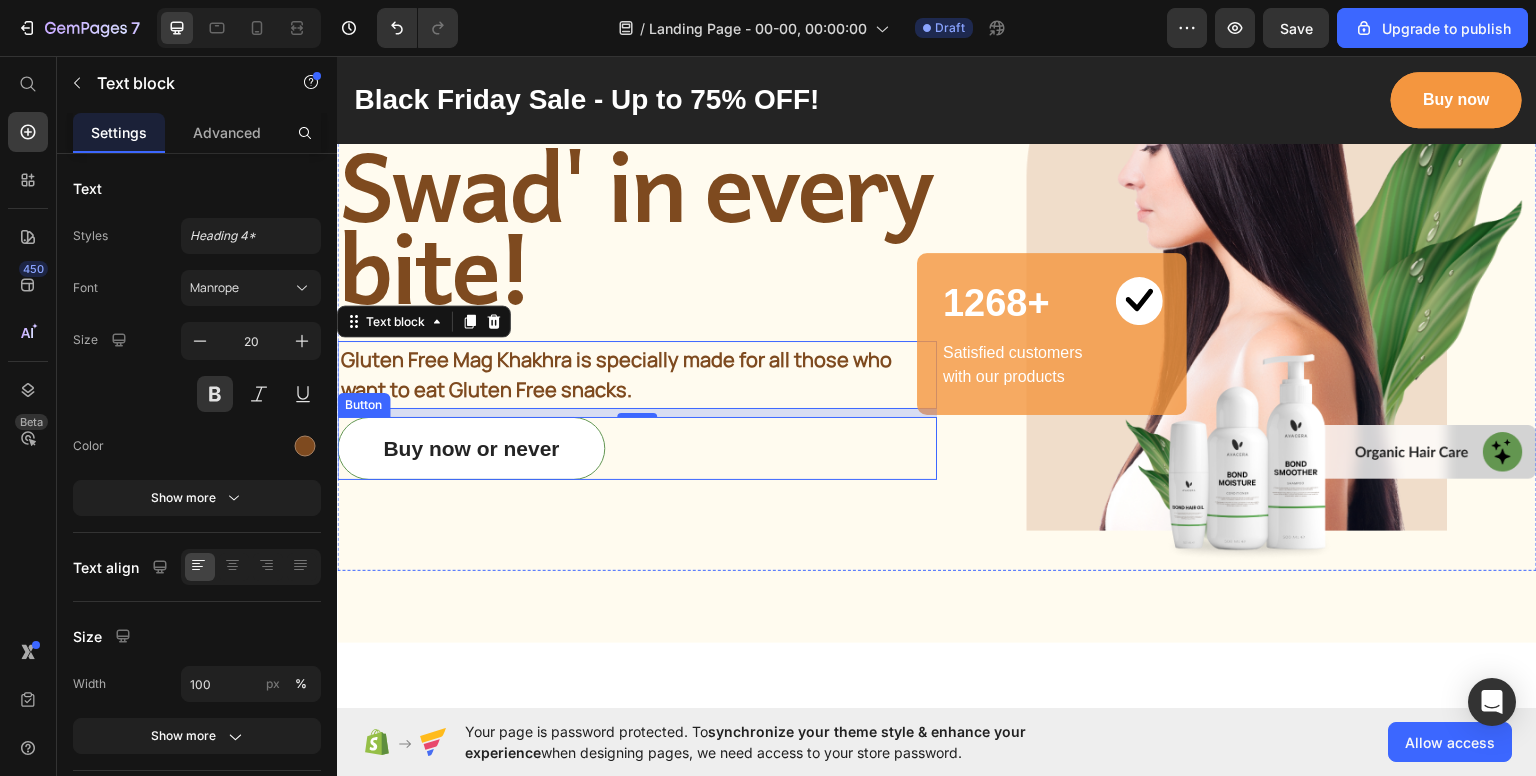 click on "Buy now or never" at bounding box center [471, 448] 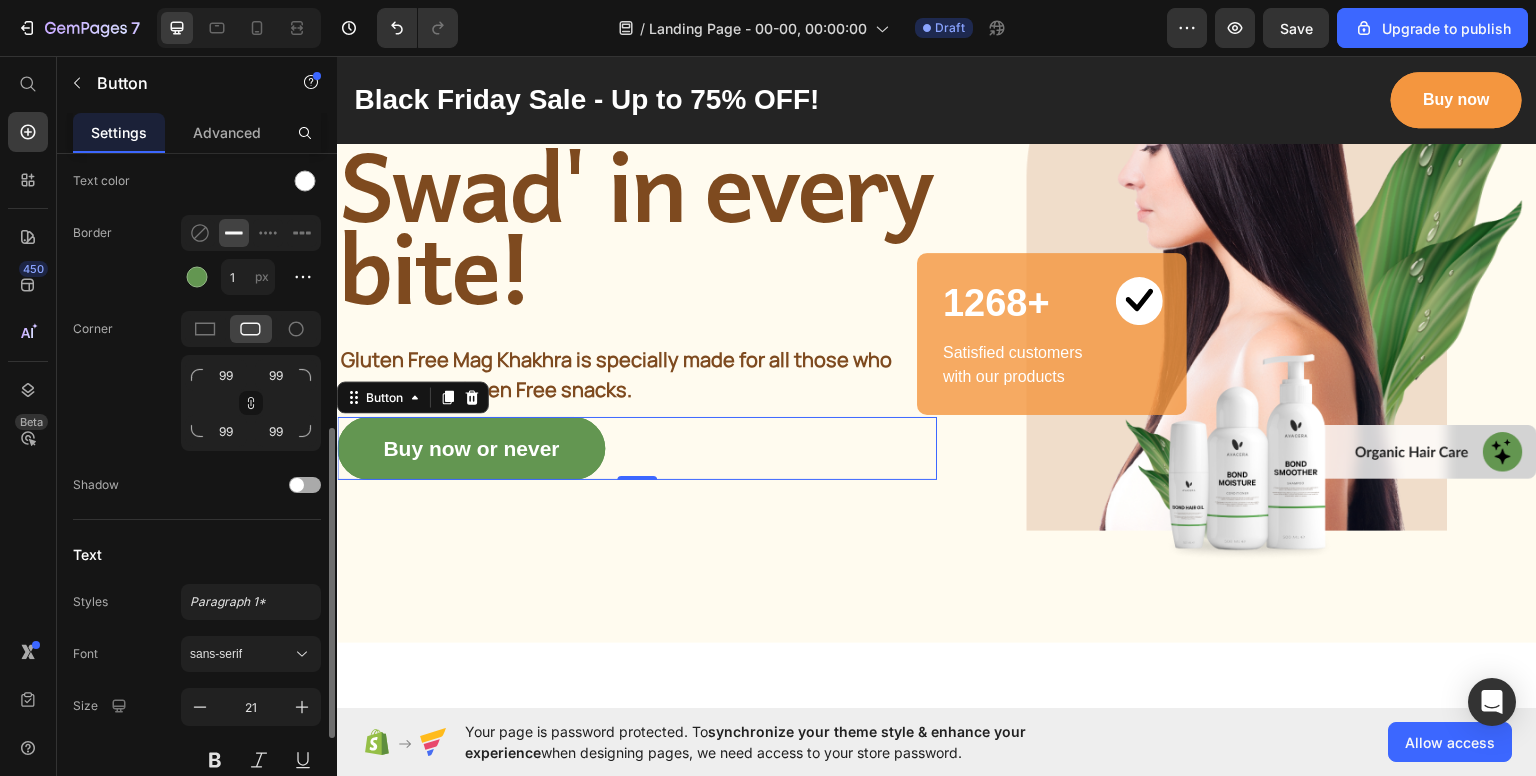 scroll, scrollTop: 400, scrollLeft: 0, axis: vertical 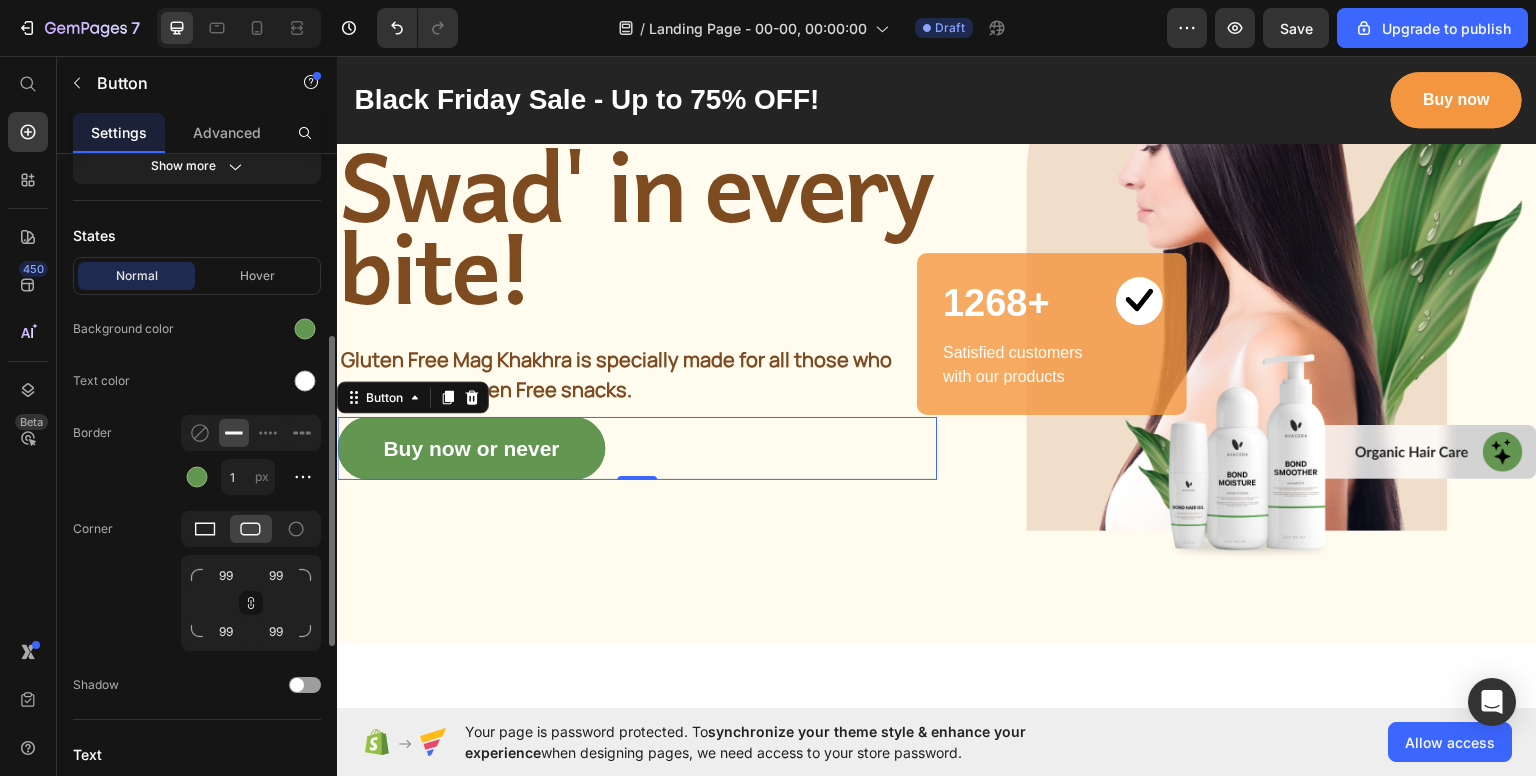 click 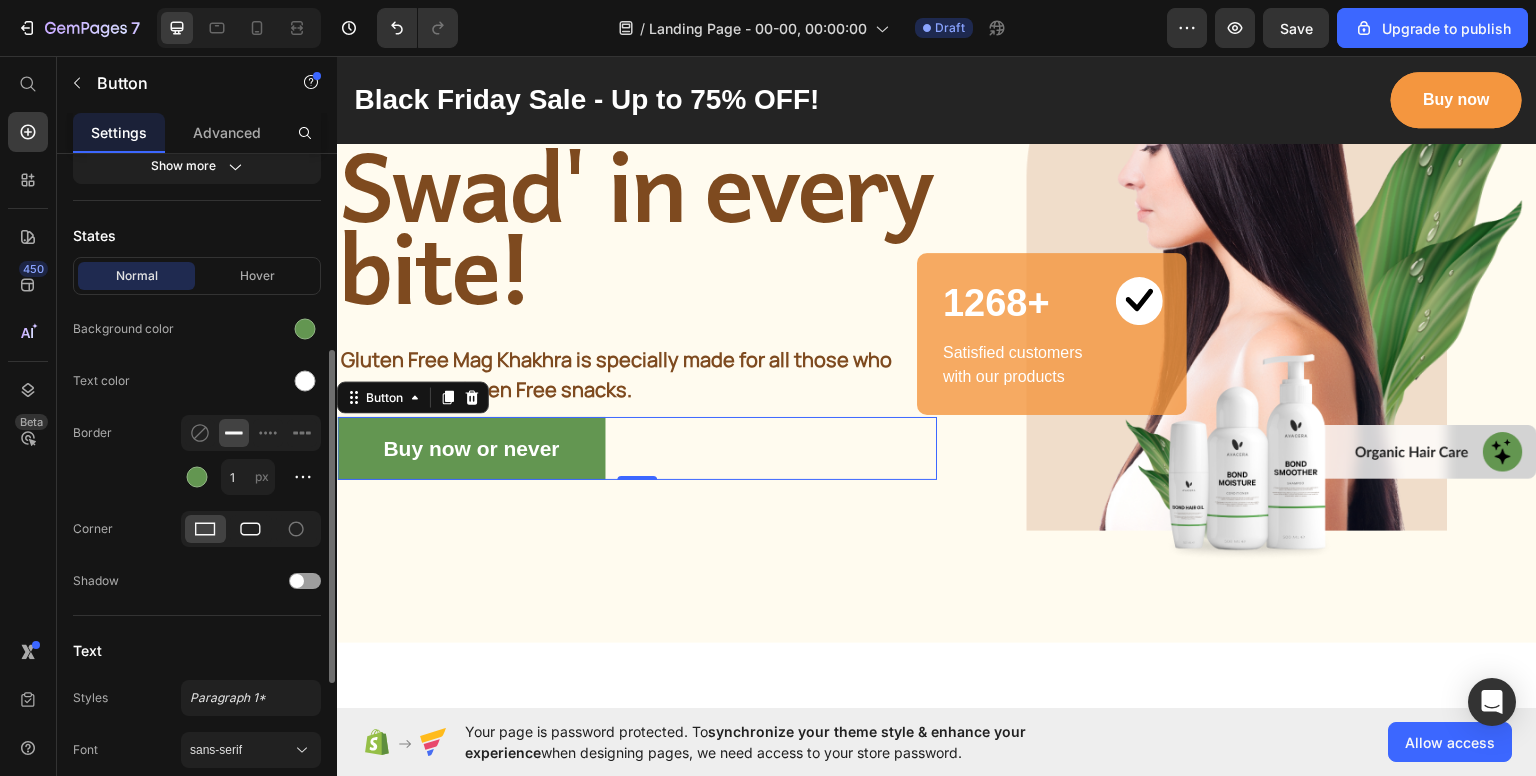click 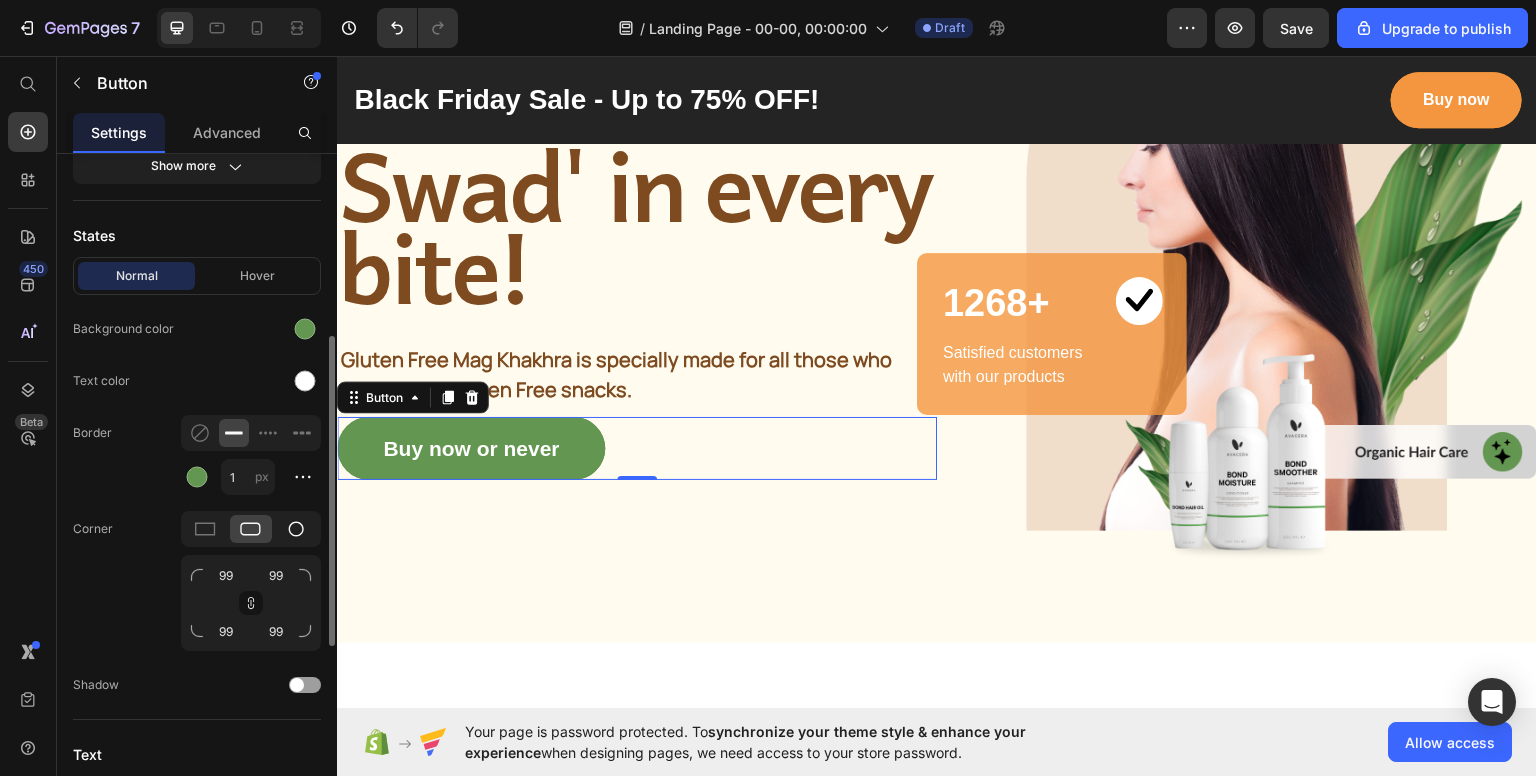 click 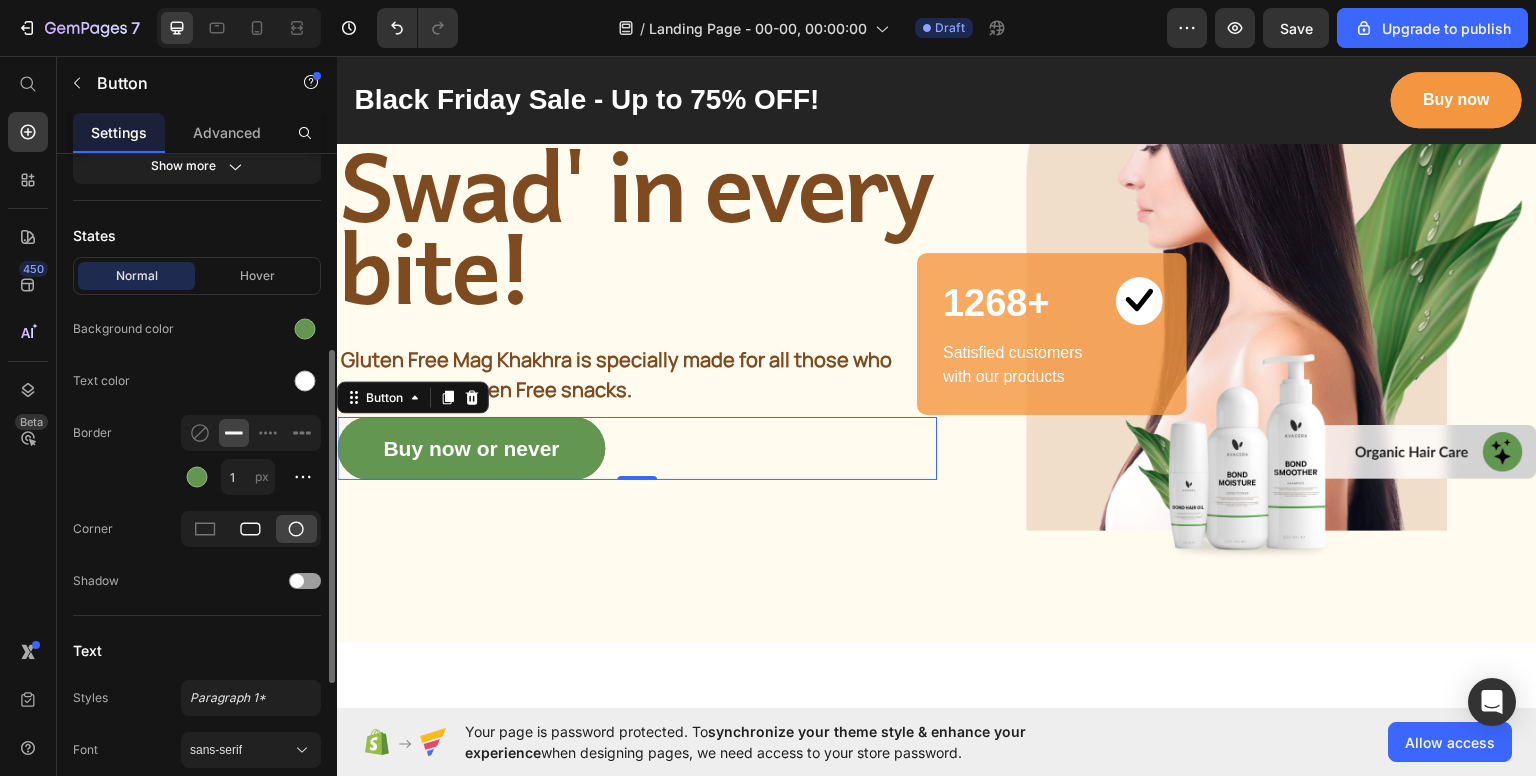 click 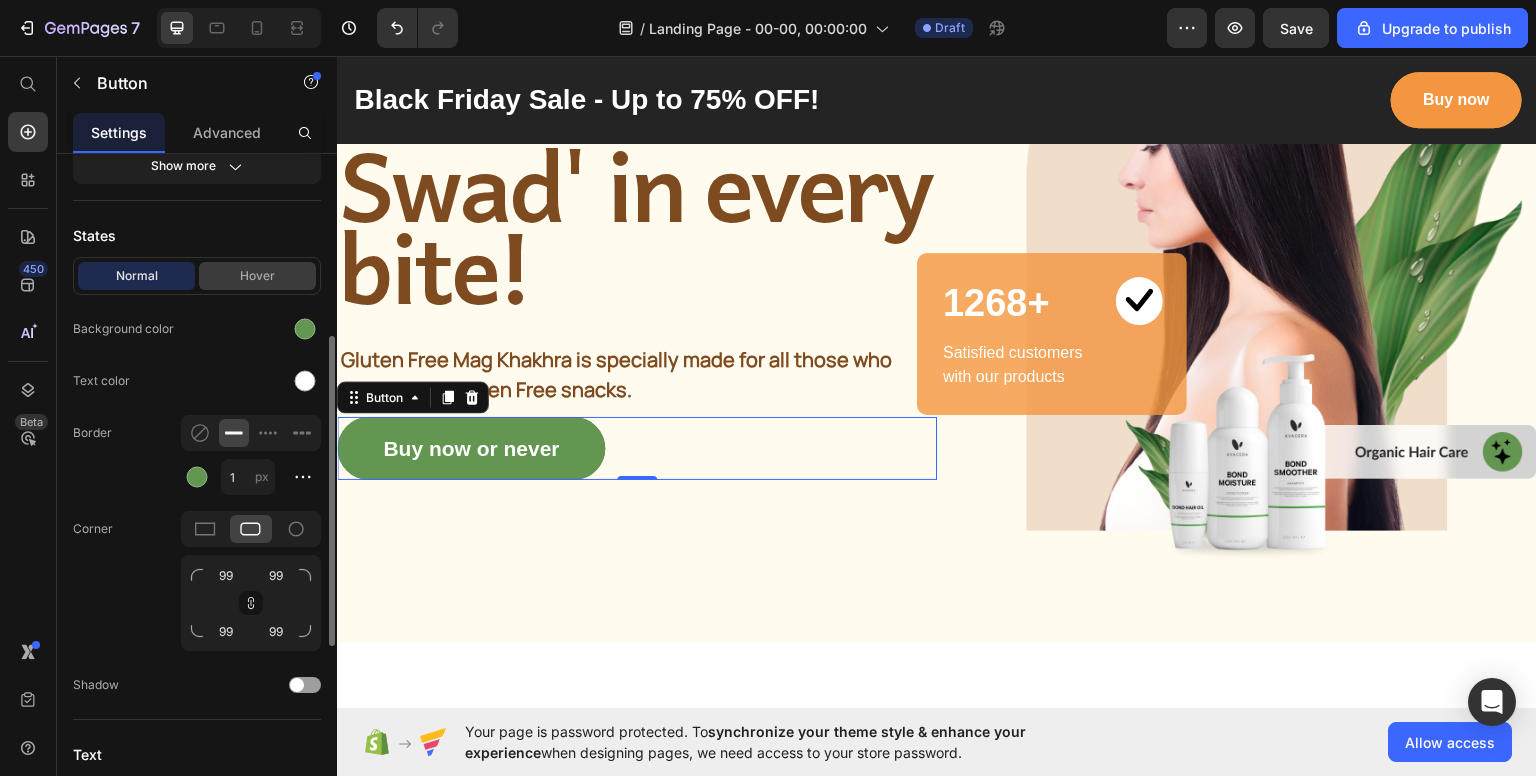 click on "Hover" at bounding box center (257, 276) 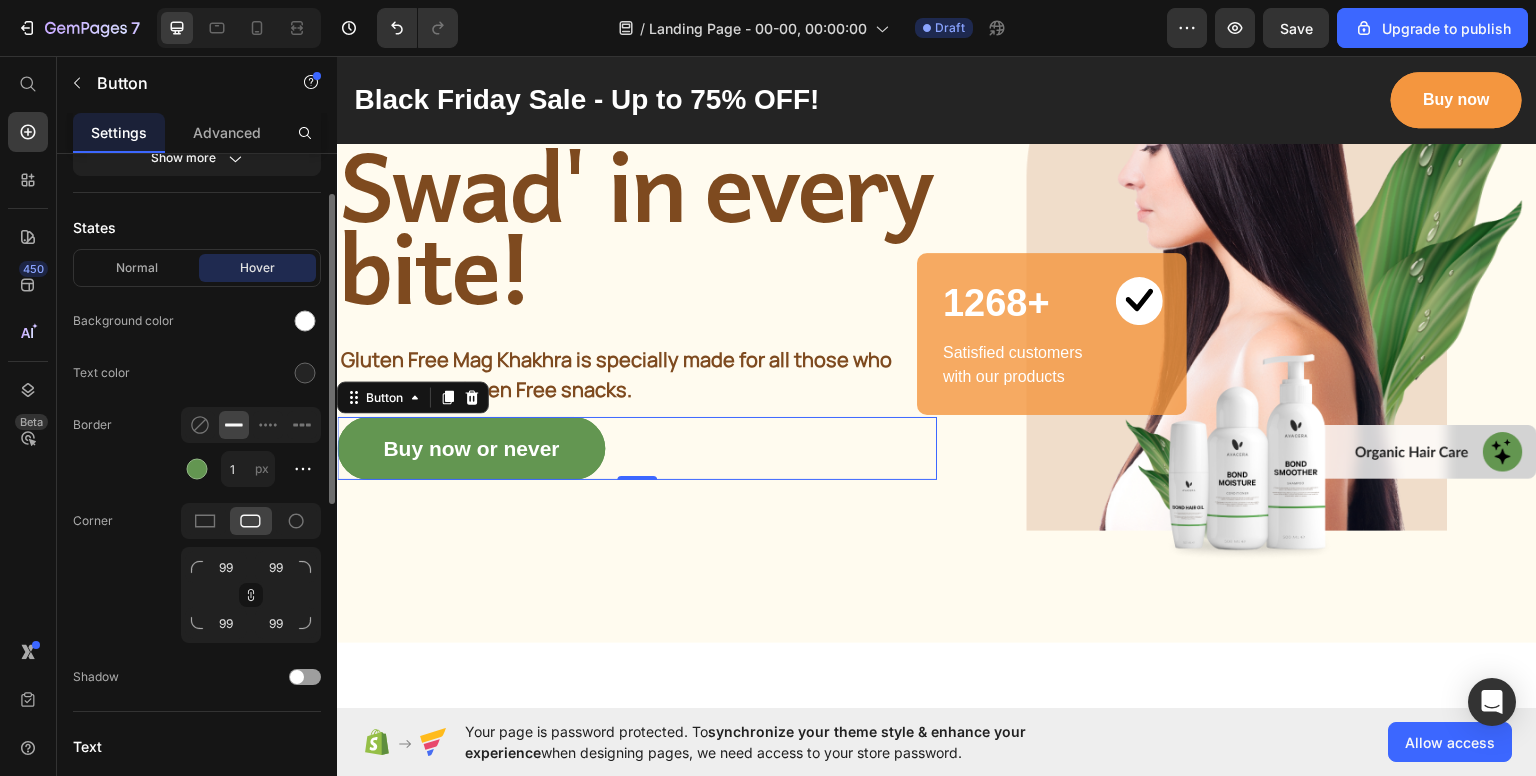 scroll, scrollTop: 308, scrollLeft: 0, axis: vertical 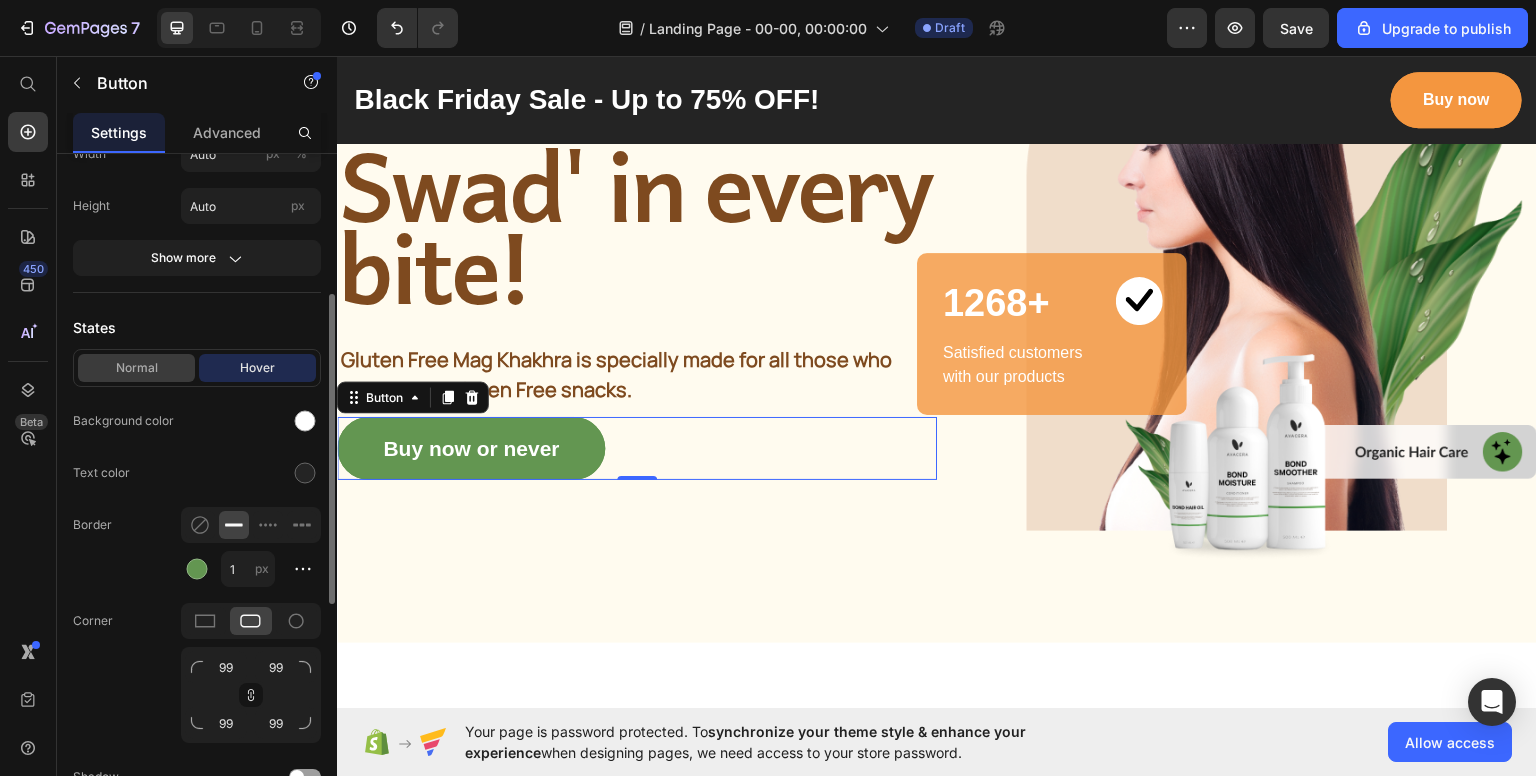 click on "Normal" at bounding box center [136, 368] 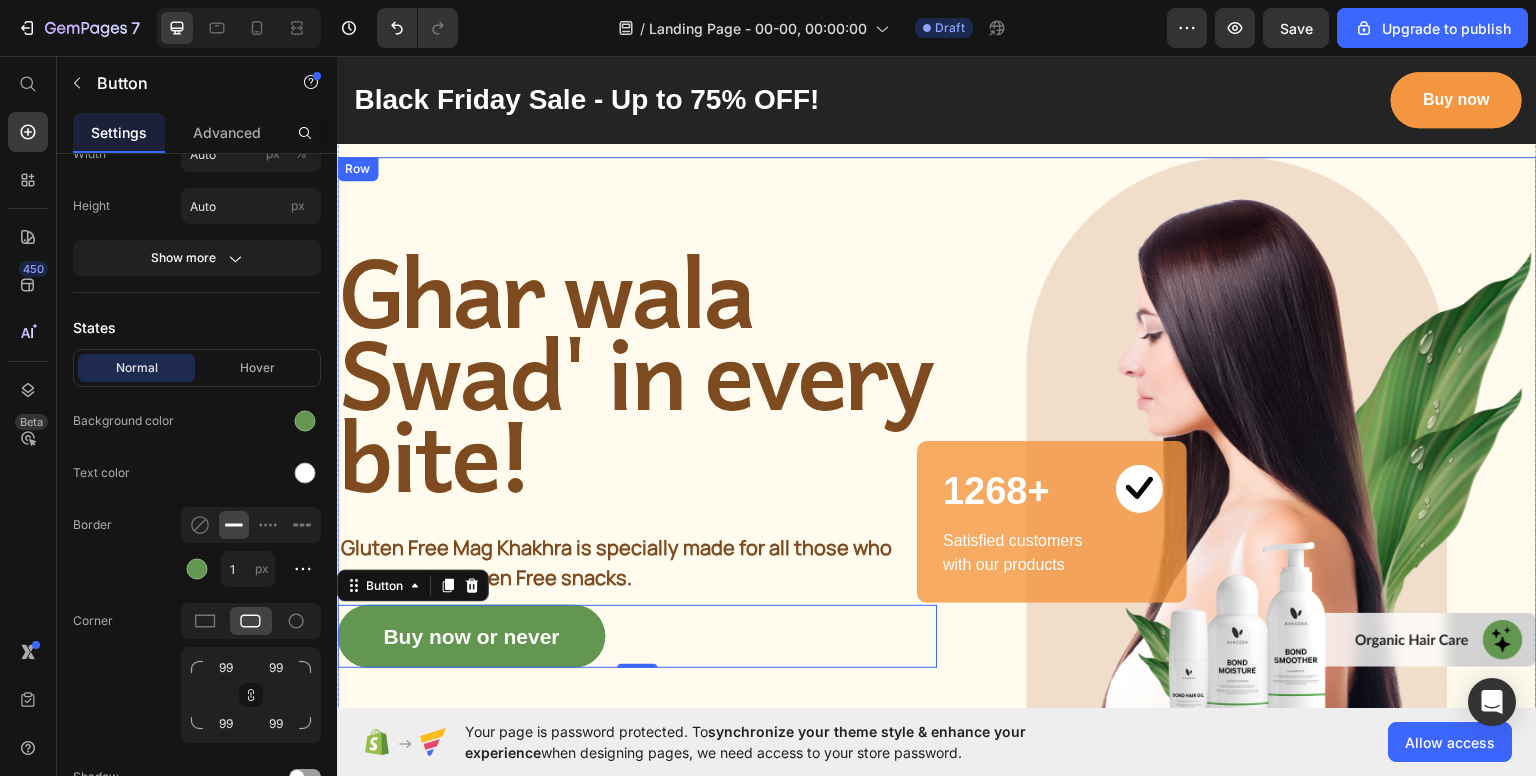 scroll, scrollTop: 0, scrollLeft: 0, axis: both 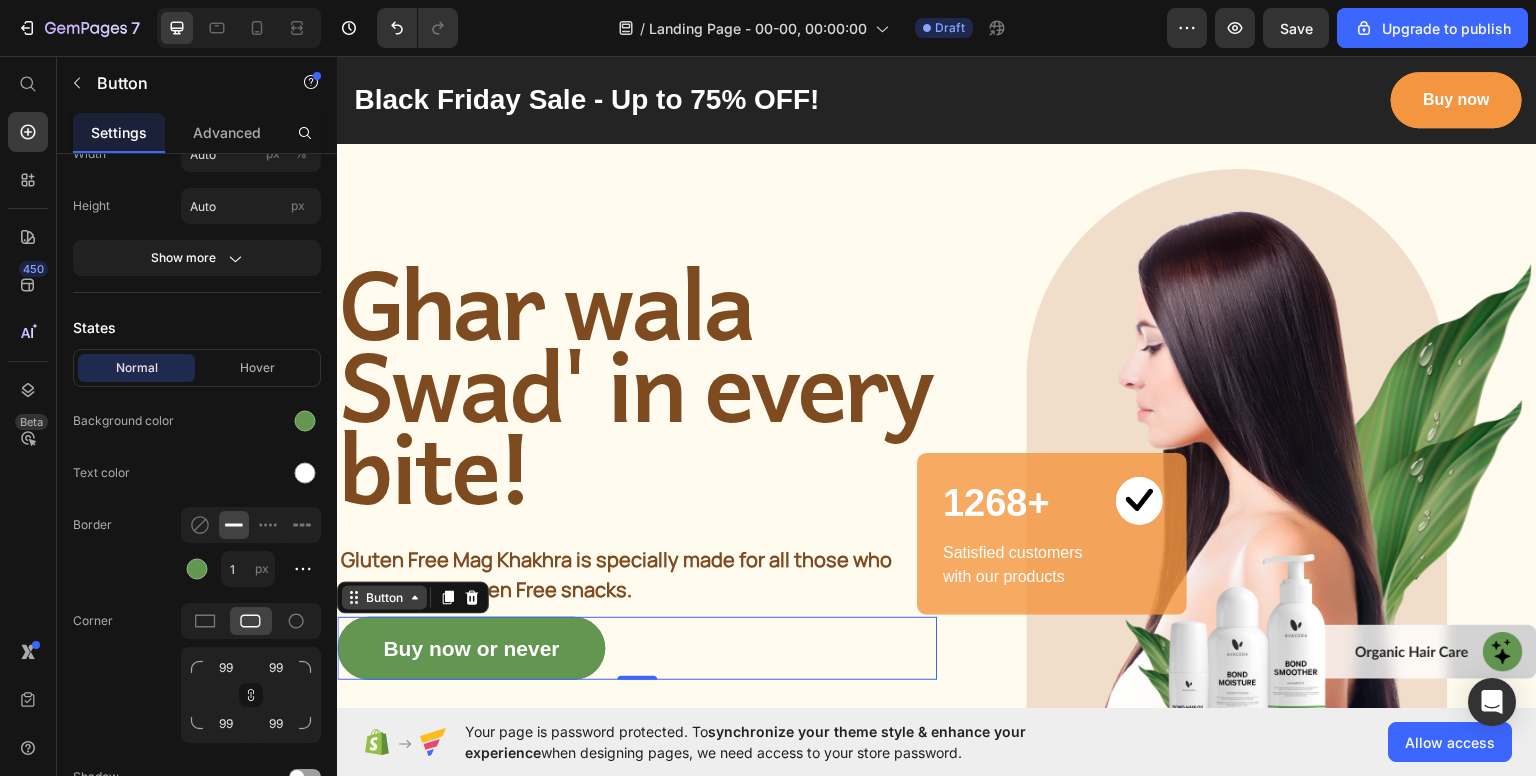 click 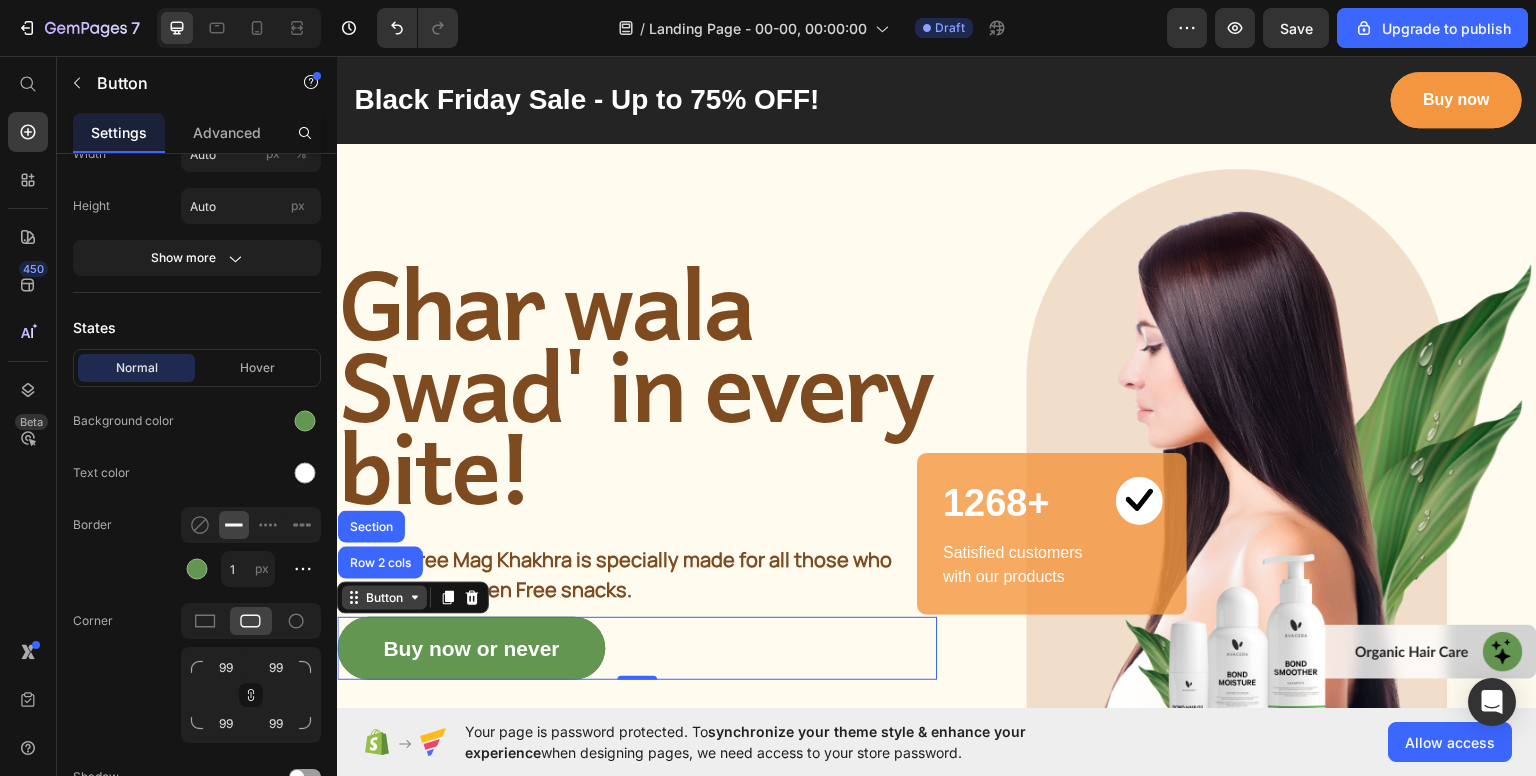click 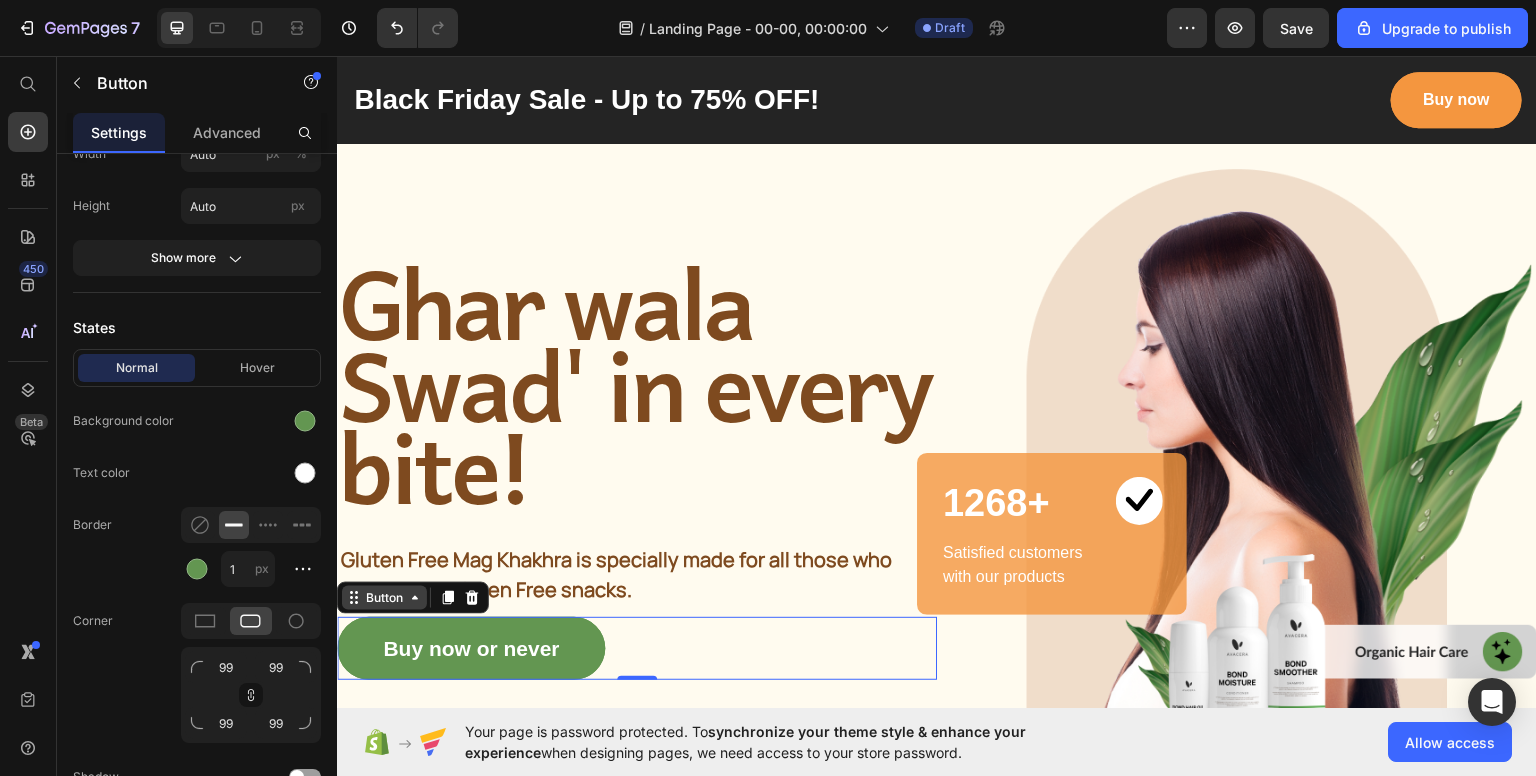 click on "Button" at bounding box center (384, 597) 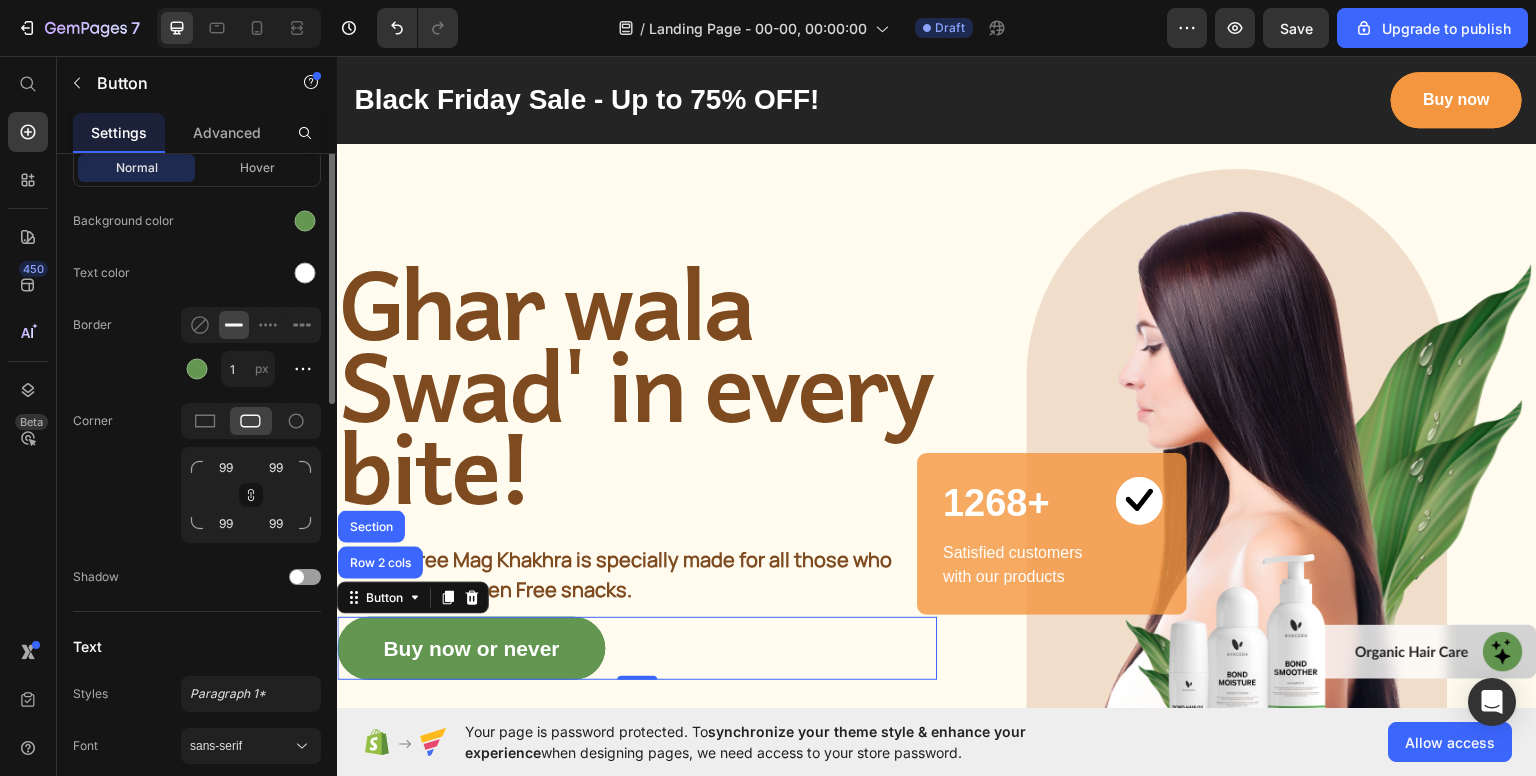 scroll, scrollTop: 308, scrollLeft: 0, axis: vertical 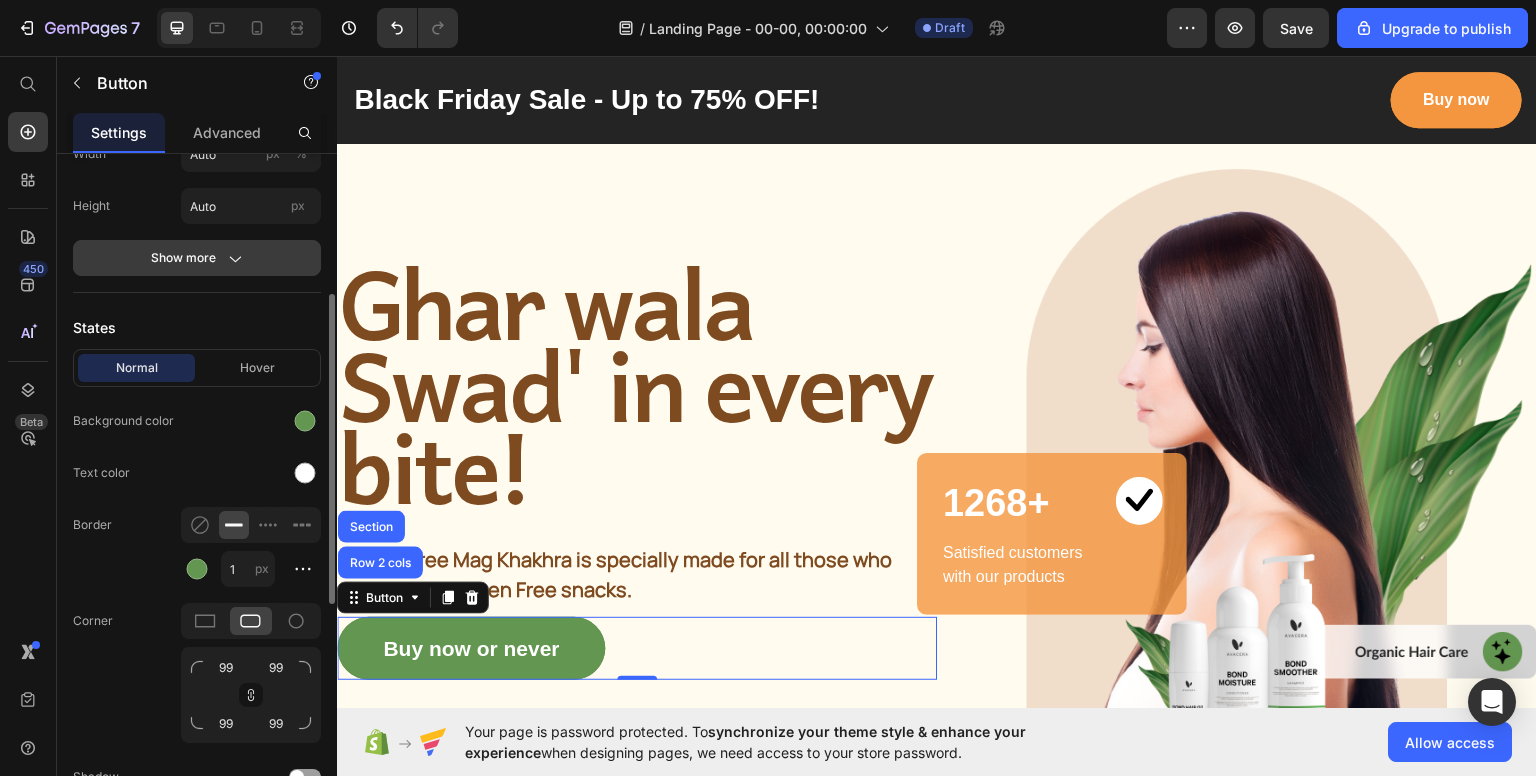click on "Show more" at bounding box center [197, 258] 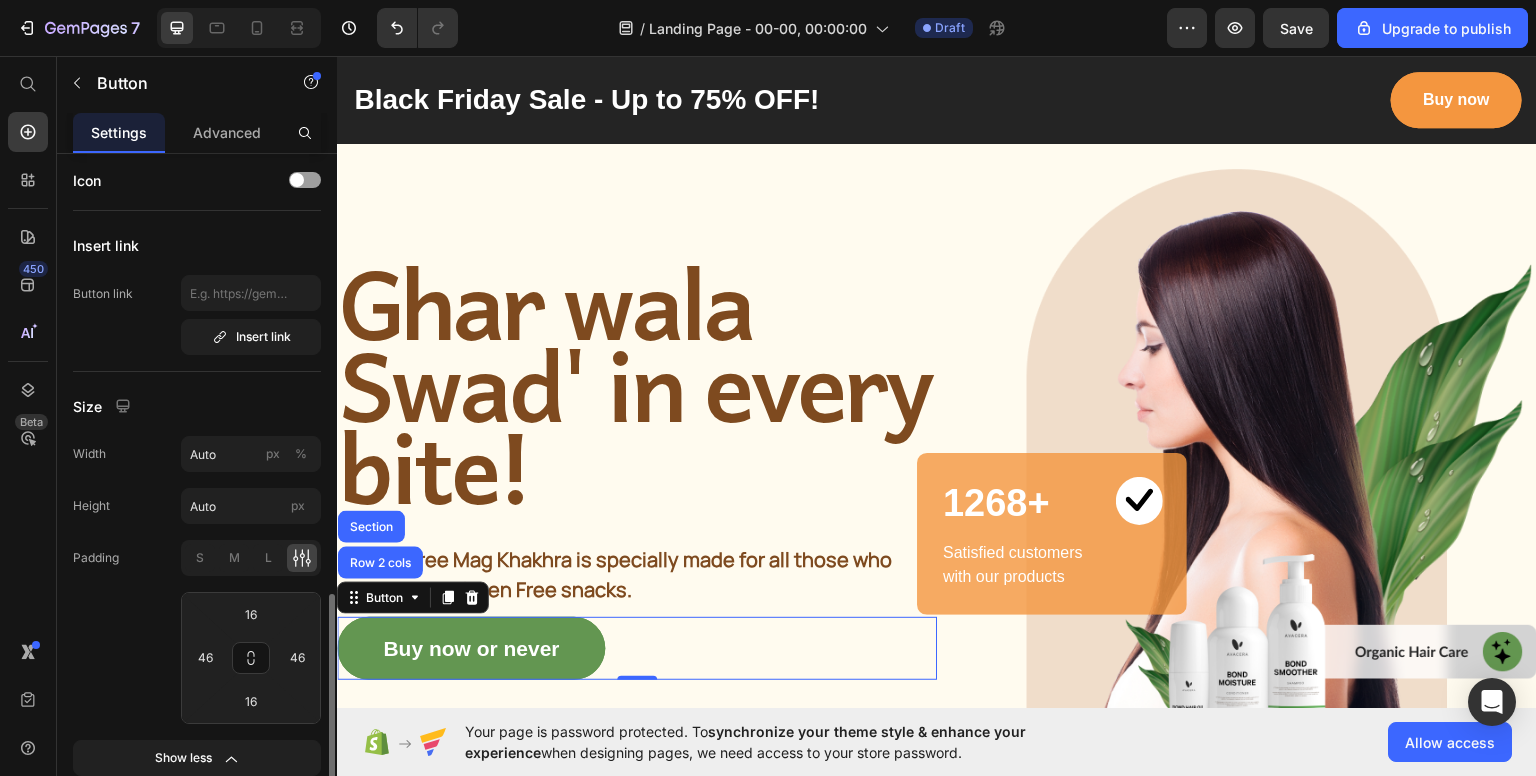 scroll, scrollTop: 0, scrollLeft: 0, axis: both 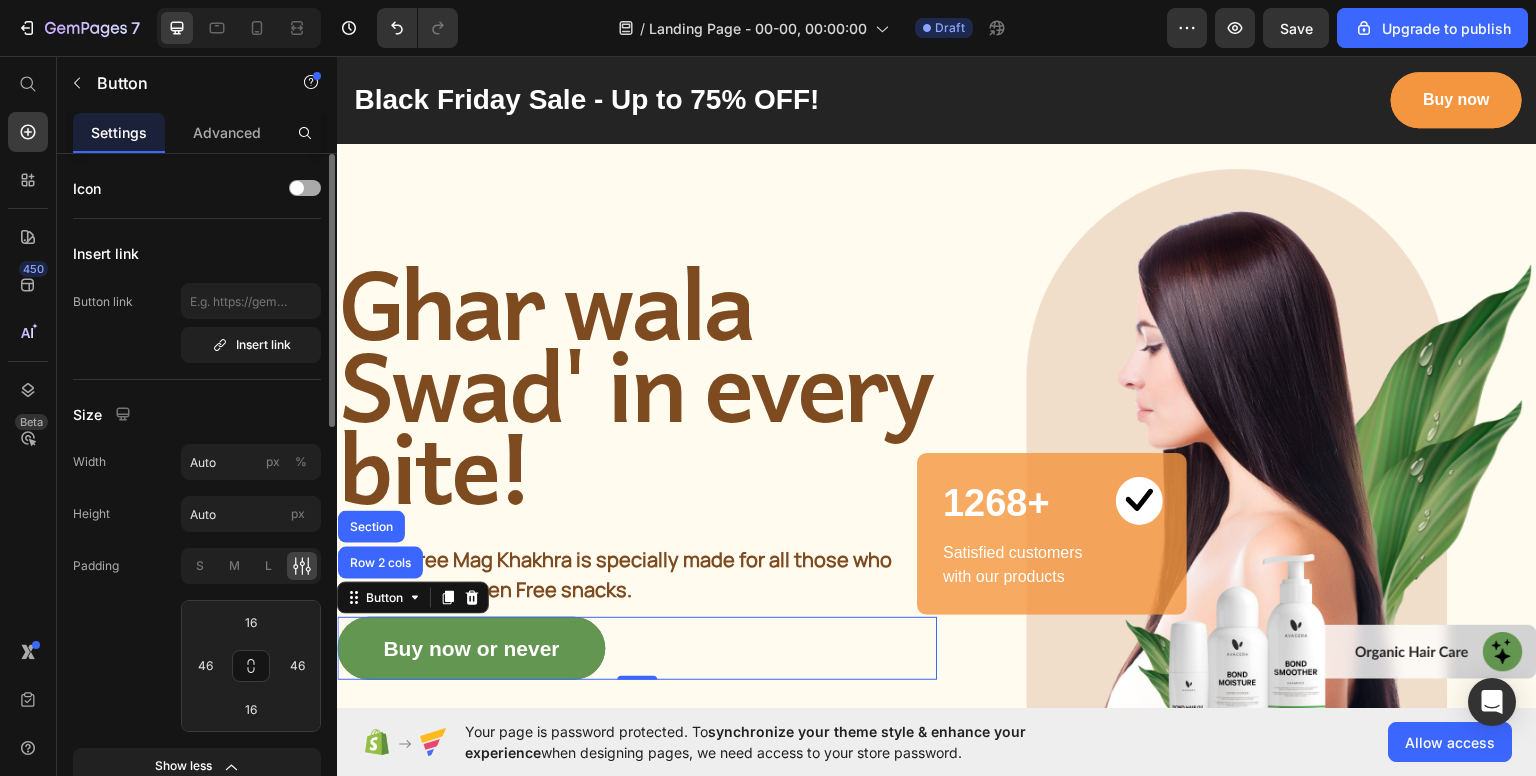 click at bounding box center (305, 188) 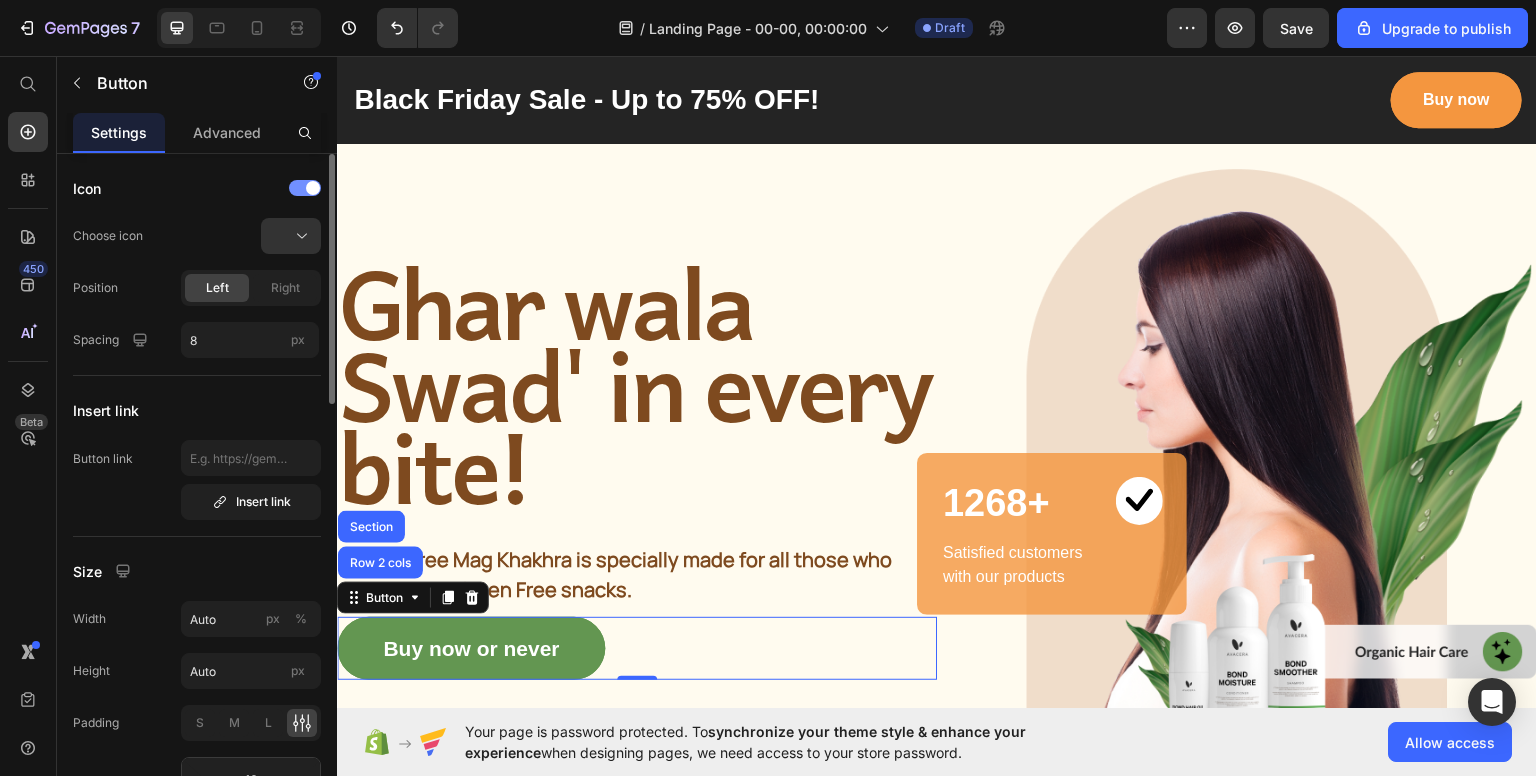 click at bounding box center [313, 188] 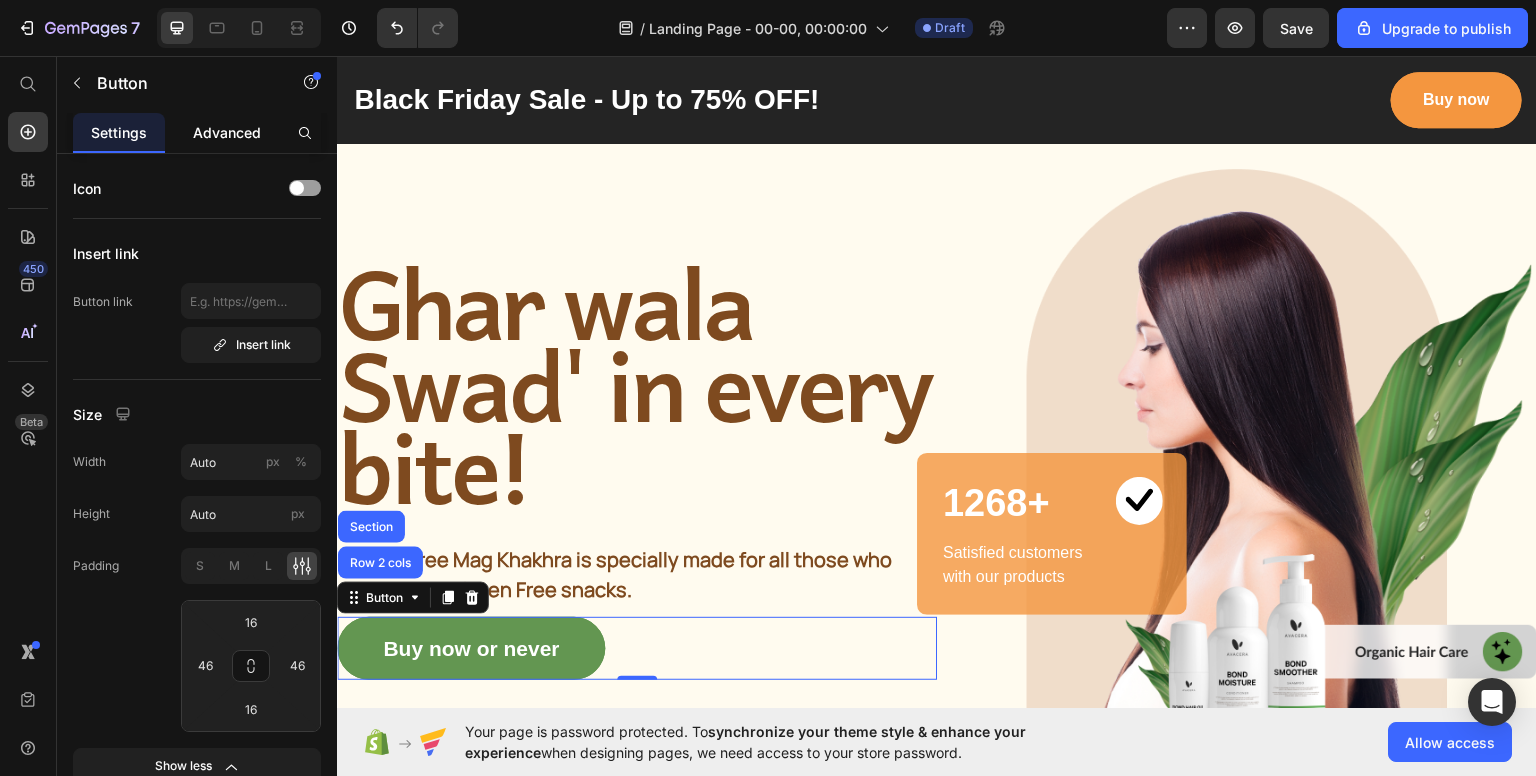 click on "Advanced" at bounding box center [227, 132] 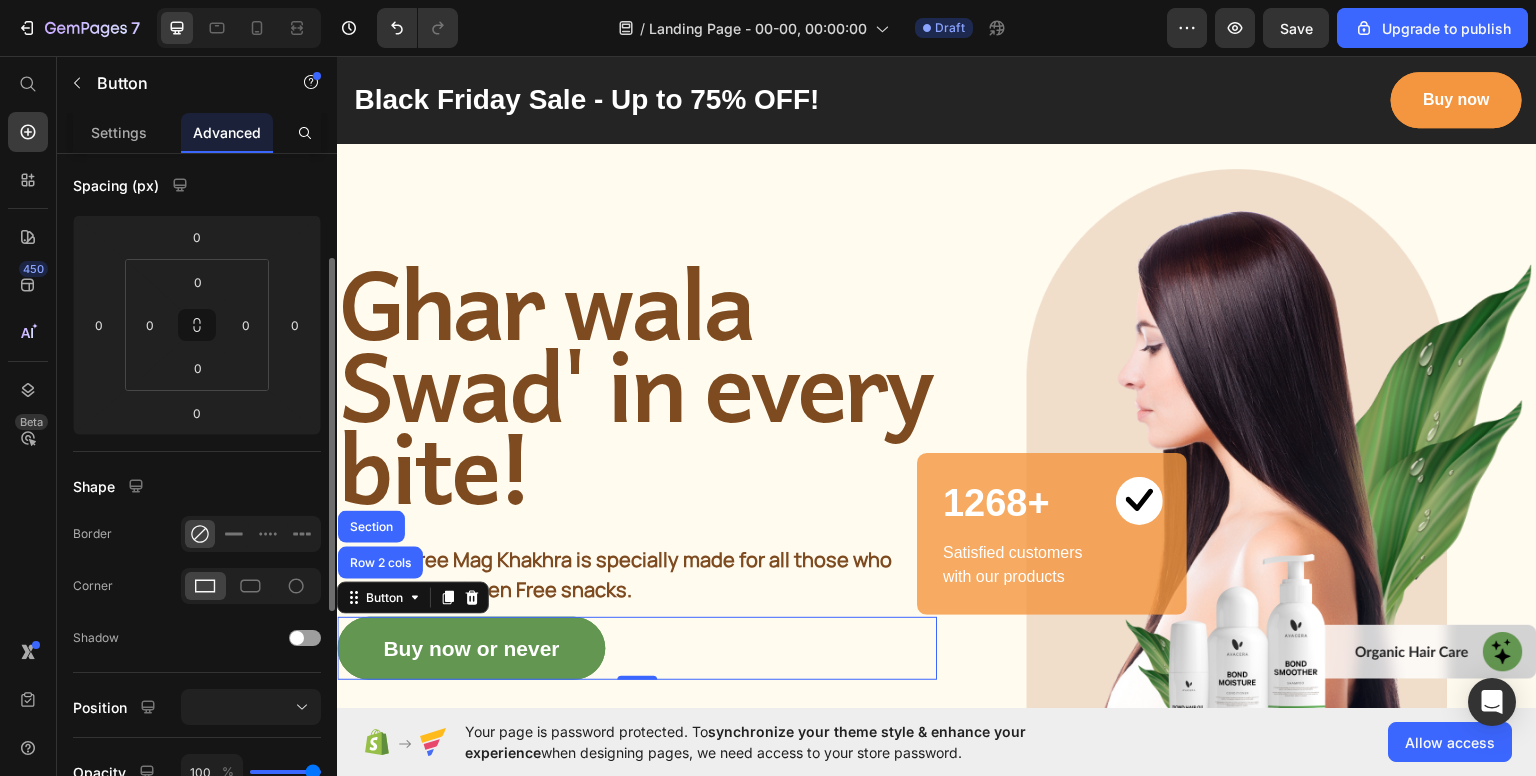 scroll, scrollTop: 0, scrollLeft: 0, axis: both 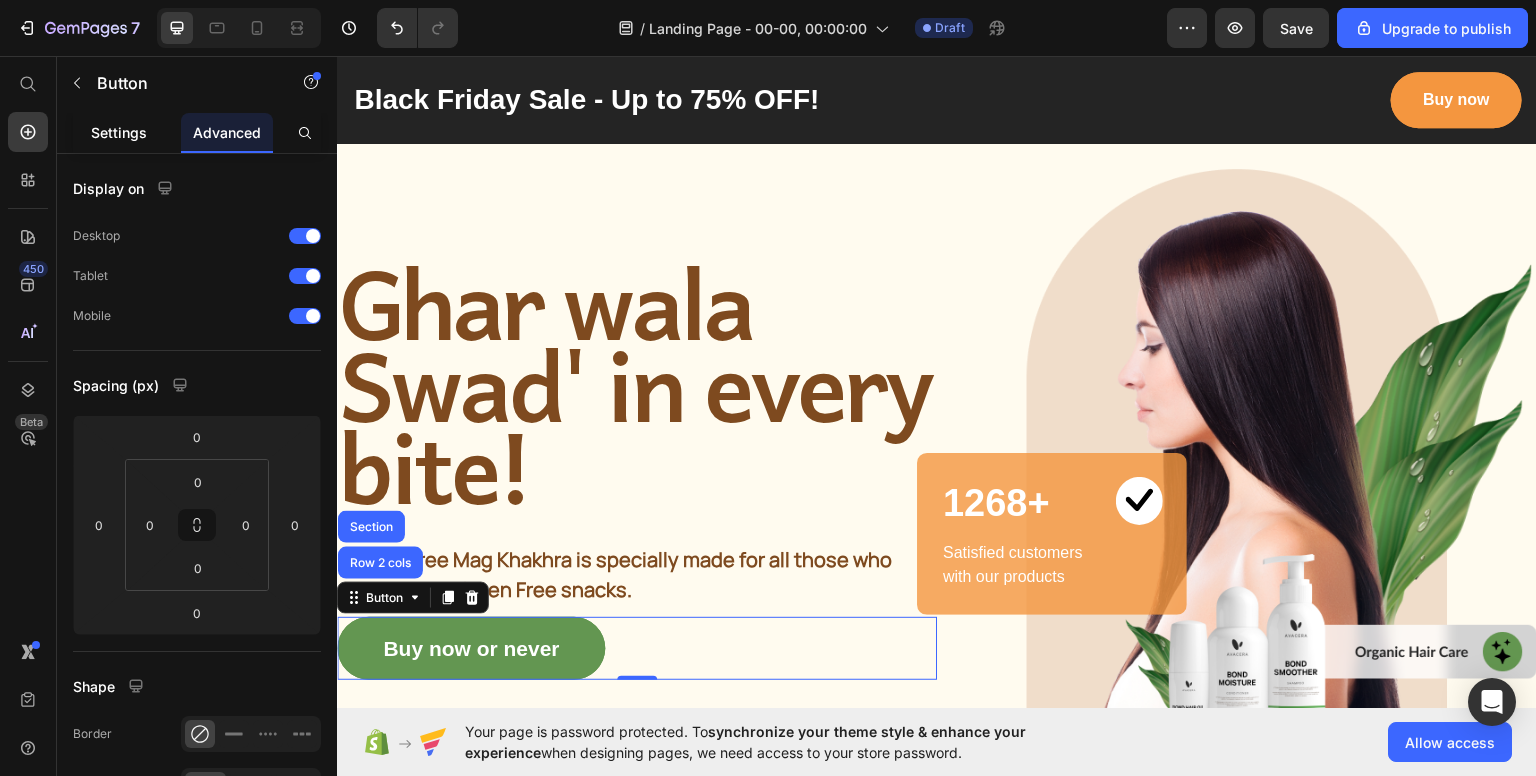 click on "Settings" at bounding box center [119, 132] 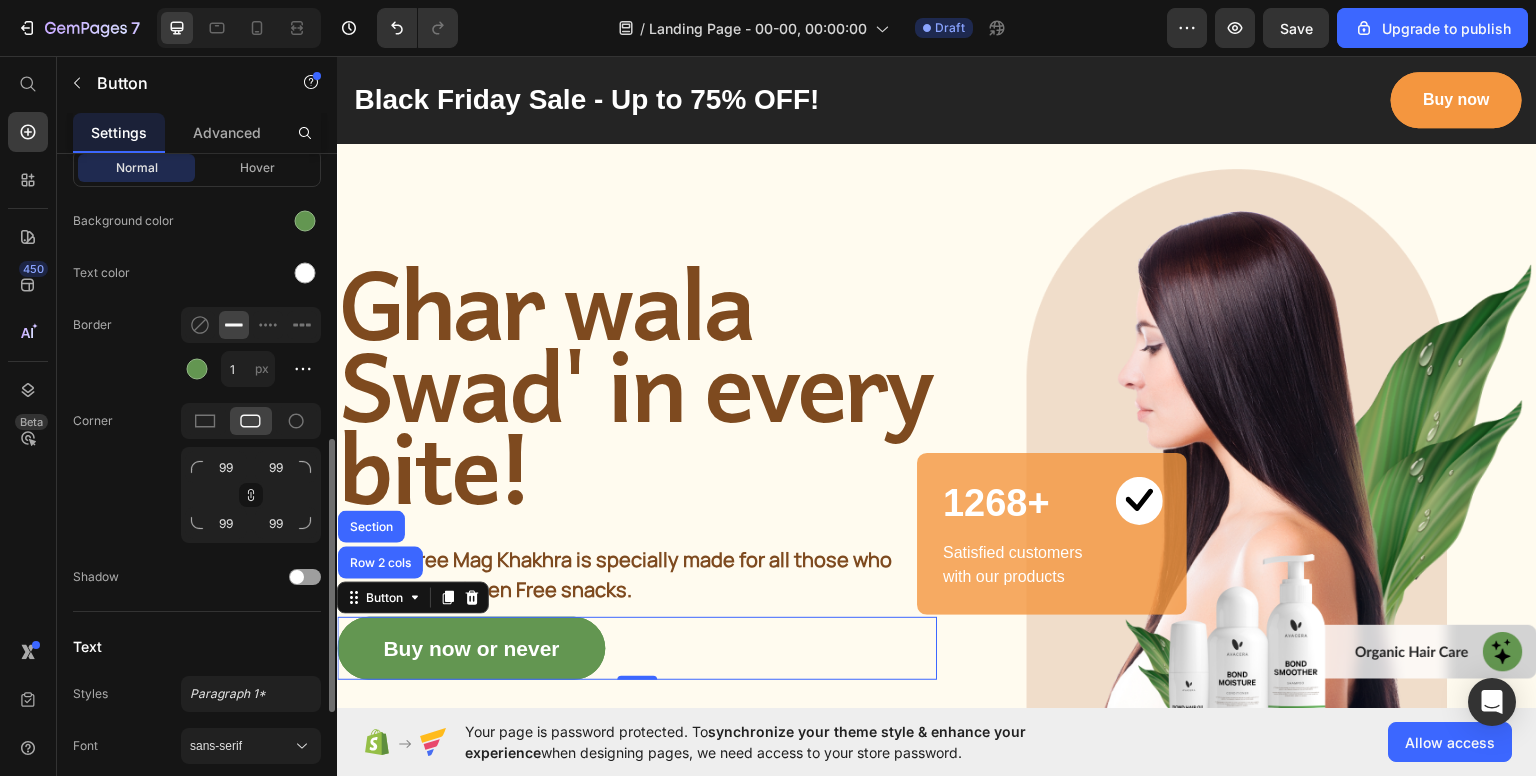 scroll, scrollTop: 408, scrollLeft: 0, axis: vertical 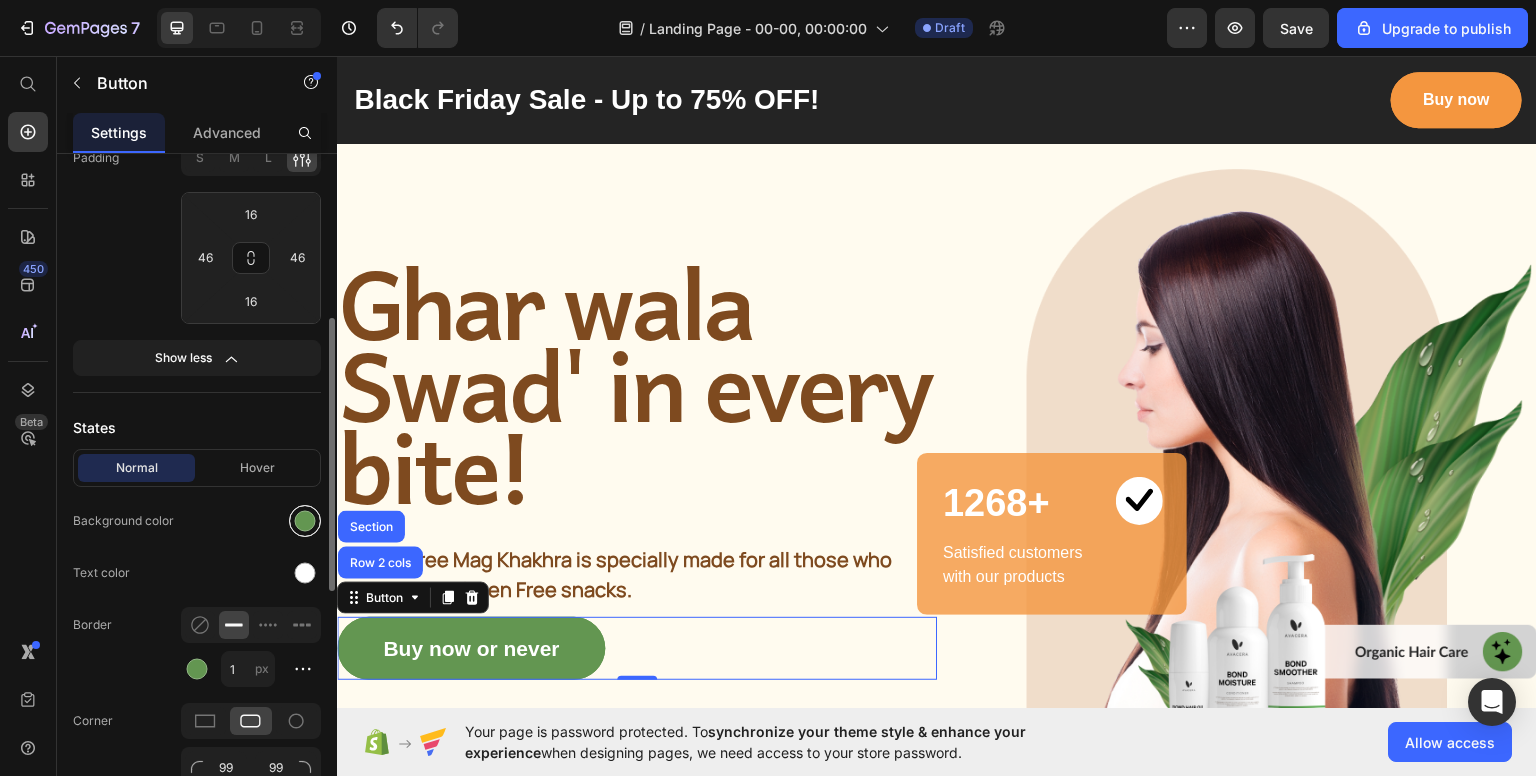 click at bounding box center (305, 521) 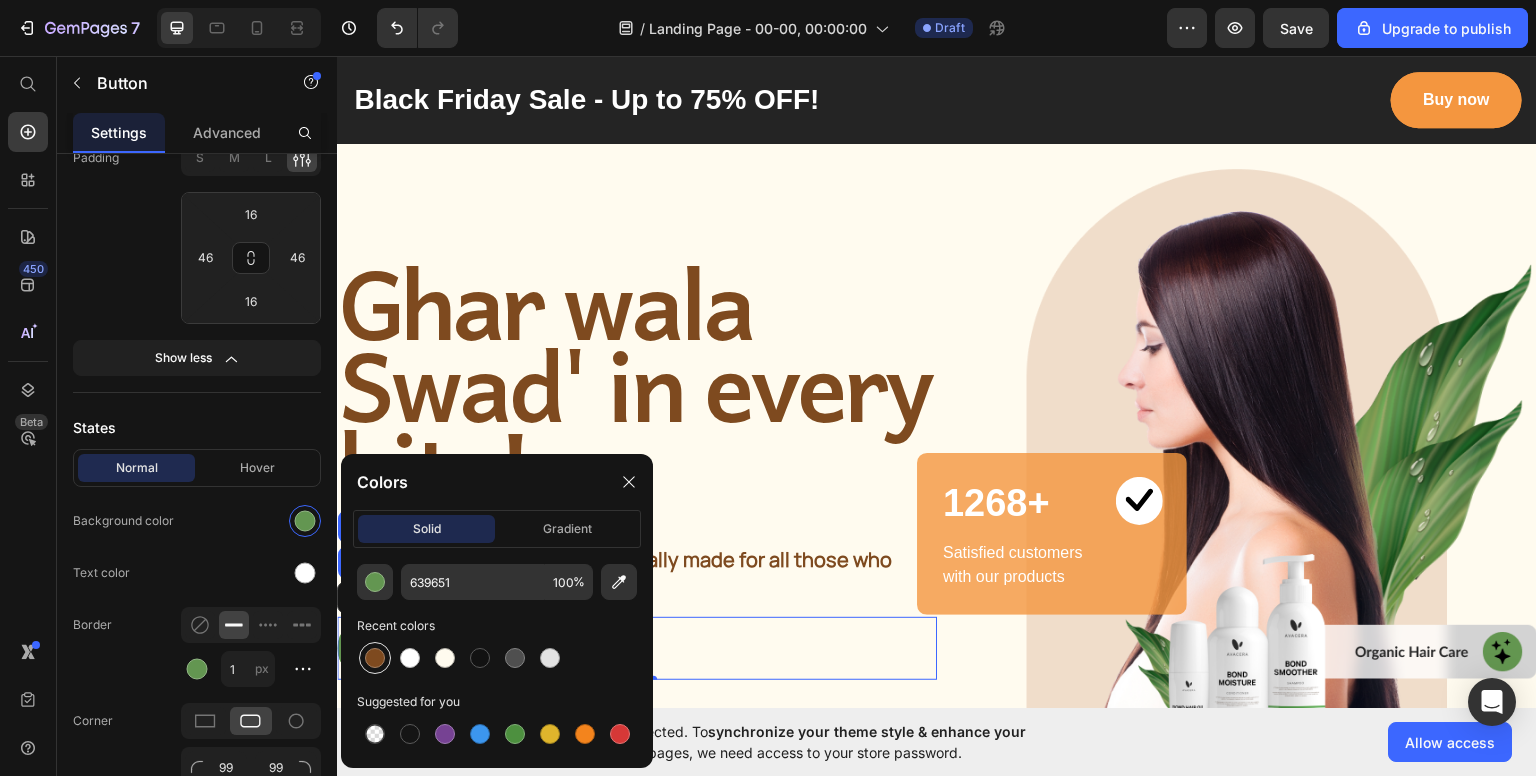 click at bounding box center (375, 658) 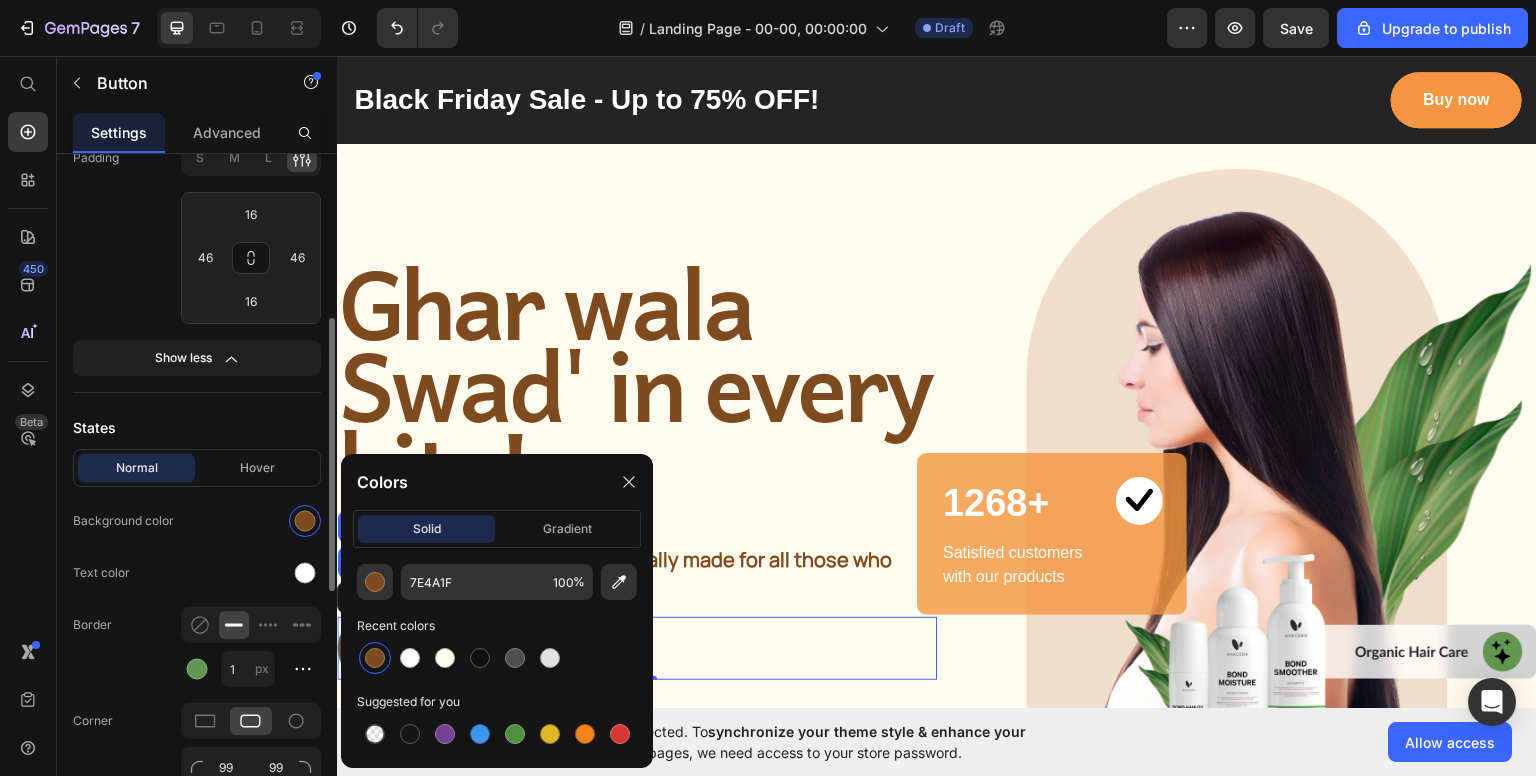 click on "Normal Hover Background color Text color Border 1 px Corner 99 99 99 99 Shadow" 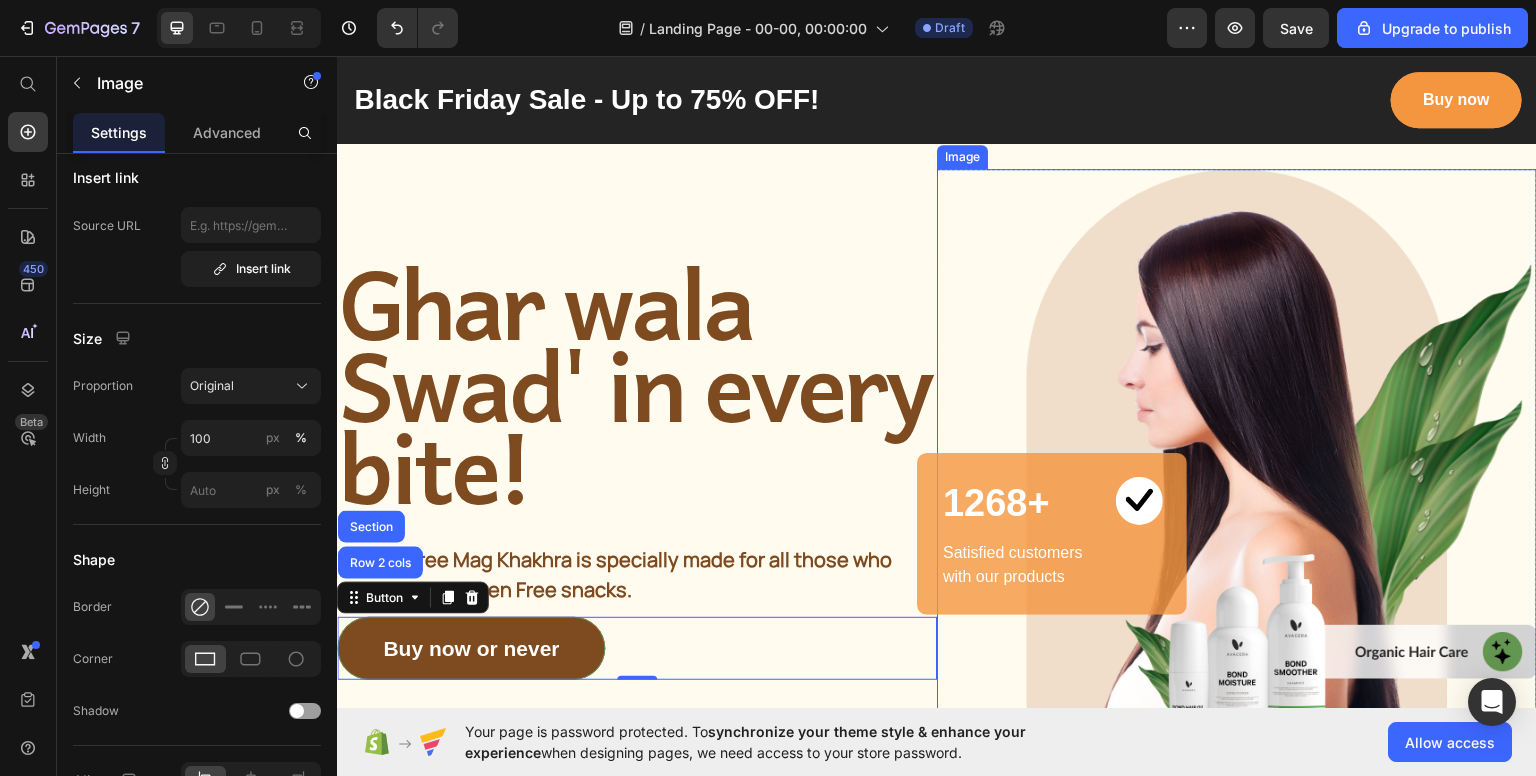 click at bounding box center (1237, 469) 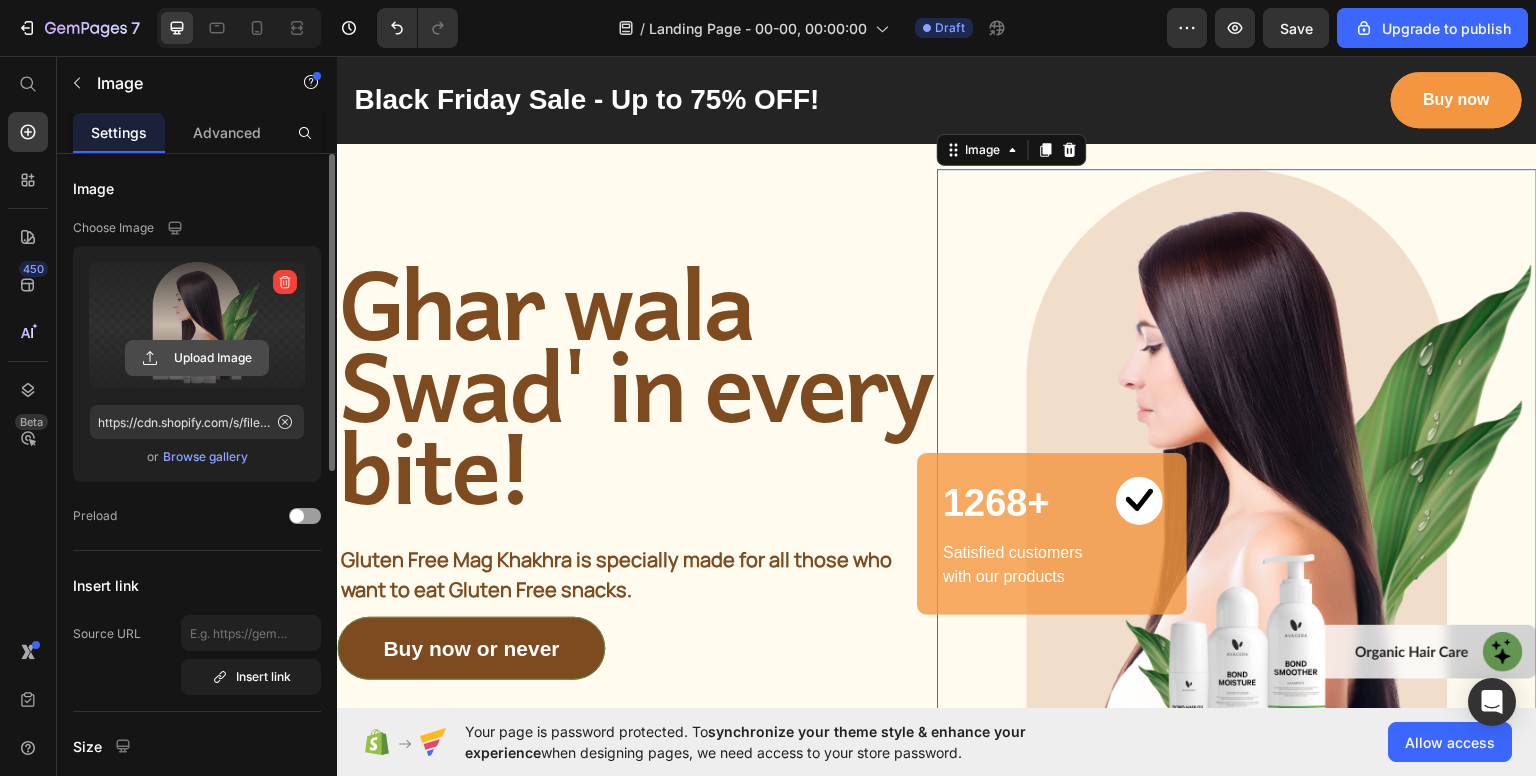 click 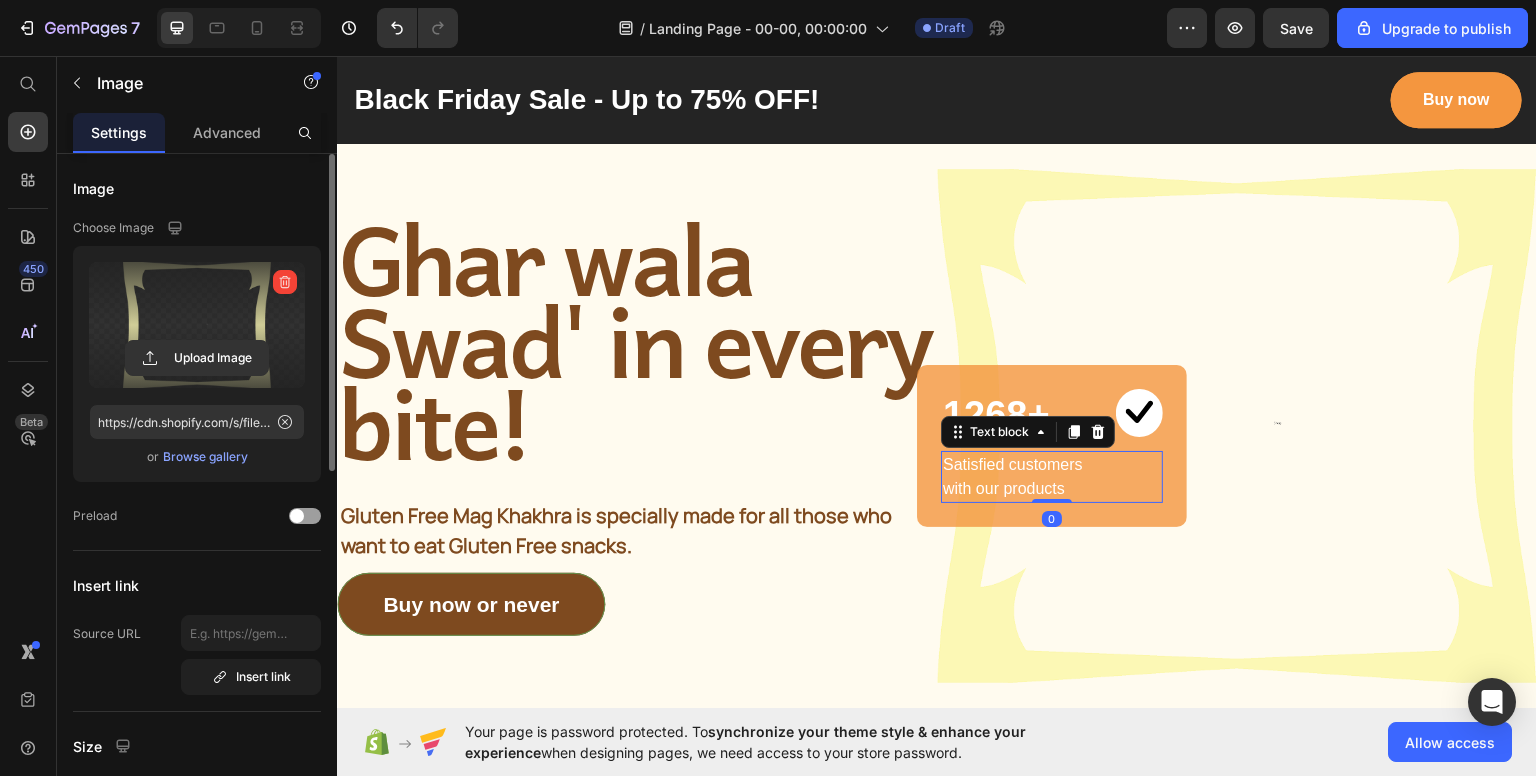 click on "Satisfied customers with our products" at bounding box center (1027, 476) 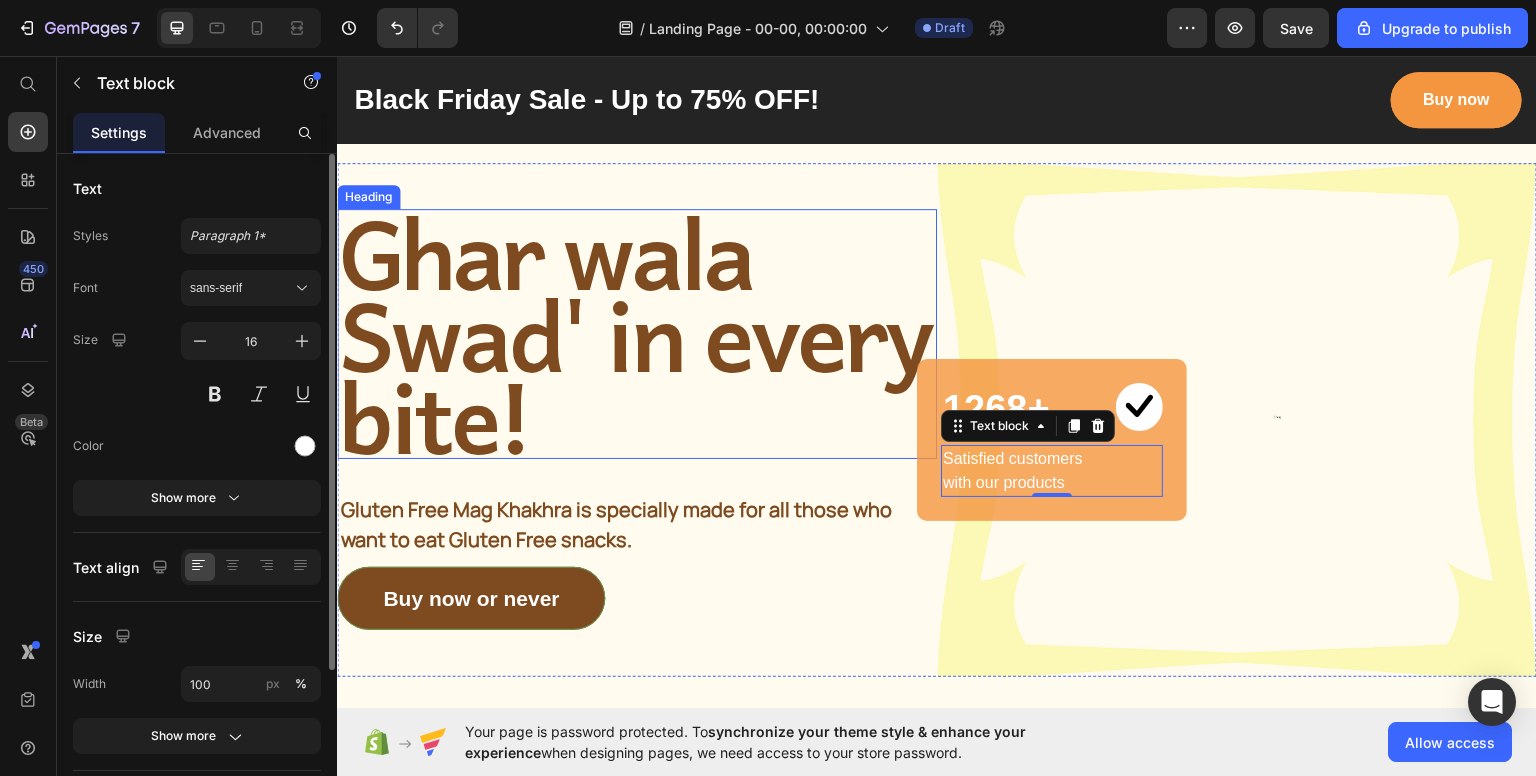 scroll, scrollTop: 0, scrollLeft: 0, axis: both 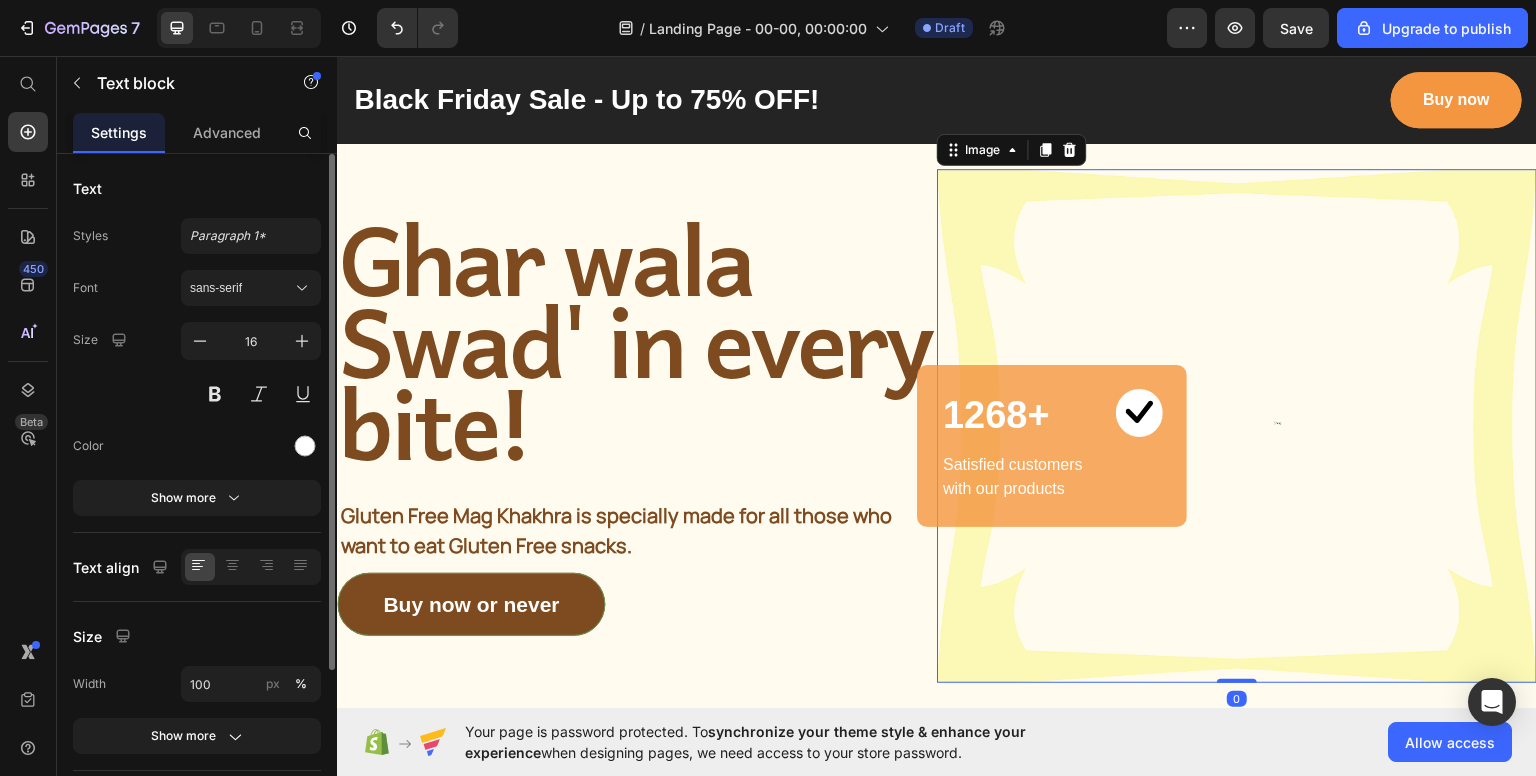 click at bounding box center [1237, 425] 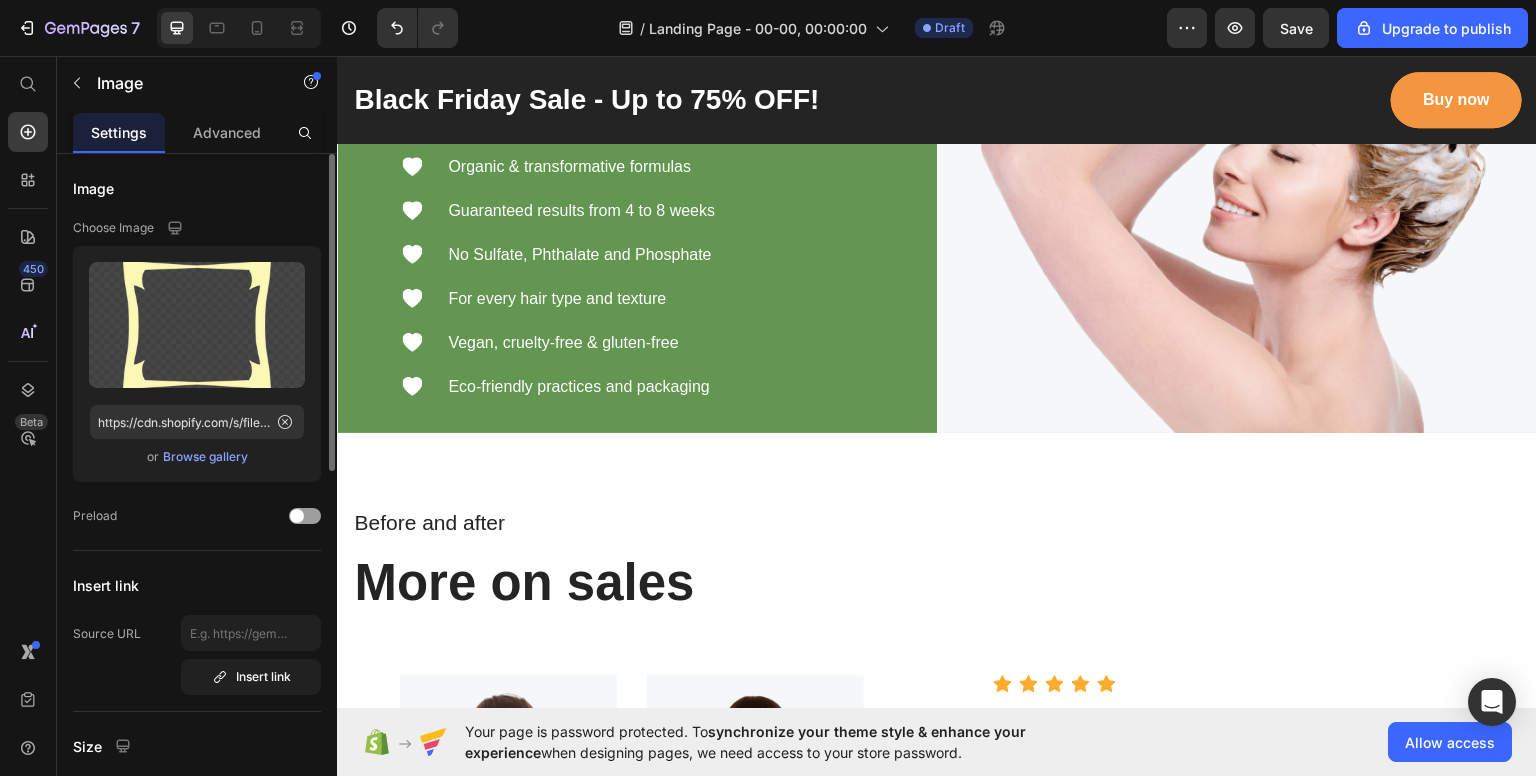 scroll, scrollTop: 2103, scrollLeft: 0, axis: vertical 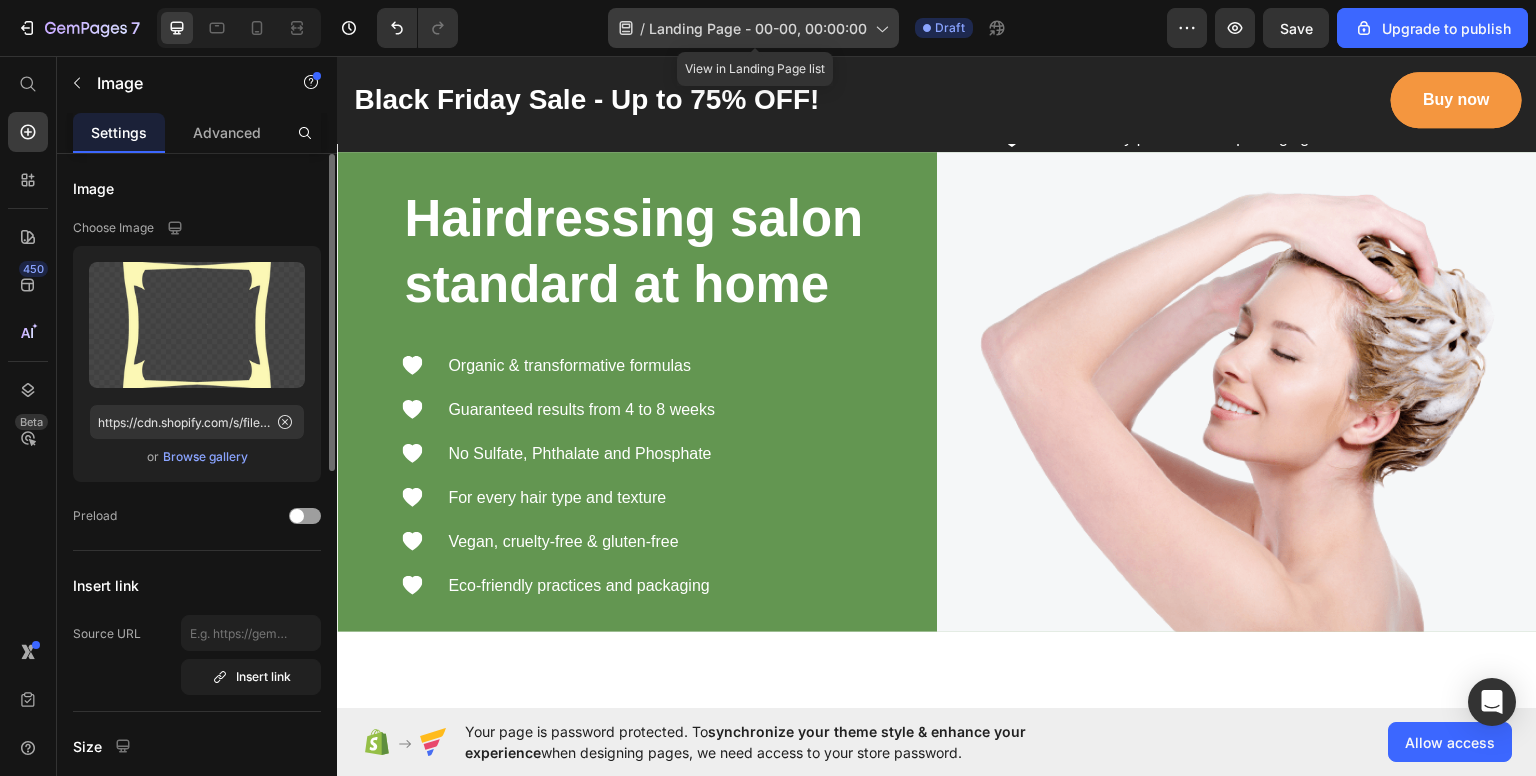 click 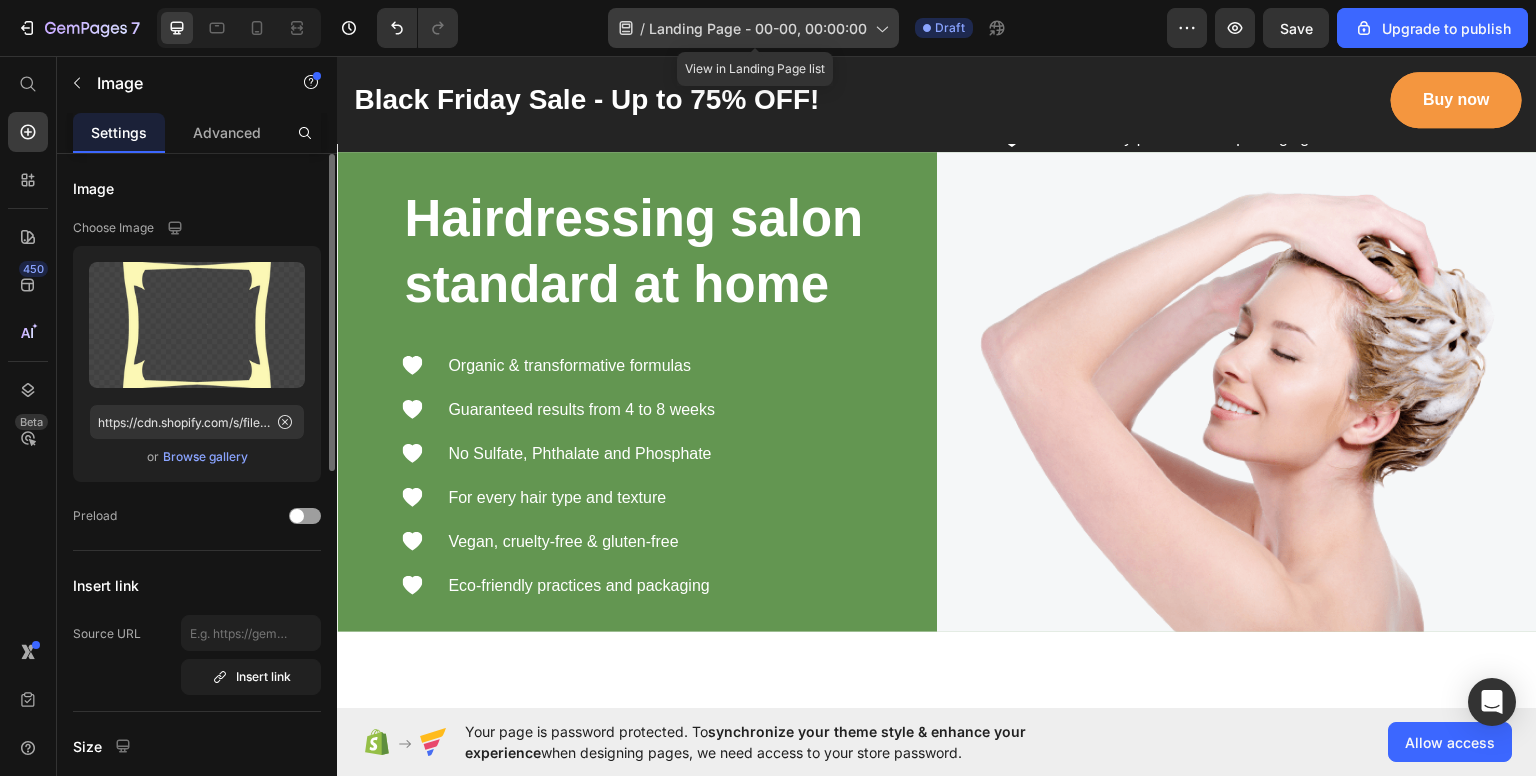 click 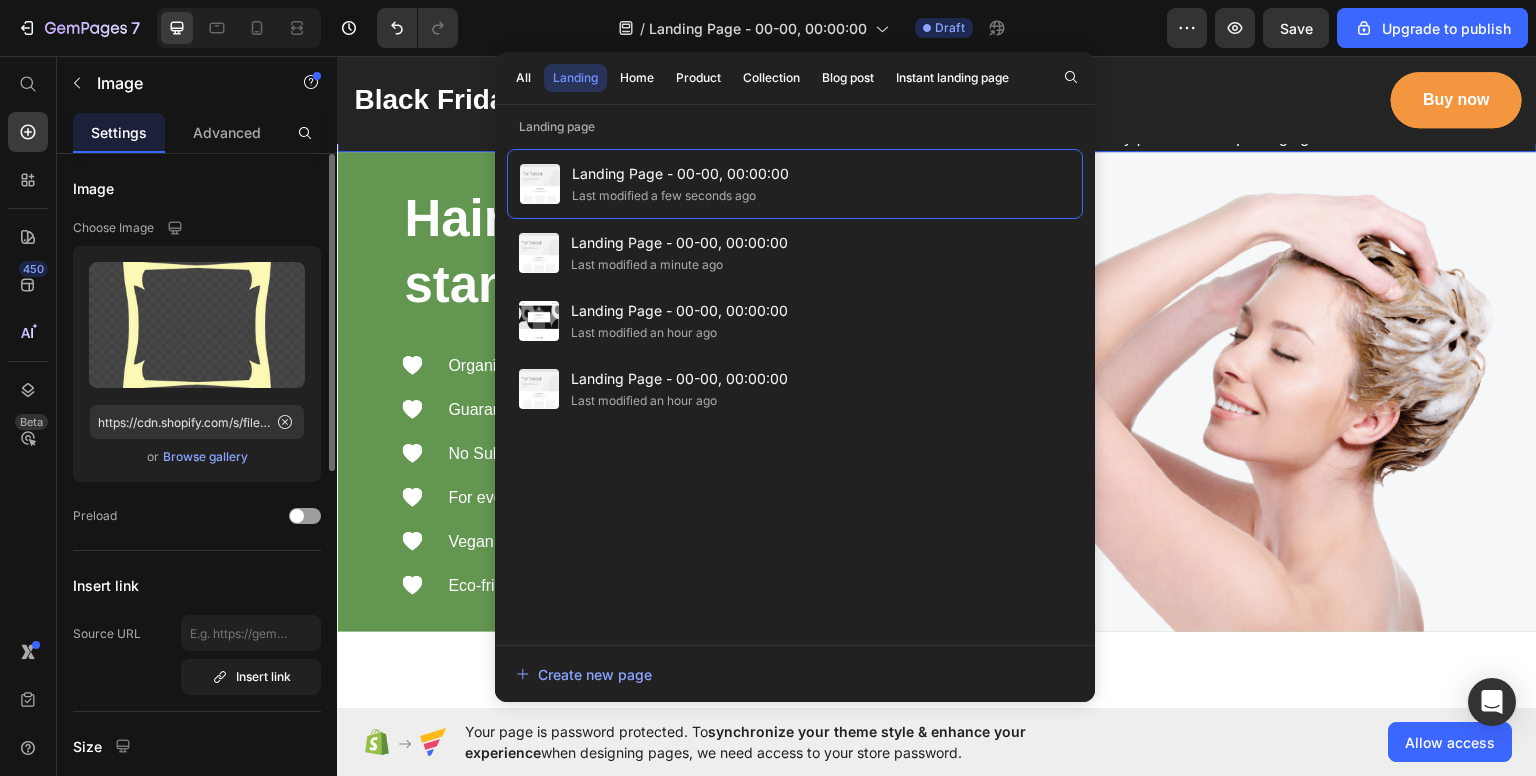 click on "Avacera - let hair be your attraction Heading
Icon Organic & transformative formulas Text block
Icon Guaranteed results from 4 to 8 weeks Text block
Icon No Sulfate, Phthalate and Phosphate Text block
Icon For every hair type and texture Text block
Icon Vegan, cruelty-free & gluten-free  Text block
Icon Eco-friendly practices and packaging Text block Icon List Row" at bounding box center [1237, -57] 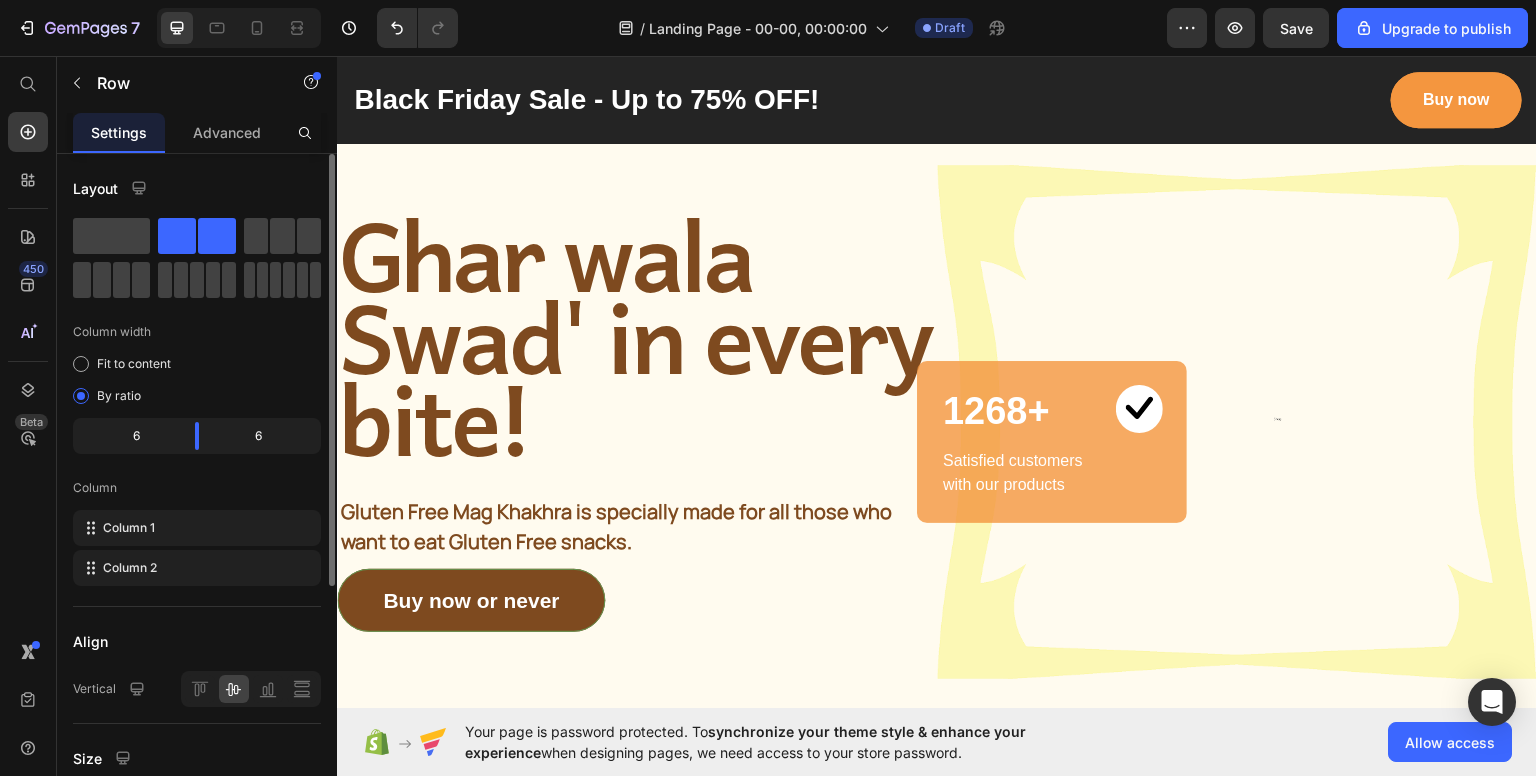 scroll, scrollTop: 0, scrollLeft: 0, axis: both 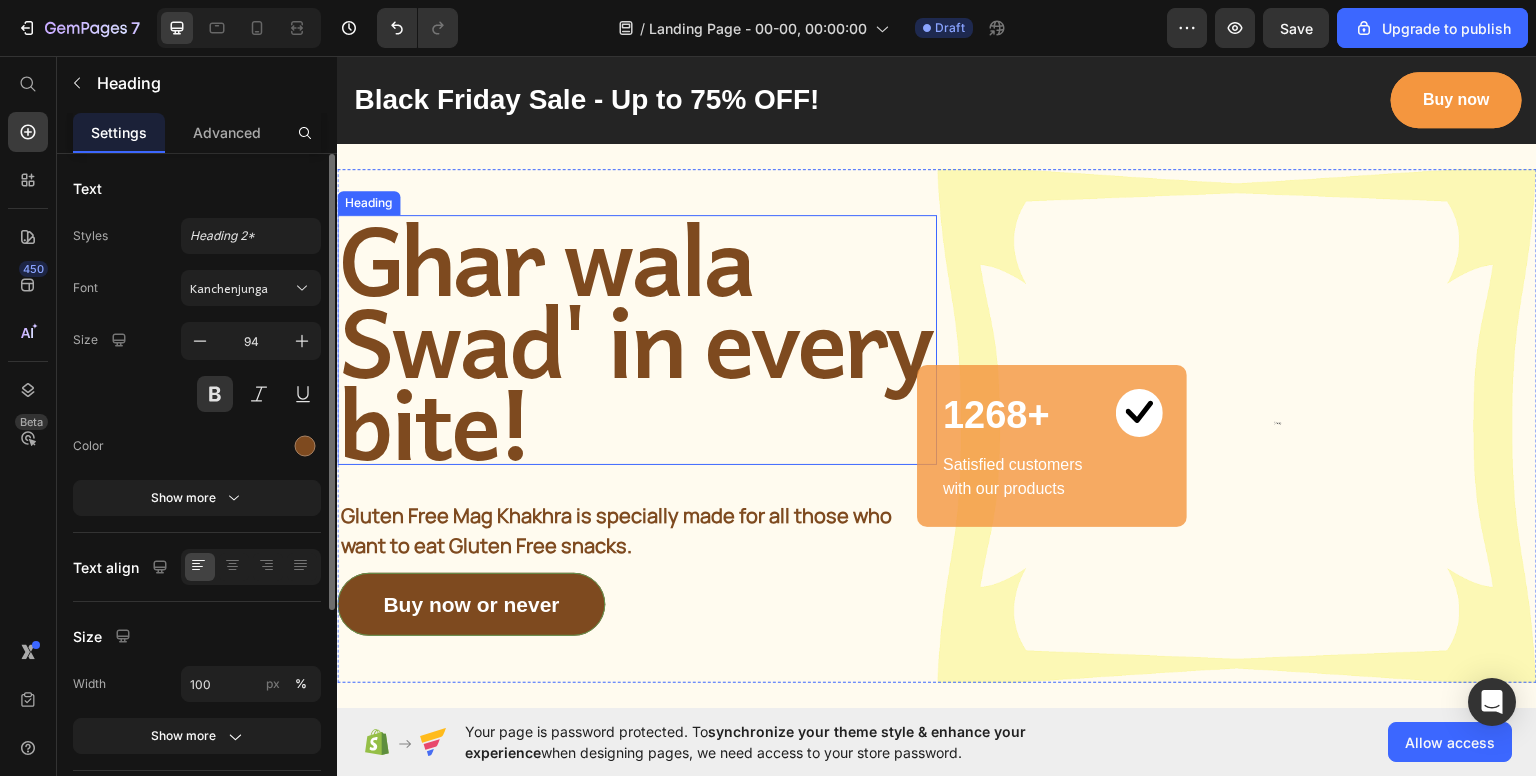 click on "Ghar wala Swad' in every bite!" at bounding box center (637, 338) 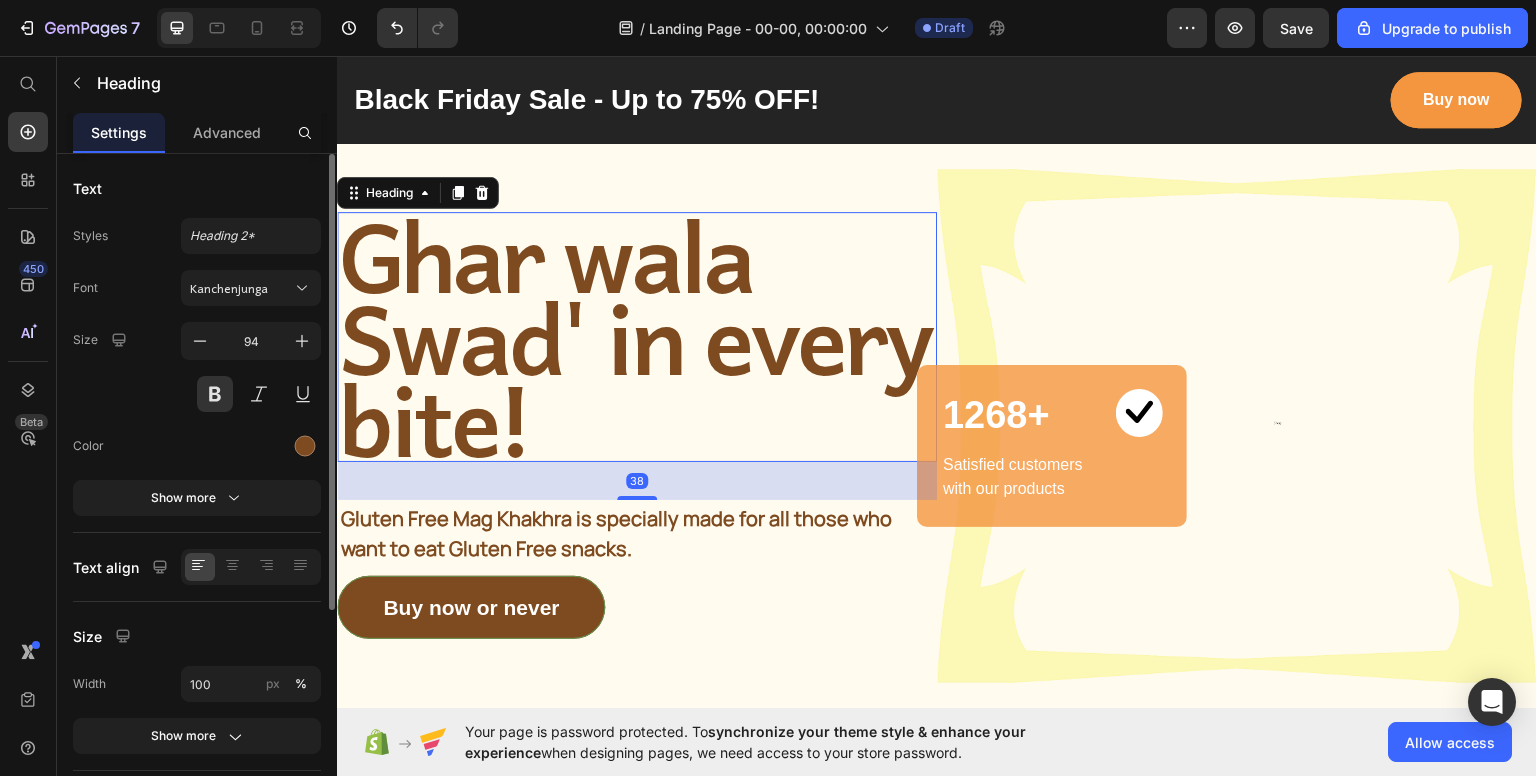 drag, startPoint x: 644, startPoint y: 489, endPoint x: 830, endPoint y: 393, distance: 209.31316 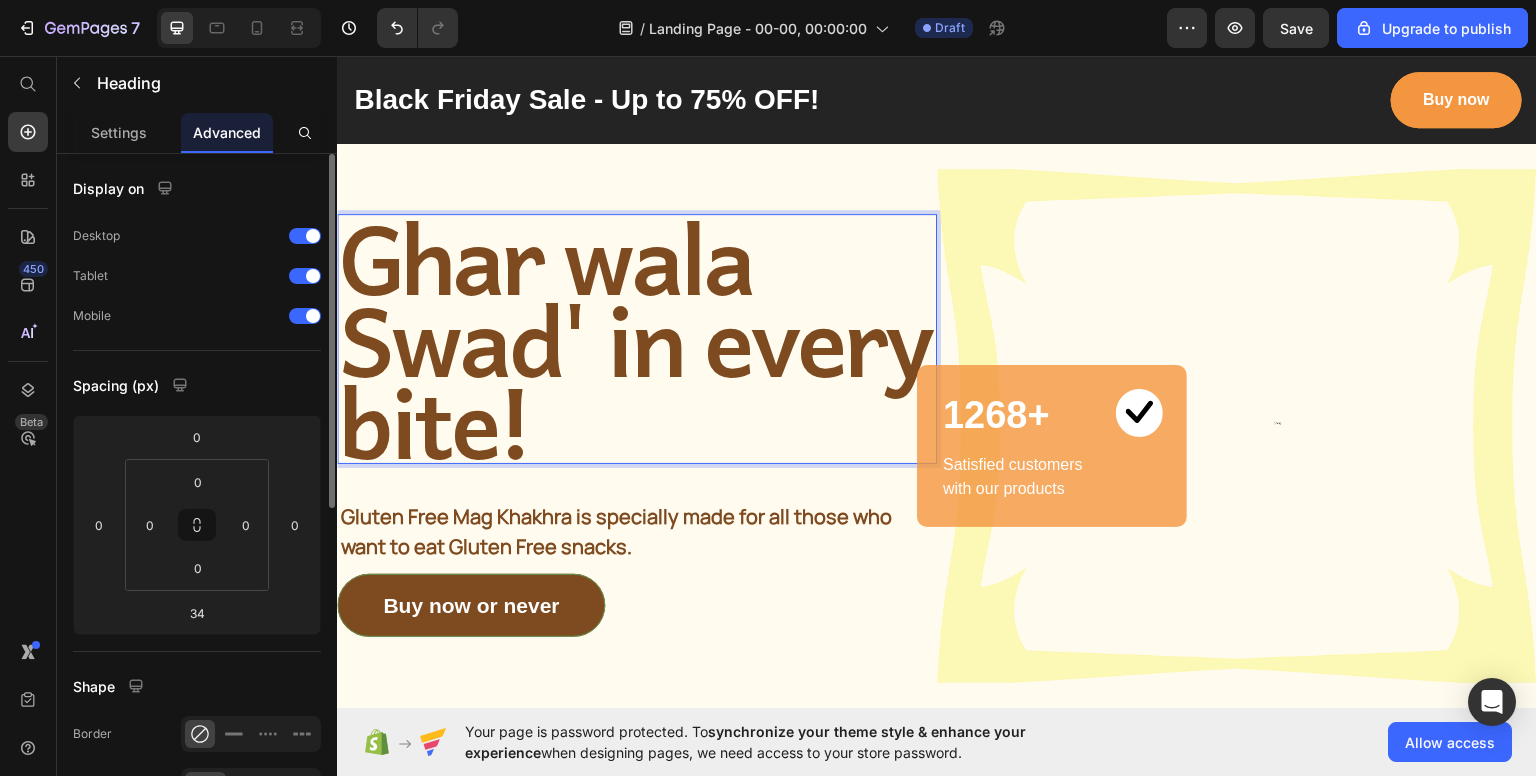 click on "Ghar wala Swad' in every bite!" at bounding box center (637, 337) 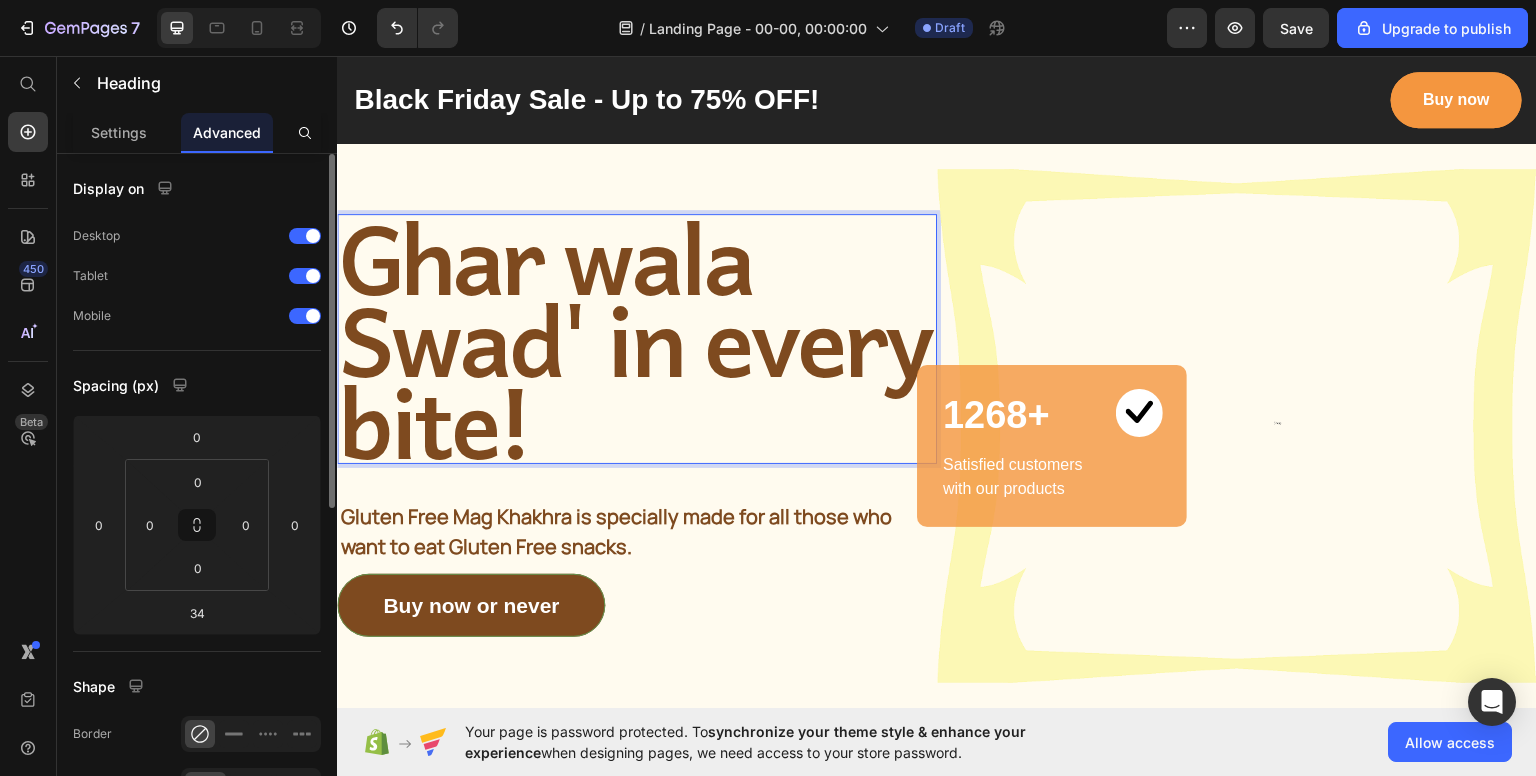 click on "Ghar wala Swad' in every bite!" at bounding box center [637, 337] 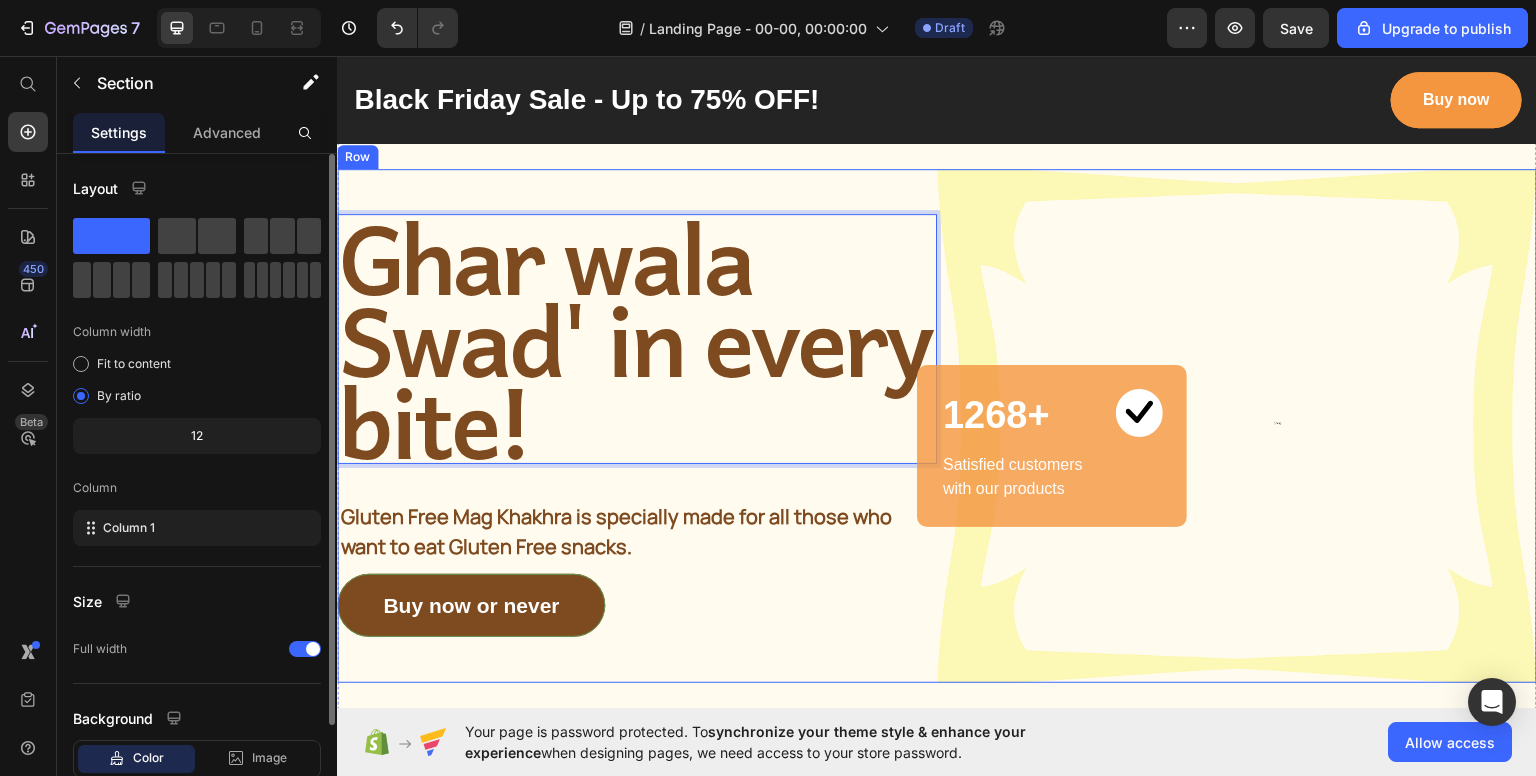 click on "Ghar wala Swad' in every bite! Heading   34 Gluten Free Mag Khakhra is specially made for all those who want to eat Gluten Free snacks. Text block Buy now or never Button Image 1268+ Heading Image Row Satisfied customers with our products Text block Row Row Row Section 2" at bounding box center [937, 425] 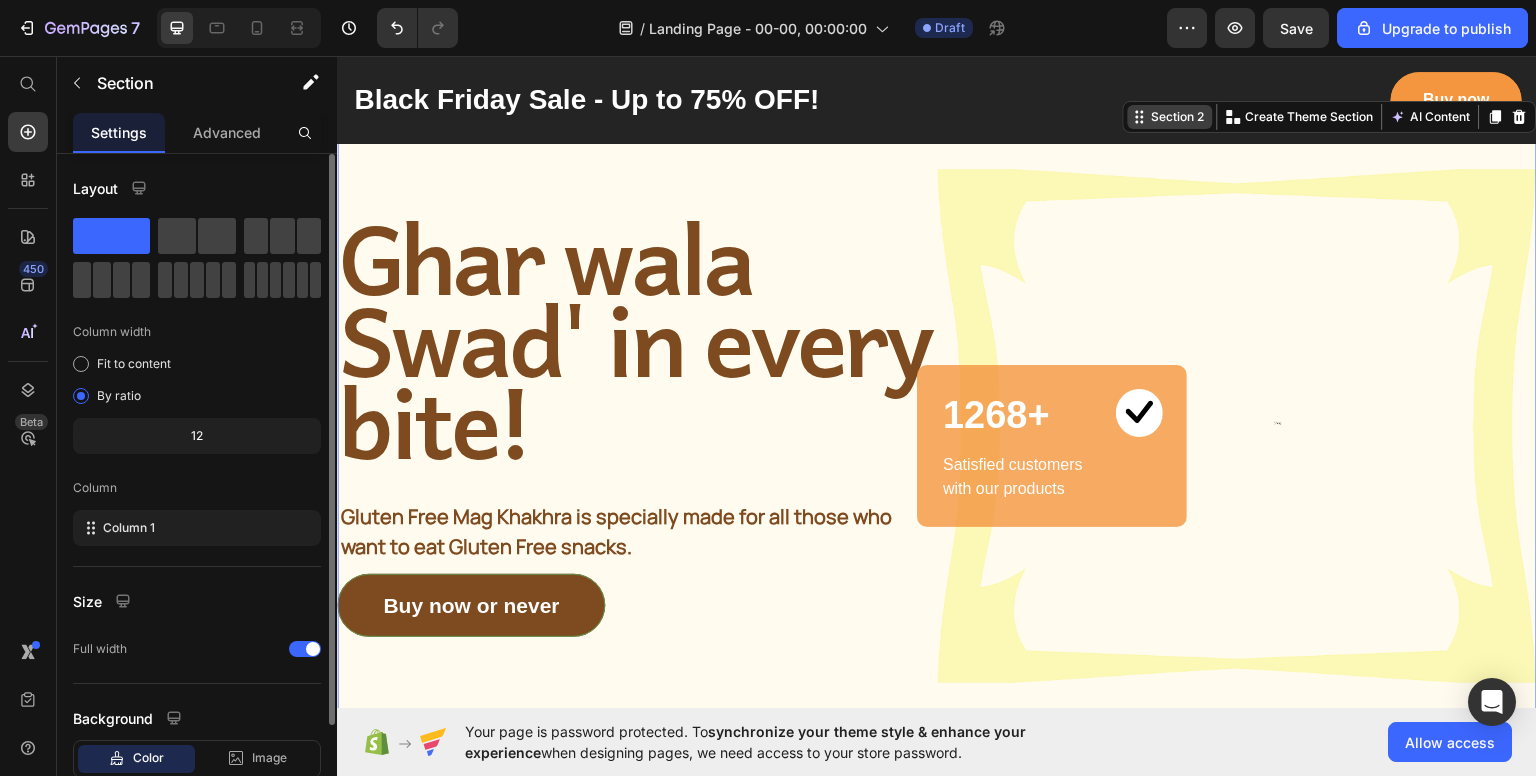 click on "Section 2" at bounding box center (1178, 116) 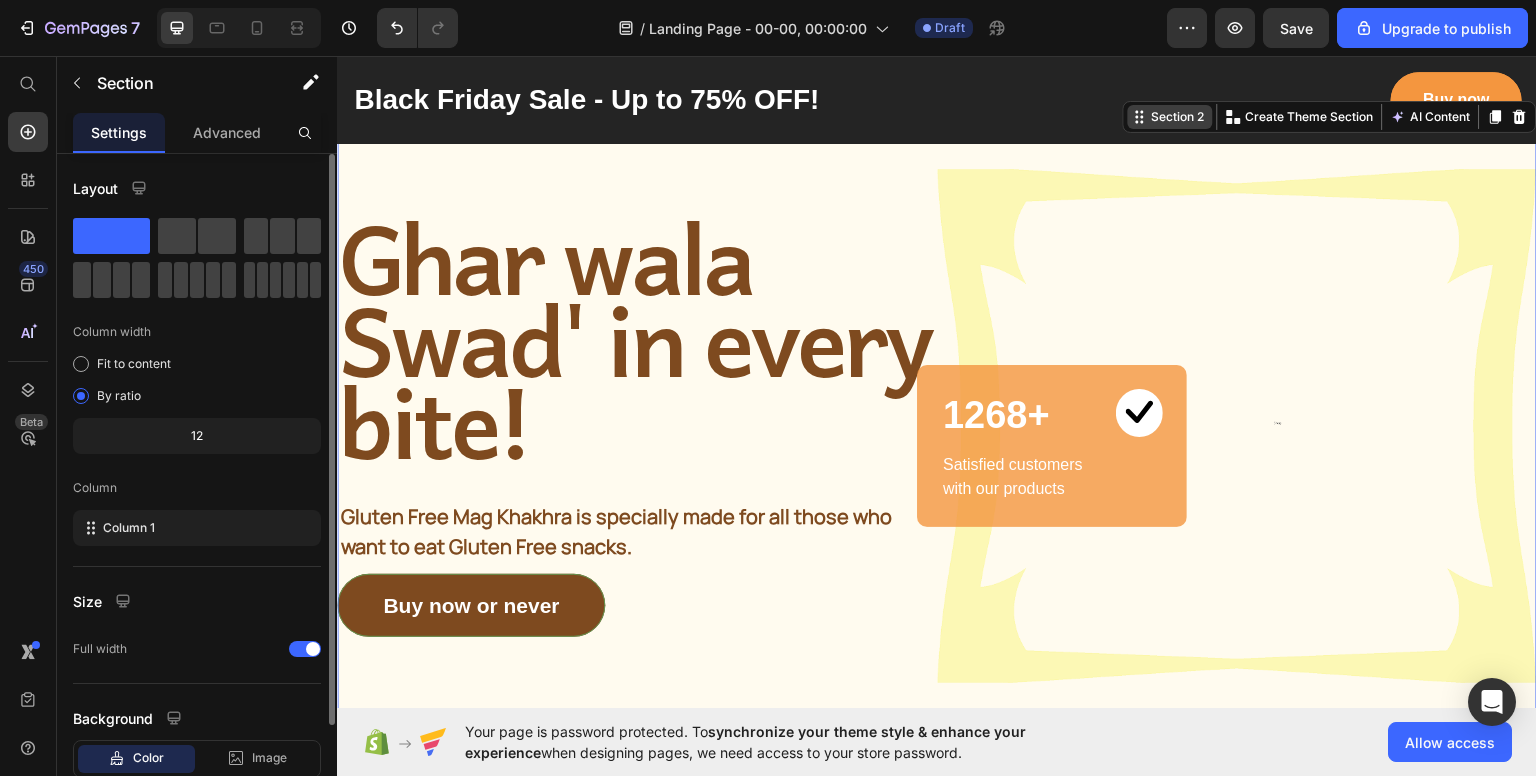 click 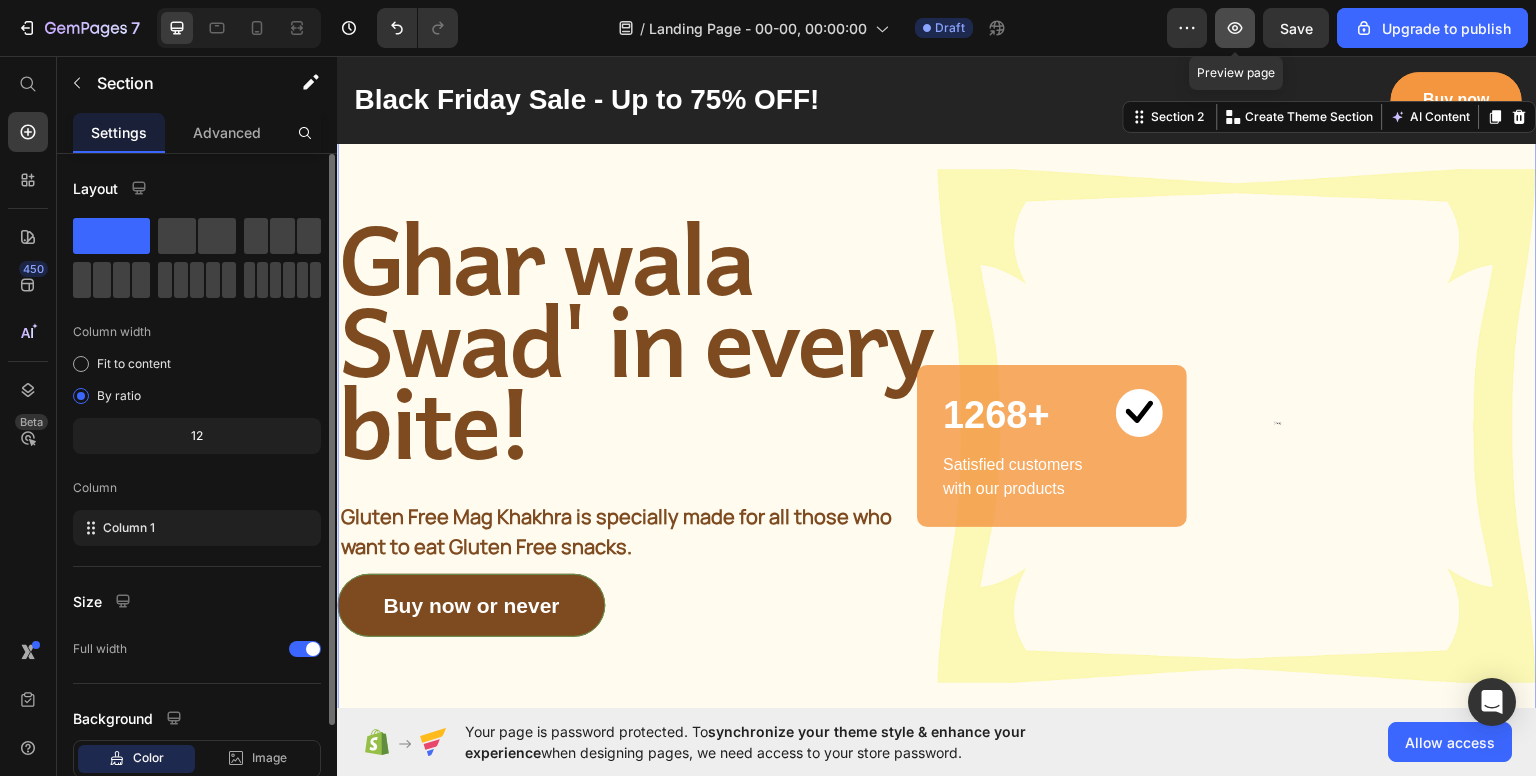 click 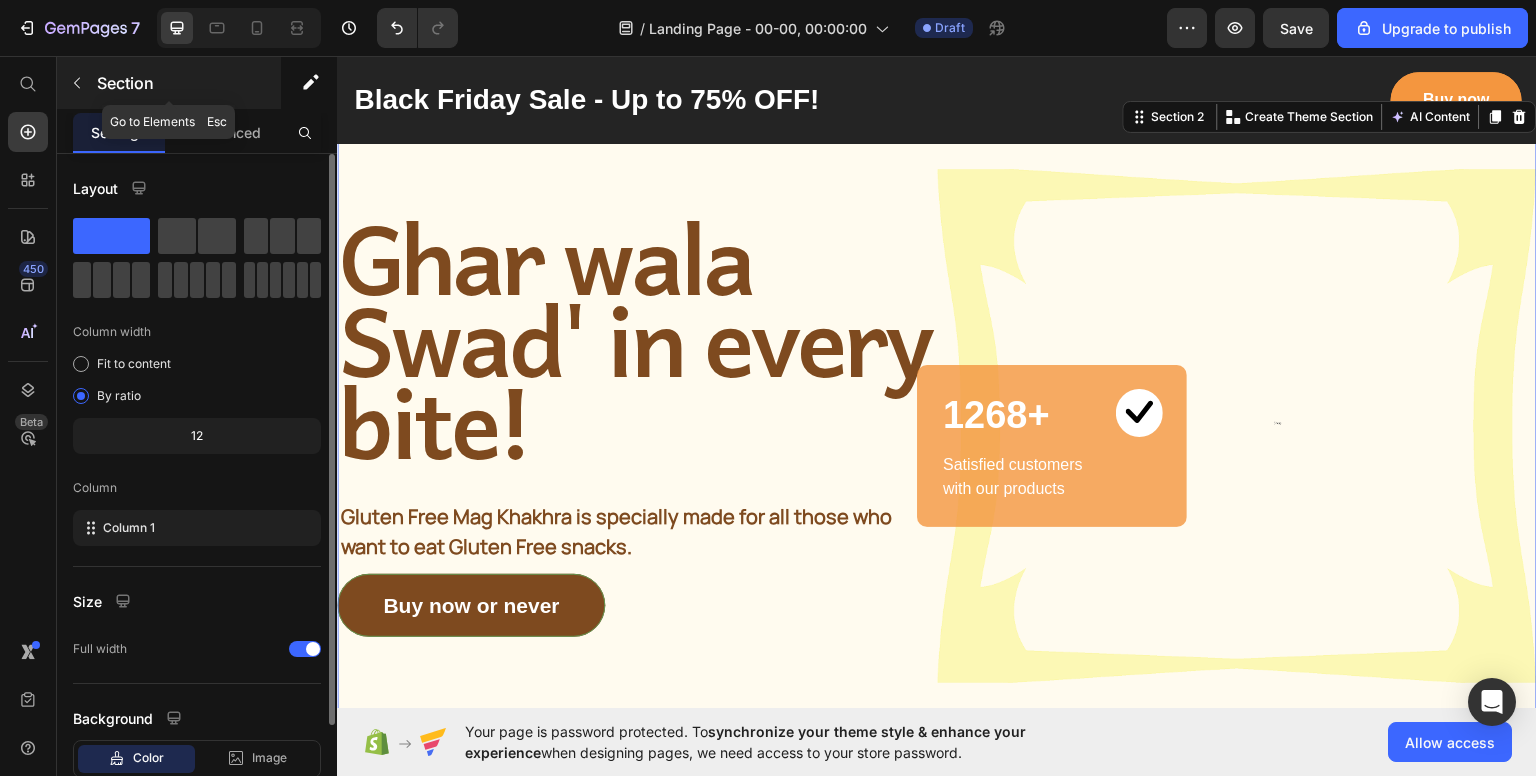 click at bounding box center [77, 83] 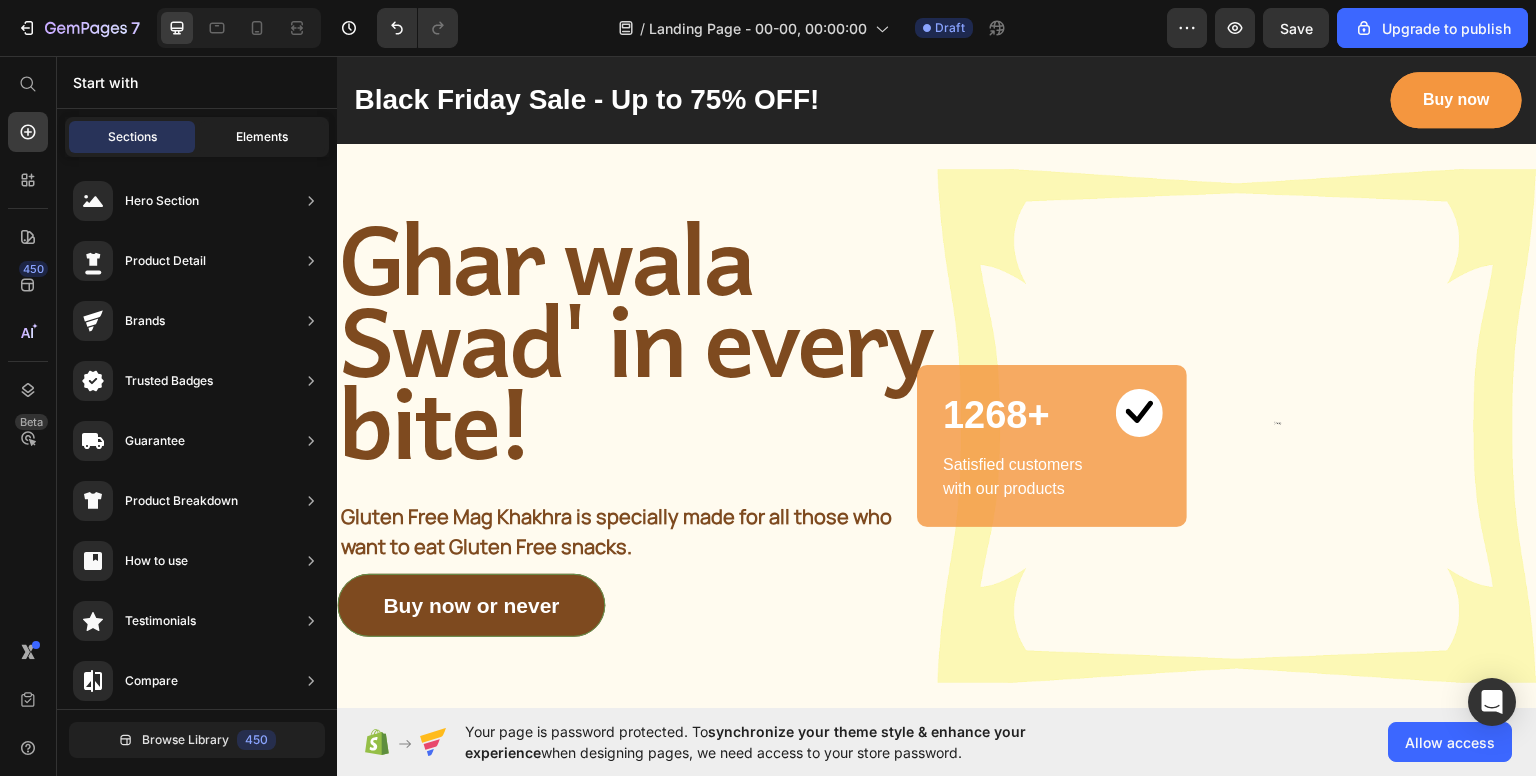 click on "Elements" at bounding box center (262, 137) 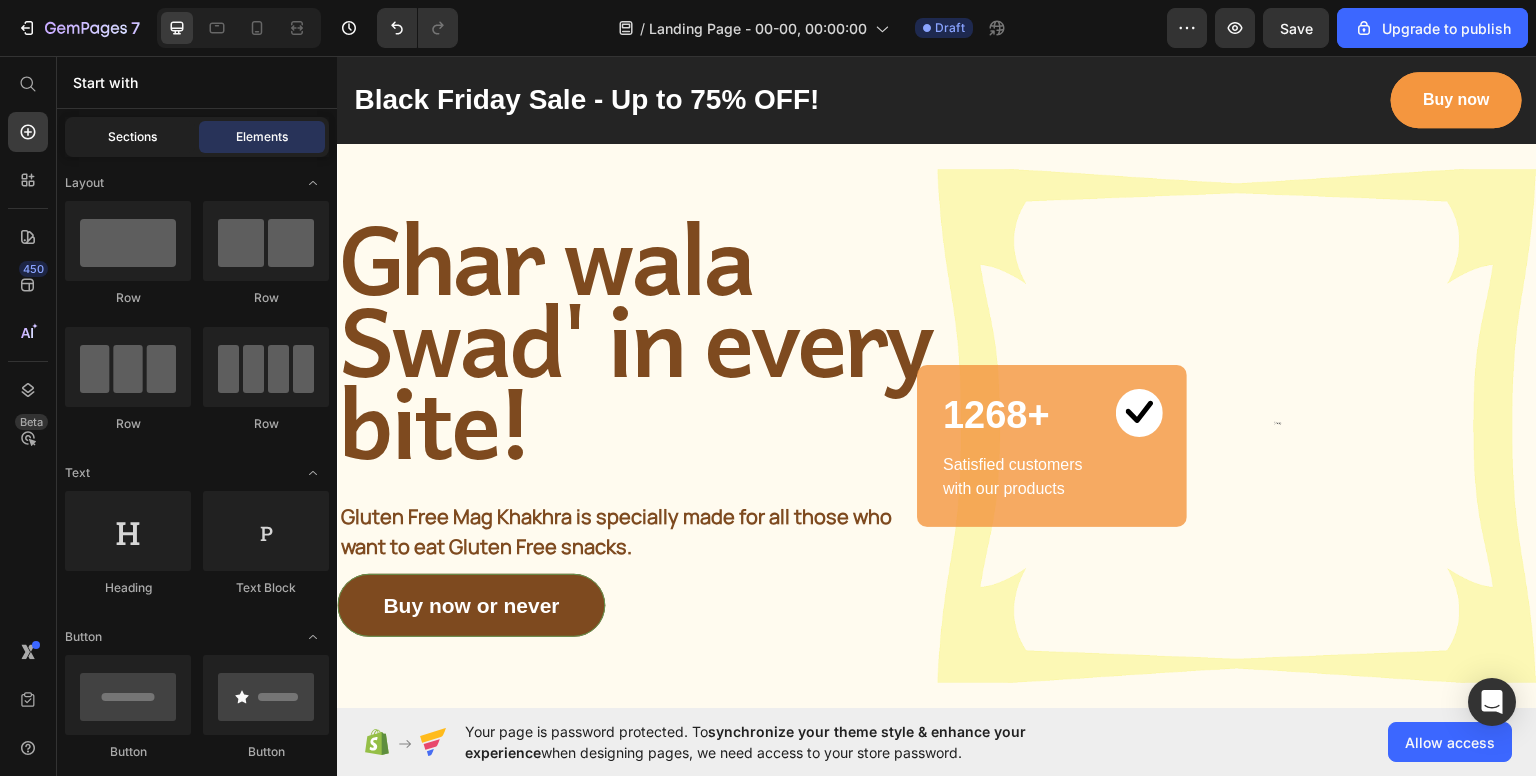 click on "Sections" 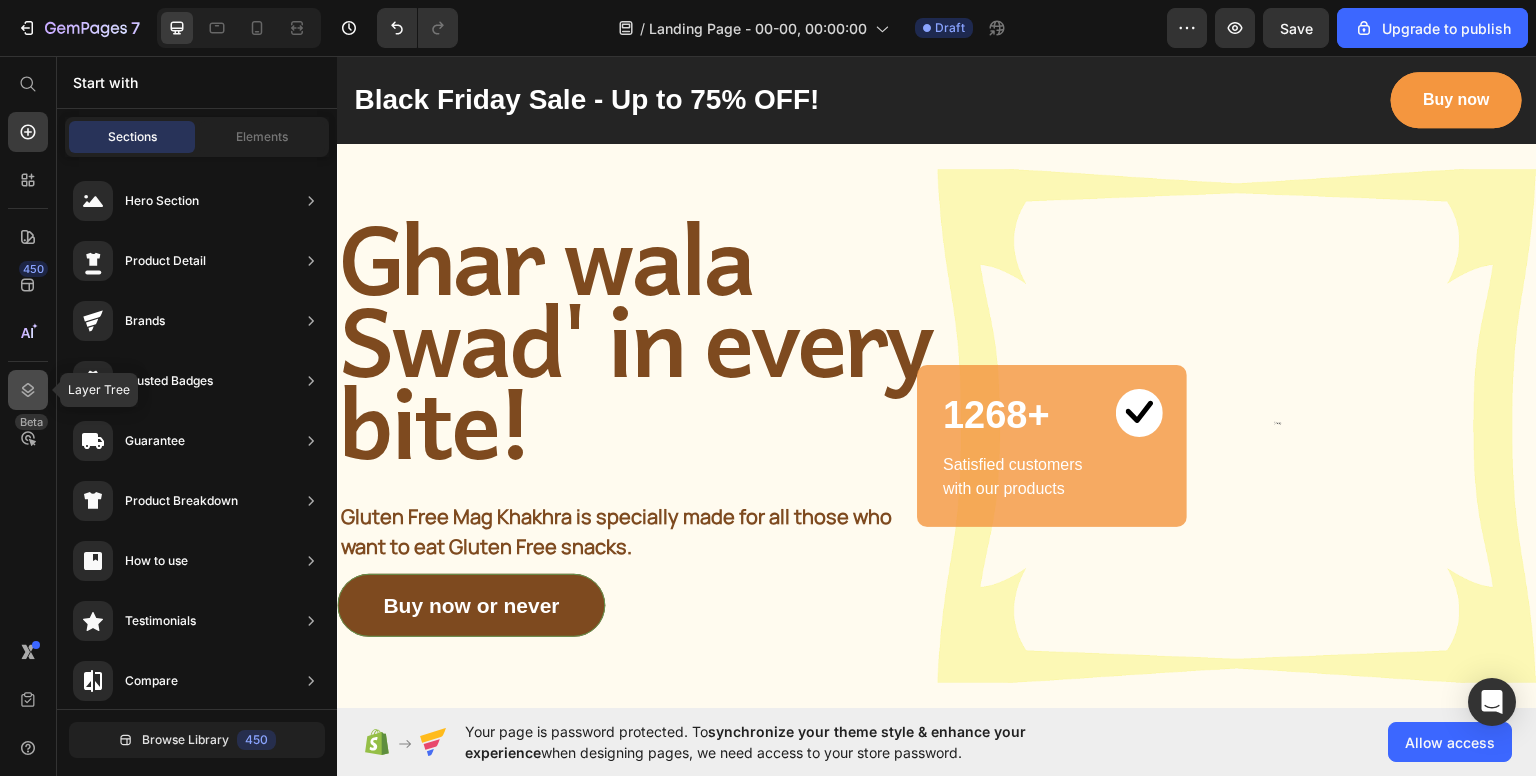 click 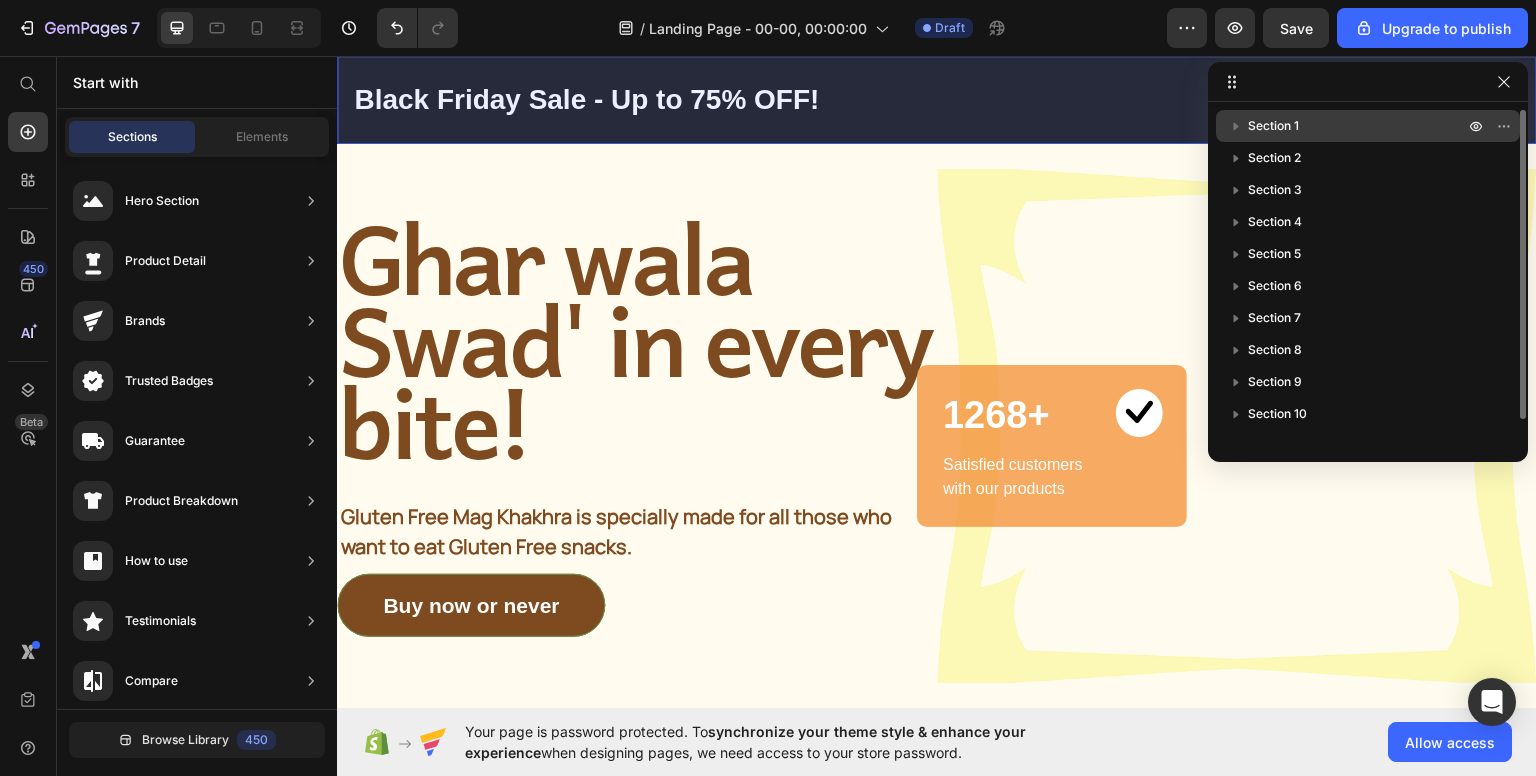 click on "Section 1" at bounding box center (1273, 126) 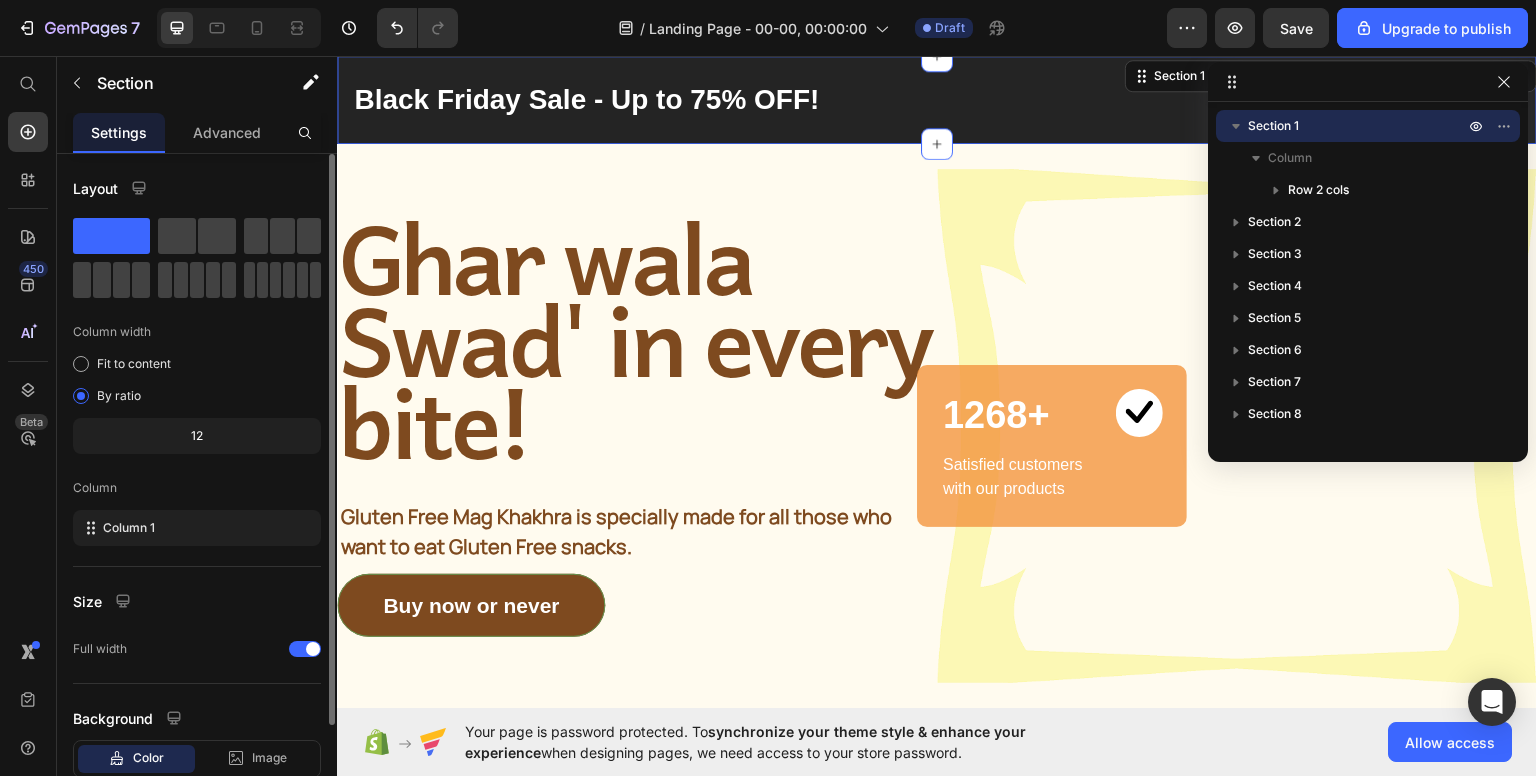 click on "12" 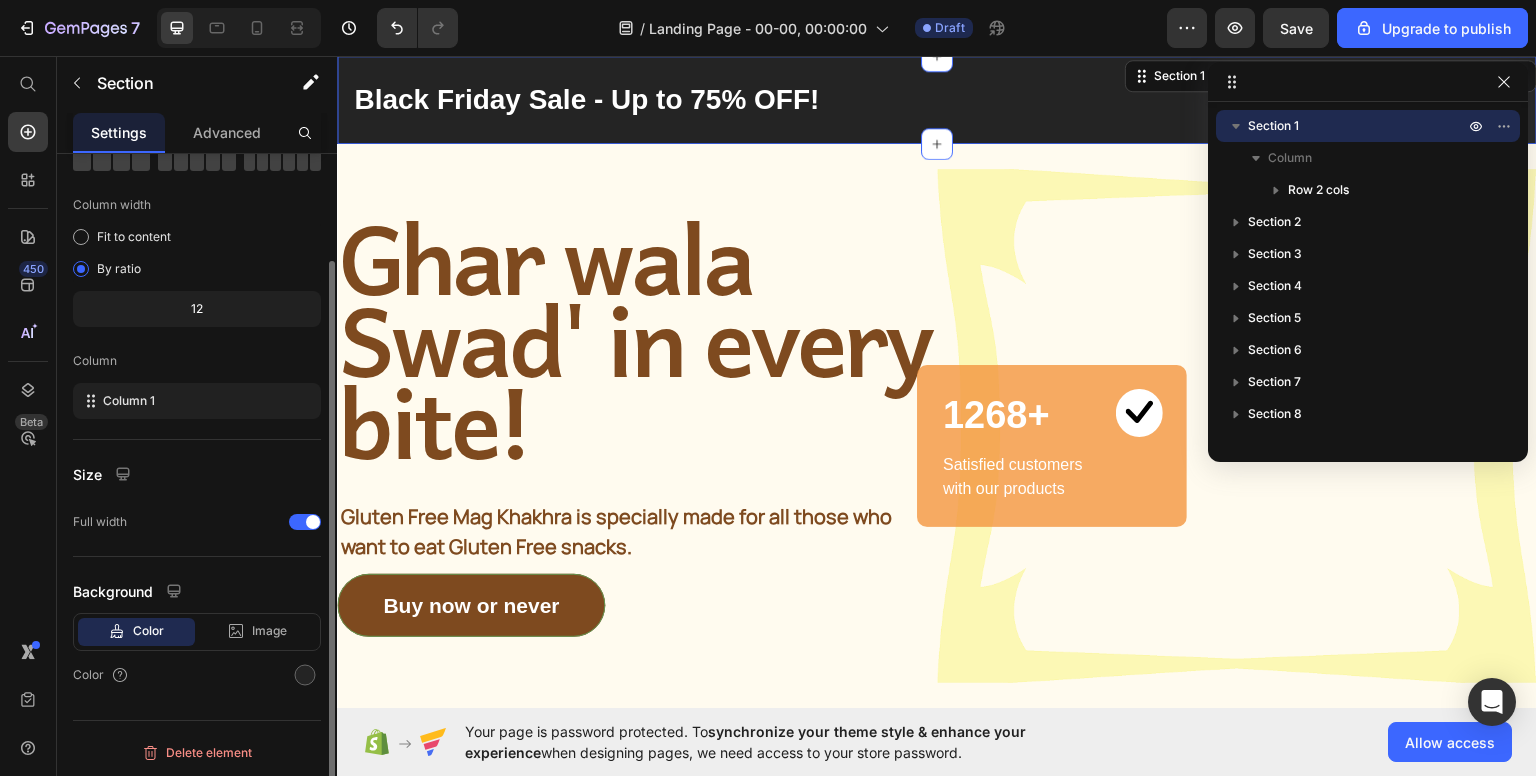 scroll, scrollTop: 0, scrollLeft: 0, axis: both 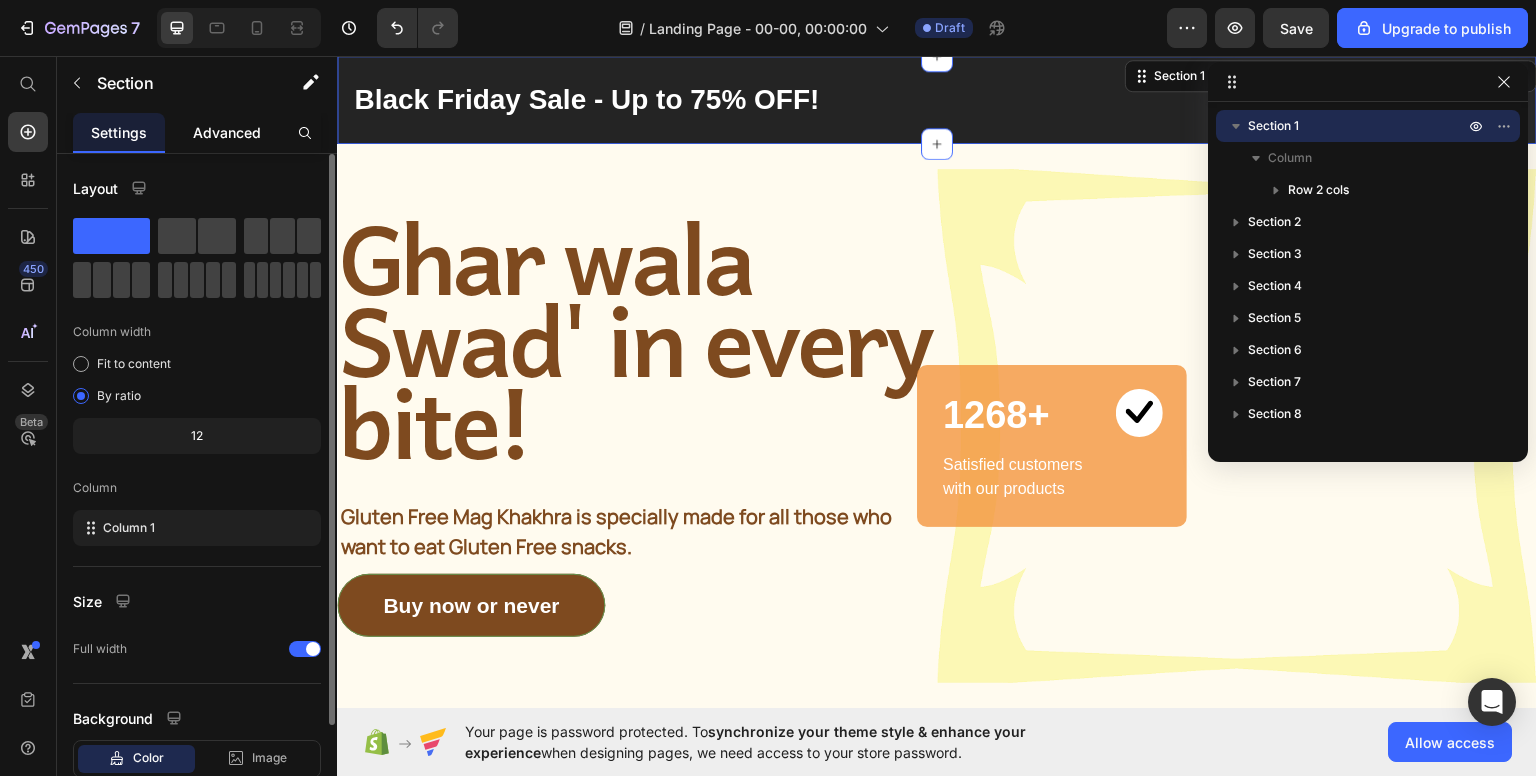 click on "Advanced" at bounding box center [227, 132] 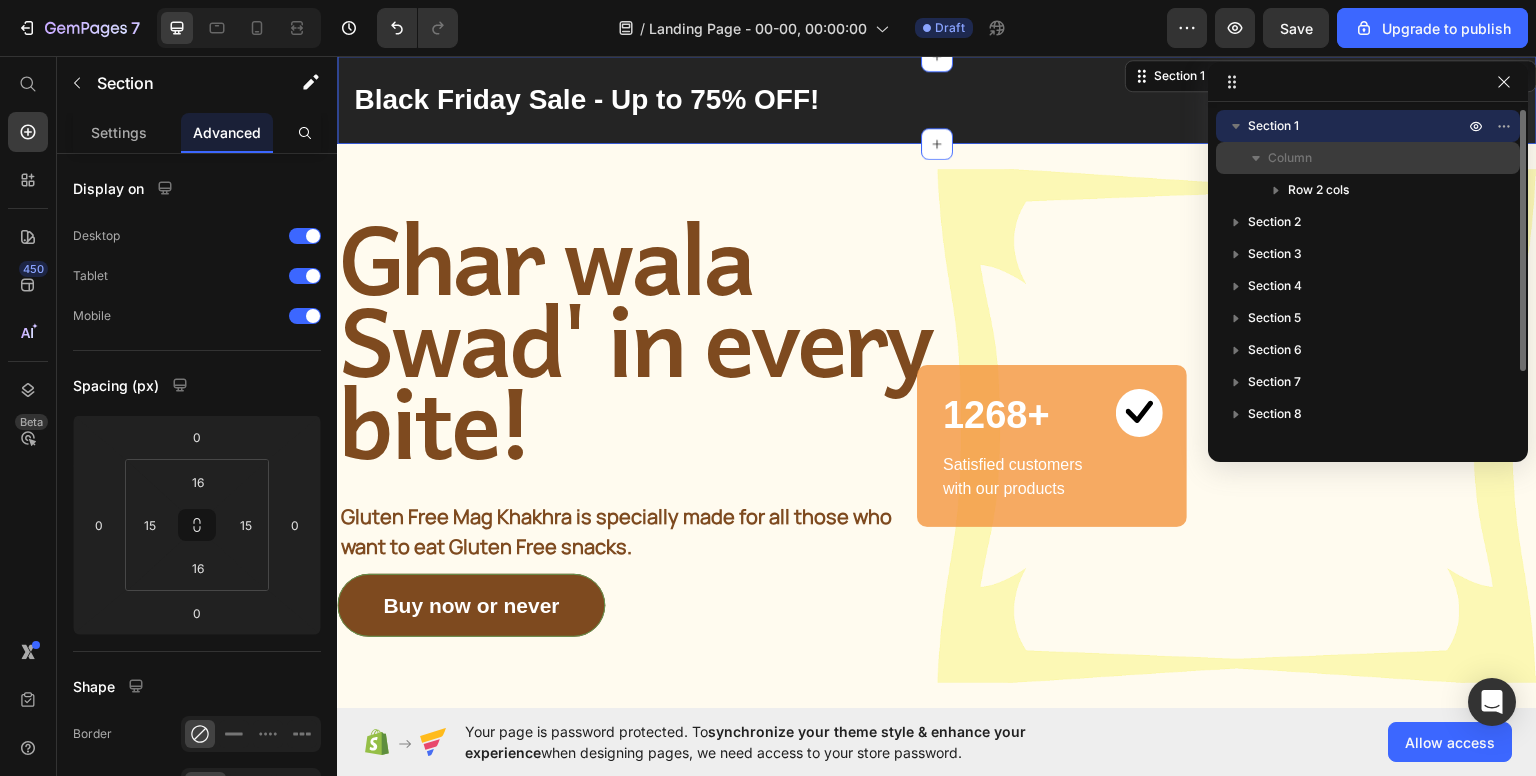 click on "Column" at bounding box center [1368, 158] 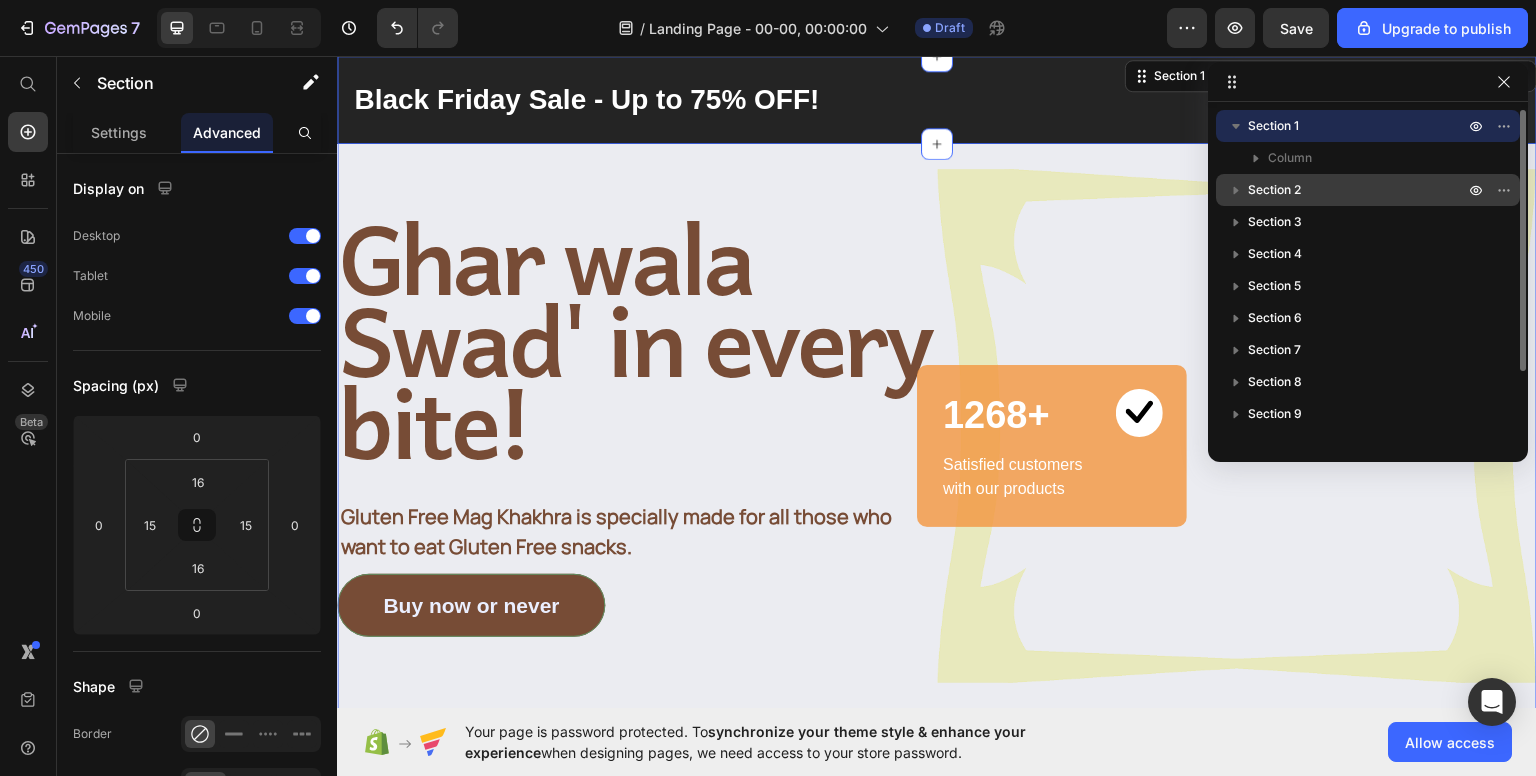 click on "Section 2" at bounding box center (1358, 190) 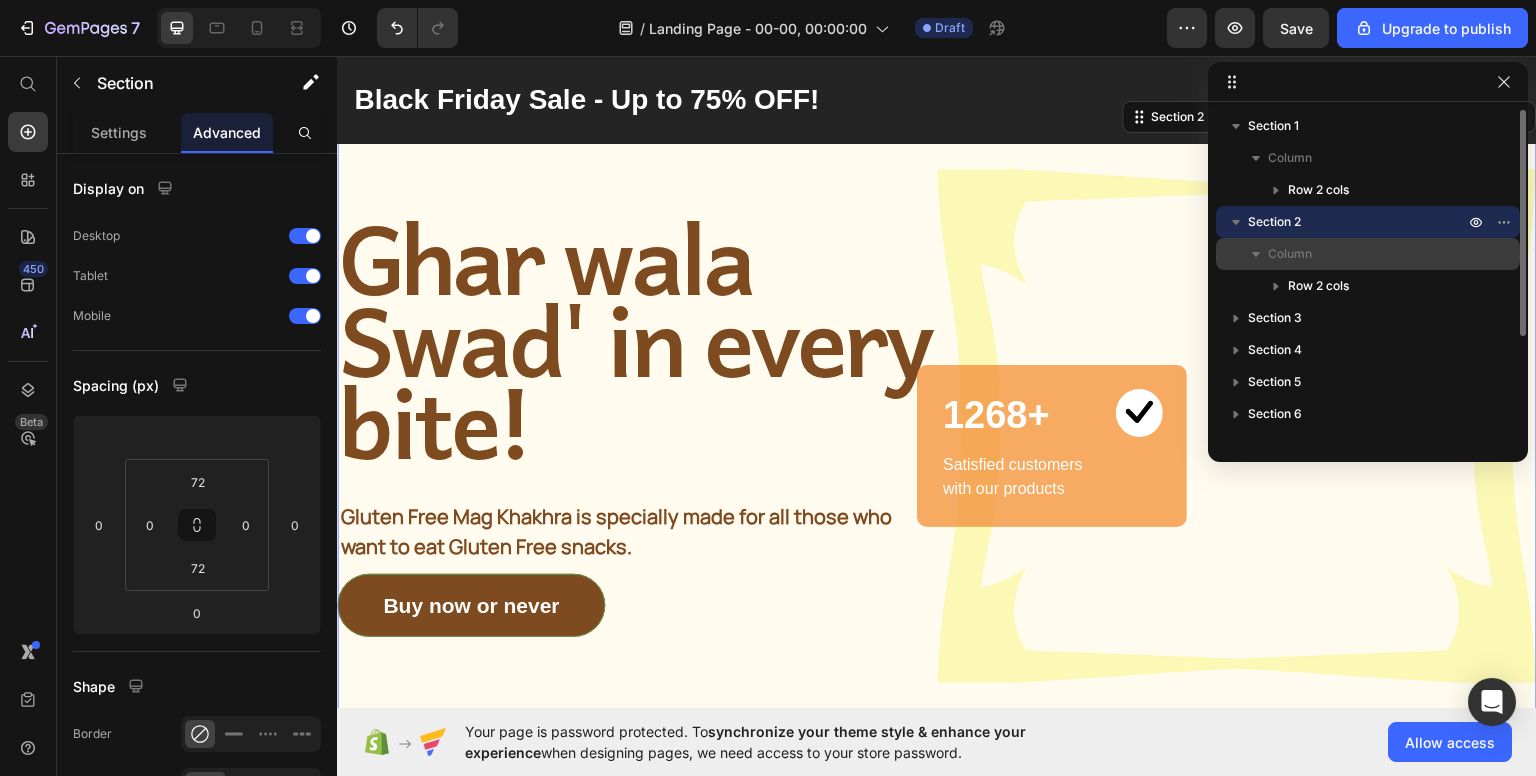 click on "Column" at bounding box center [1290, 254] 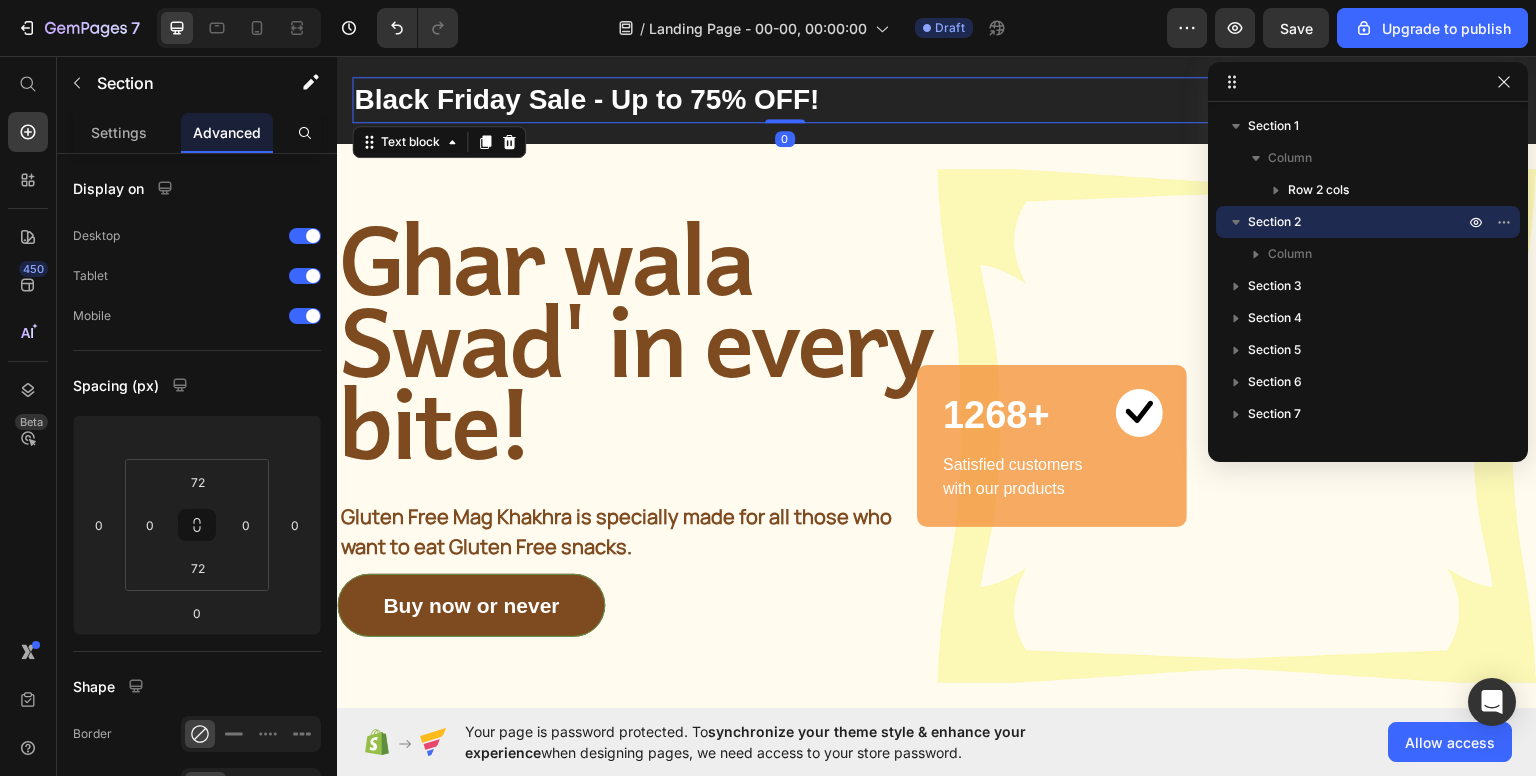 click on "Black Friday Sale - Up to 75% OFF!" at bounding box center (785, 99) 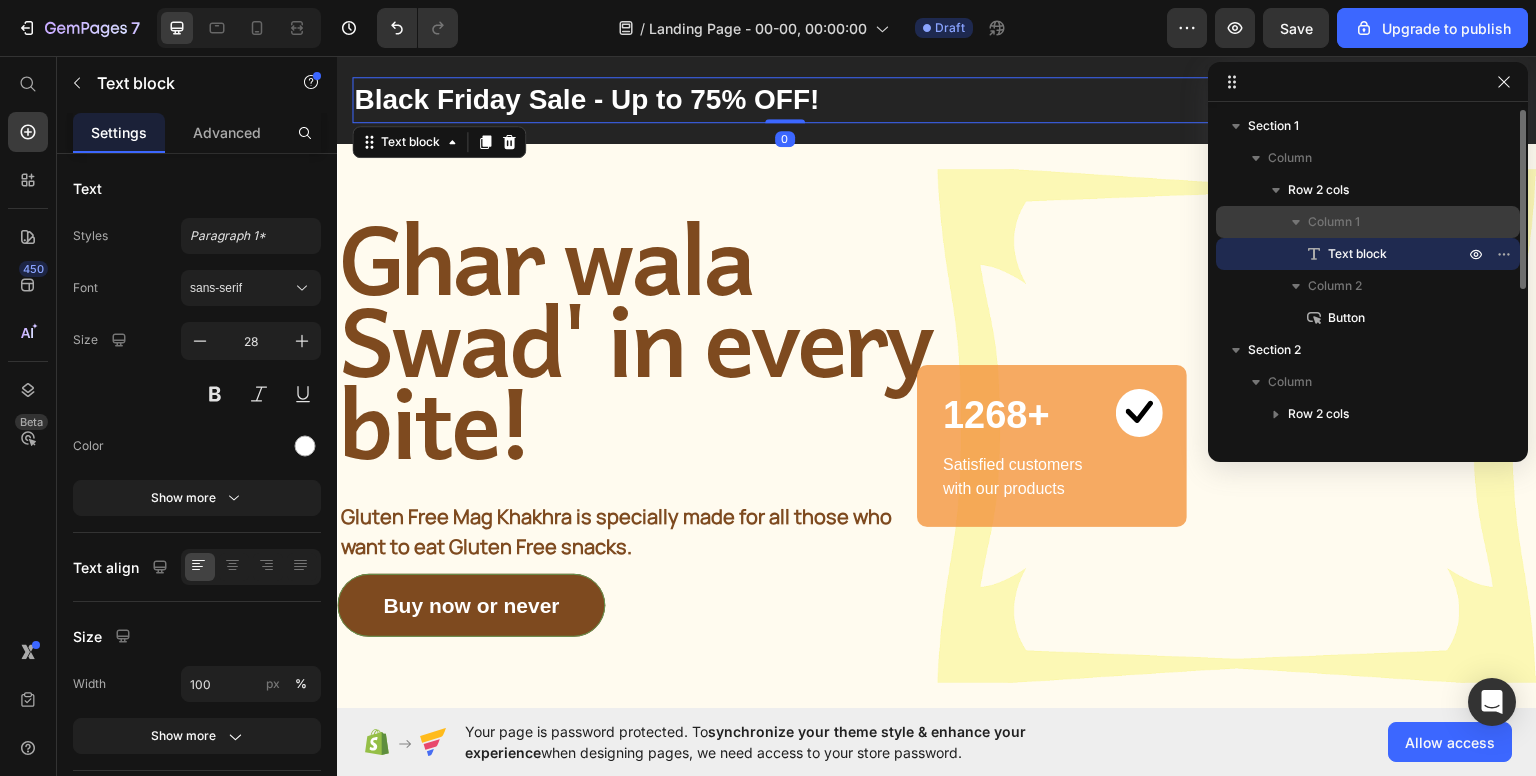 click on "Column 1" at bounding box center (1334, 222) 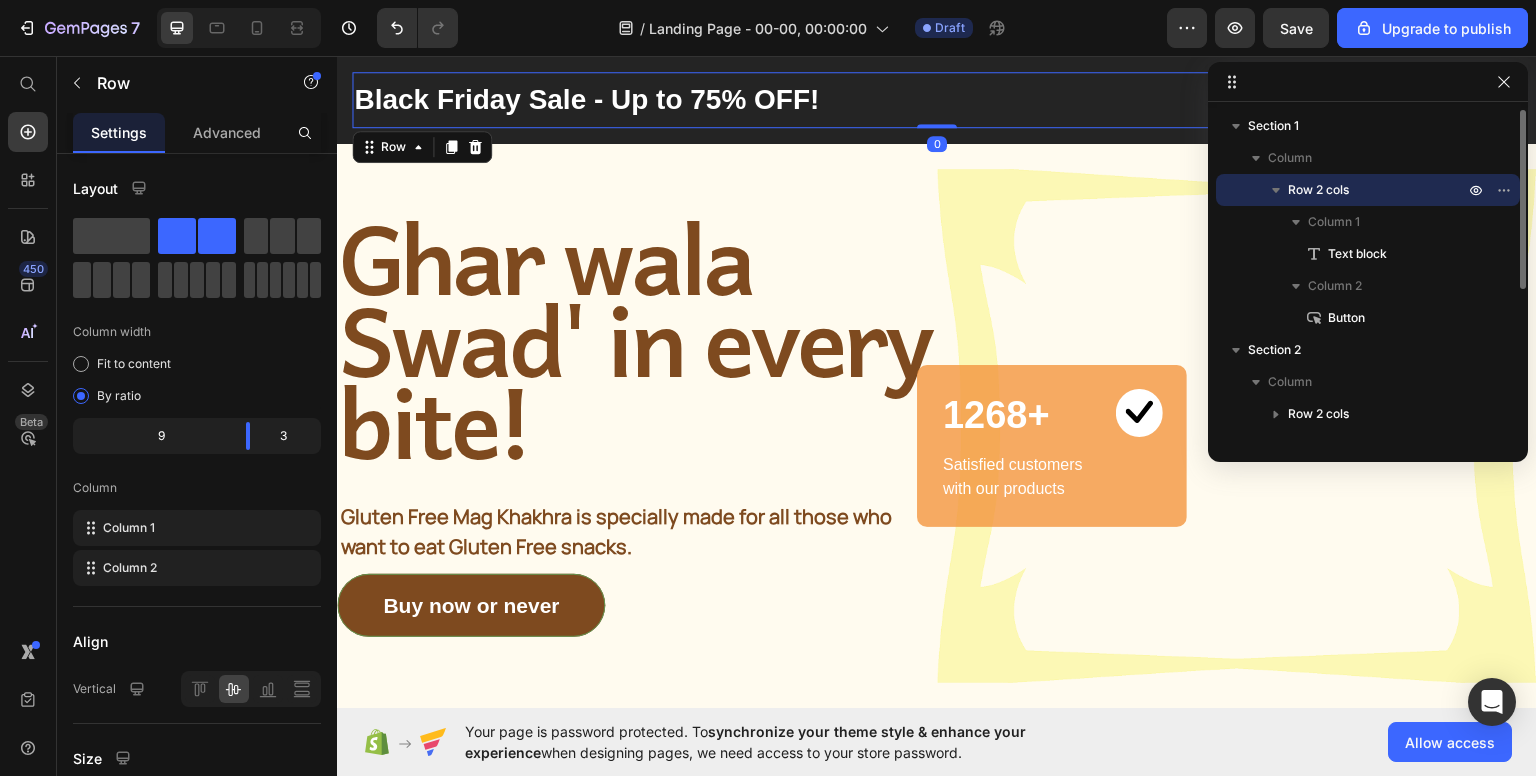 click on "Row 2 cols" at bounding box center (1318, 190) 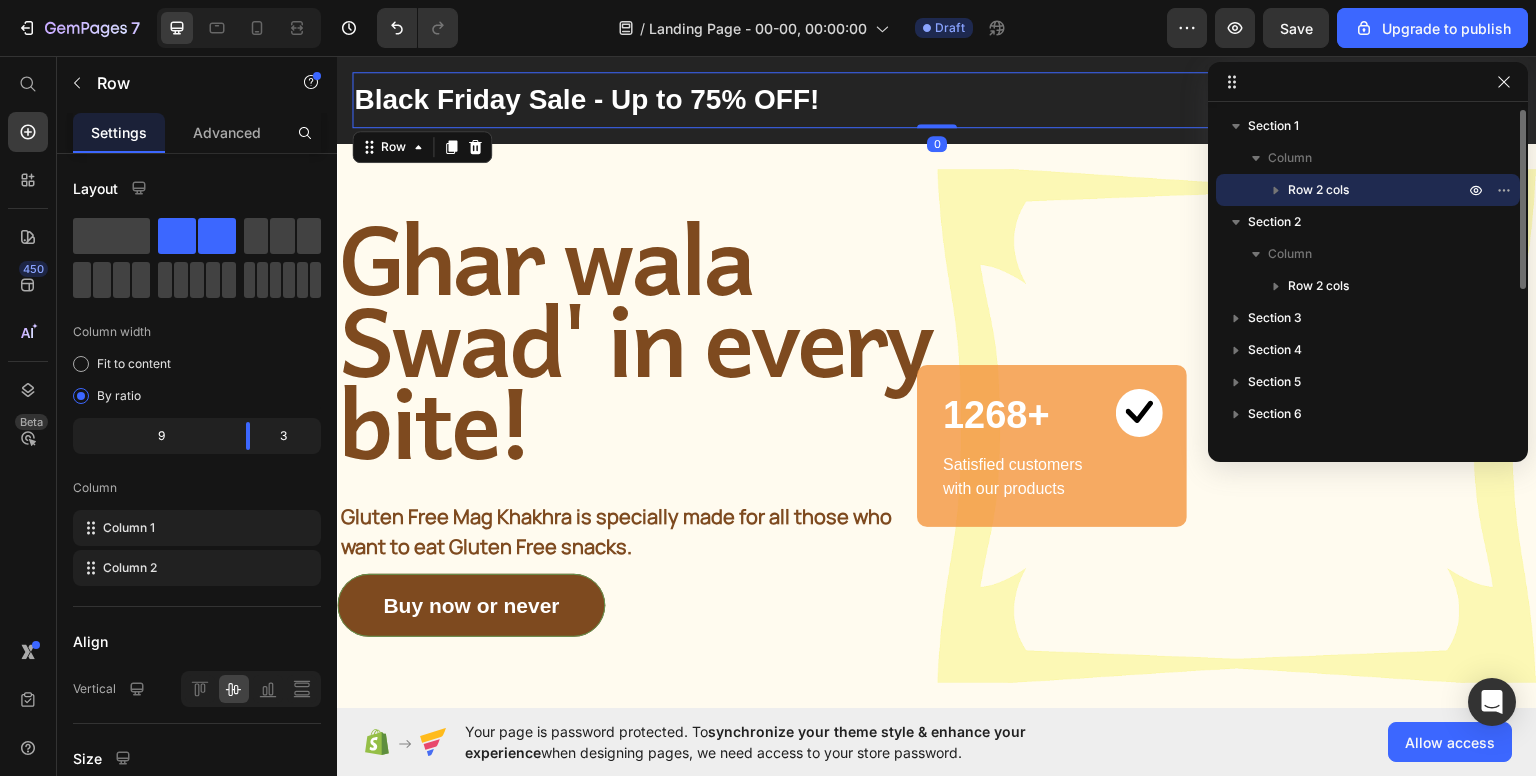 click on "Row 2 cols" at bounding box center [1318, 190] 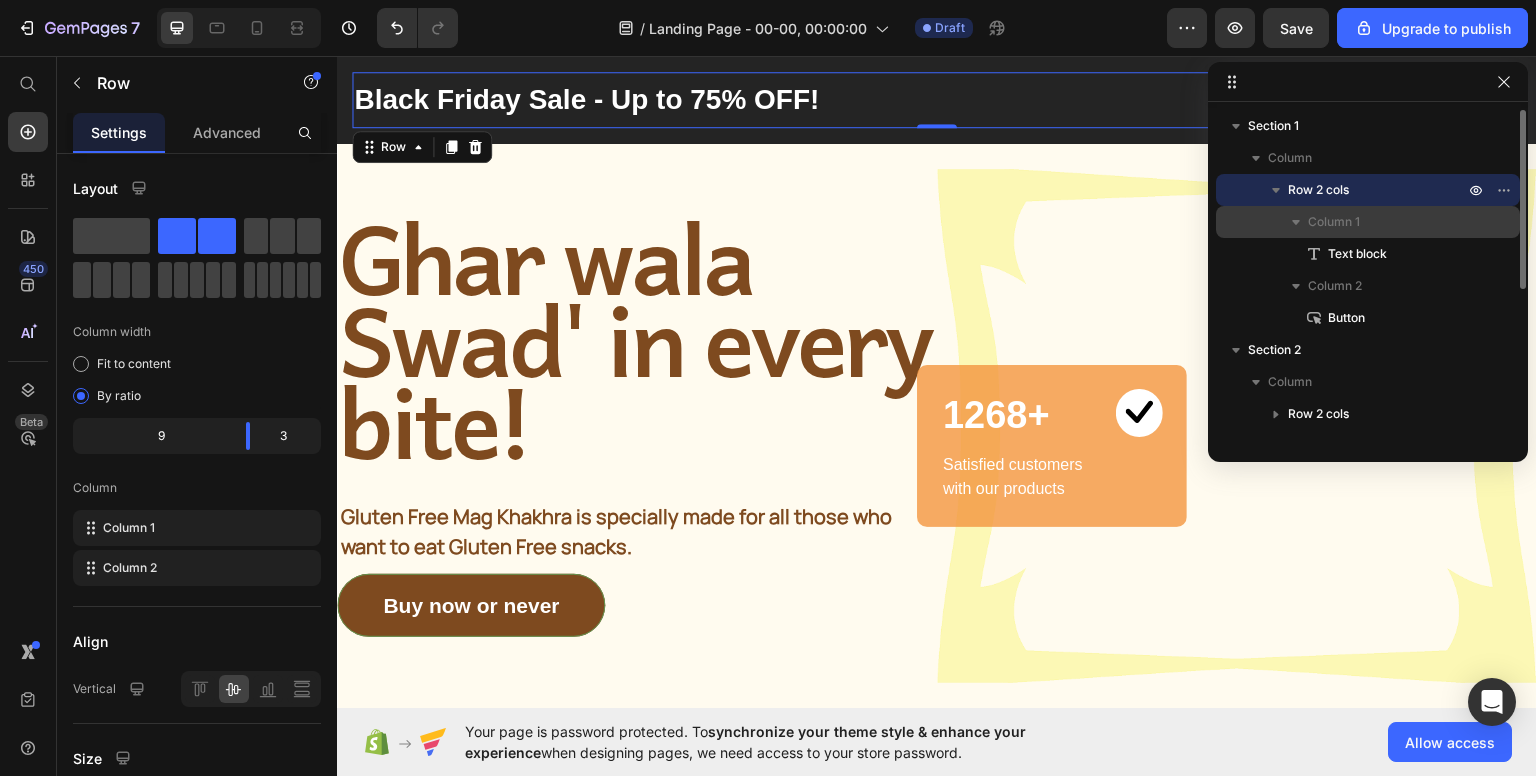 click on "Column 1" at bounding box center (1334, 222) 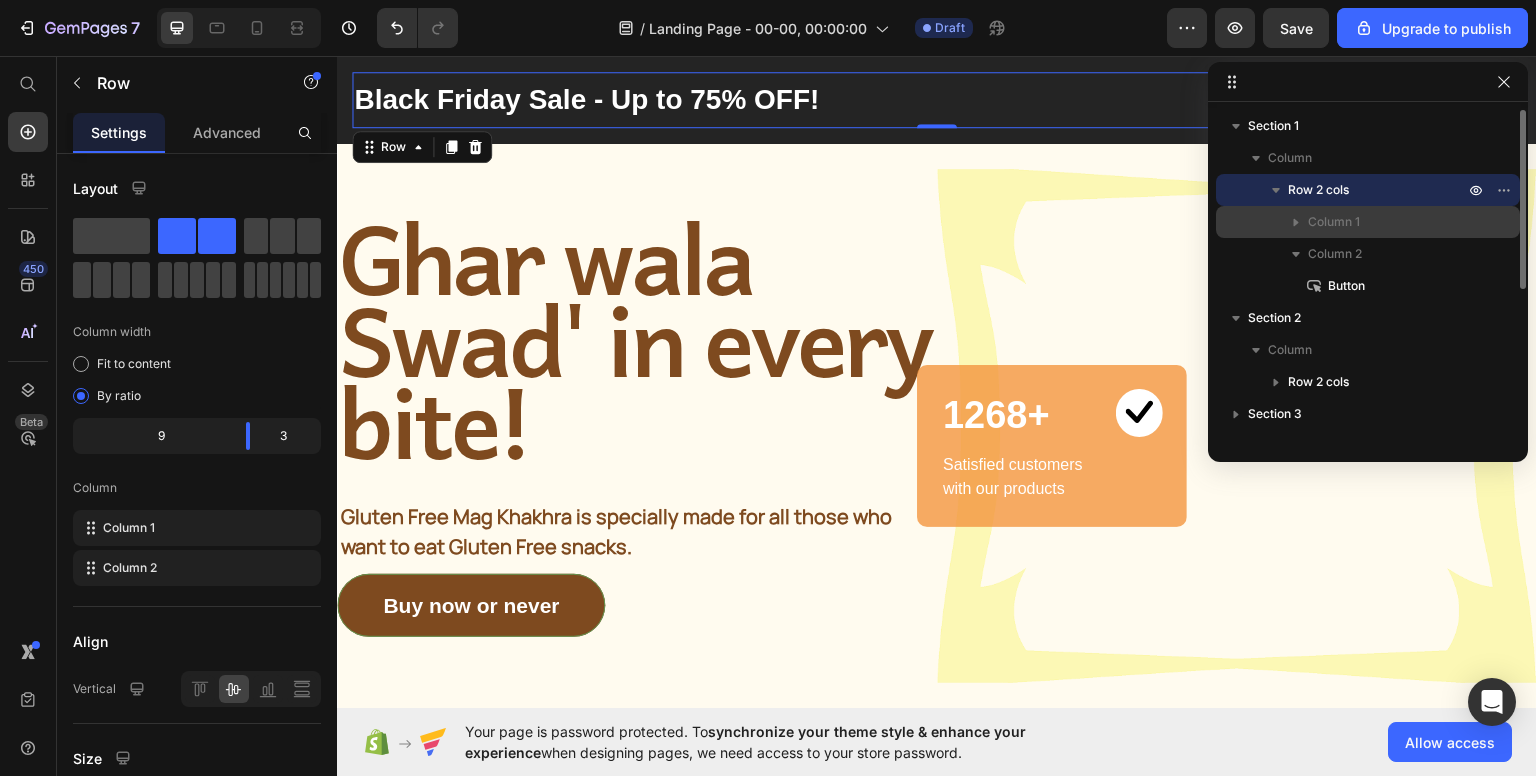 click on "Column 1" at bounding box center [1334, 222] 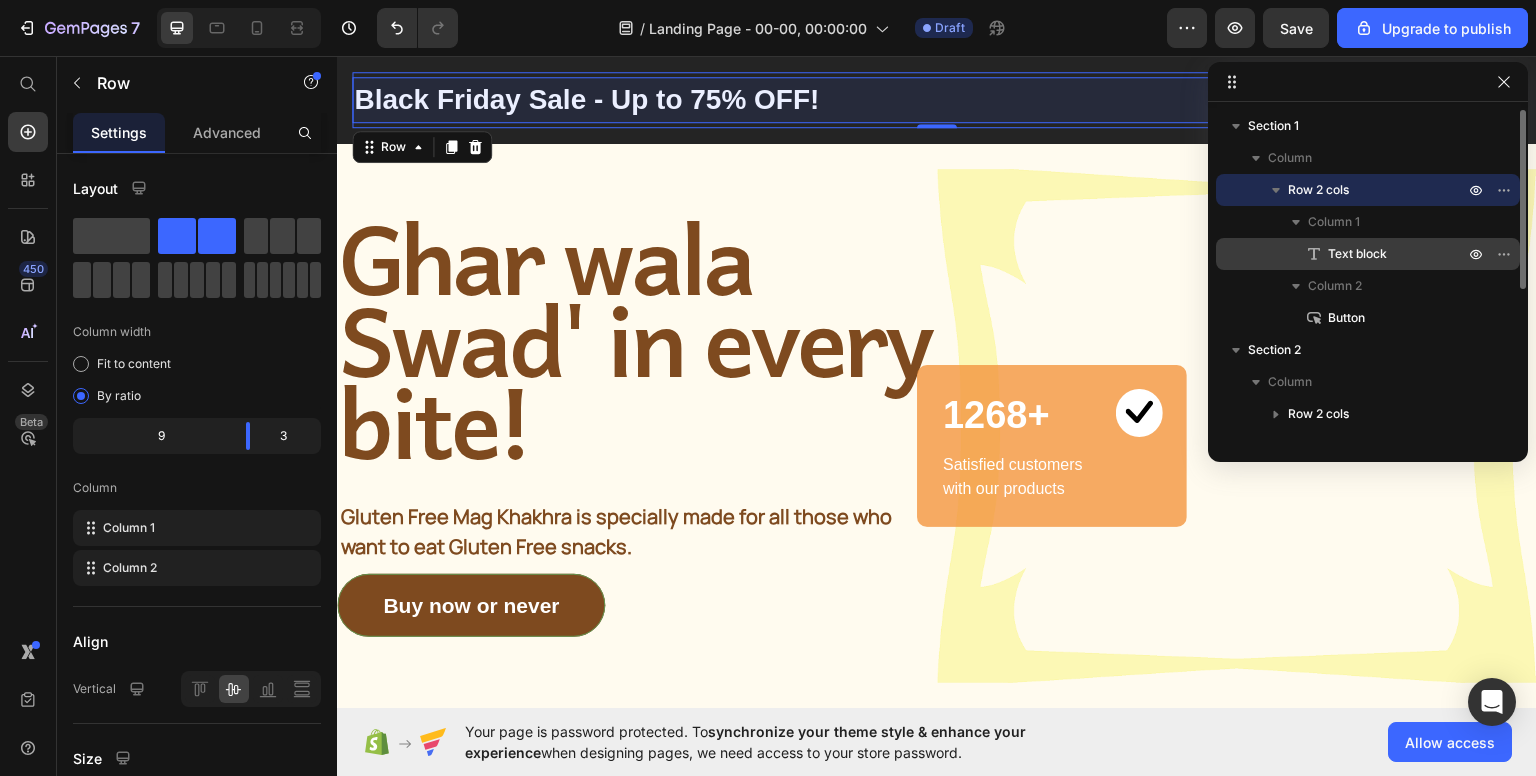 click on "Text block" at bounding box center (1357, 254) 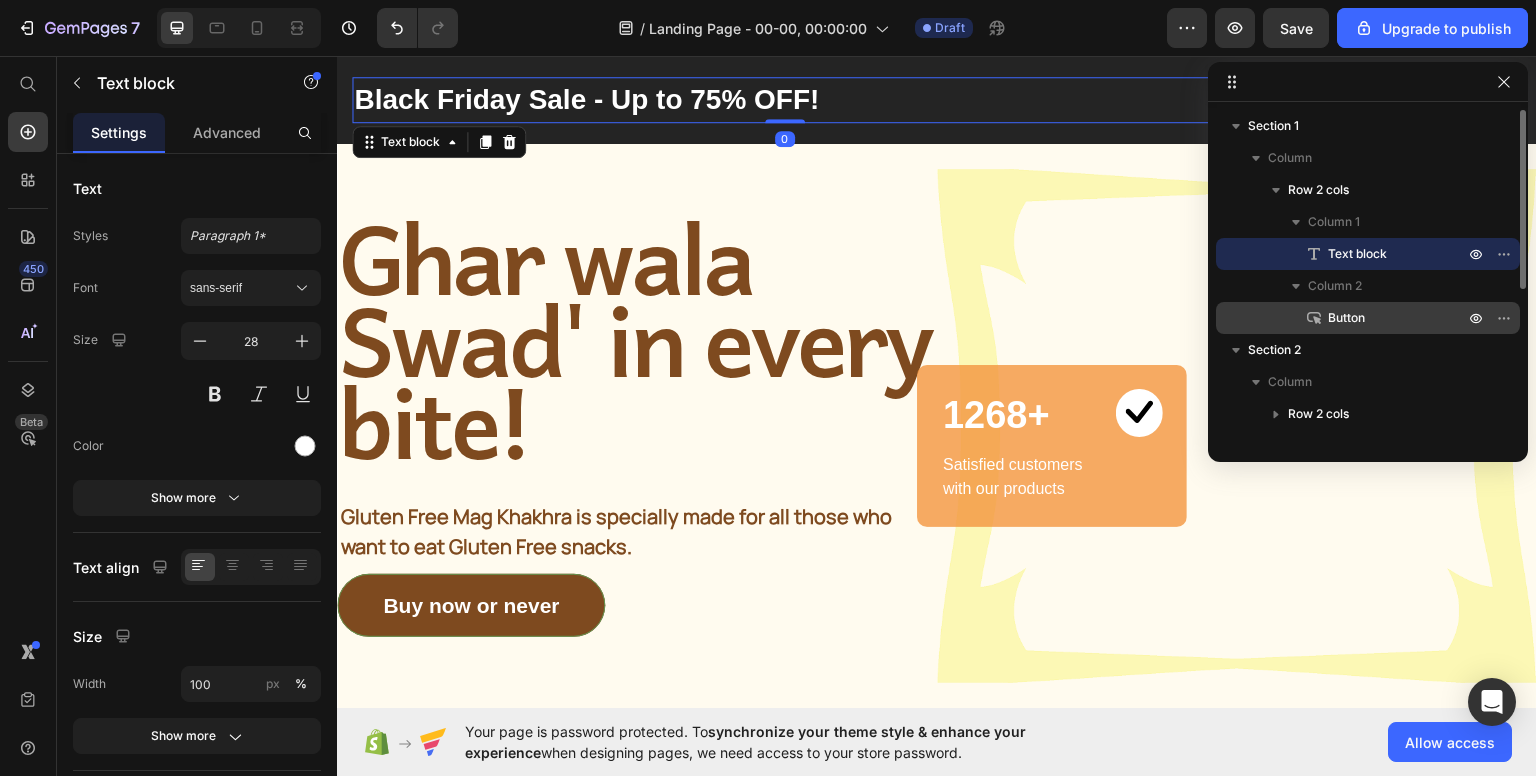 click on "Button" at bounding box center (1346, 318) 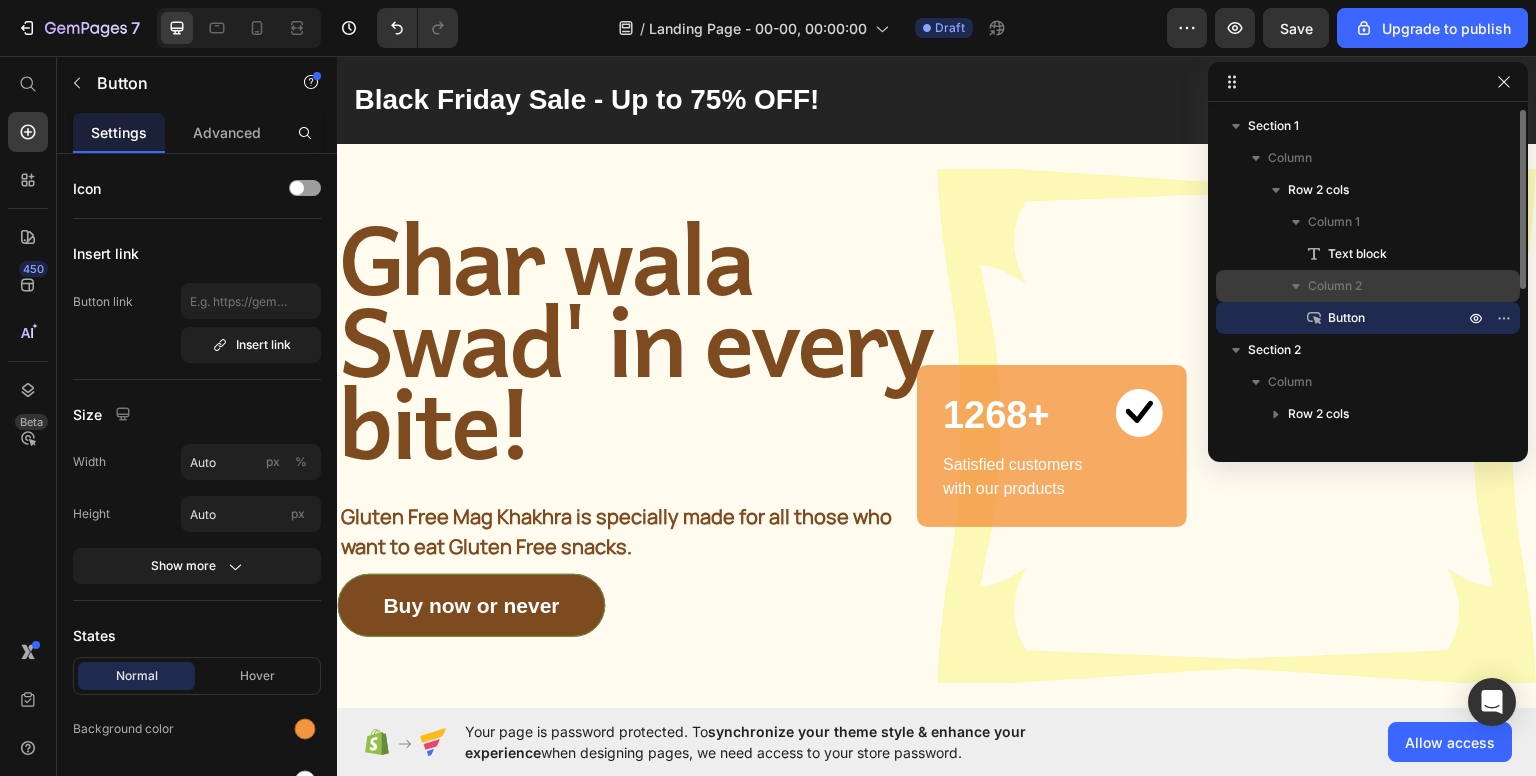 click on "Column 2" at bounding box center (1335, 286) 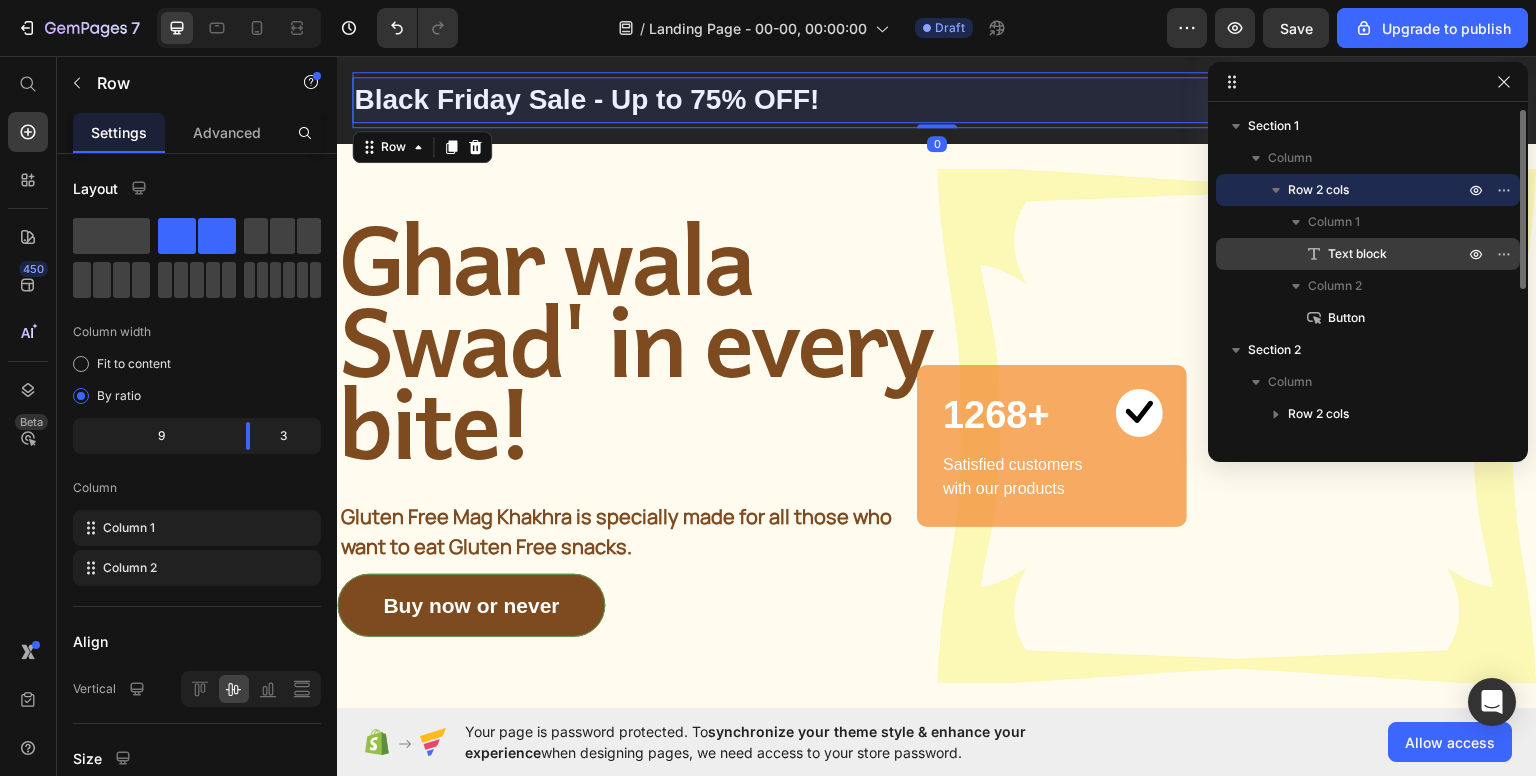 click on "Text block" at bounding box center [1357, 254] 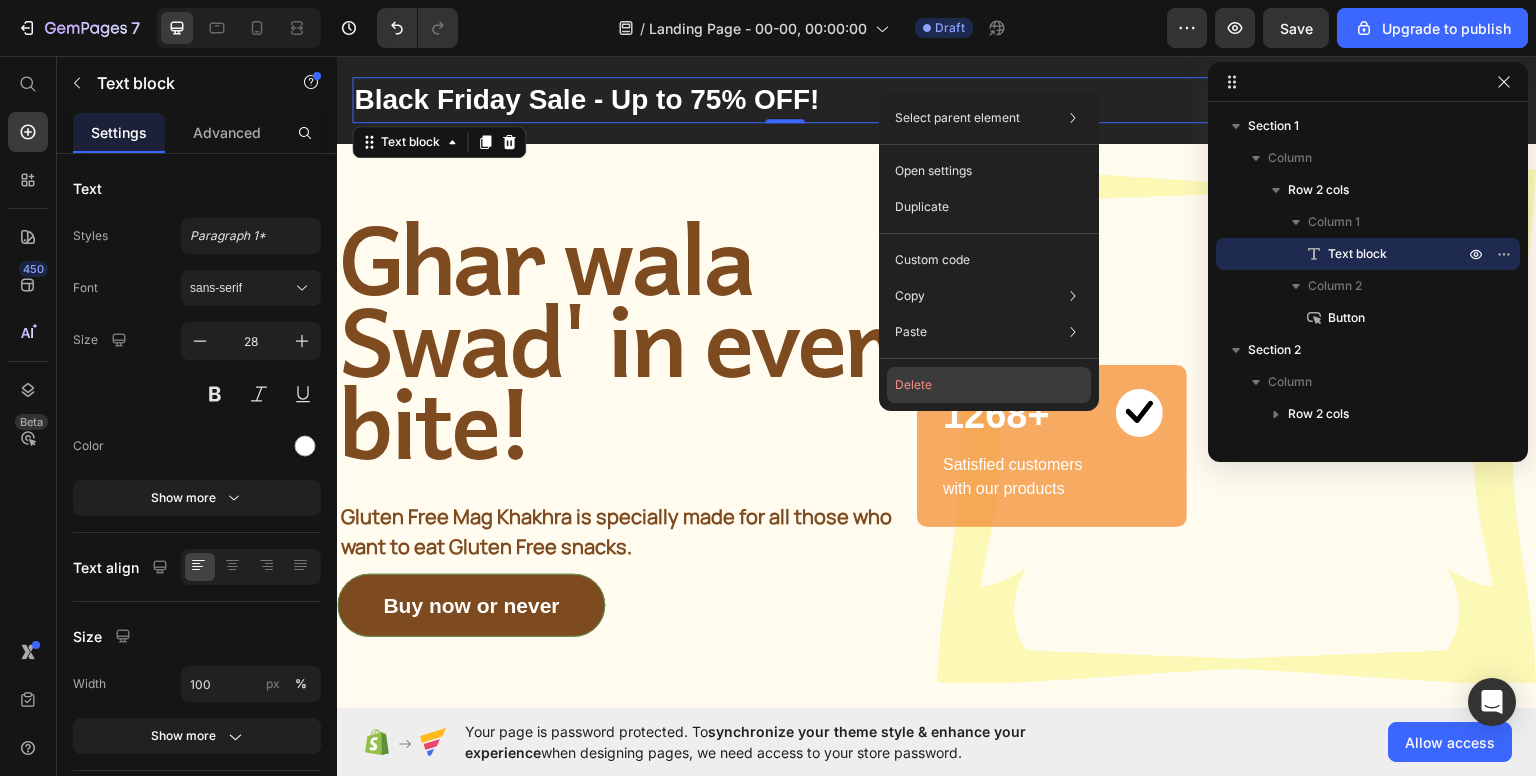click on "Delete" 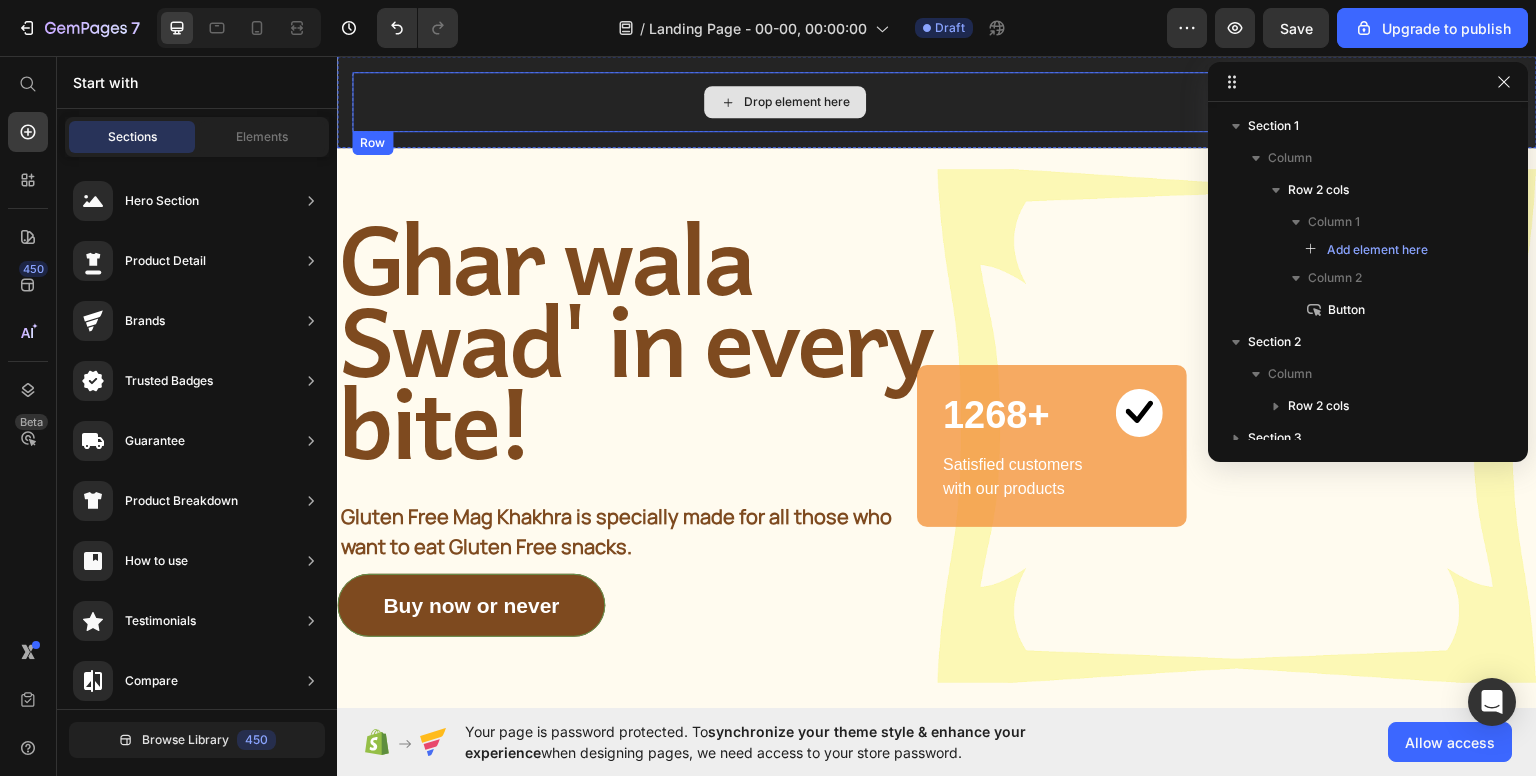 click on "Drop element here" at bounding box center [785, 101] 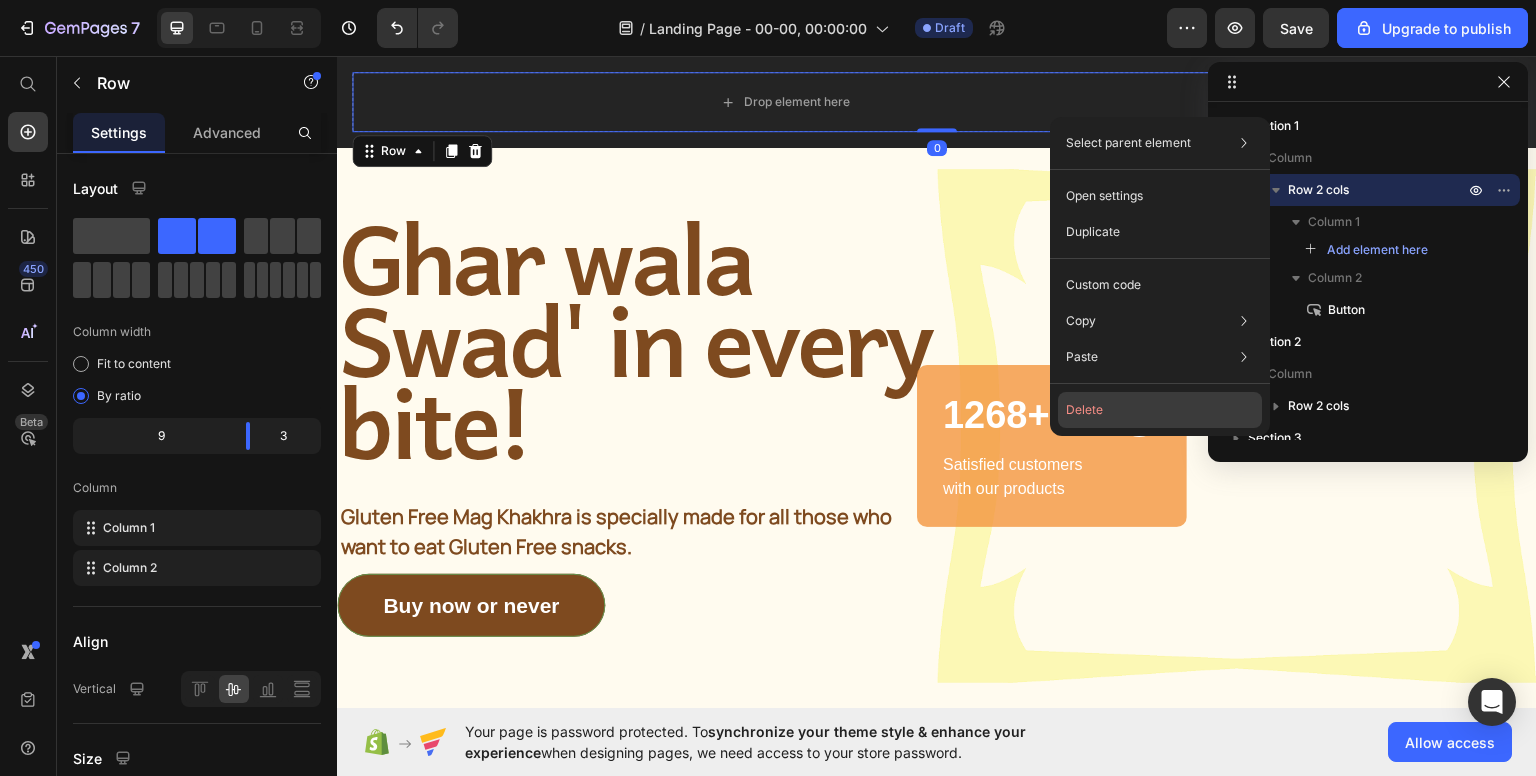 click on "Delete" 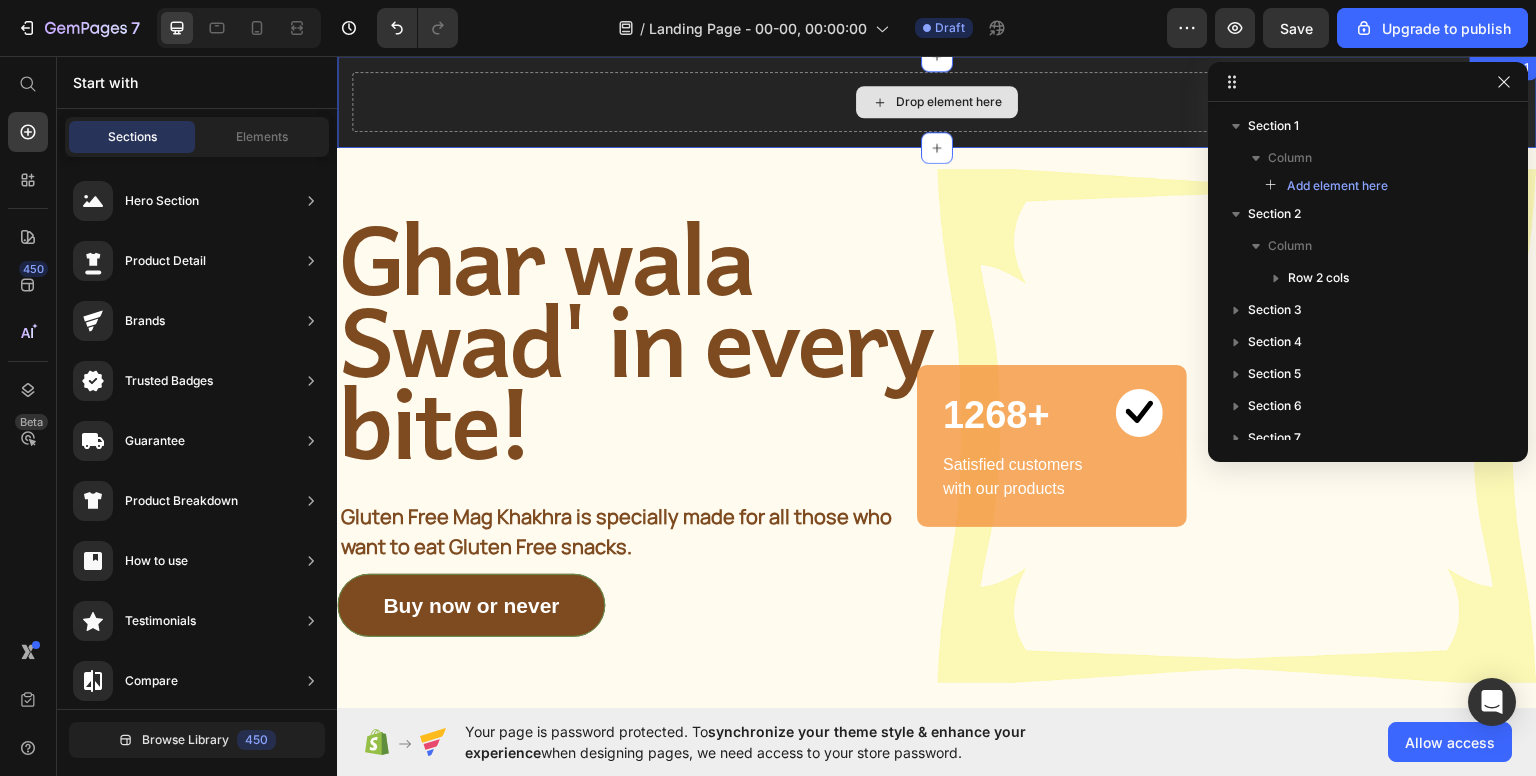 click on "Drop element here" at bounding box center (937, 101) 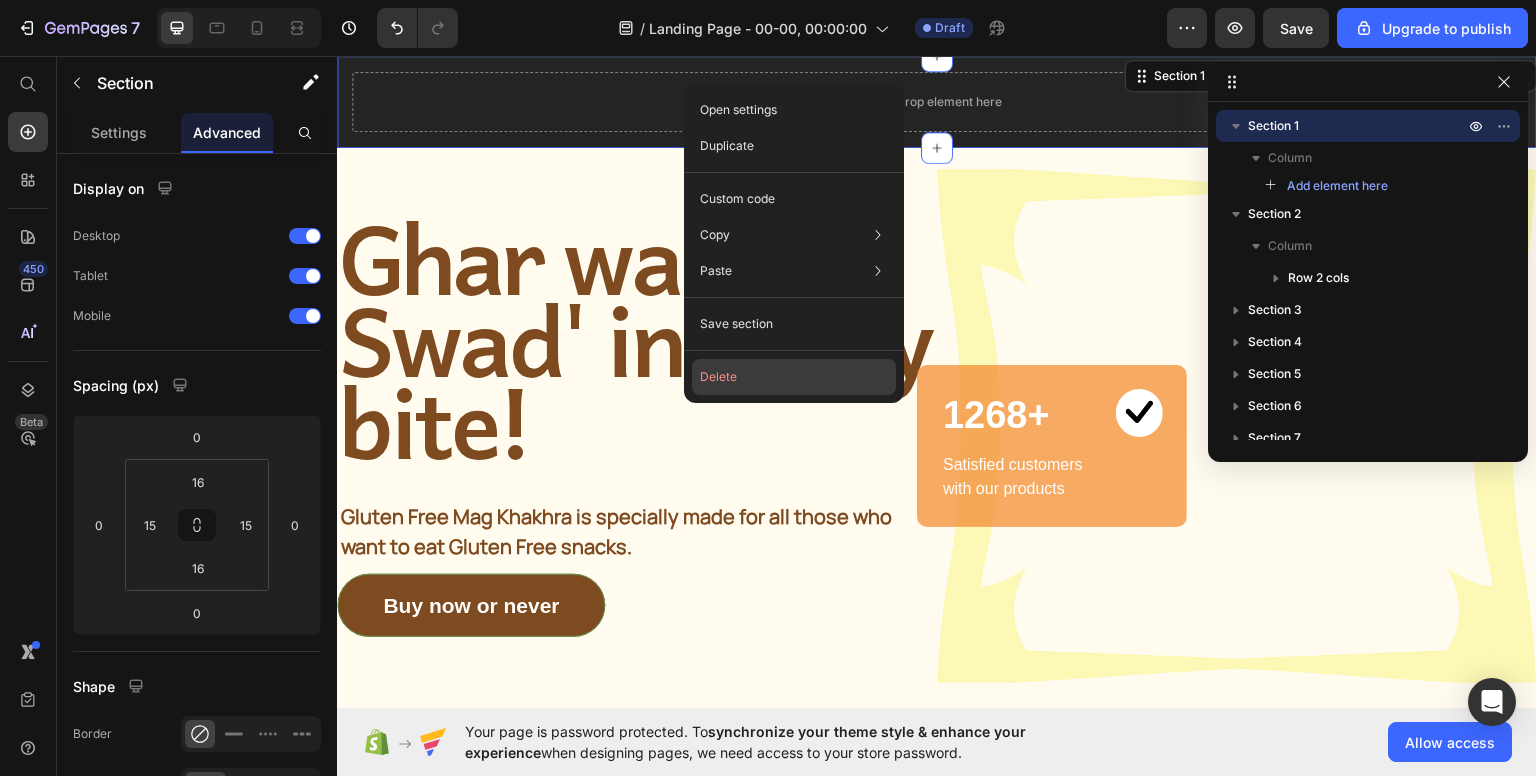 click on "Delete" 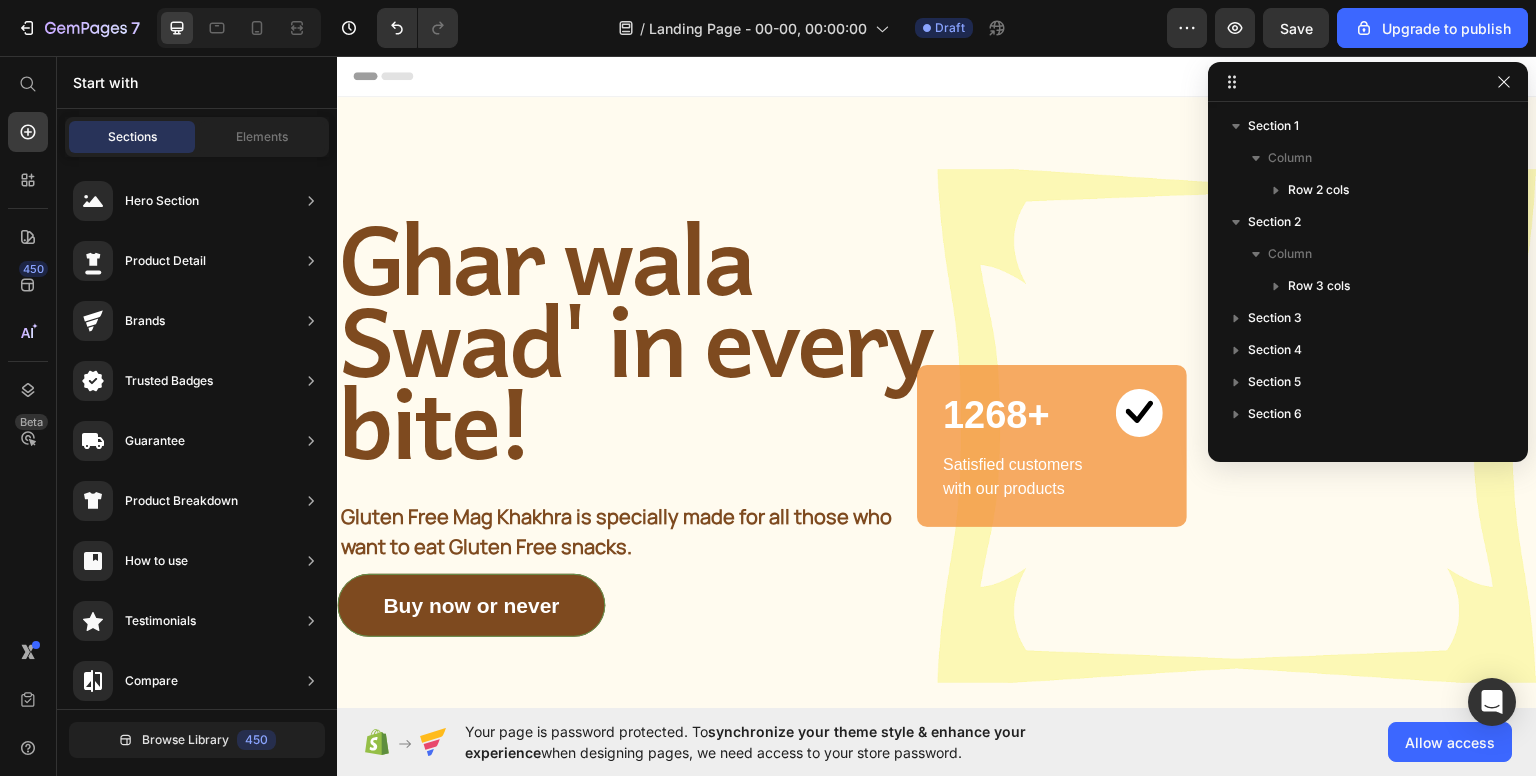 click on "Header" at bounding box center [937, 75] 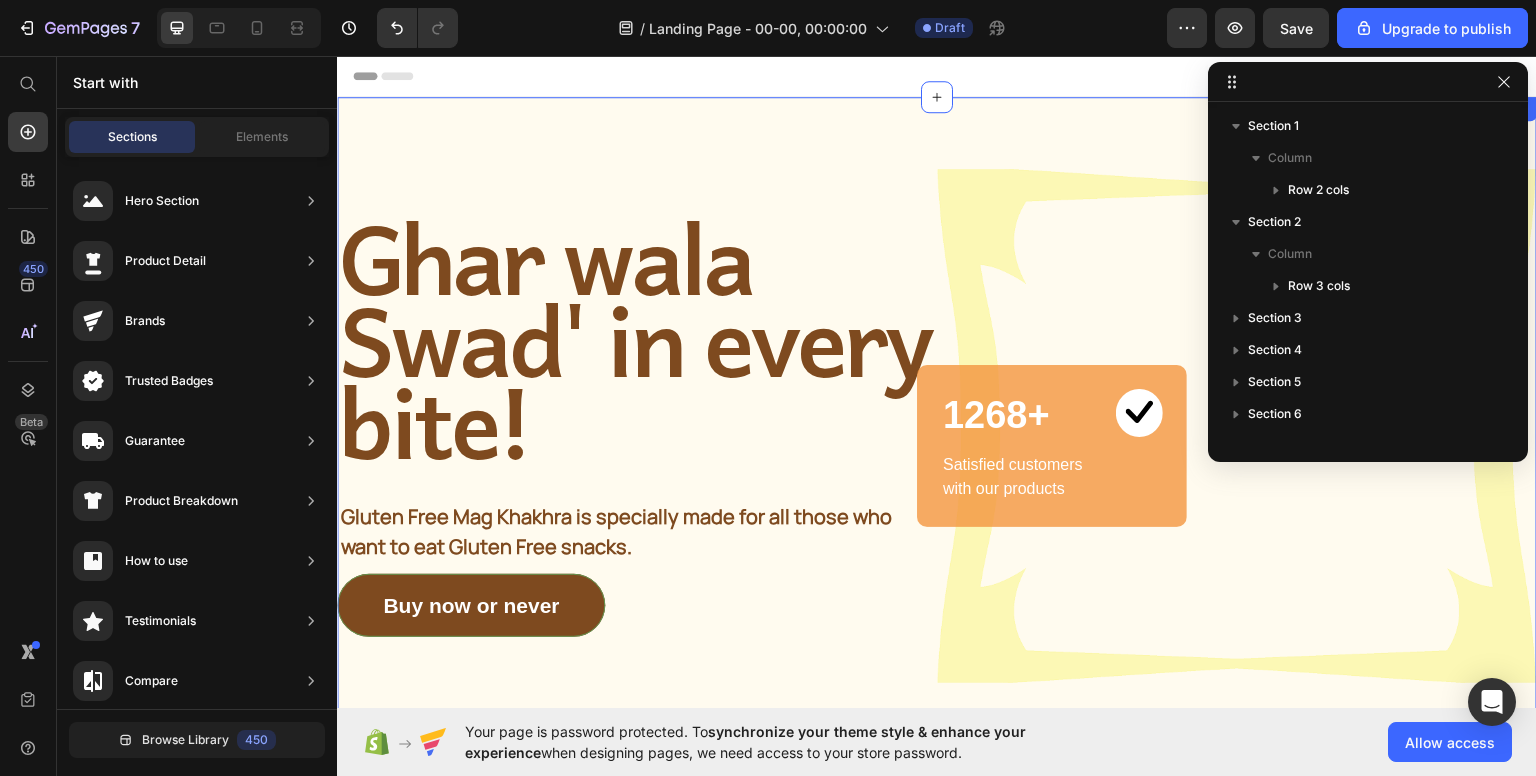 click on "Ghar wala Swad' in every bite! Heading Gluten Free Mag Khakhra is specially made for all those who want to eat Gluten Free snacks. Text block Buy now or never Button Image 1268+ Heading Image Row Satisfied customers with our products Text block Row Row Row Section 1" at bounding box center (937, 425) 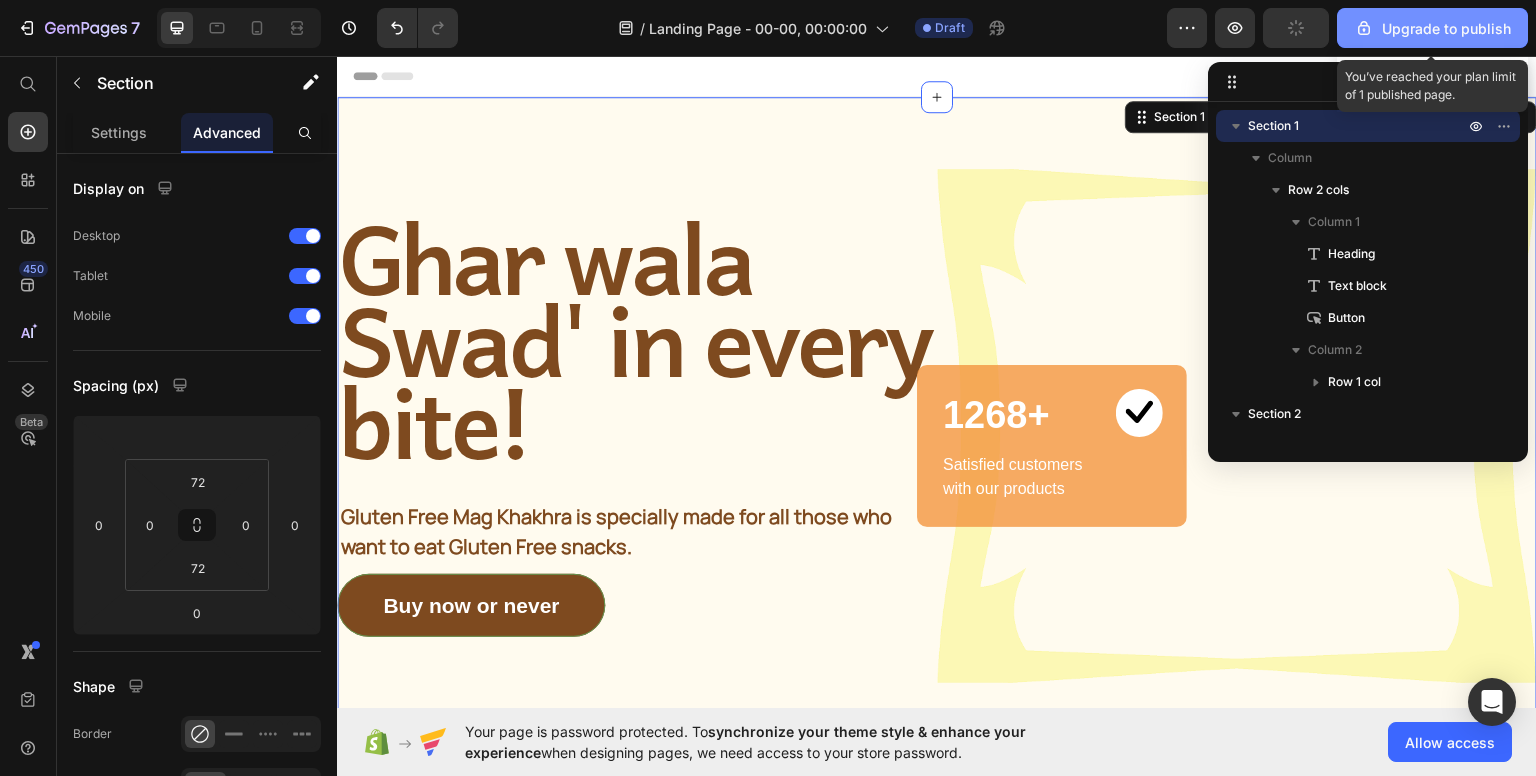 click on "Upgrade to publish" at bounding box center [1432, 28] 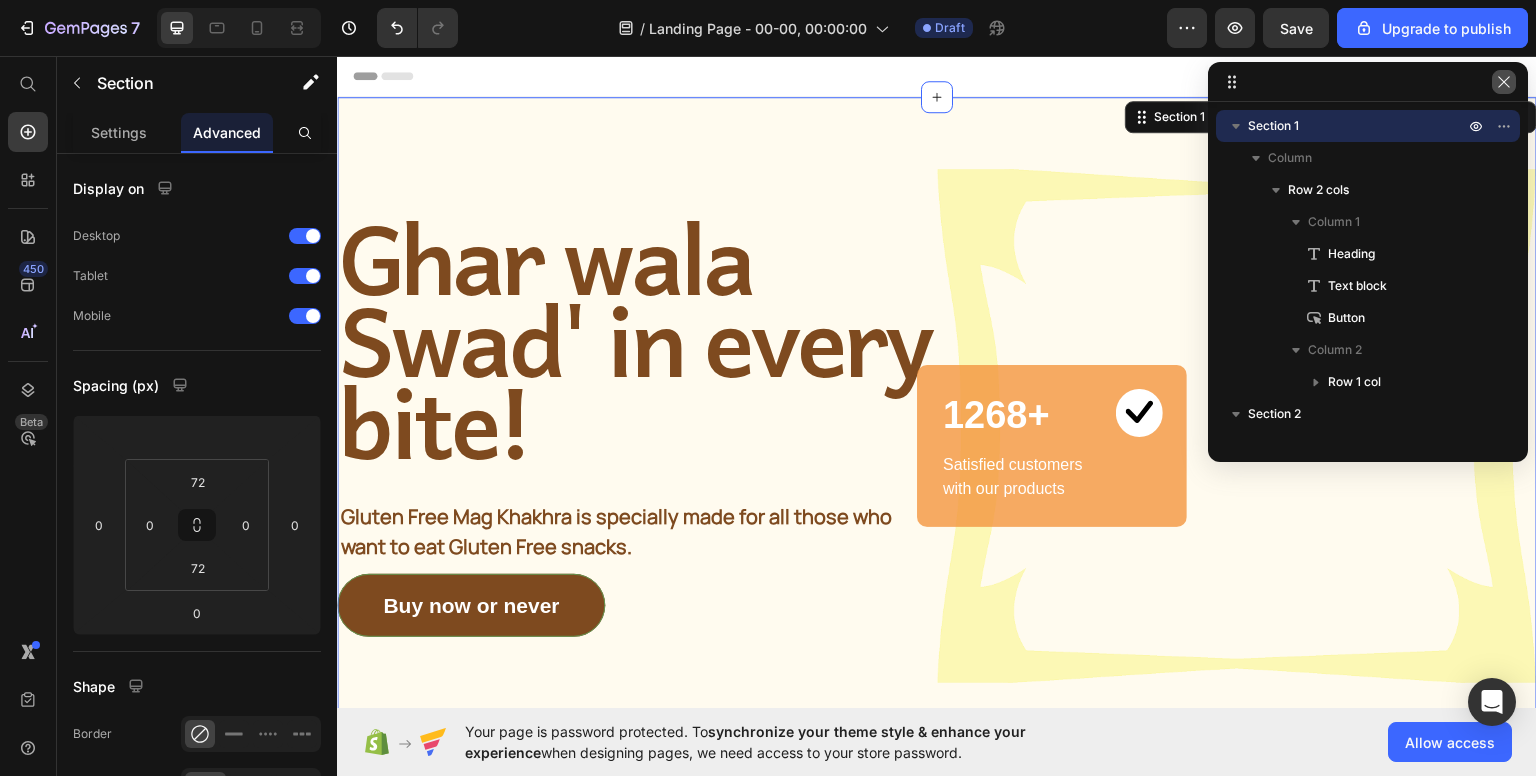 click 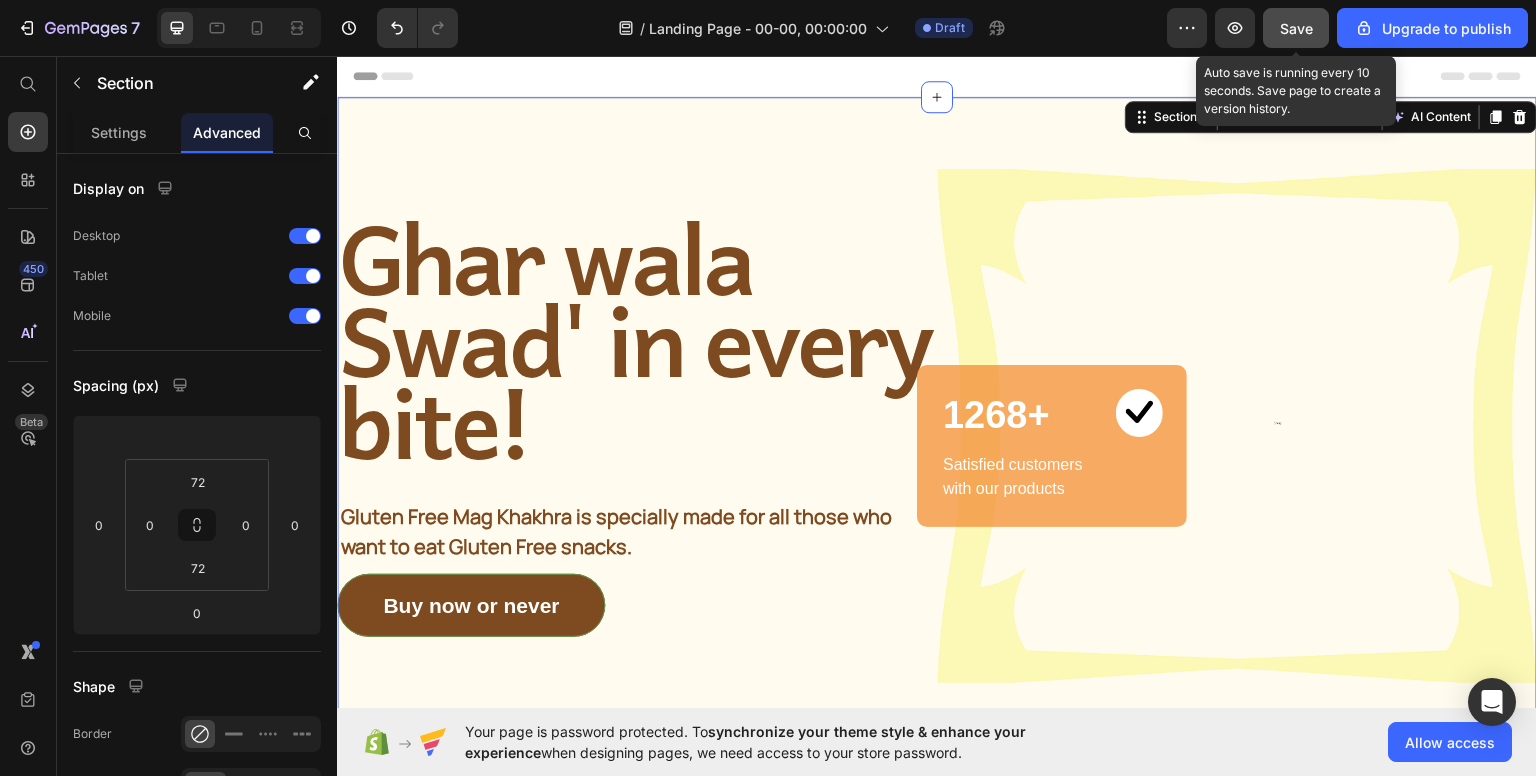 click on "Save" at bounding box center [1296, 28] 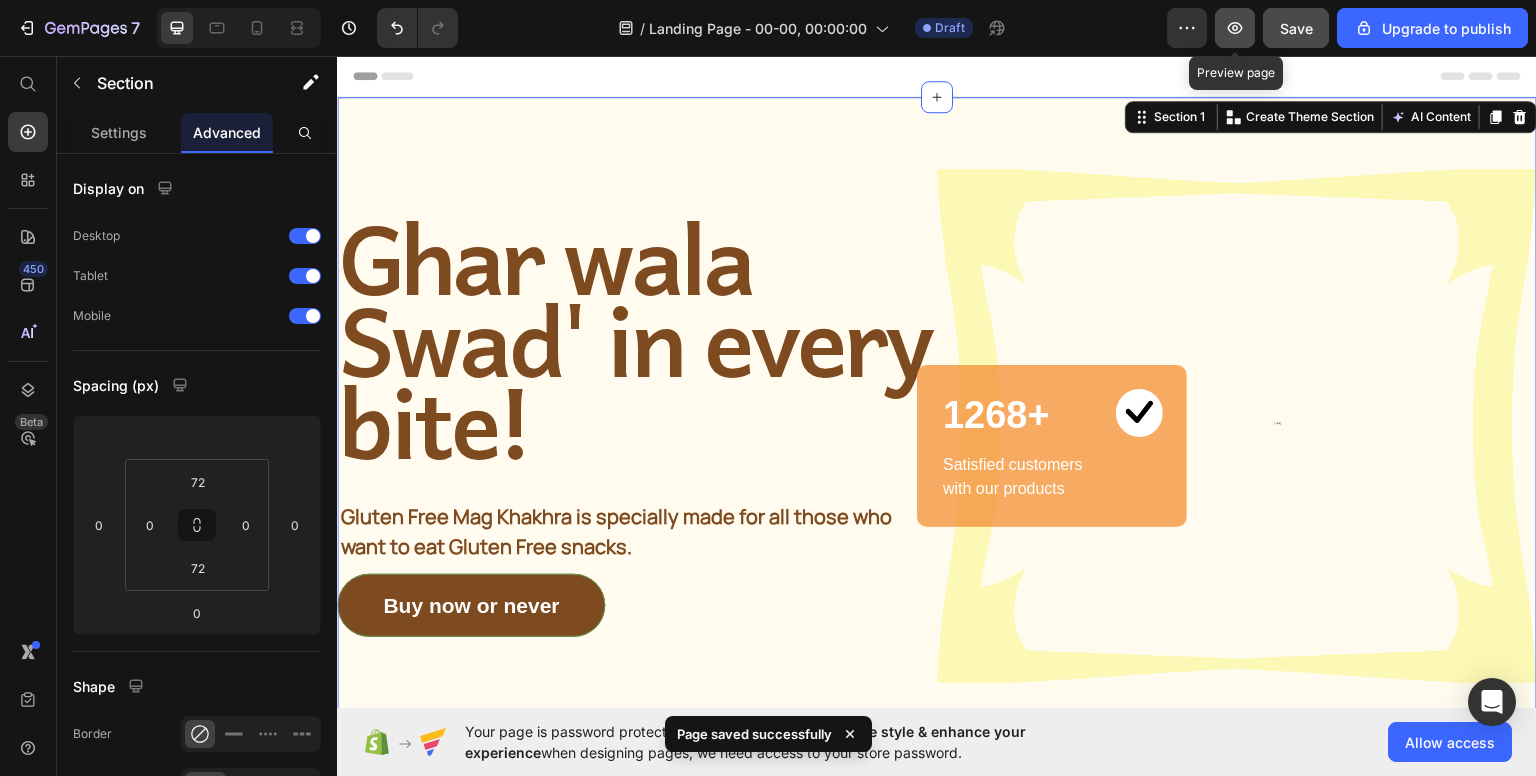 click 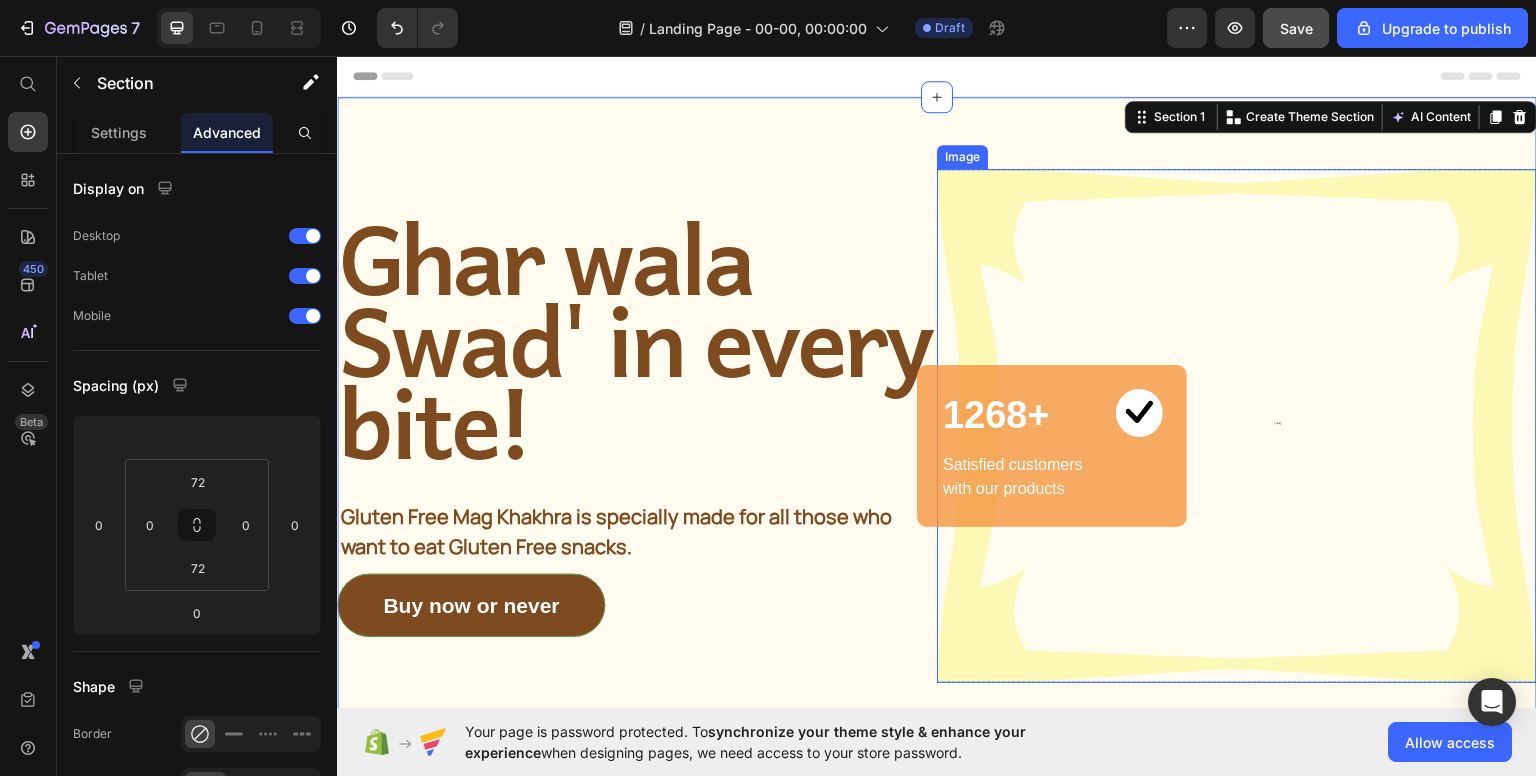 click at bounding box center [1237, 425] 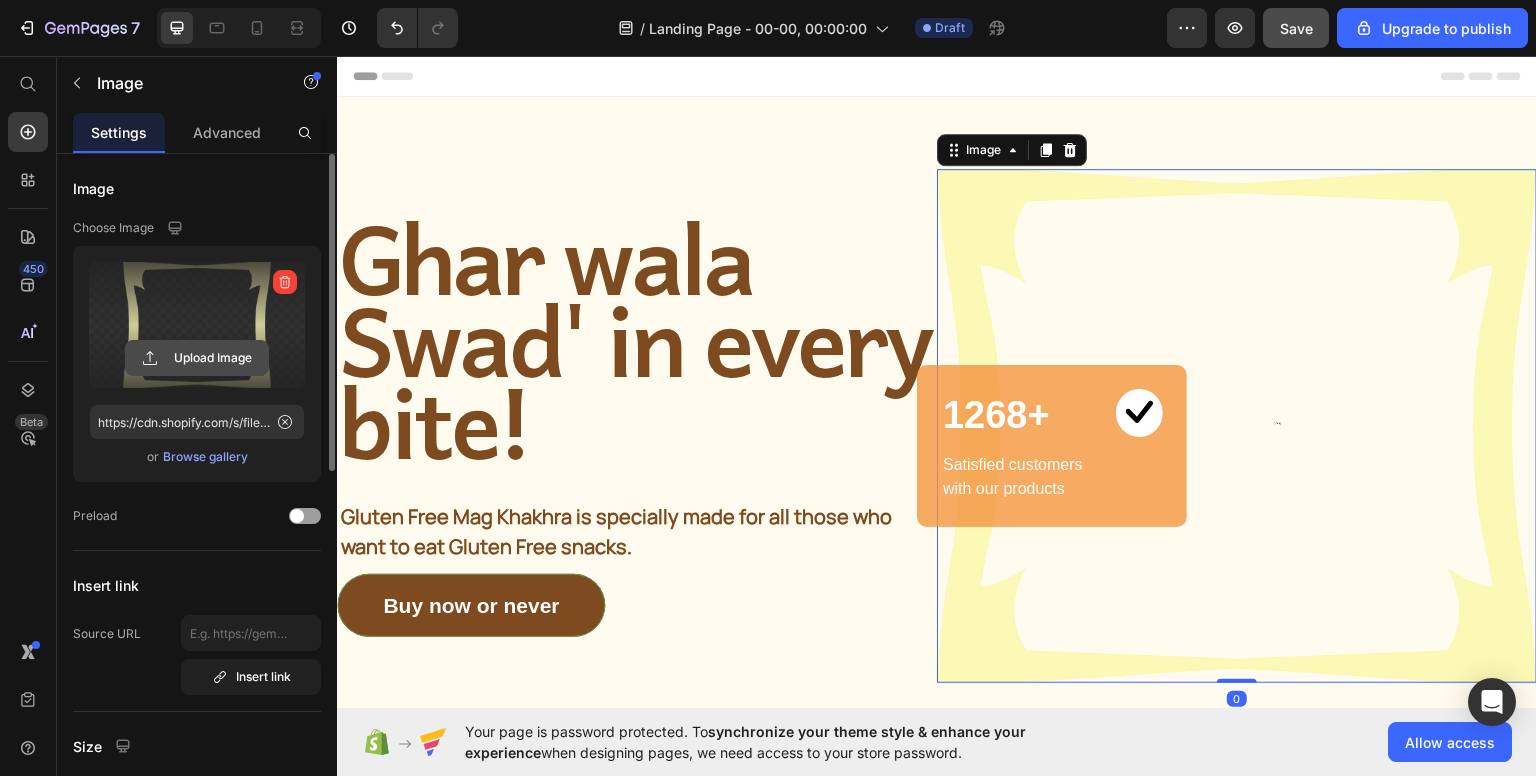click 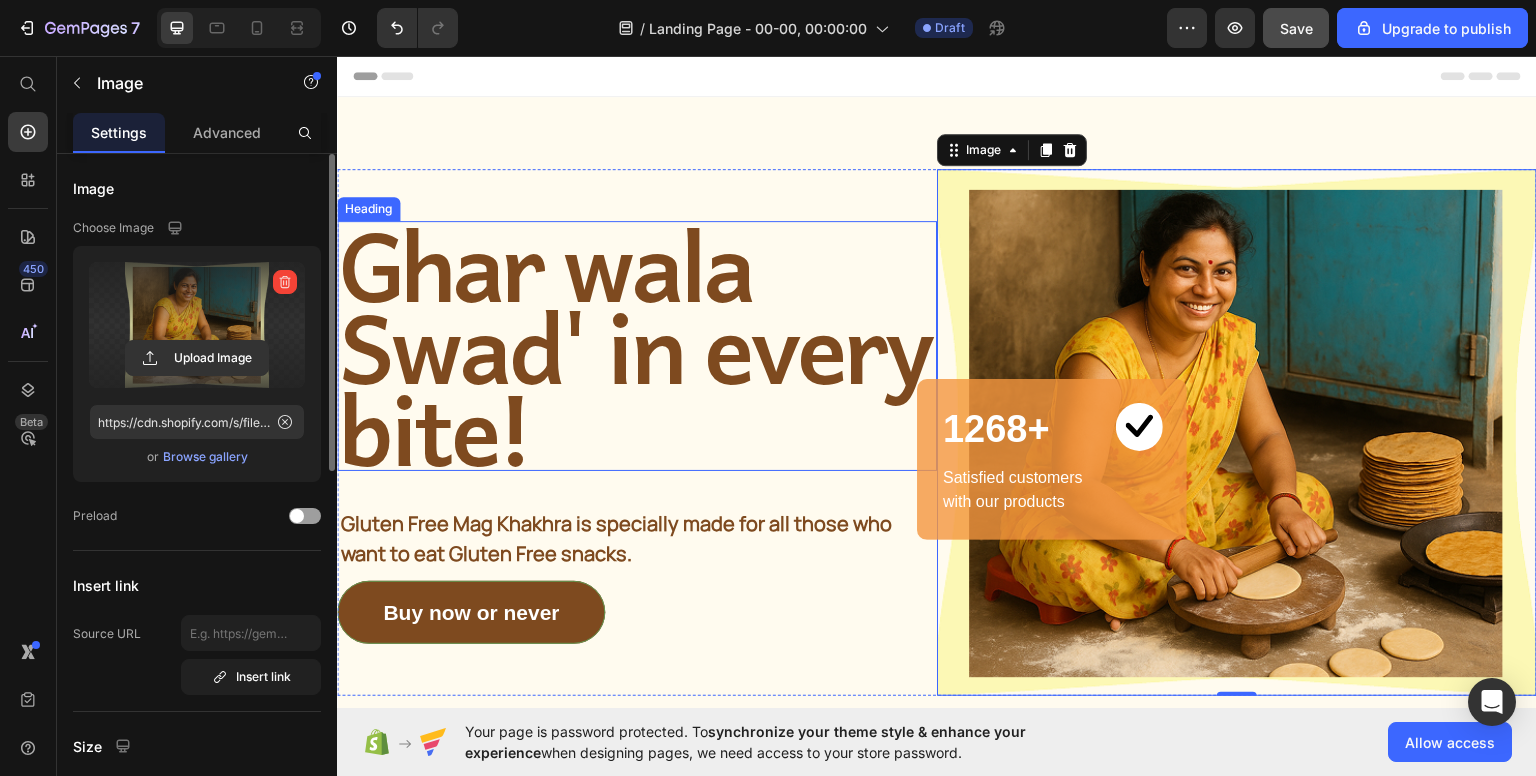 click on "Ghar wala Swad' in every bite!" at bounding box center (637, 344) 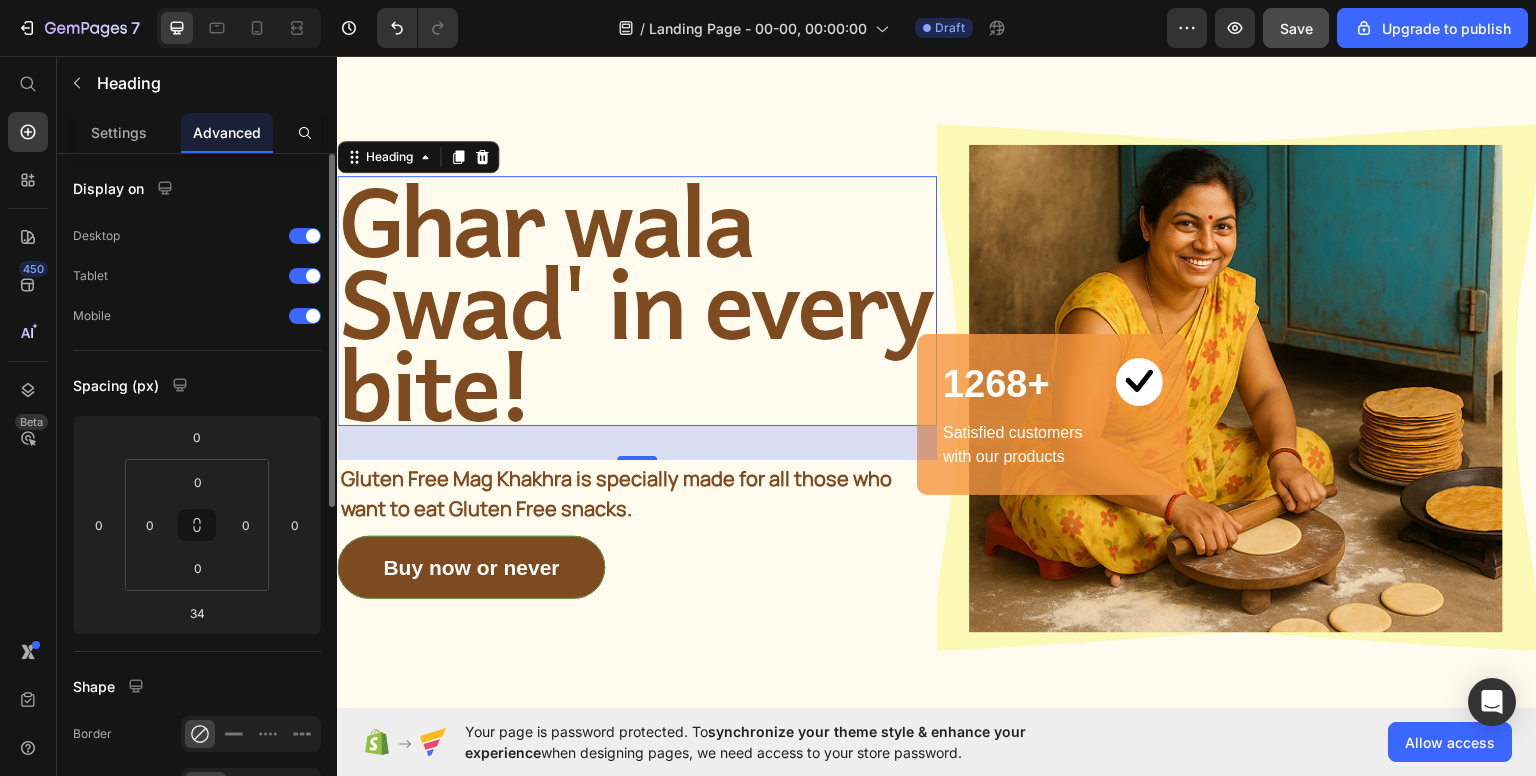 scroll, scrollTop: 0, scrollLeft: 0, axis: both 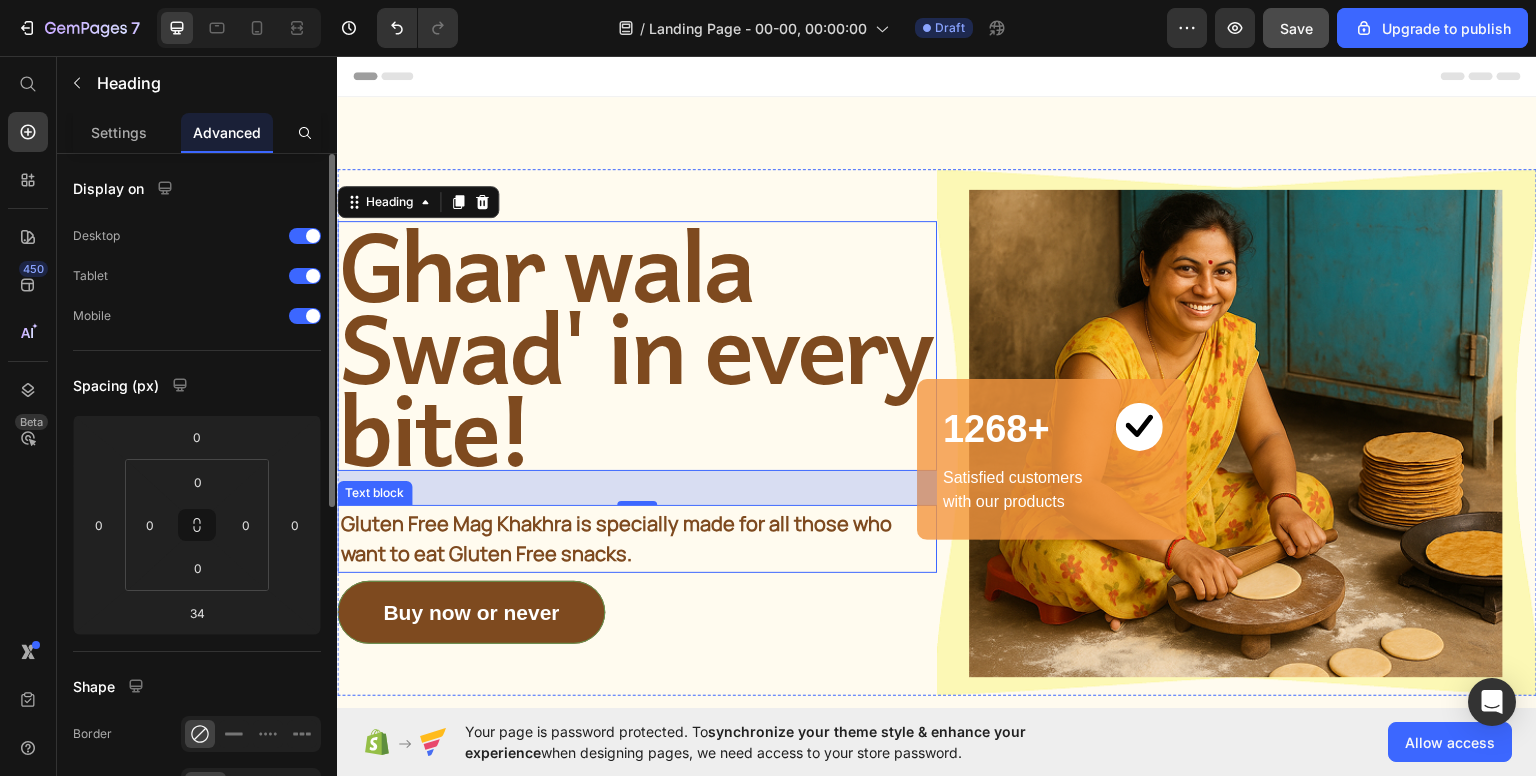 click on "Gluten Free Mag Khakhra is specially made for all those who want to eat Gluten Free snacks." at bounding box center (637, 538) 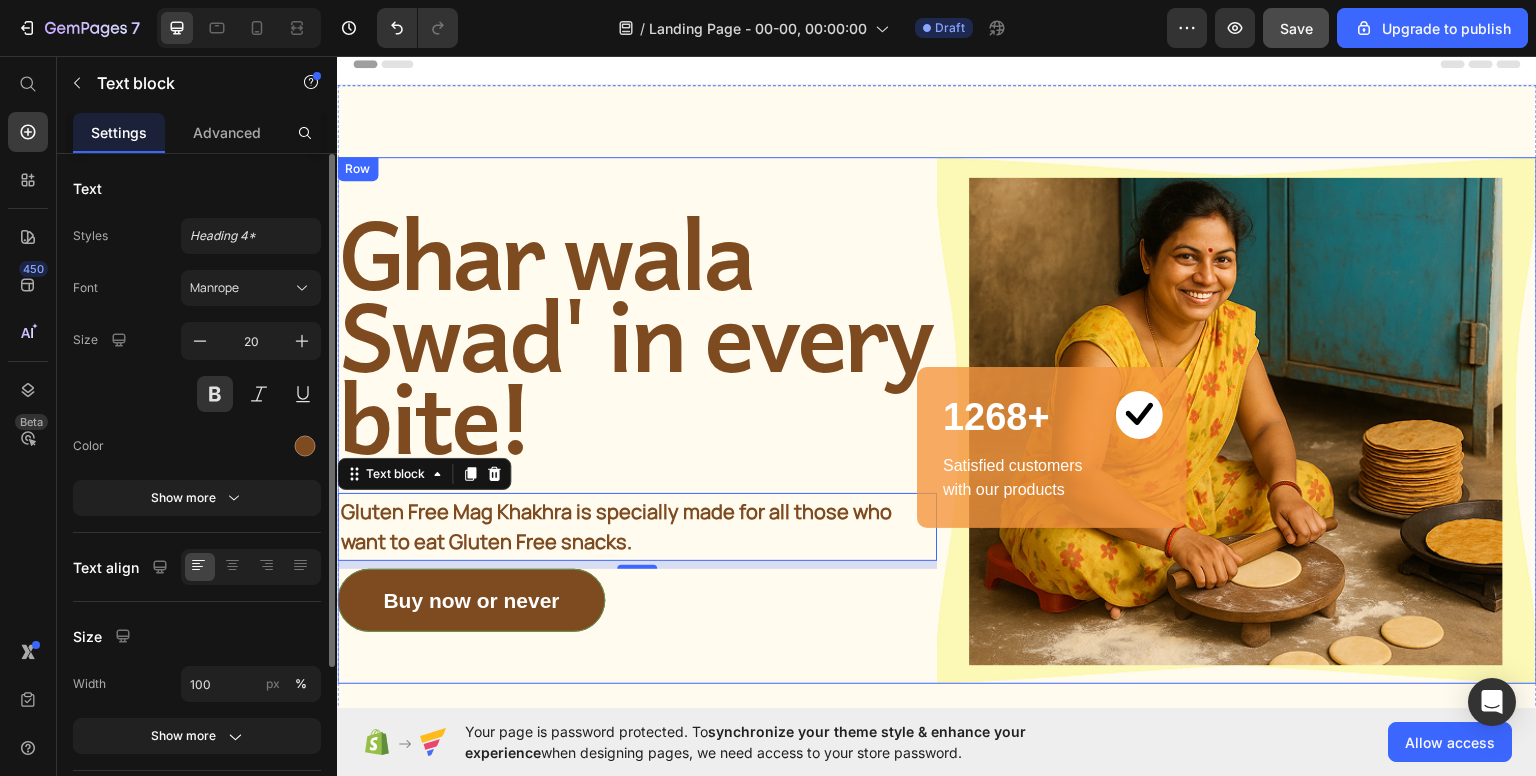scroll, scrollTop: 0, scrollLeft: 0, axis: both 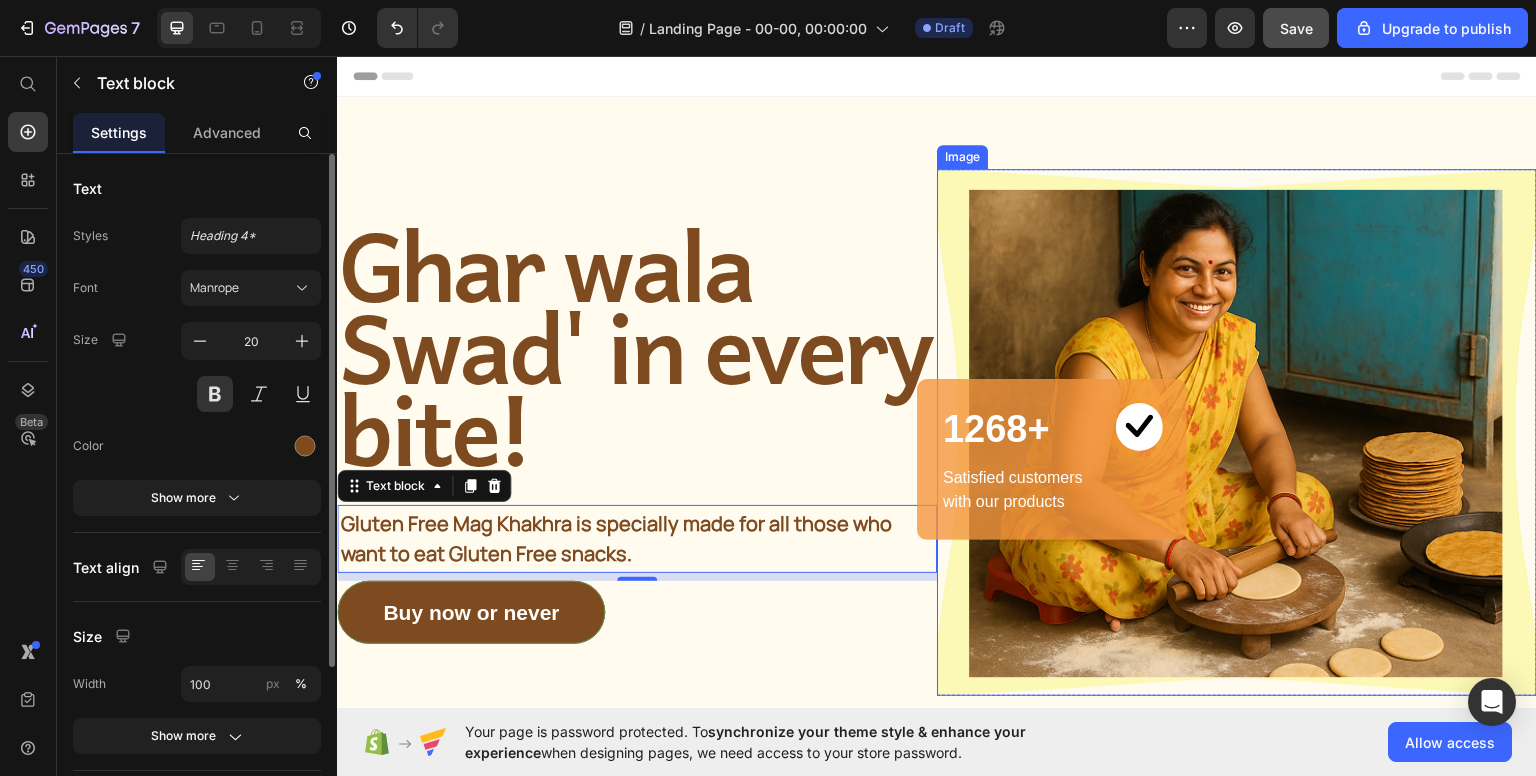 click at bounding box center [1237, 431] 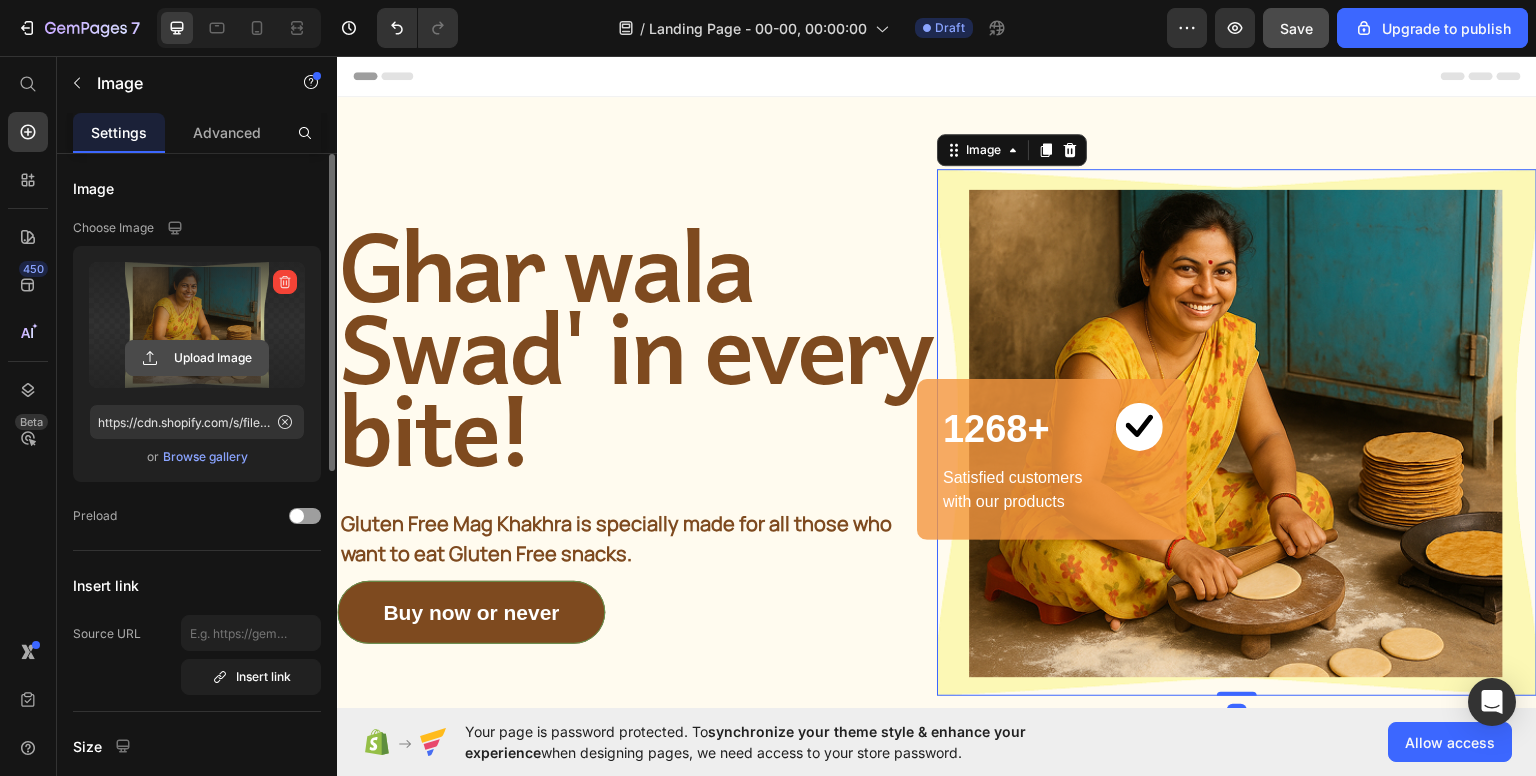 click 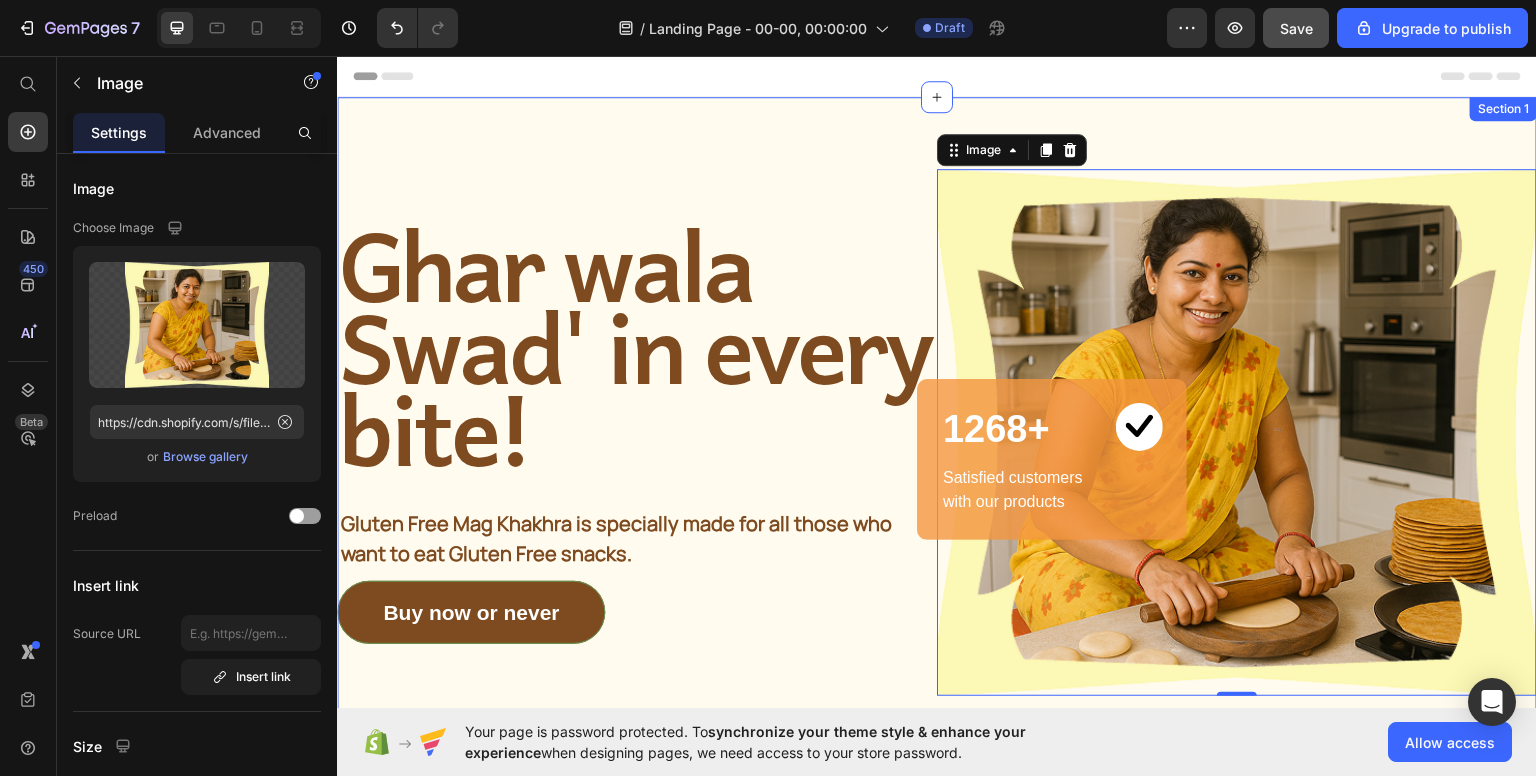 click on "Ghar wala Swad' in every bite! Heading Gluten Free Mag Khakhra is specially made for all those who want to eat Gluten Free snacks. Text block Buy now or never Button Image 0 1268+ Heading Image Row Satisfied customers with our products Text block Row Row Row Section 1" at bounding box center (937, 431) 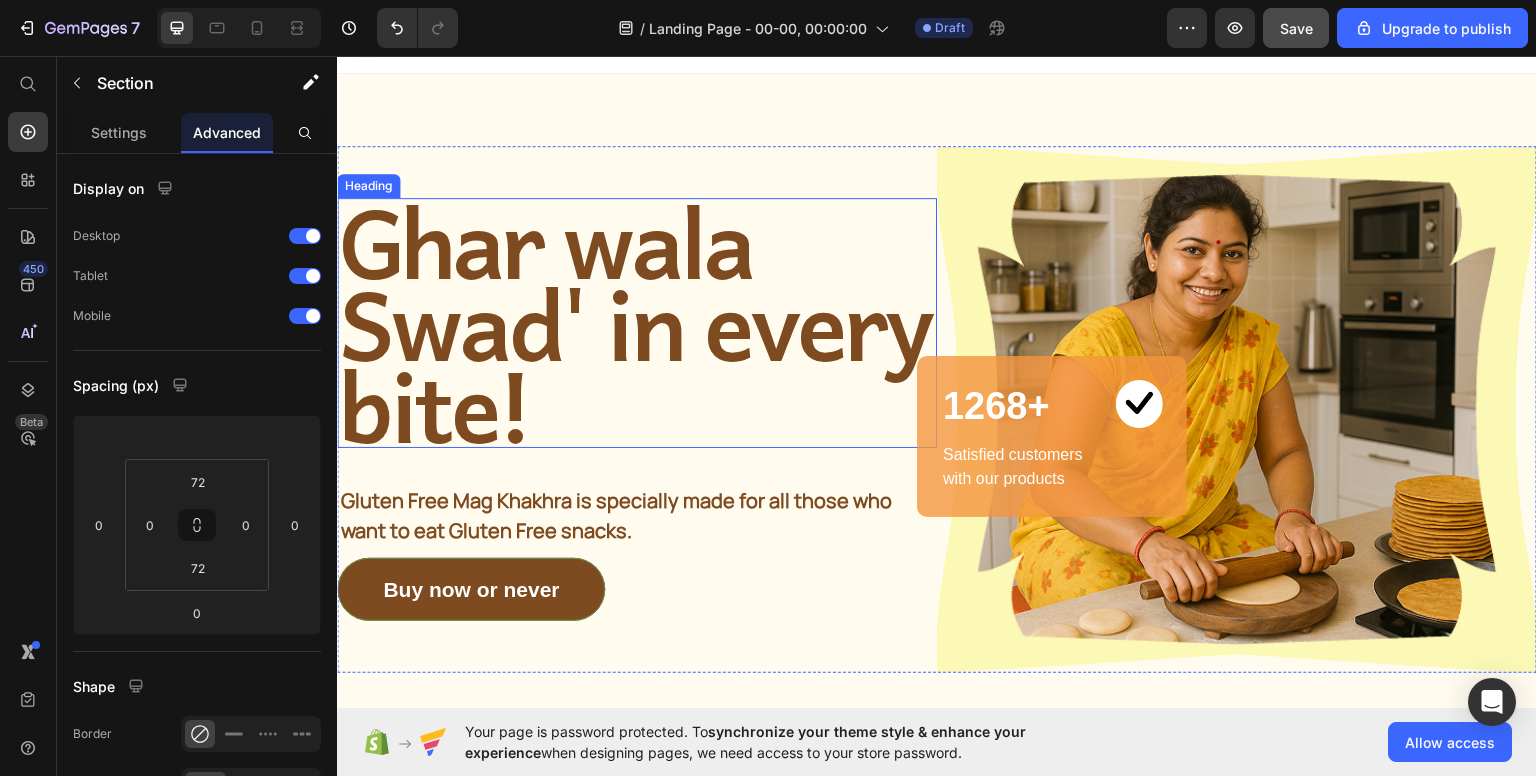 scroll, scrollTop: 0, scrollLeft: 0, axis: both 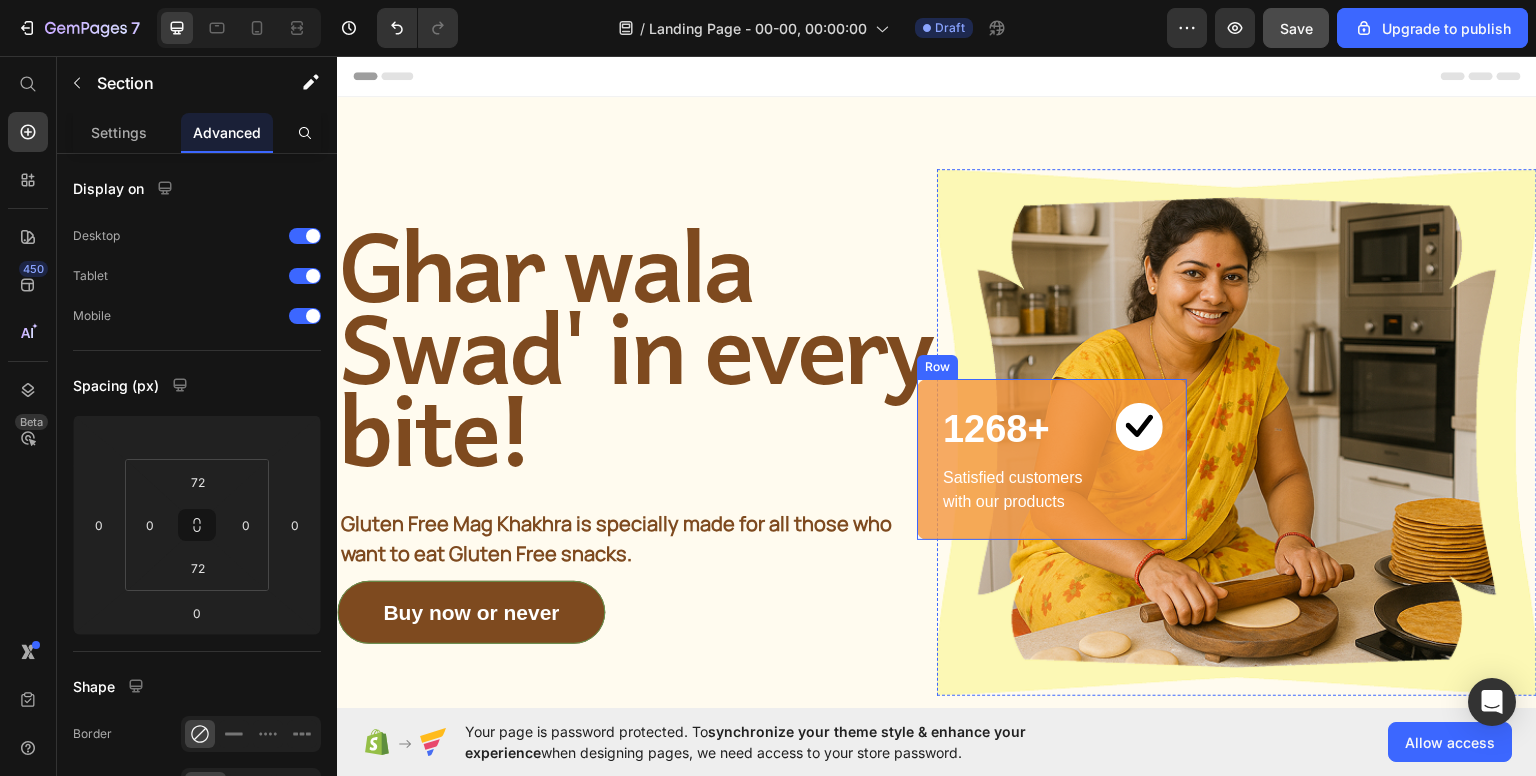 click on "1268+ Heading Image Row Satisfied customers with our products Text block Row" at bounding box center (1052, 458) 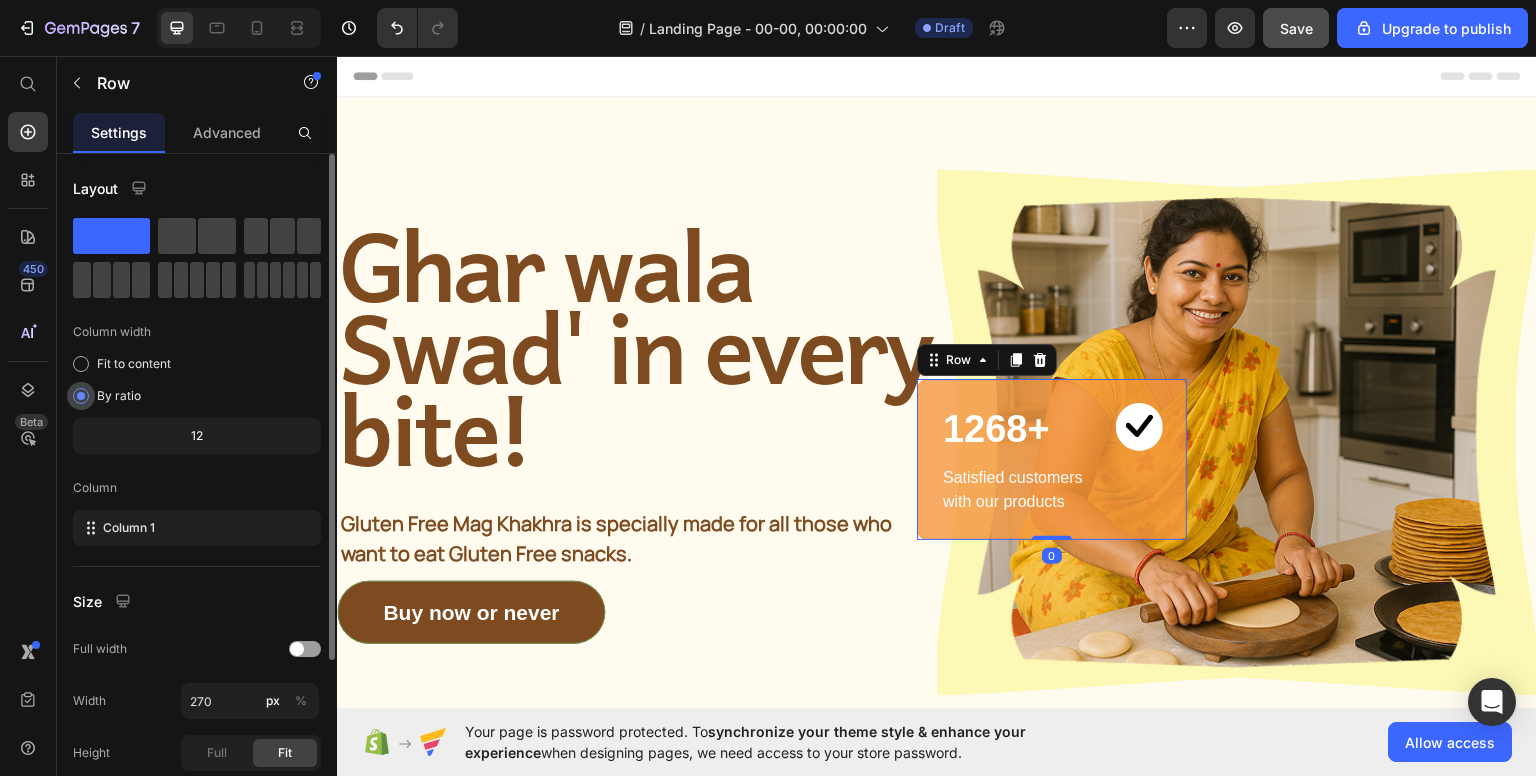 scroll, scrollTop: 231, scrollLeft: 0, axis: vertical 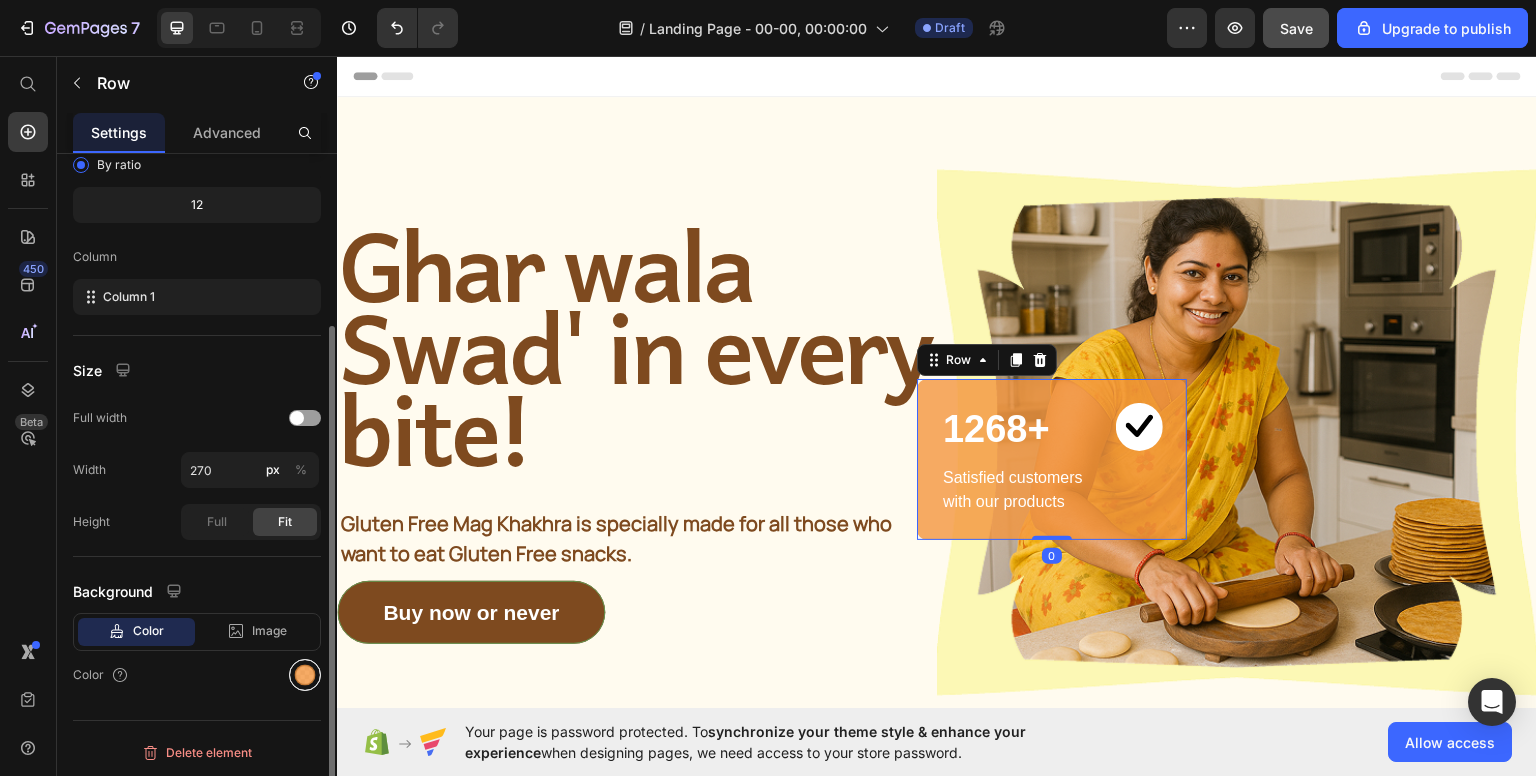 click at bounding box center [305, 675] 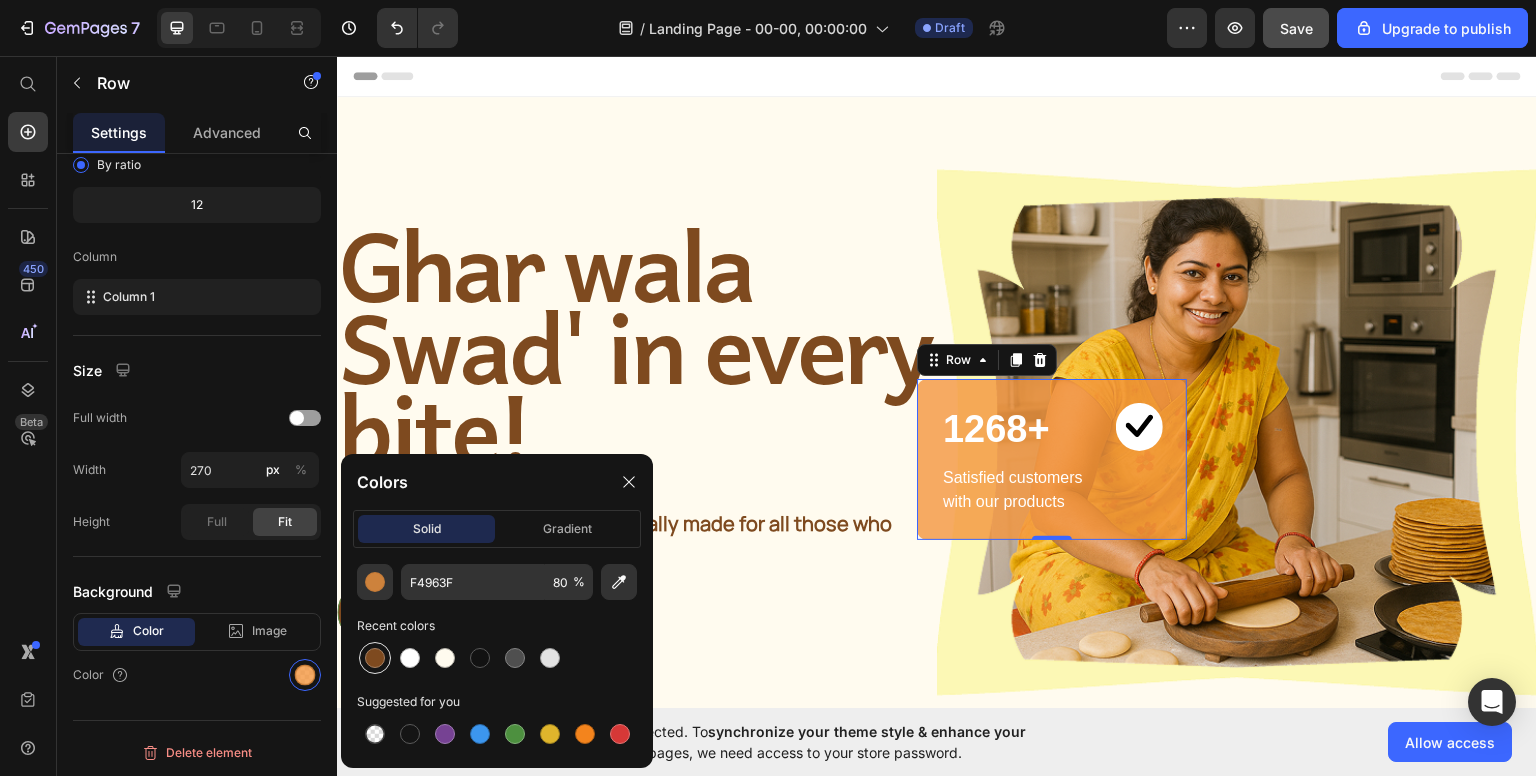 click at bounding box center (375, 658) 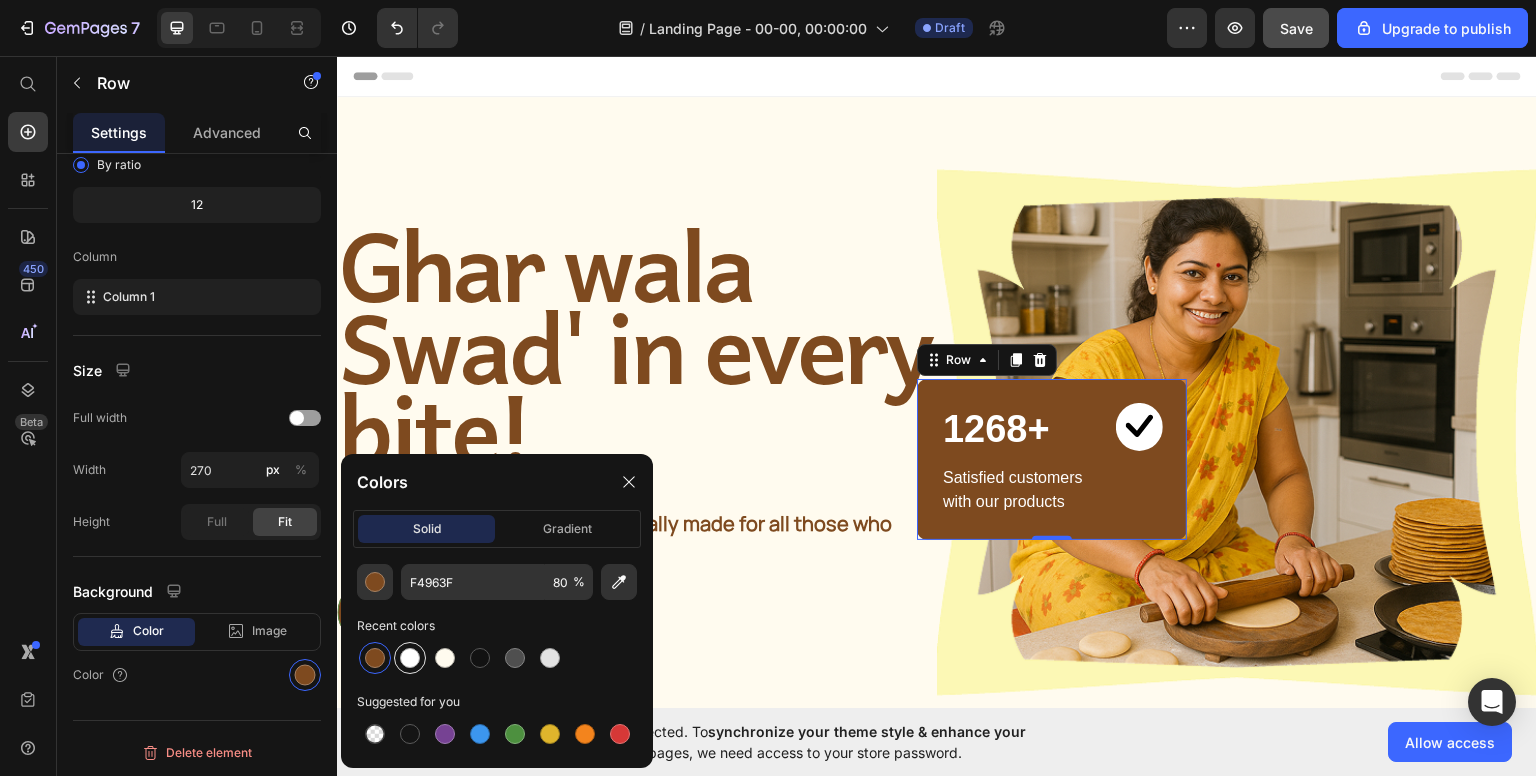 click at bounding box center [410, 658] 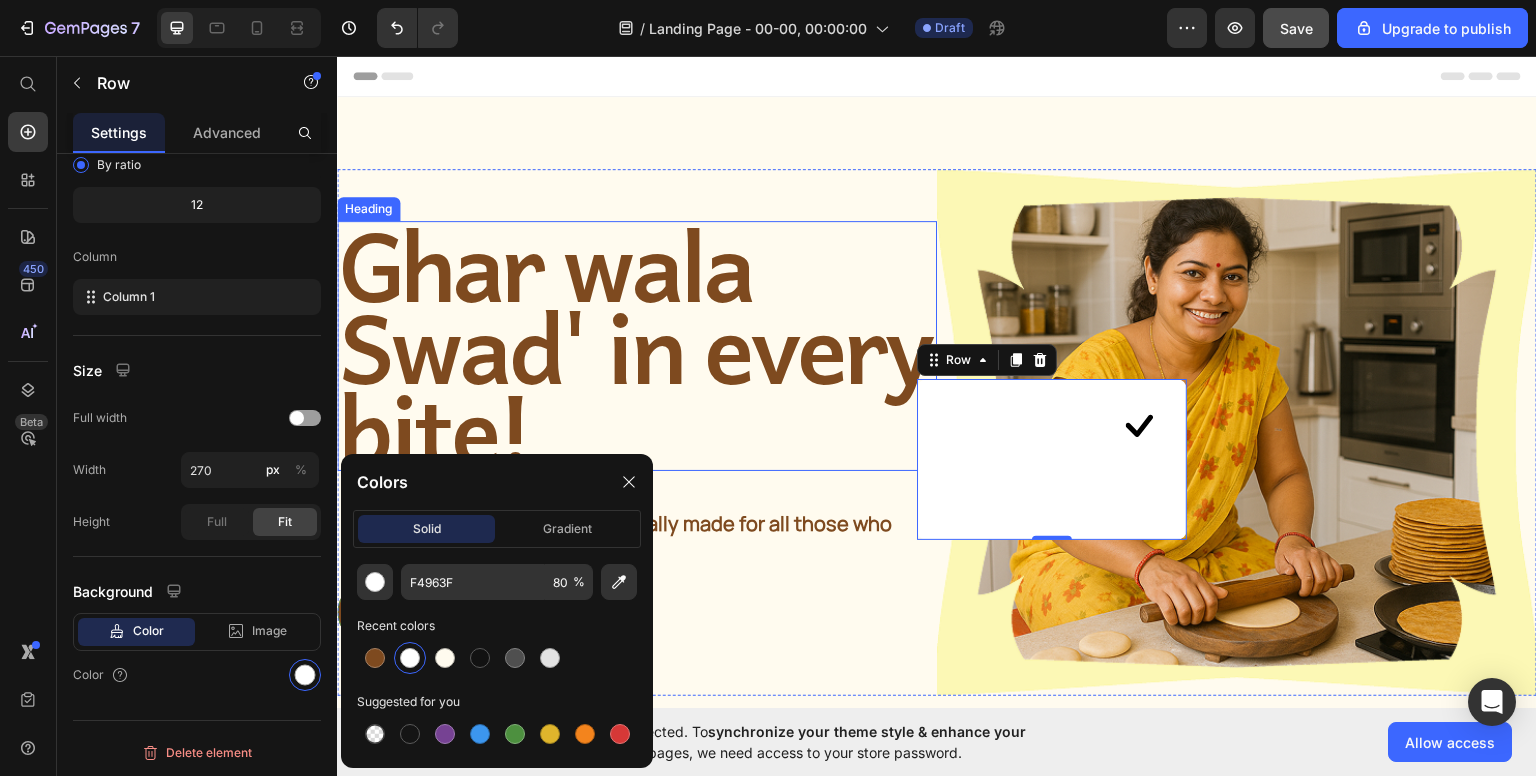 click on "Ghar wala Swad' in every bite!" at bounding box center (637, 344) 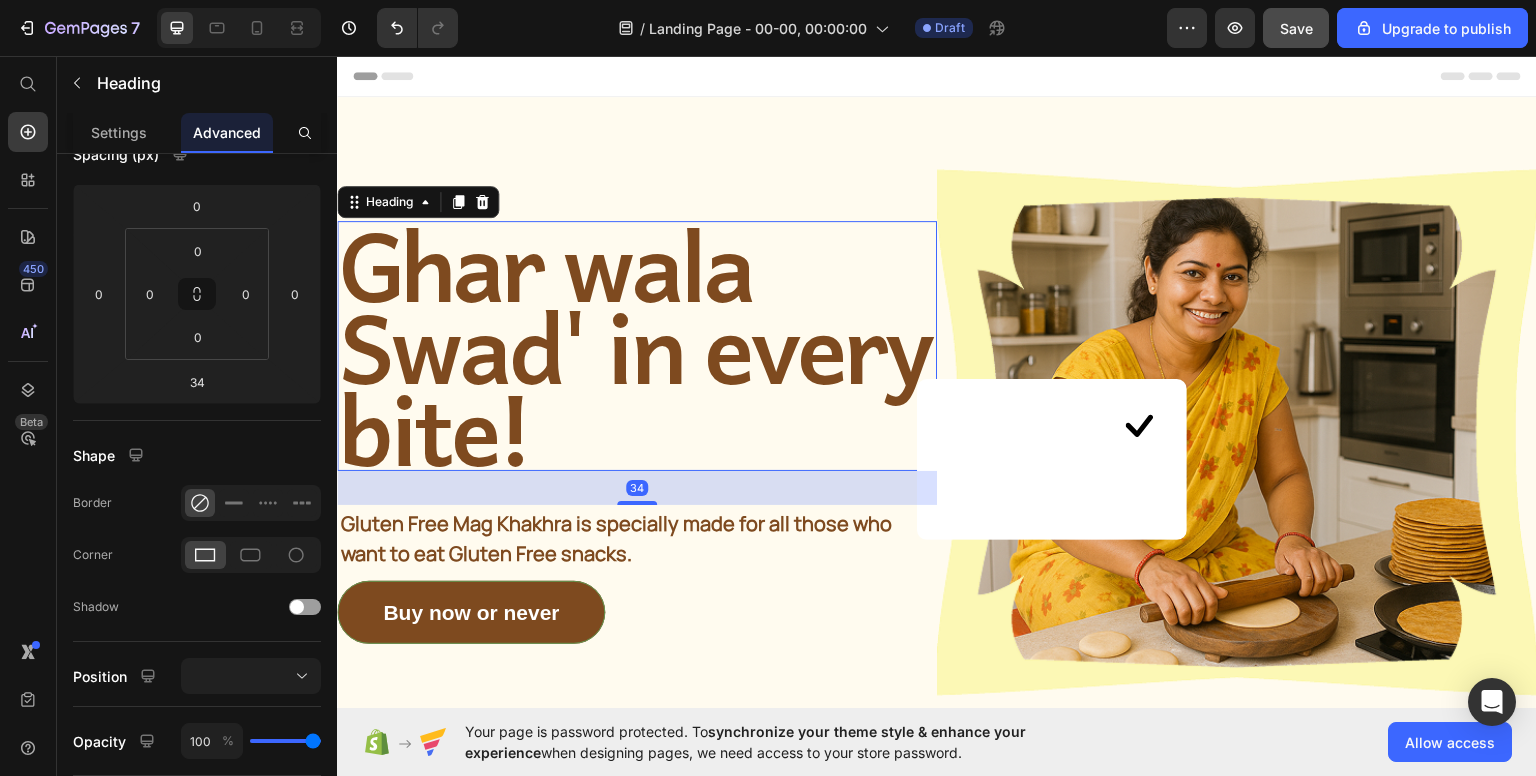 scroll, scrollTop: 0, scrollLeft: 0, axis: both 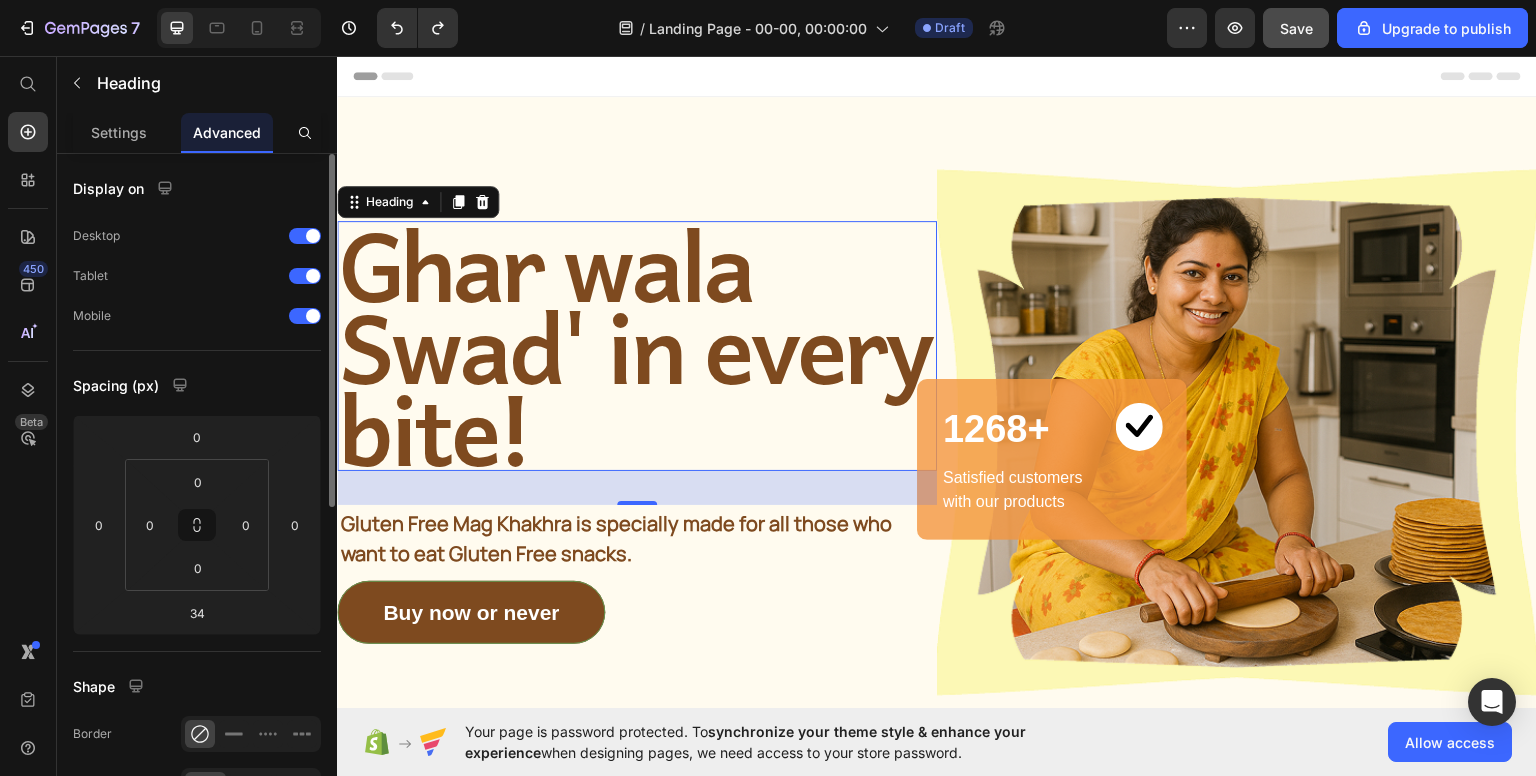 click on "Shape" at bounding box center [197, 686] 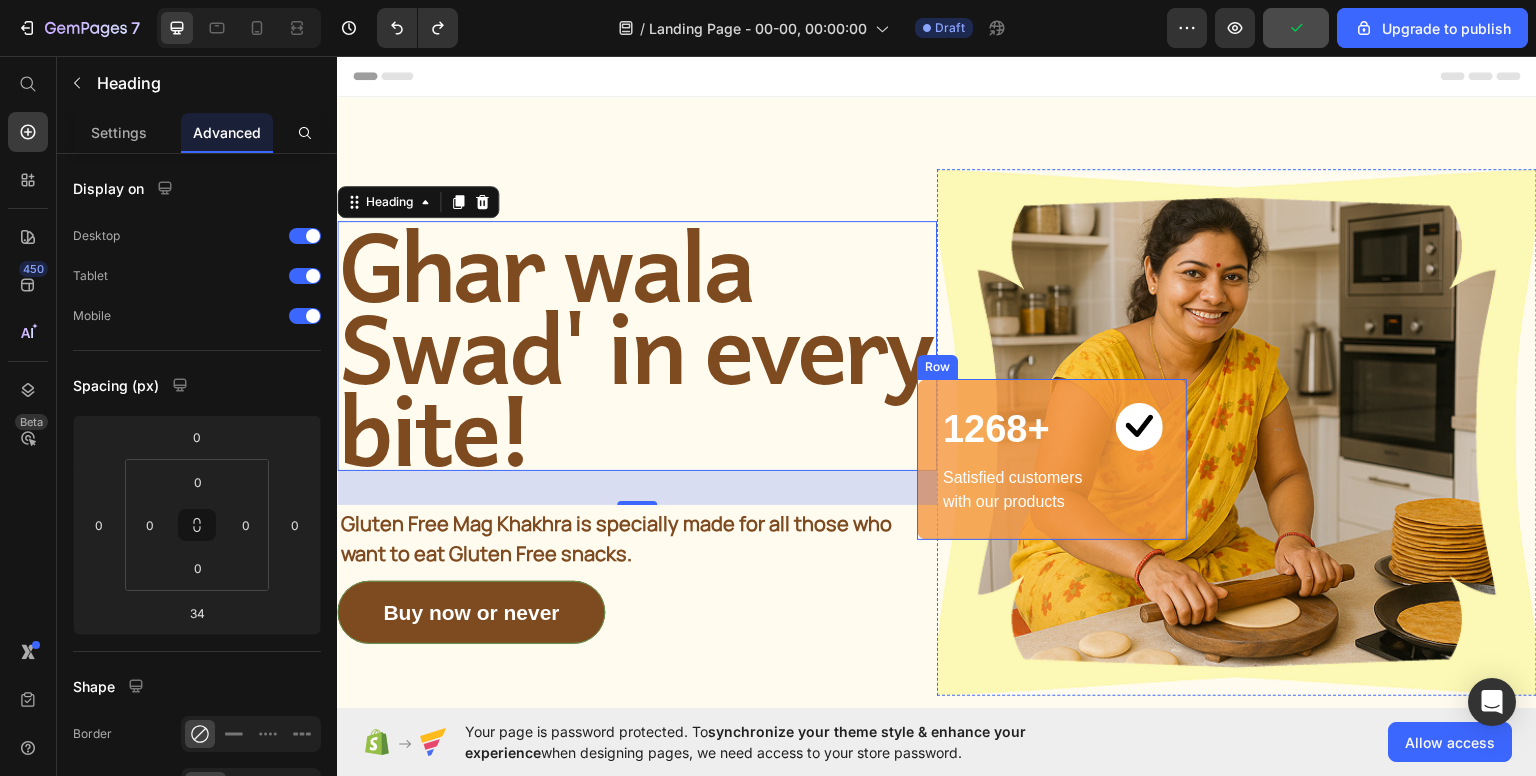 click on "1268+ Heading Image Row Satisfied customers with our products Text block Row" at bounding box center [1052, 458] 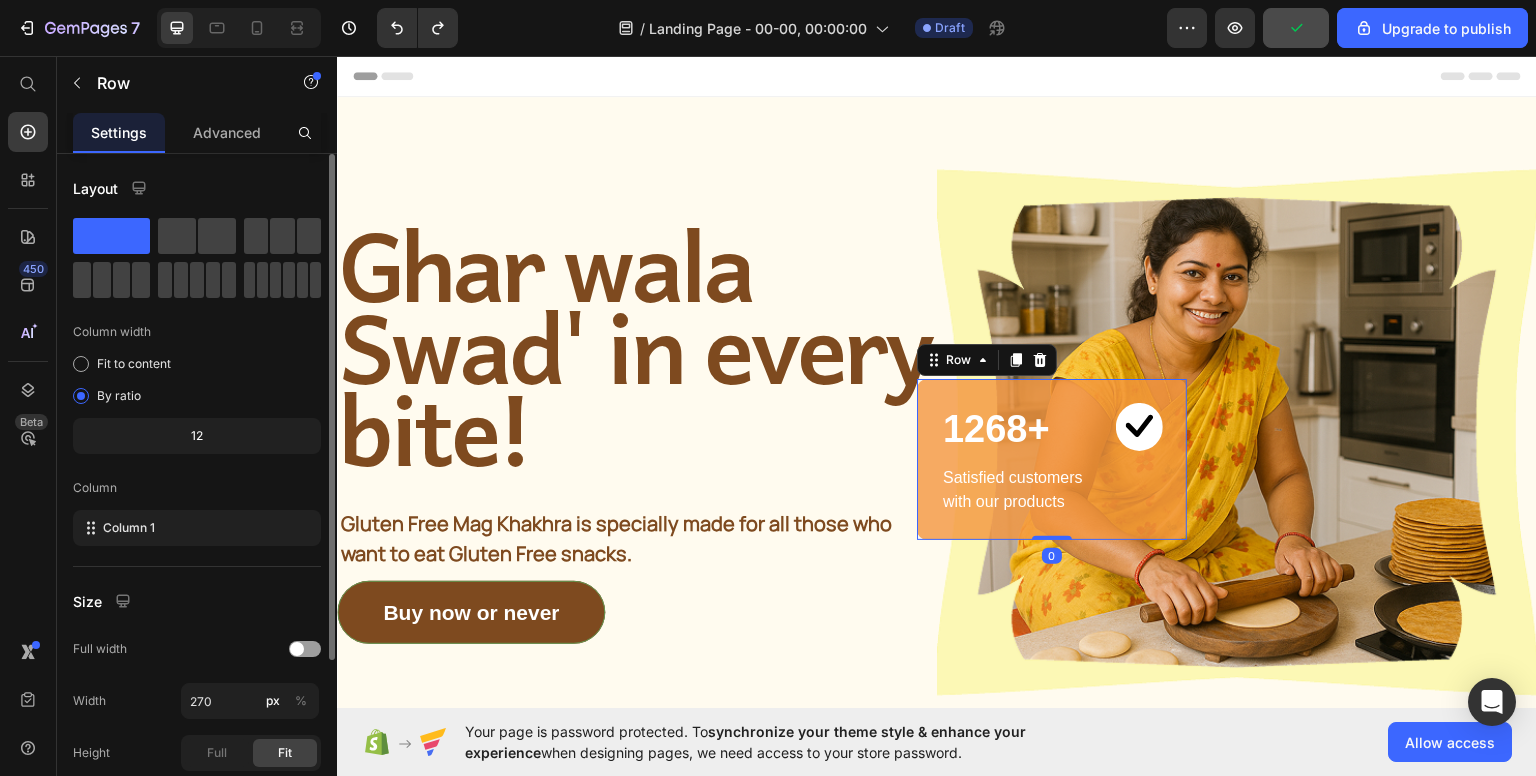 scroll, scrollTop: 231, scrollLeft: 0, axis: vertical 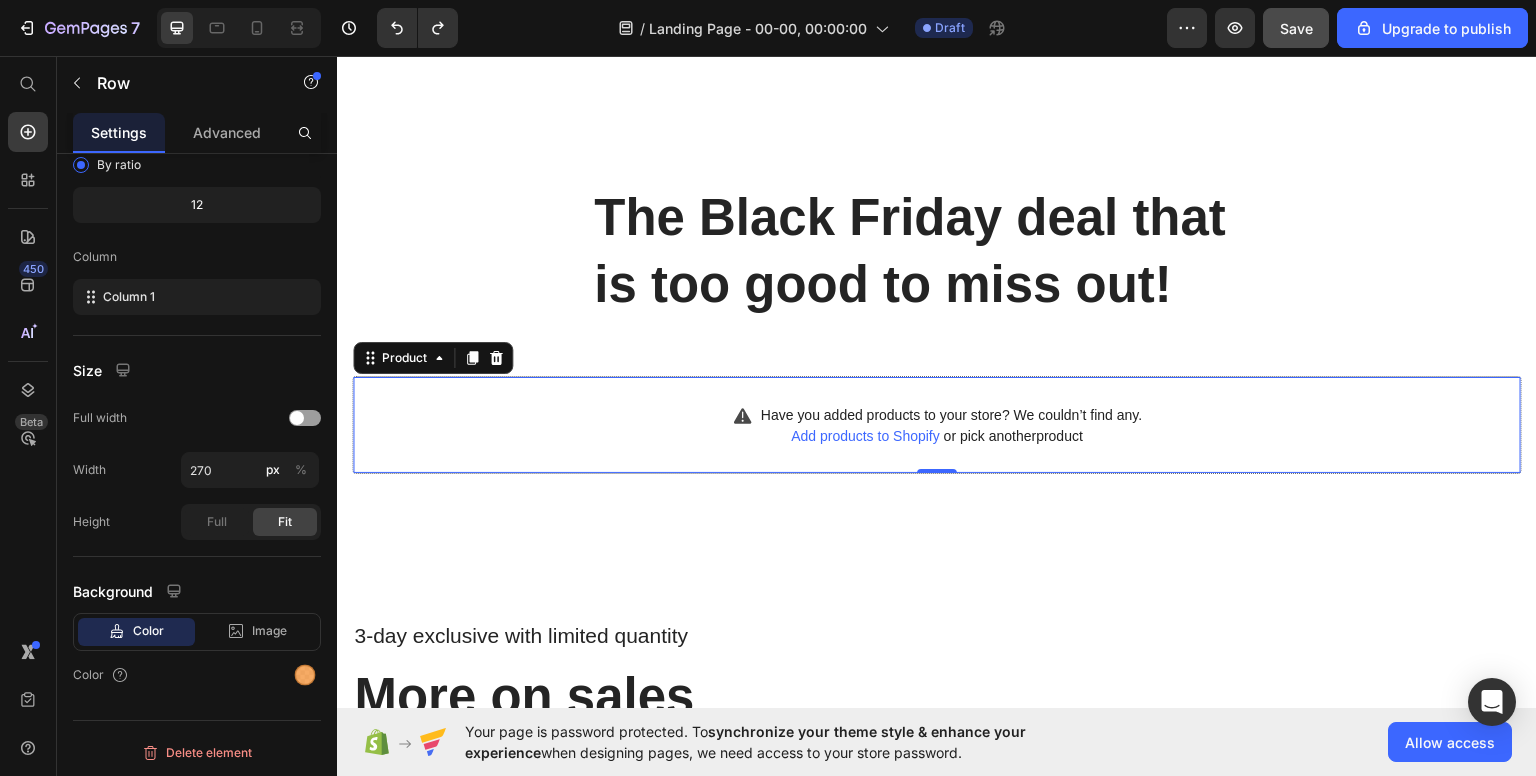 click on "Add products to Shopify" at bounding box center [865, 435] 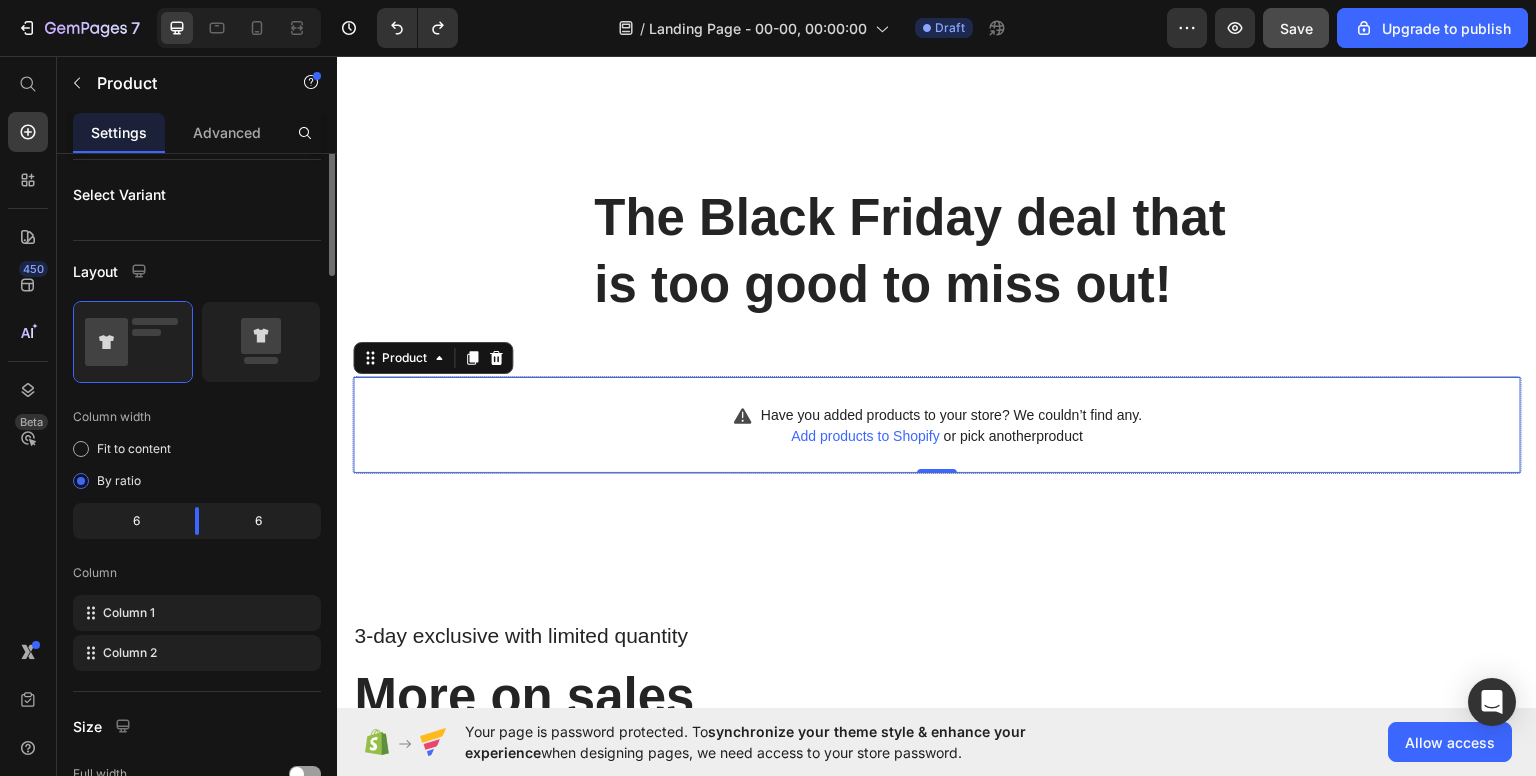 scroll, scrollTop: 0, scrollLeft: 0, axis: both 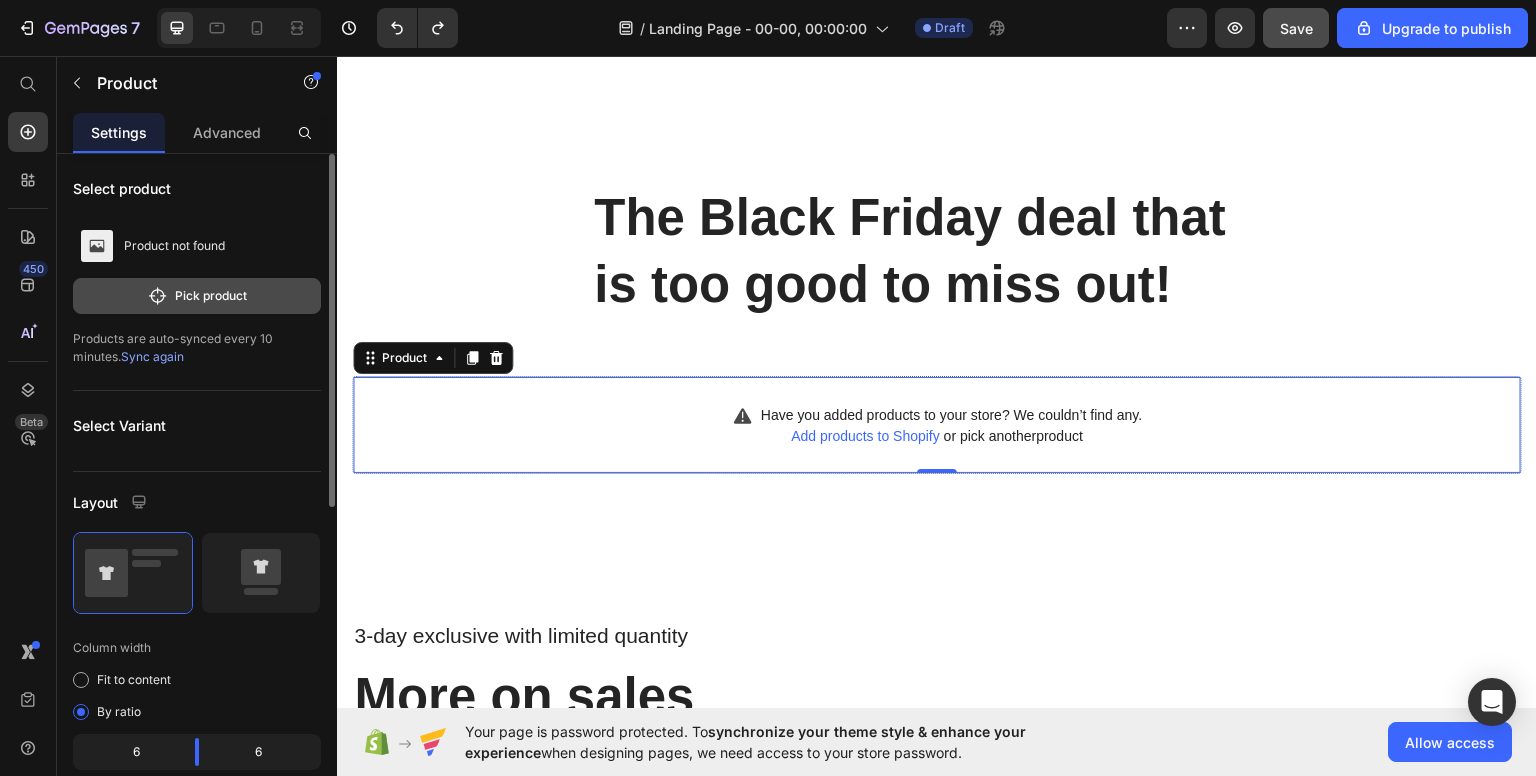 click on "Pick product" at bounding box center [197, 296] 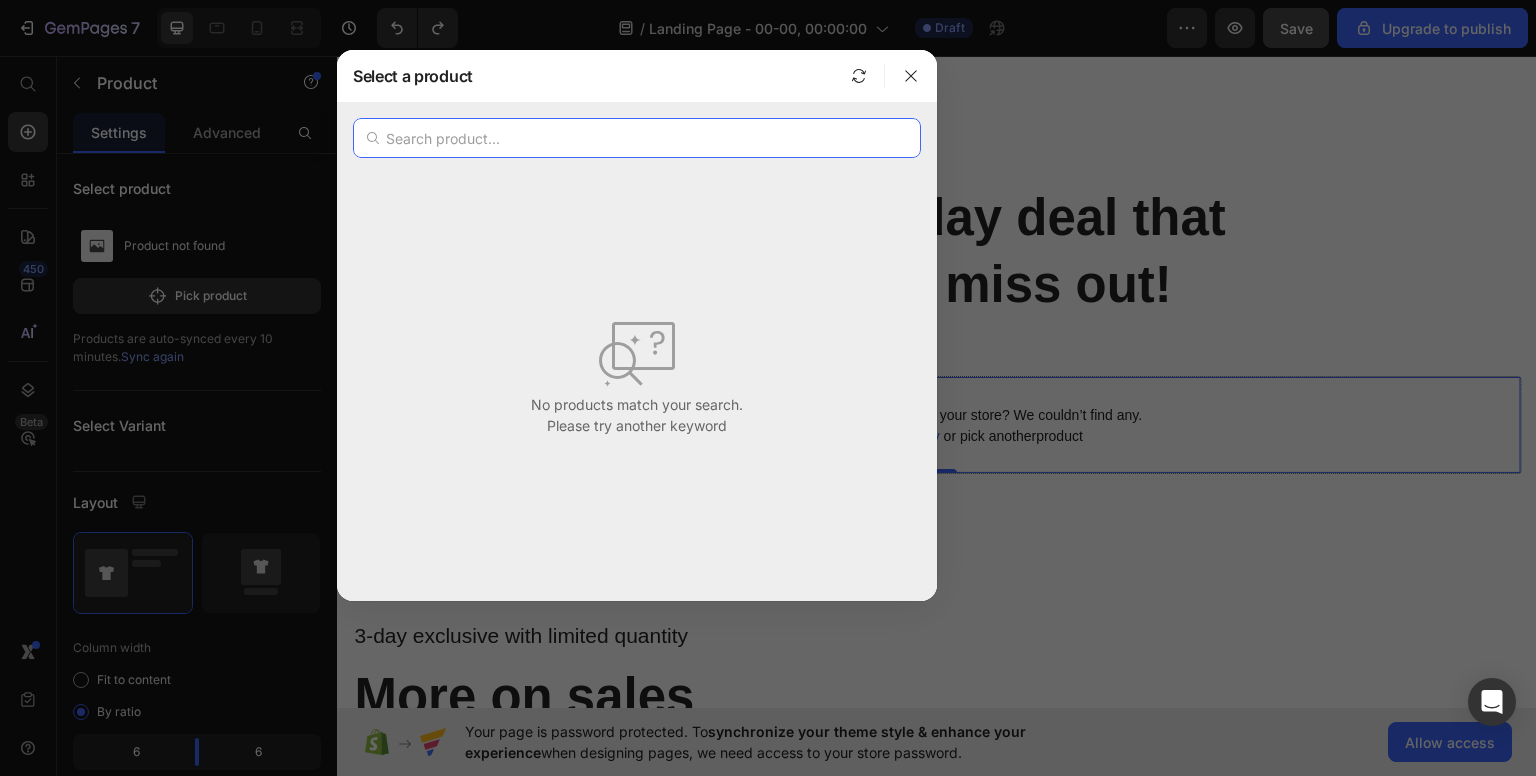 click at bounding box center (637, 138) 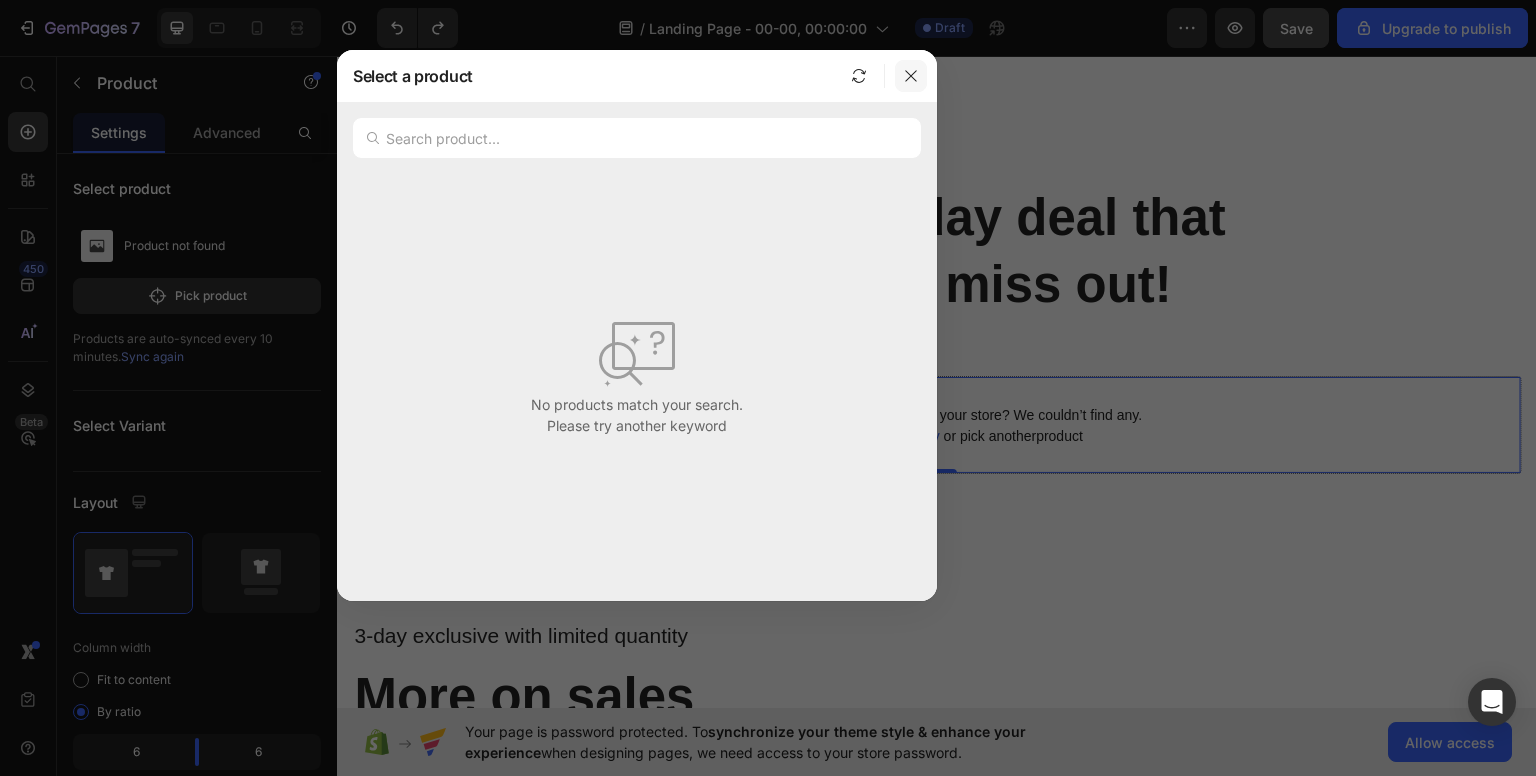 click 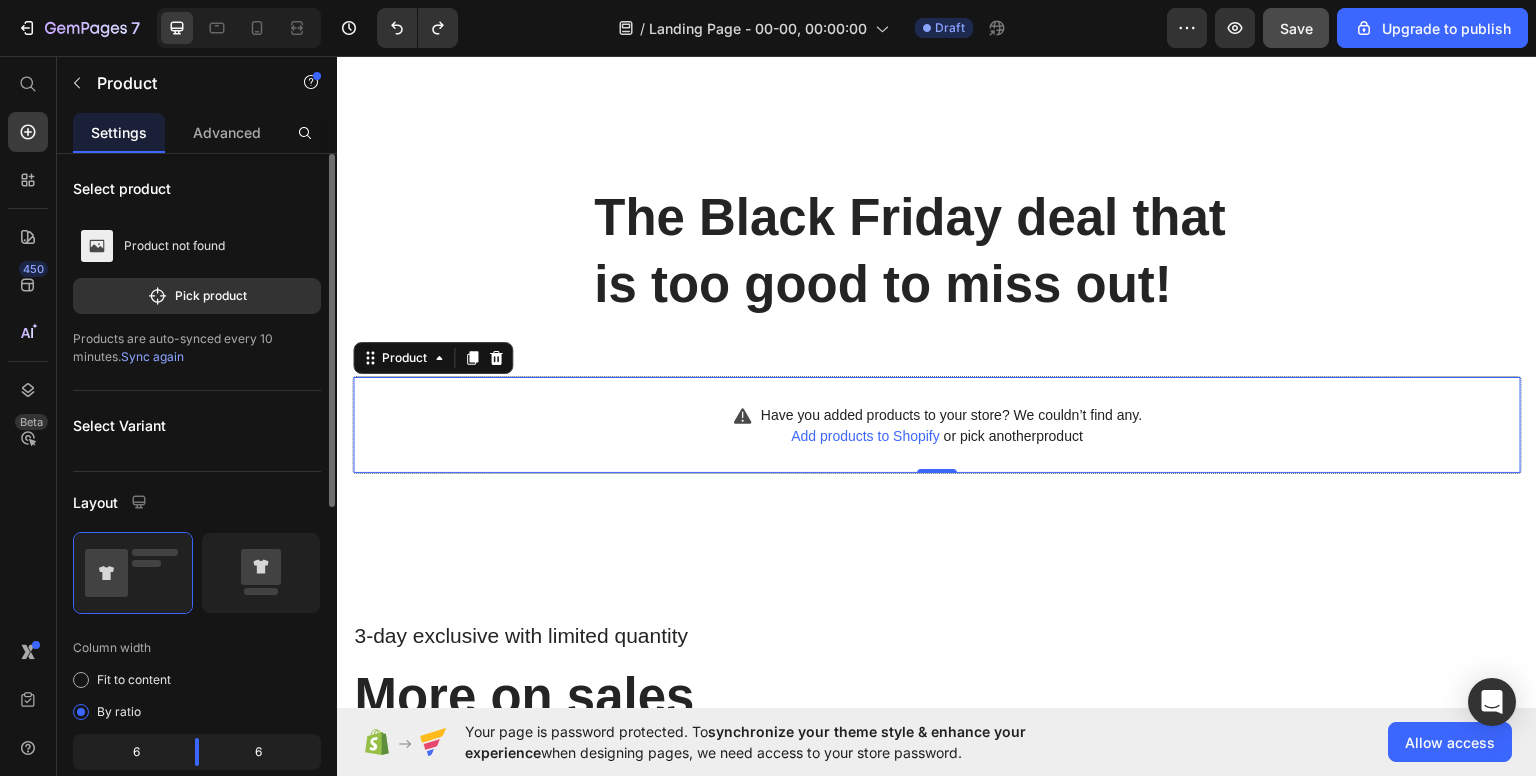 click on "Sync again" at bounding box center [152, 356] 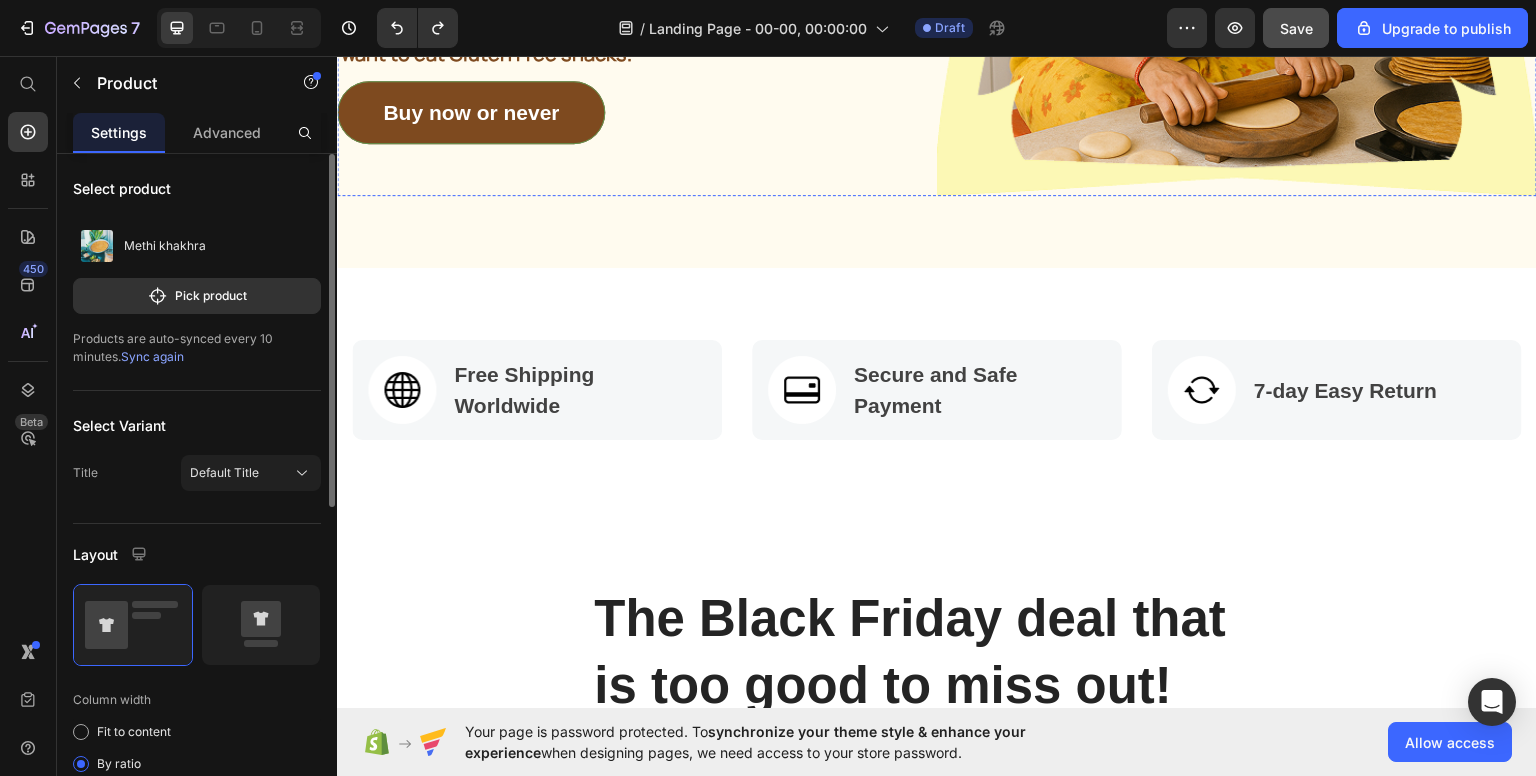 scroll, scrollTop: 900, scrollLeft: 0, axis: vertical 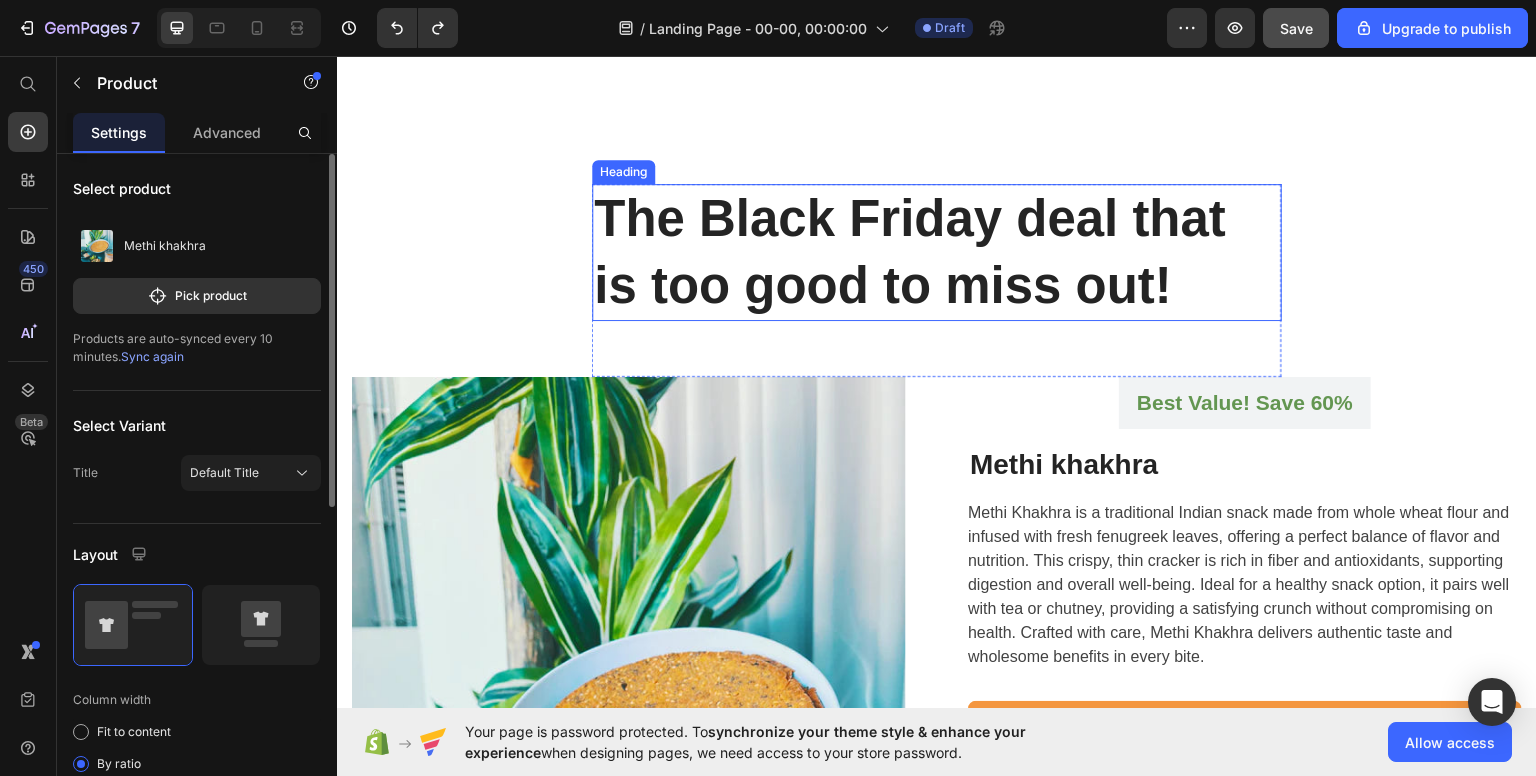 click on "The Black Friday deal that is too good to miss out!" at bounding box center [937, 251] 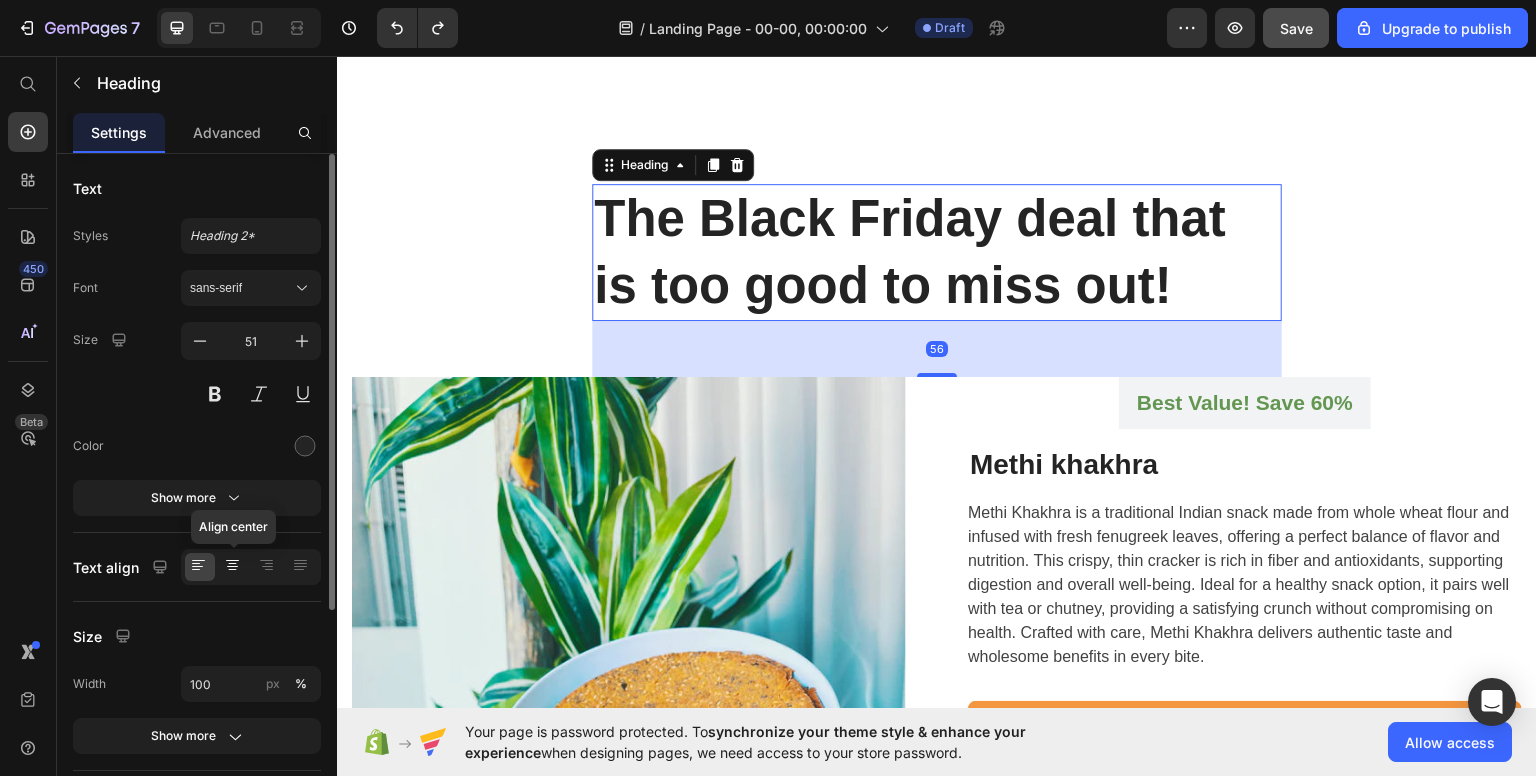 click 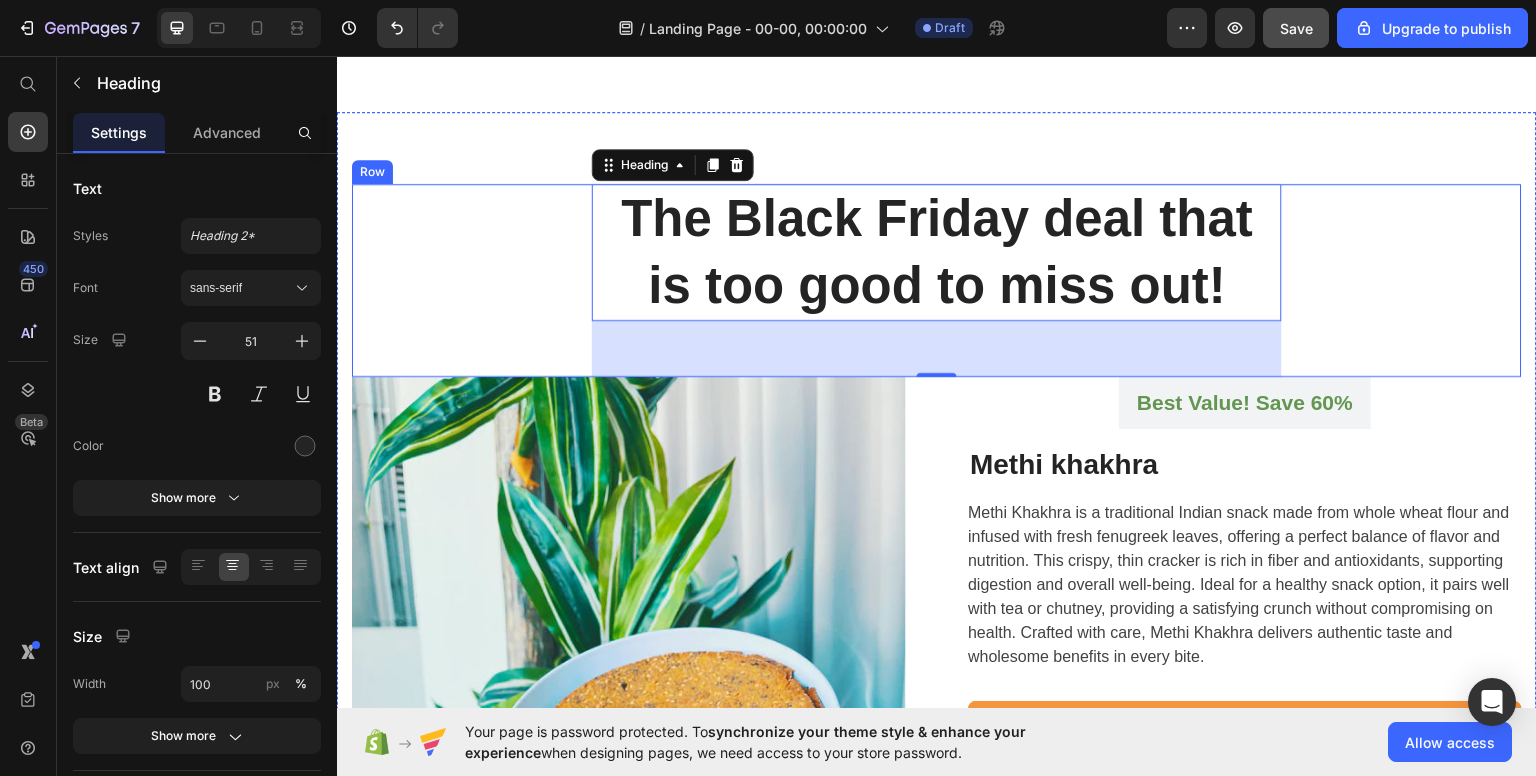 click on "The Black Friday deal that is too good to miss out! Heading   56 Row" at bounding box center [937, 279] 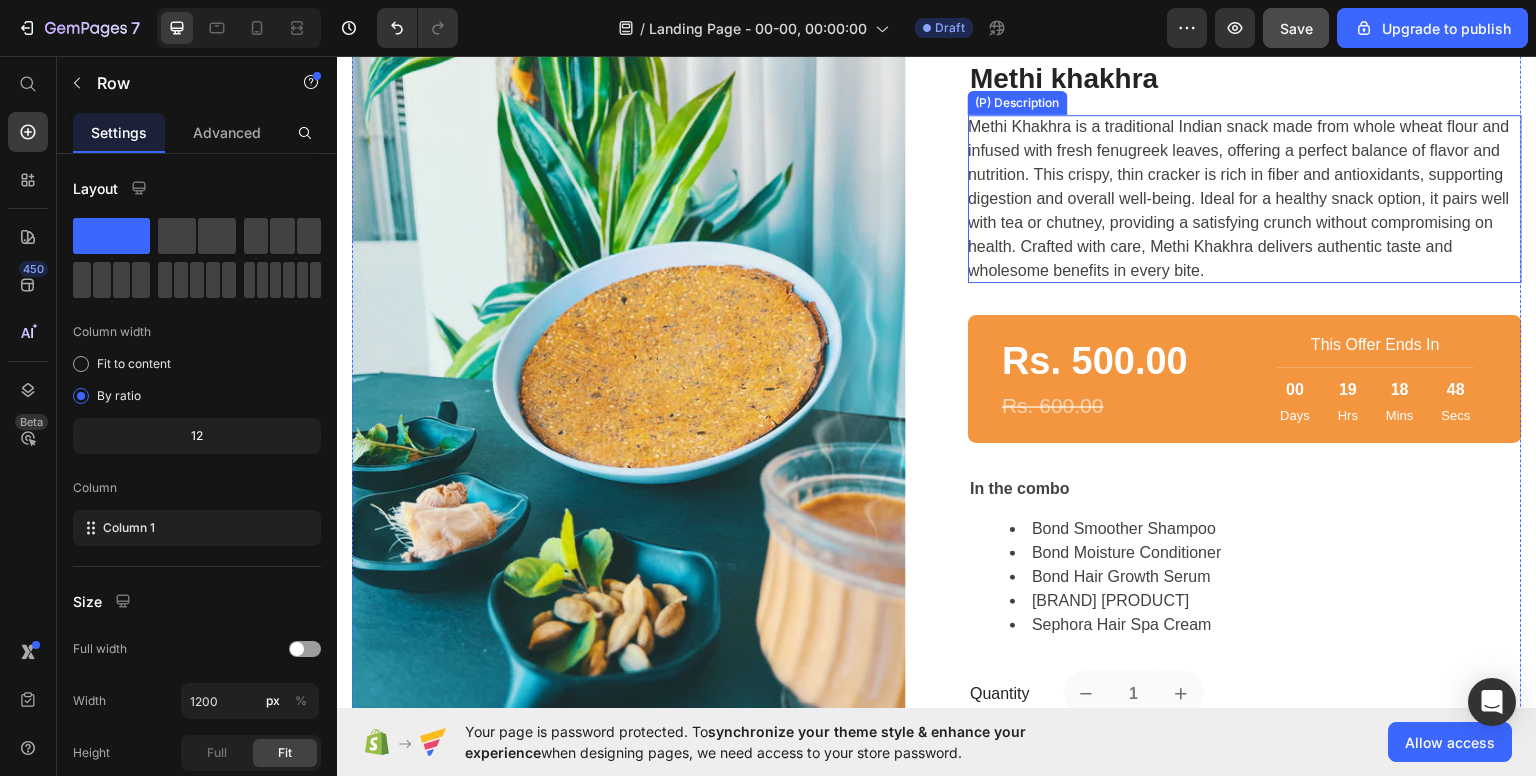 scroll, scrollTop: 1100, scrollLeft: 0, axis: vertical 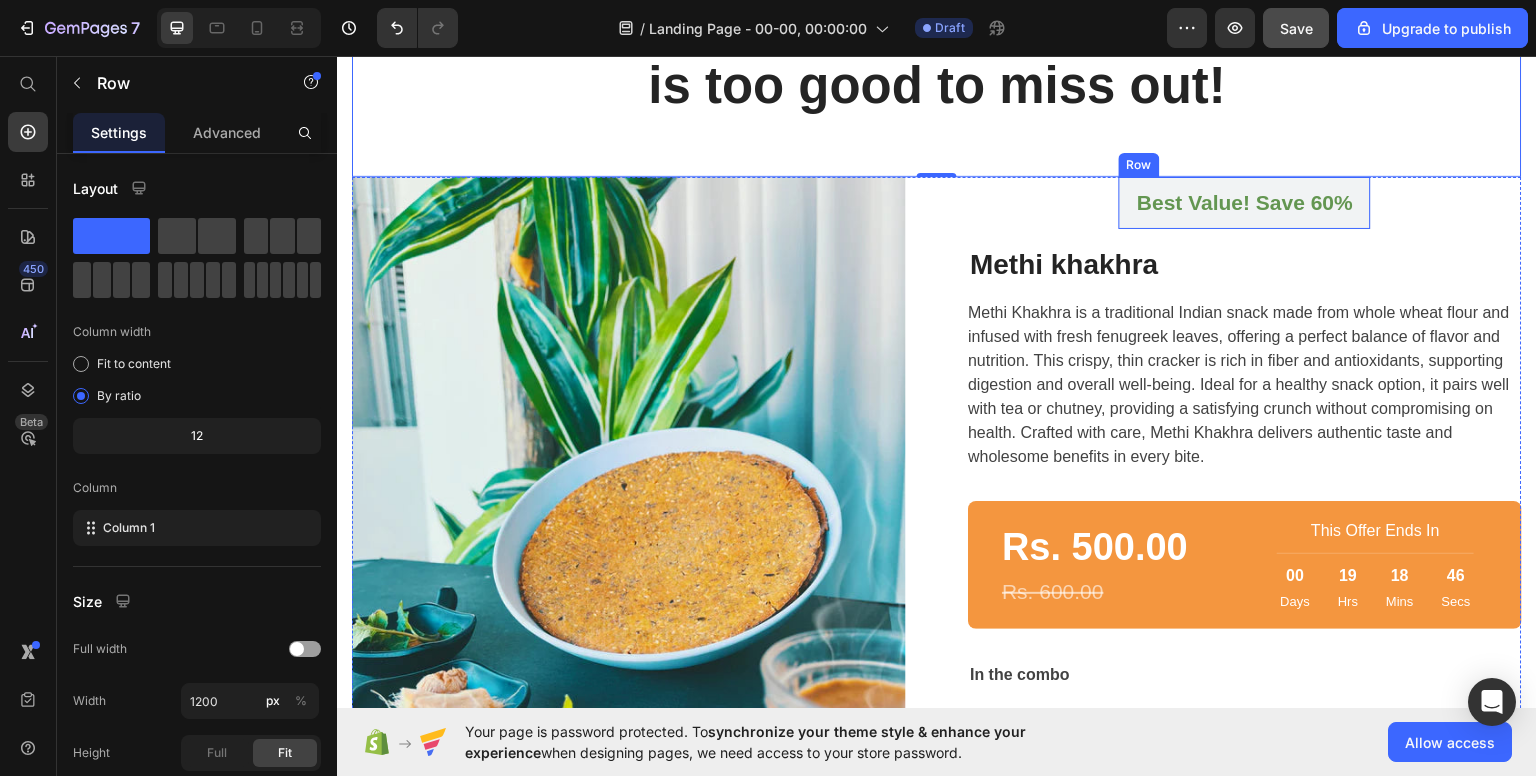 click on "Best Value! Save 60% Text block Row" at bounding box center [1245, 202] 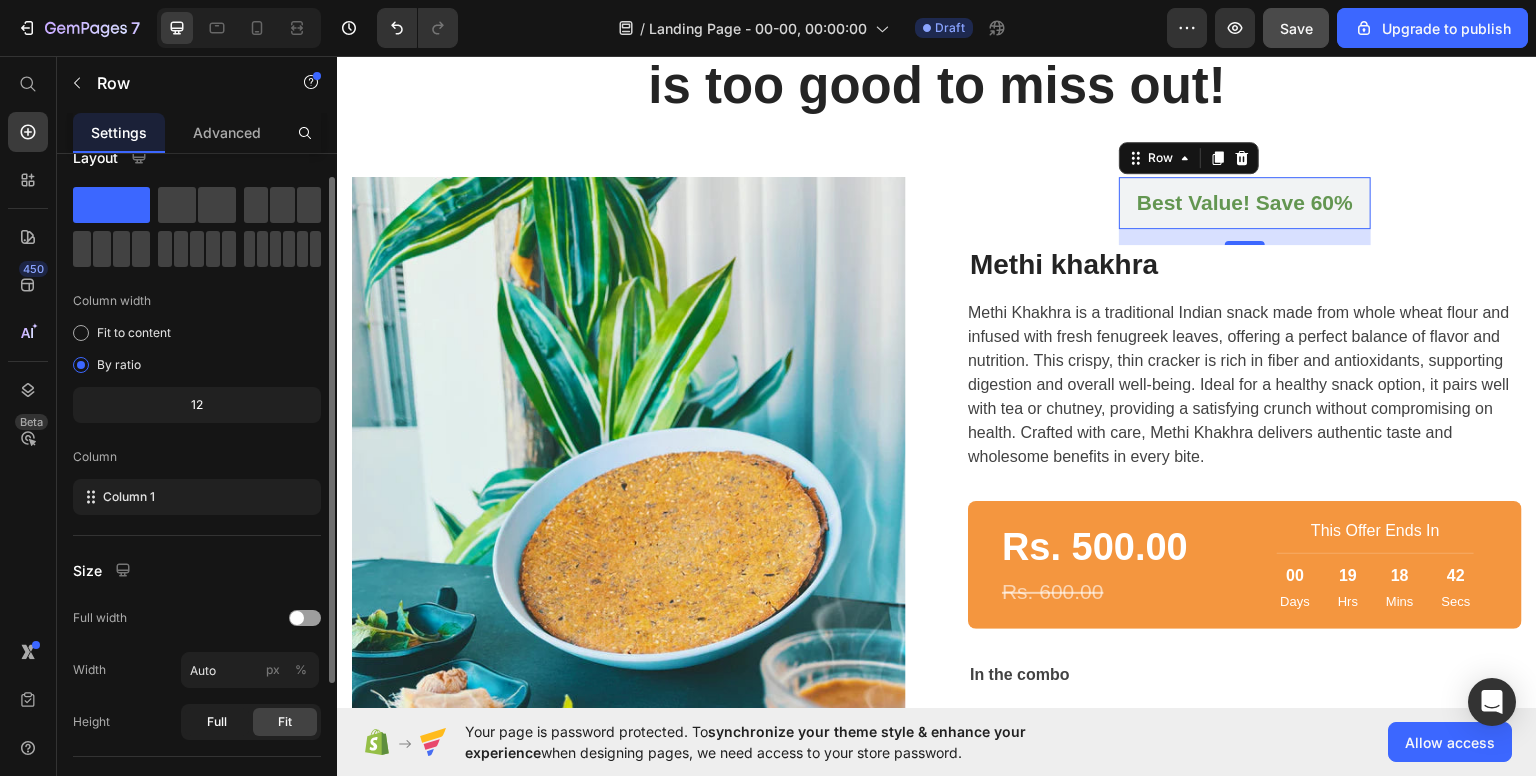 scroll, scrollTop: 0, scrollLeft: 0, axis: both 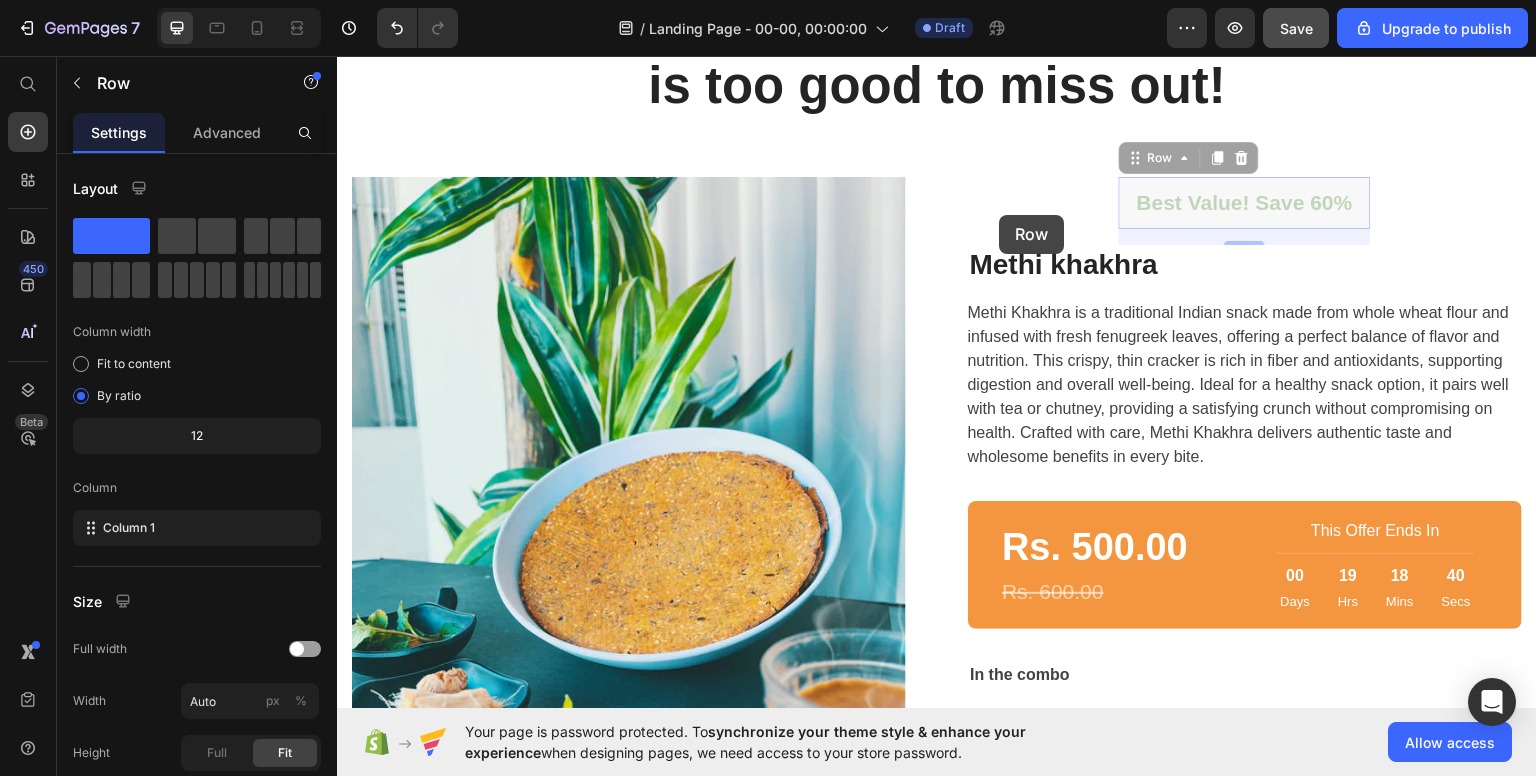 drag, startPoint x: 1114, startPoint y: 214, endPoint x: 1000, endPoint y: 214, distance: 114 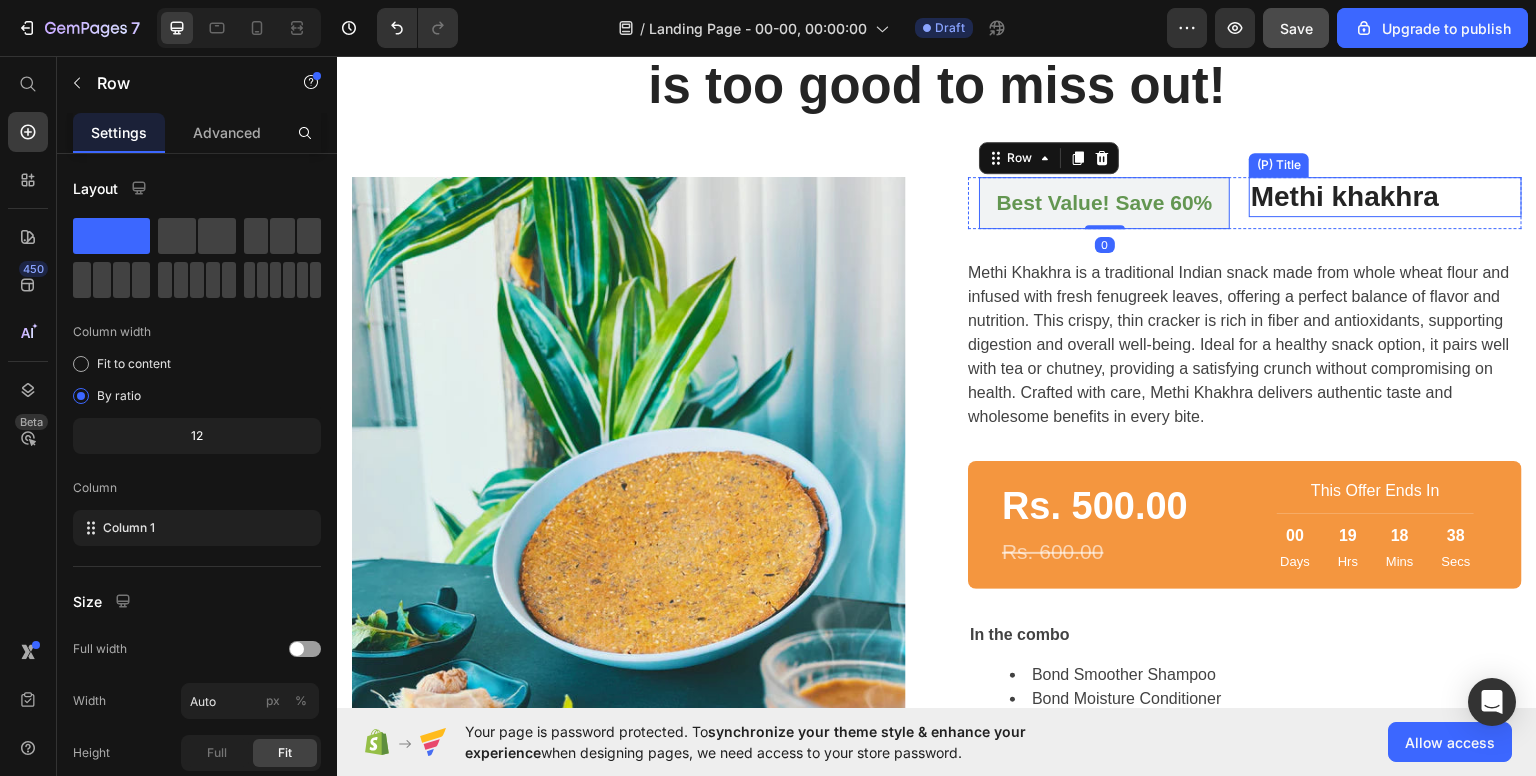click on "(P) Title" at bounding box center (1279, 164) 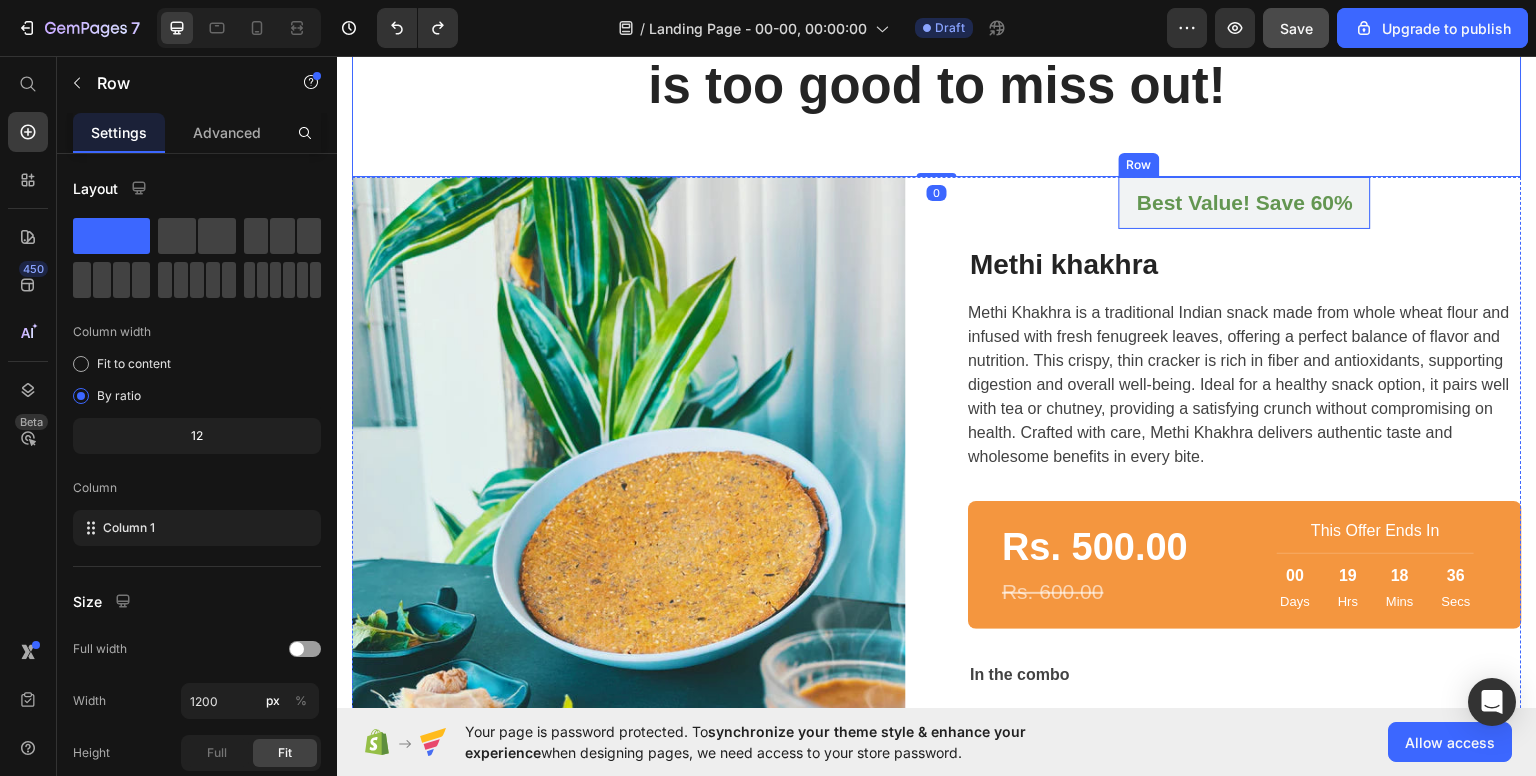 click on "Best Value! Save 60% Text block Row" at bounding box center (1245, 202) 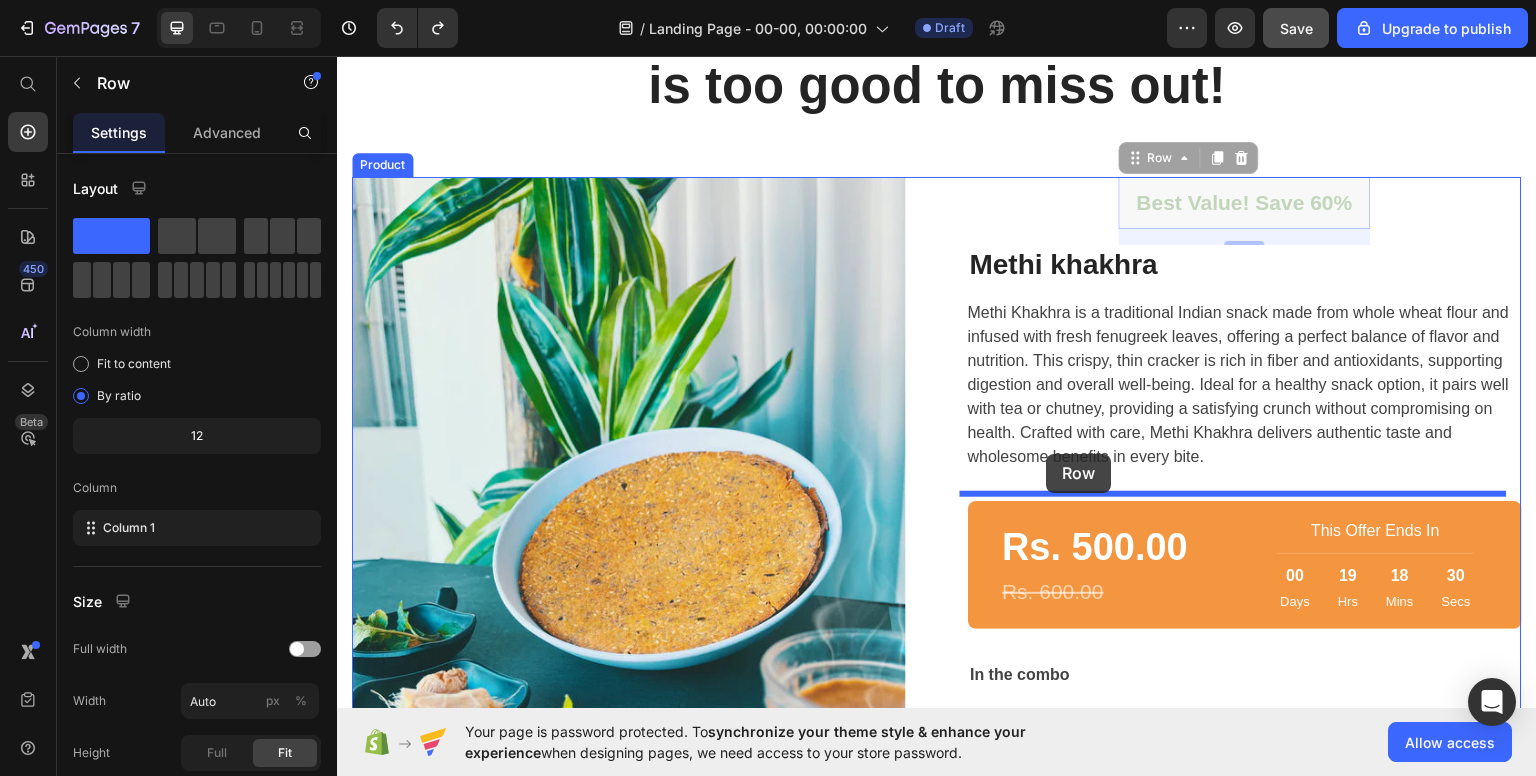 drag, startPoint x: 1128, startPoint y: 152, endPoint x: 1047, endPoint y: 453, distance: 311.7082 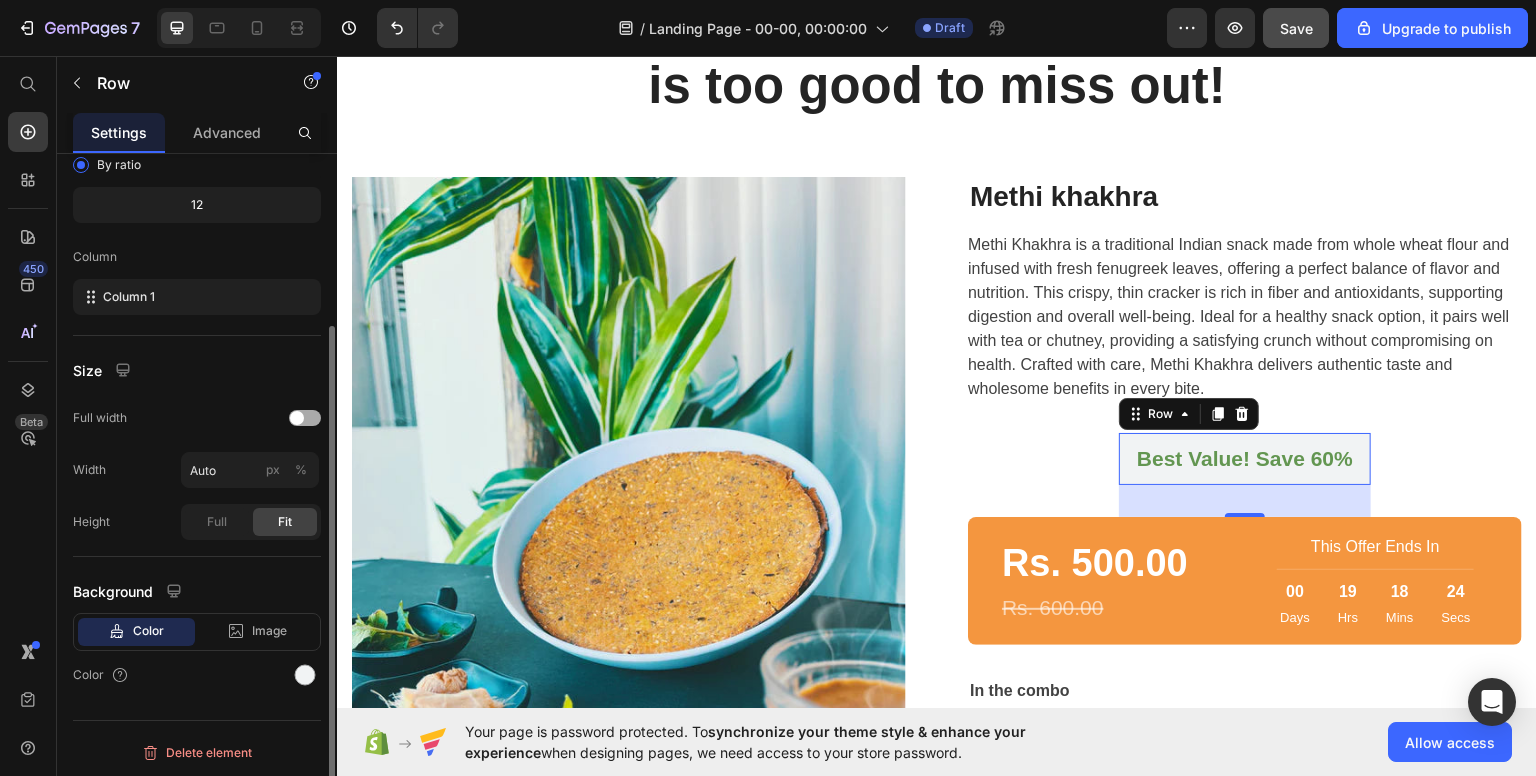 scroll, scrollTop: 0, scrollLeft: 0, axis: both 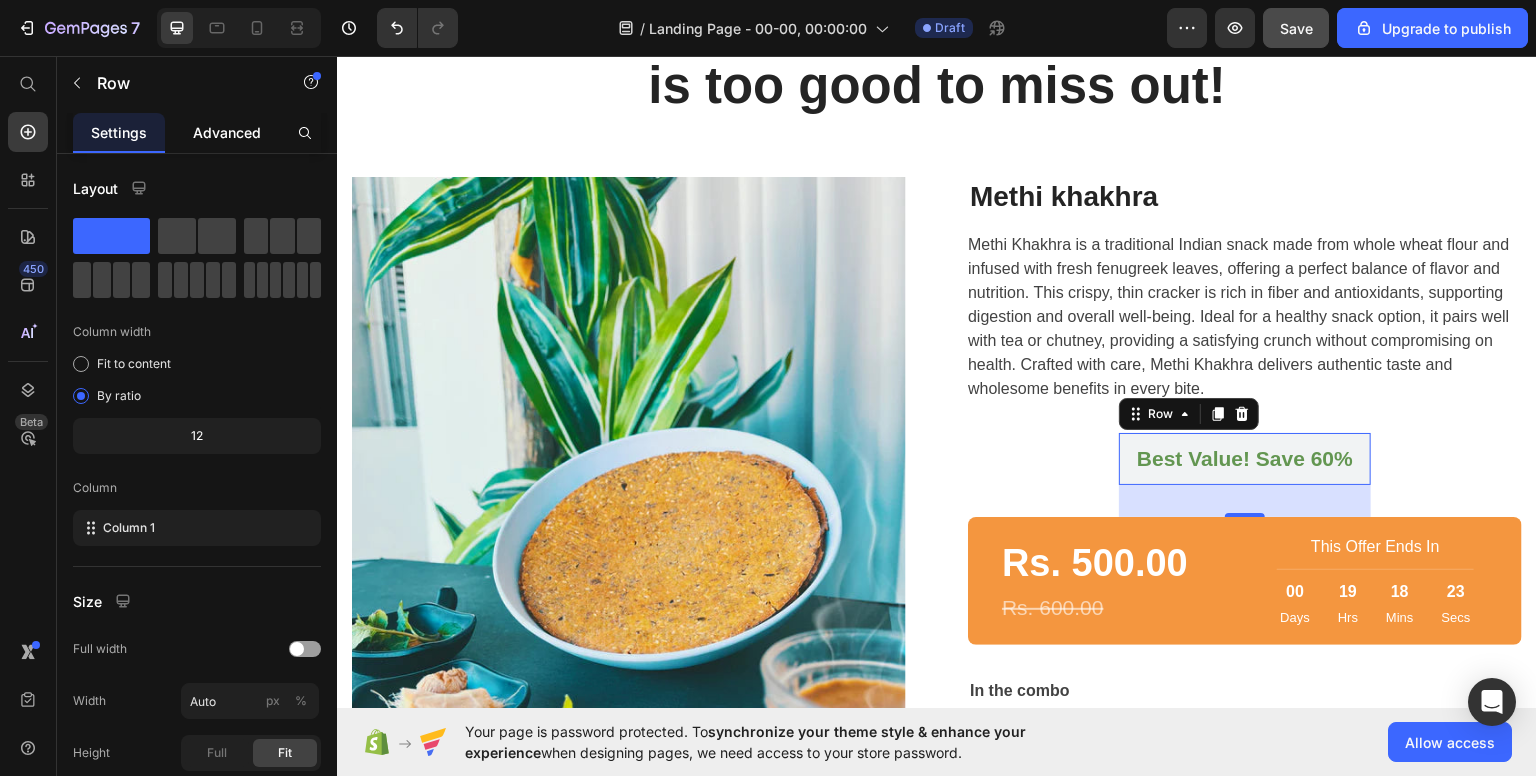 click on "Advanced" at bounding box center [227, 132] 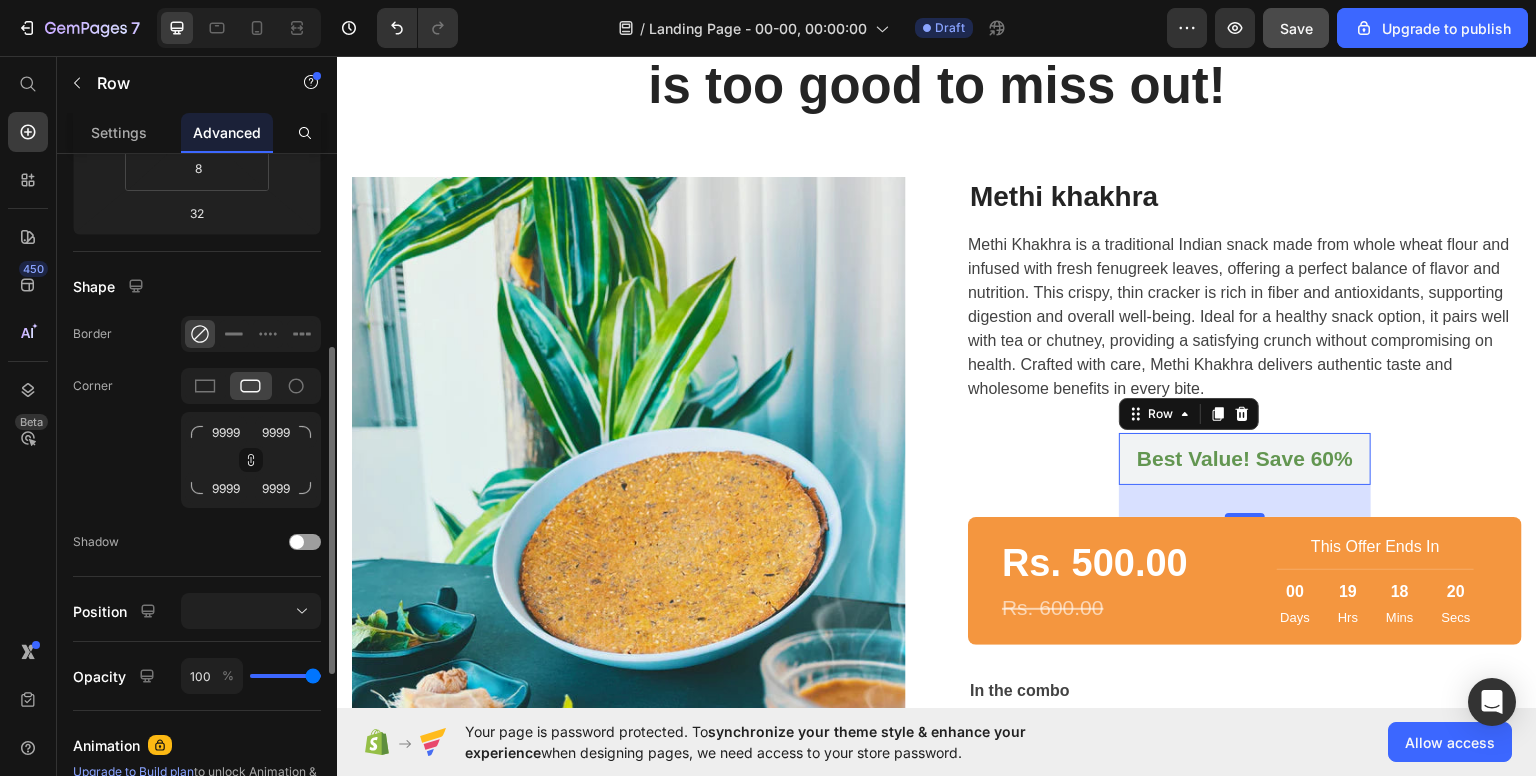 scroll, scrollTop: 600, scrollLeft: 0, axis: vertical 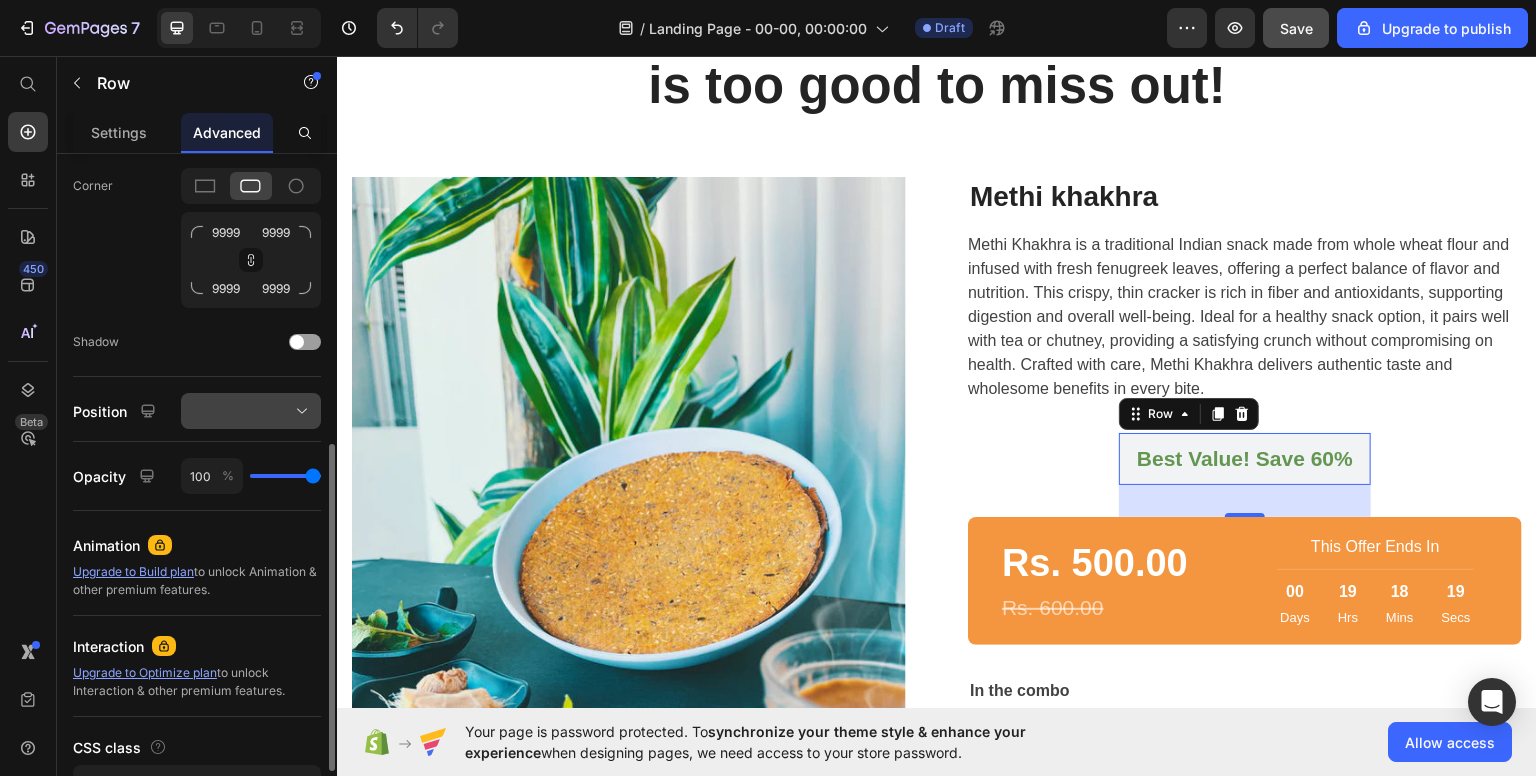 click at bounding box center [251, 411] 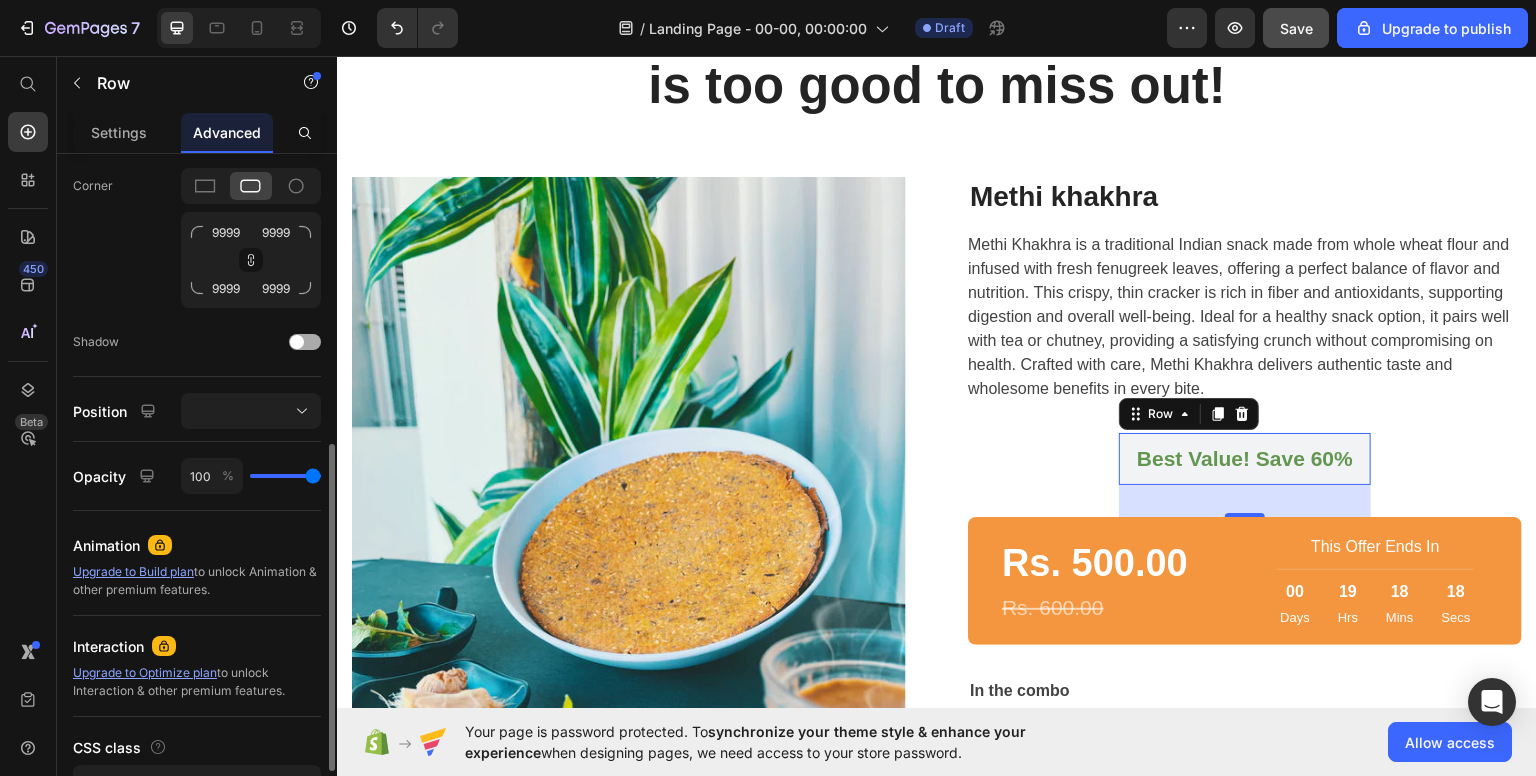 click on "Shadow" 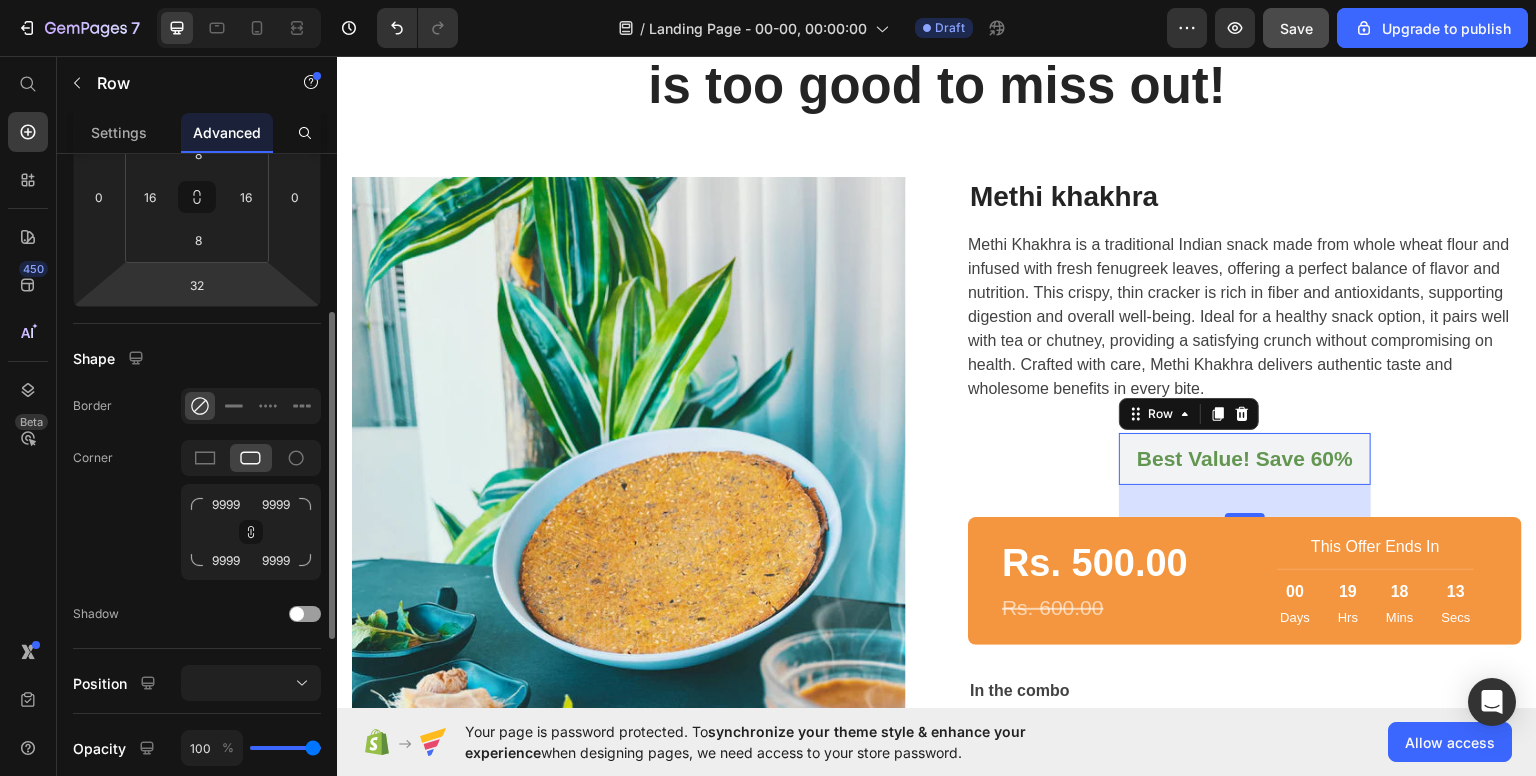 scroll, scrollTop: 0, scrollLeft: 0, axis: both 